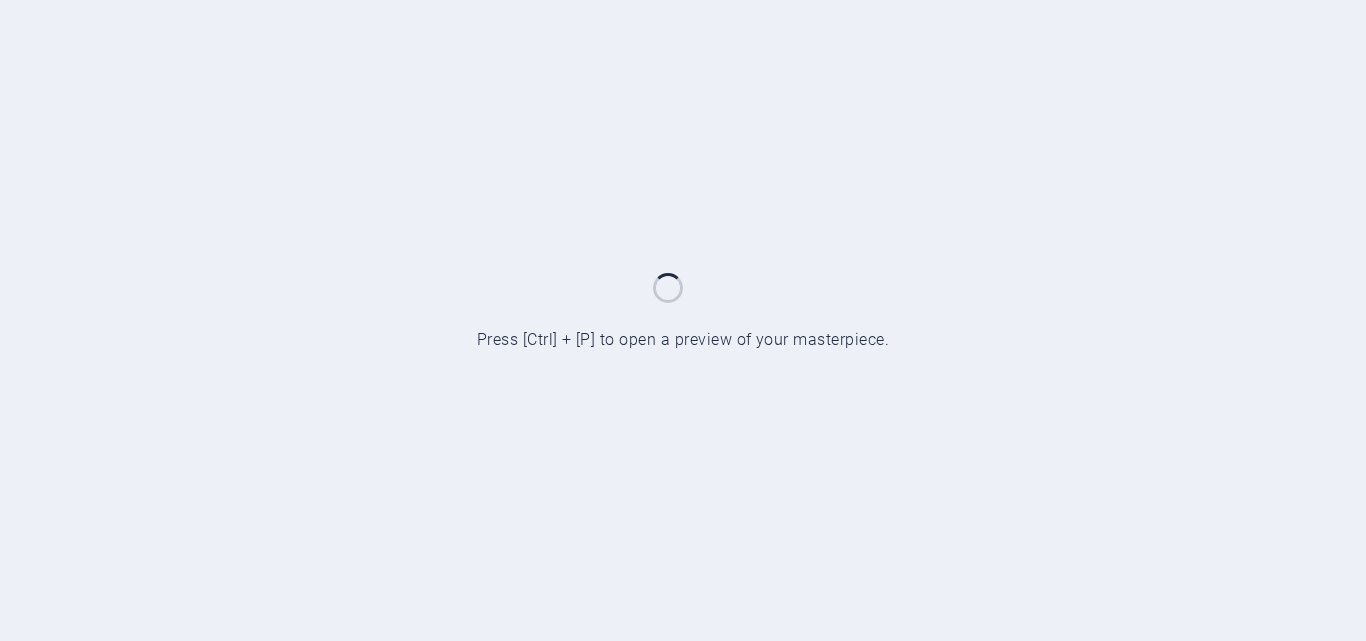 scroll, scrollTop: 0, scrollLeft: 0, axis: both 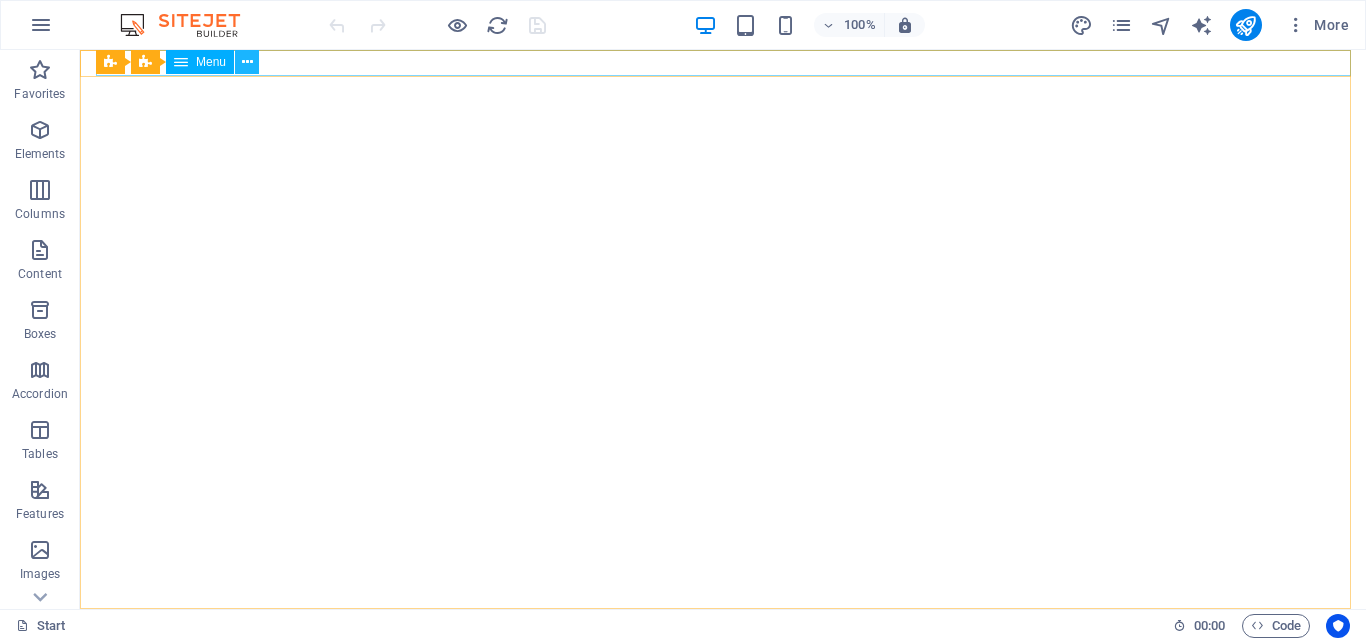click at bounding box center [247, 62] 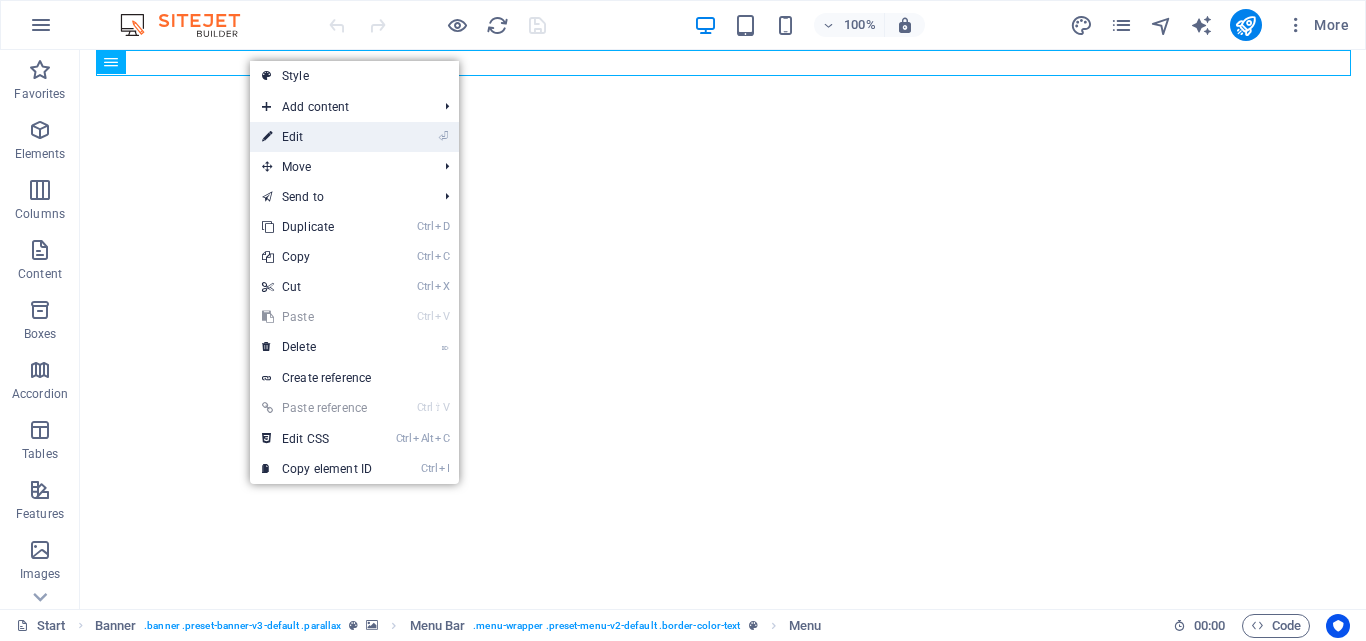 click on "⏎  Edit" at bounding box center (317, 137) 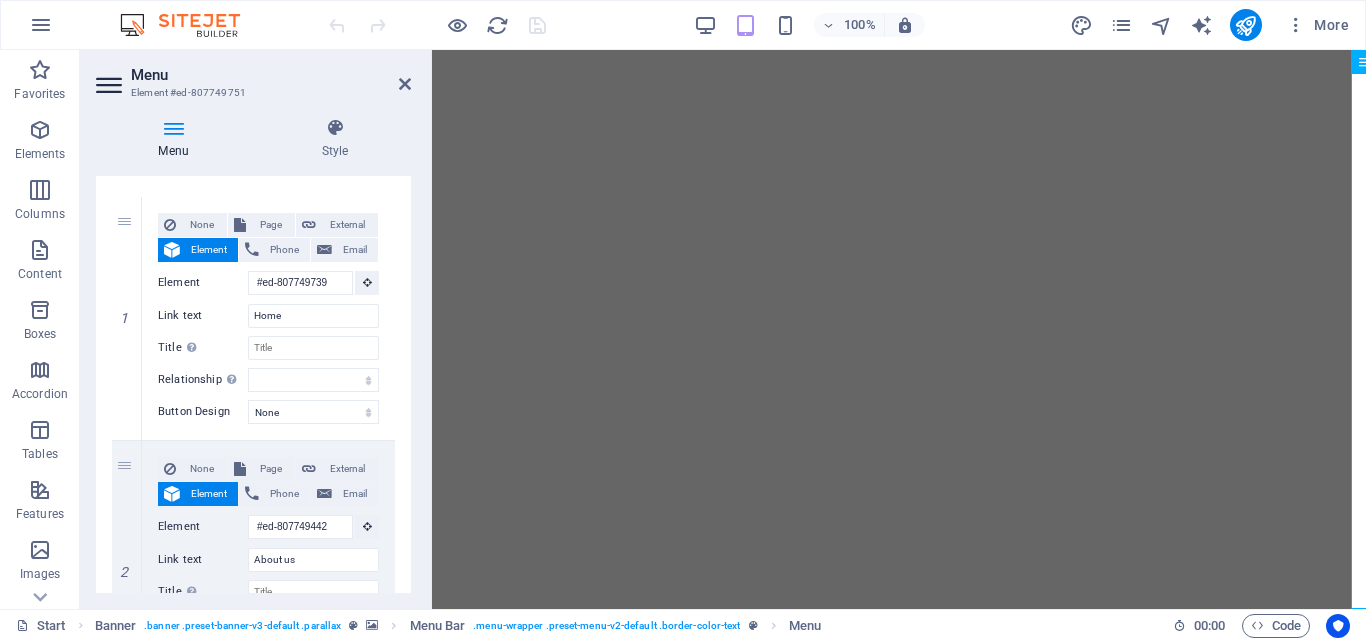 scroll, scrollTop: 124, scrollLeft: 0, axis: vertical 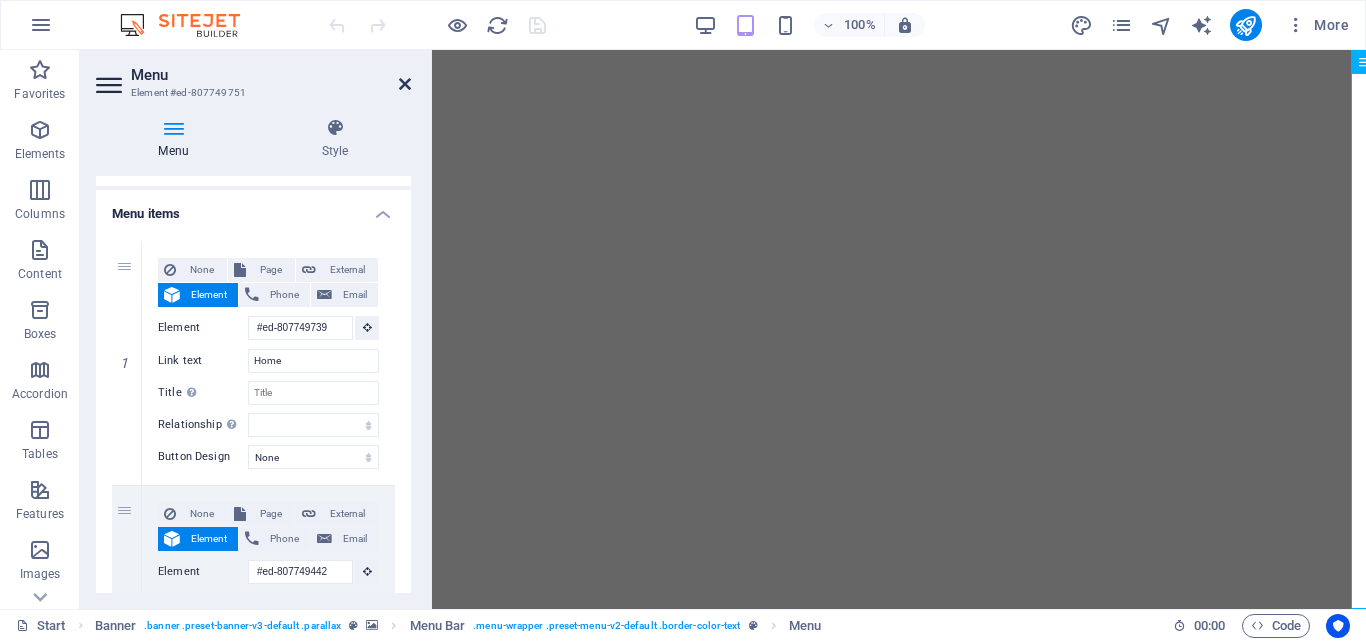 click at bounding box center [405, 84] 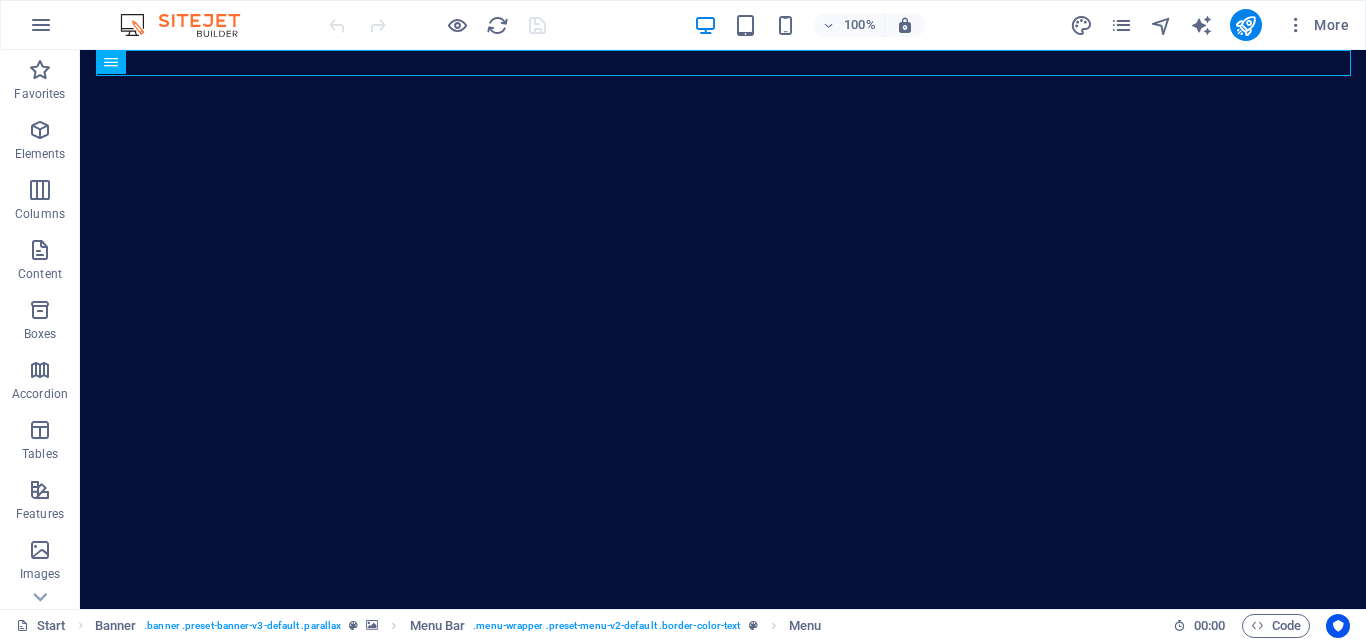 scroll, scrollTop: 0, scrollLeft: 0, axis: both 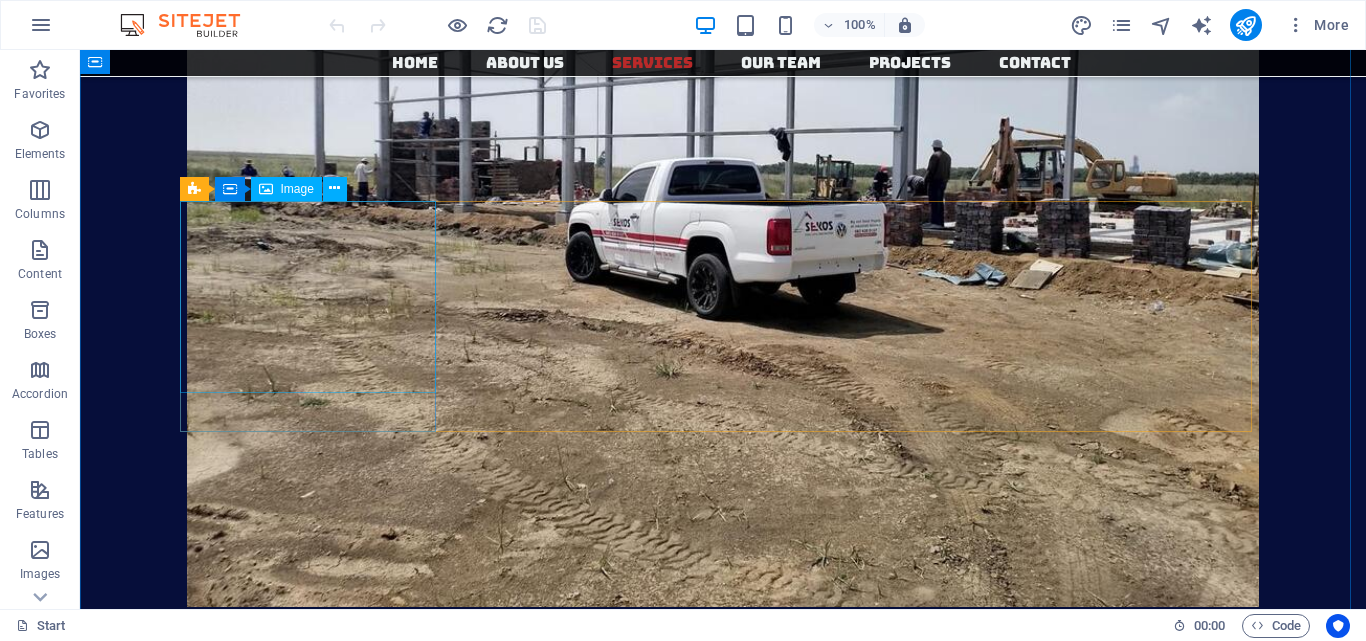click at bounding box center (723, 10173) 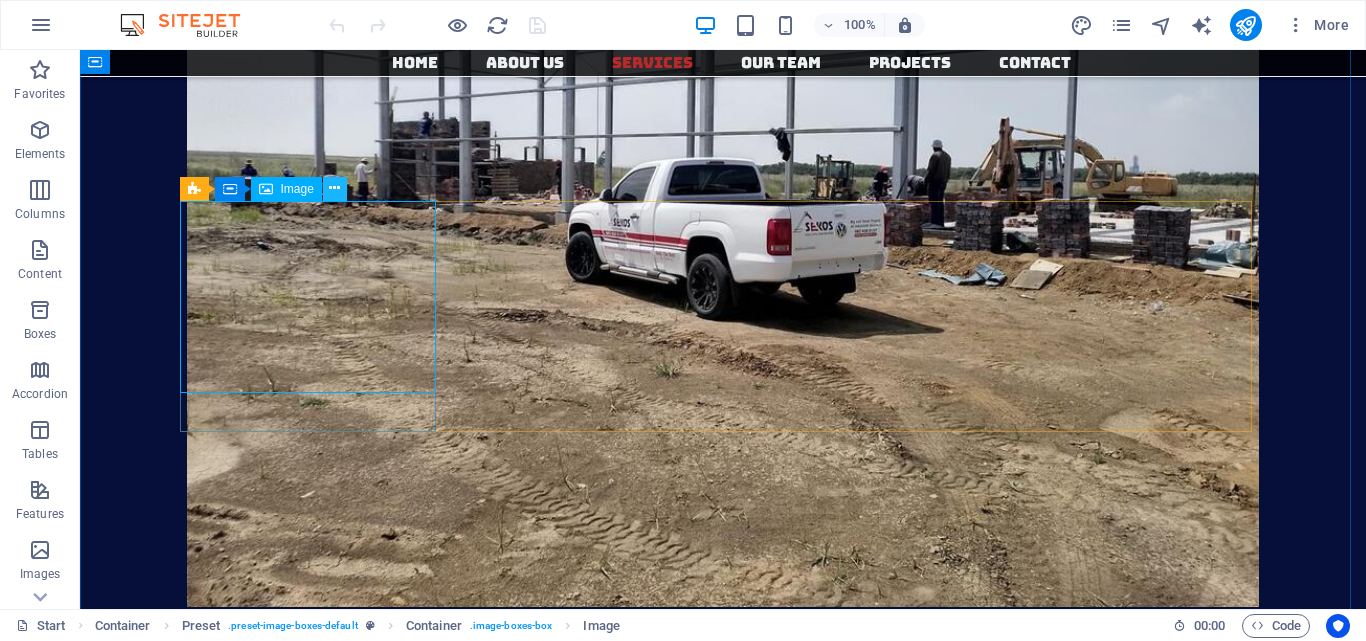 click at bounding box center (334, 188) 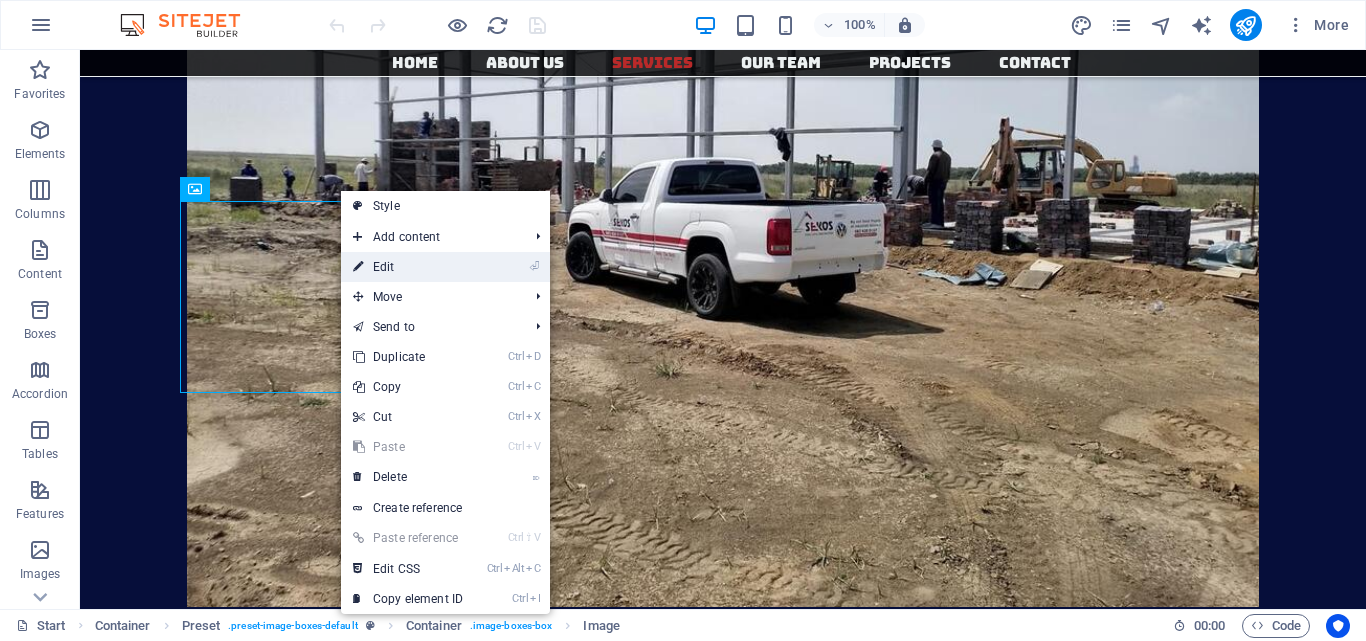 click on "⏎  Edit" at bounding box center (408, 267) 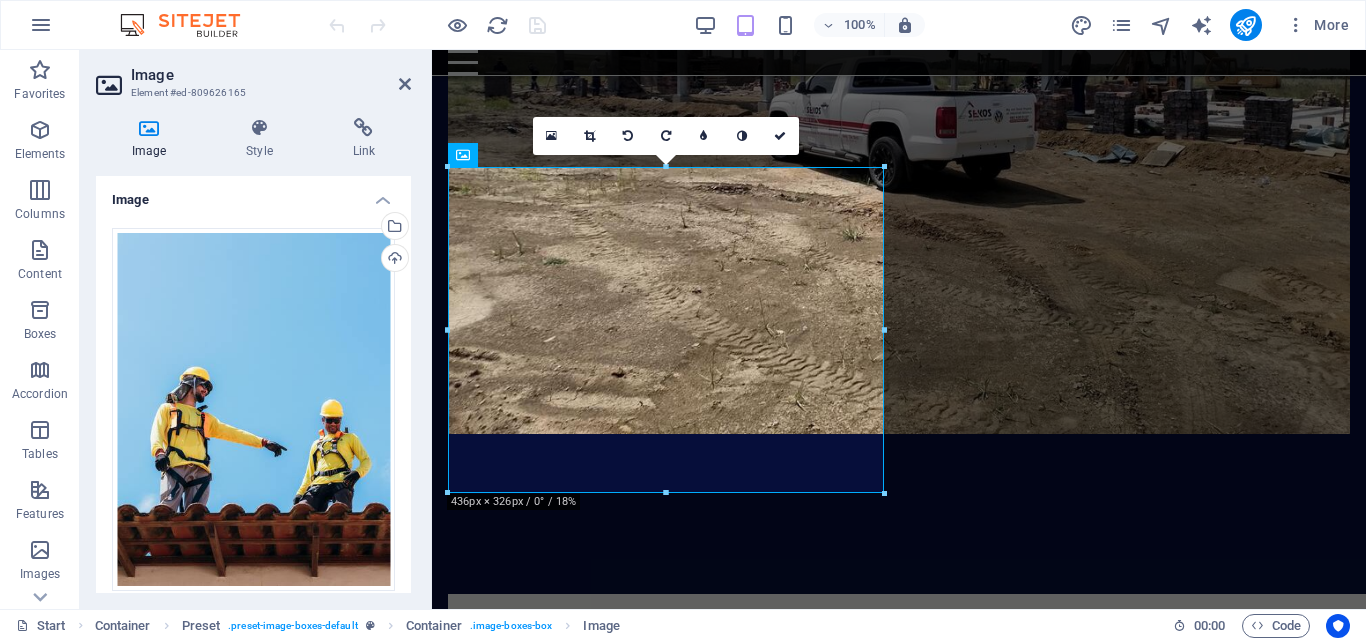 scroll, scrollTop: 5191, scrollLeft: 0, axis: vertical 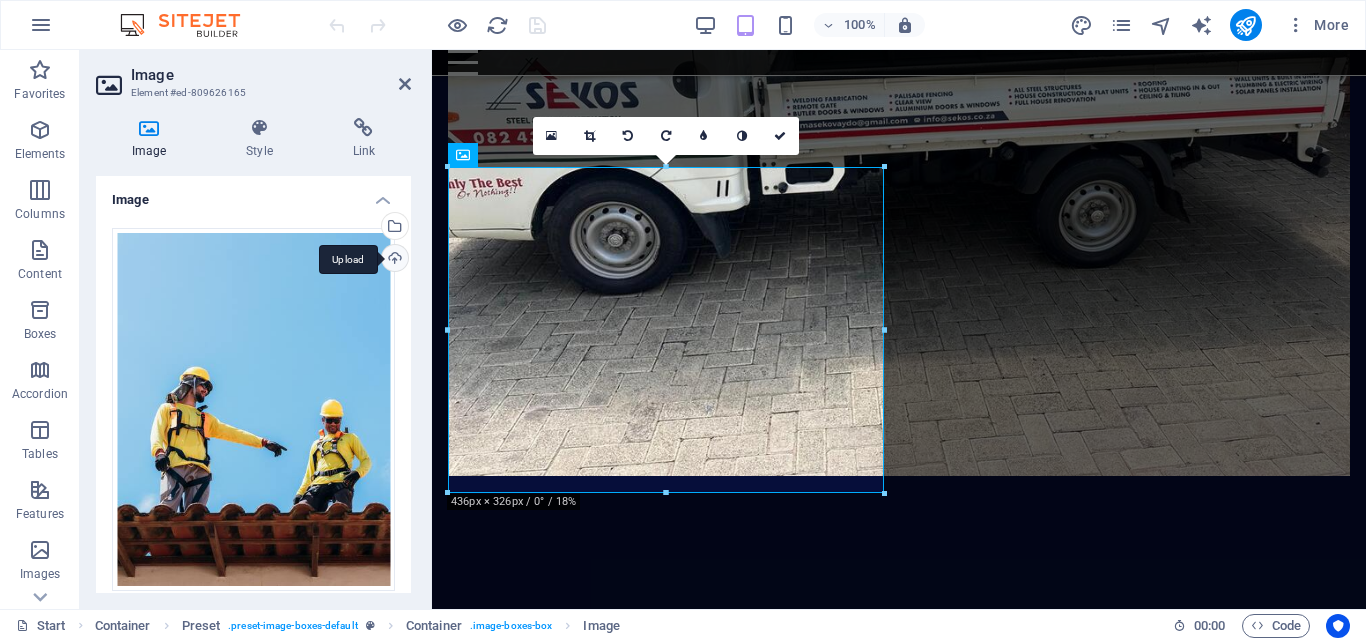 click on "Upload" at bounding box center (393, 260) 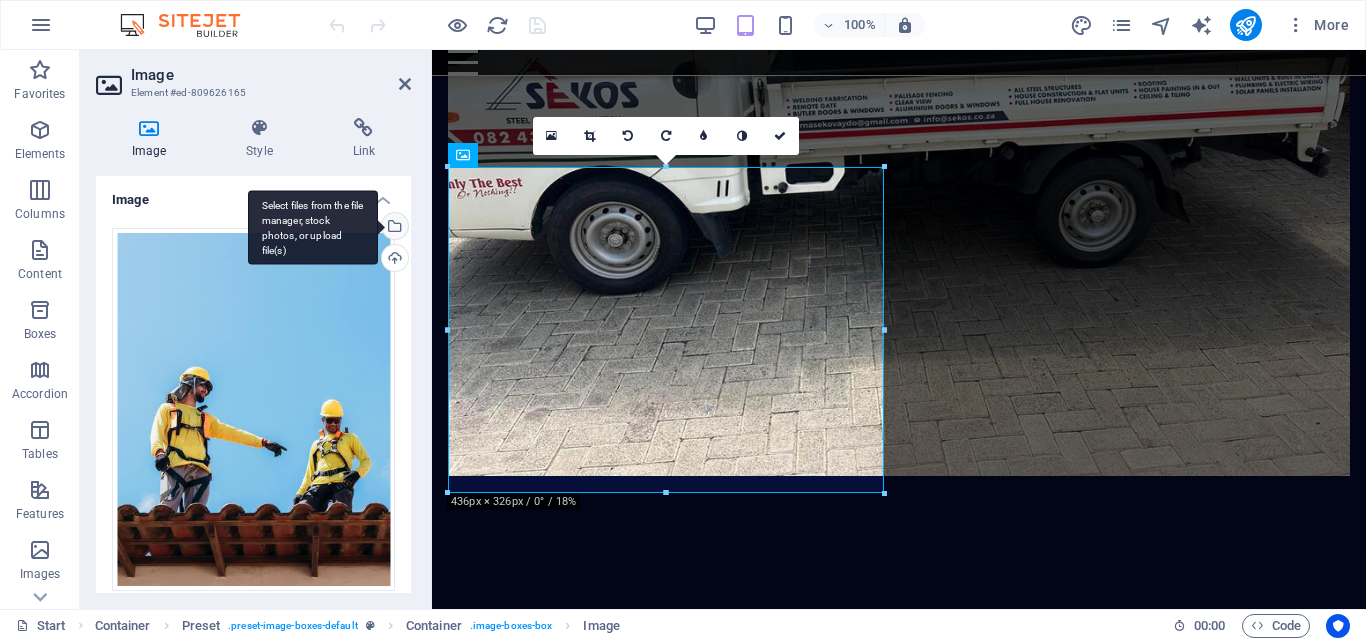 click on "Select files from the file manager, stock photos, or upload file(s)" at bounding box center (393, 228) 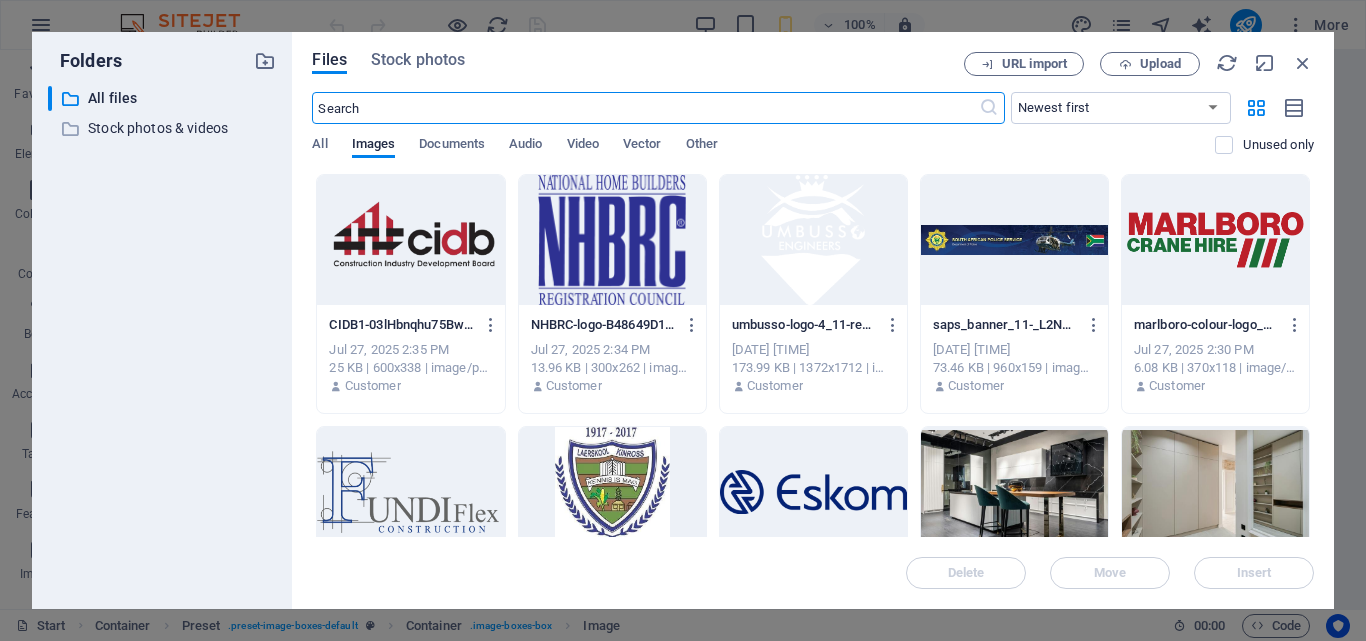 scroll, scrollTop: 7894, scrollLeft: 0, axis: vertical 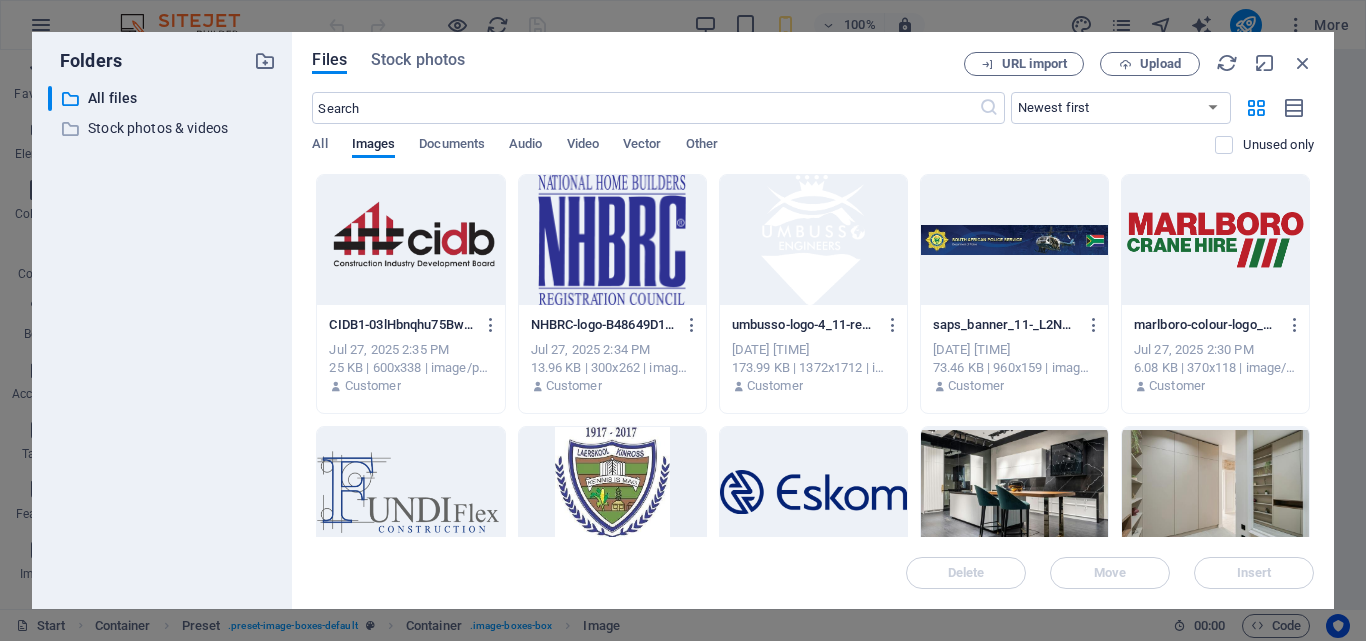 click on "Files Stock photos URL import Upload ​ Newest first Oldest first Name (A-Z) Name (Z-A) Size (0-9) Size (9-0) Resolution (0-9) Resolution (9-0) All Images Documents Audio Video Vector Other Unused only Drop files here to upload them instantly CIDB1-03lHbnqhu75BwrR1xuPT-Q.png CIDB1-03lHbnqhu75BwrR1xuPT-Q.png Jul 27, 2025 2:35 PM 25 KB | 600x338 | image/png Customer NHBRC-logo-B48649D136-seeklogo.com1-Fj61LM1IPEQF7c-1Fe0b-A.png NHBRC-logo-B48649D136-seeklogo.com1-Fj61LM1IPEQF7c-1Fe0b-A.png Jul 27, 2025 2:34 PM 13.96 KB | 300x262 | image/png Customer umbusso-logo-4_11-re9ArczDdfhlyzuIQEQUDQ.png umbusso-logo-4_11-re9ArczDdfhlyzuIQEQUDQ.png Jul 27, 2025 2:32 PM 173.99 KB | 1372x1712 | image/png Customer saps_banner_11-_L2Nu6FXun9HANWBNIpCLQ.jpg saps_banner_11-_L2Nu6FXun9HANWBNIpCLQ.jpg Jul 27, 2025 2:32 PM 73.46 KB | 960x159 | image/jpeg Customer marlboro-colour-logo_11-N9NzGq1_96CkBKaSX-dJuw.png marlboro-colour-logo_11-N9NzGq1_96CkBKaSX-dJuw.png Jul 27, 2025 2:30 PM 6.08 KB | 370x118 | image/png Customer Delete" at bounding box center (813, 320) 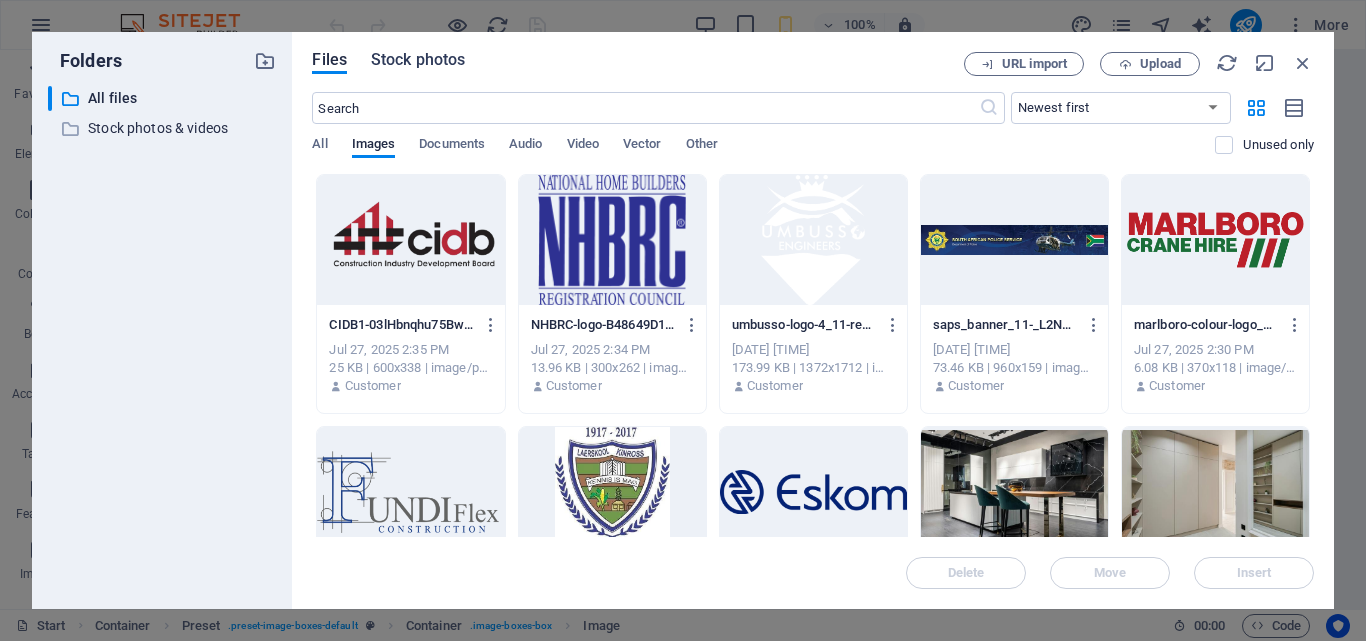 click on "Stock photos" at bounding box center [418, 60] 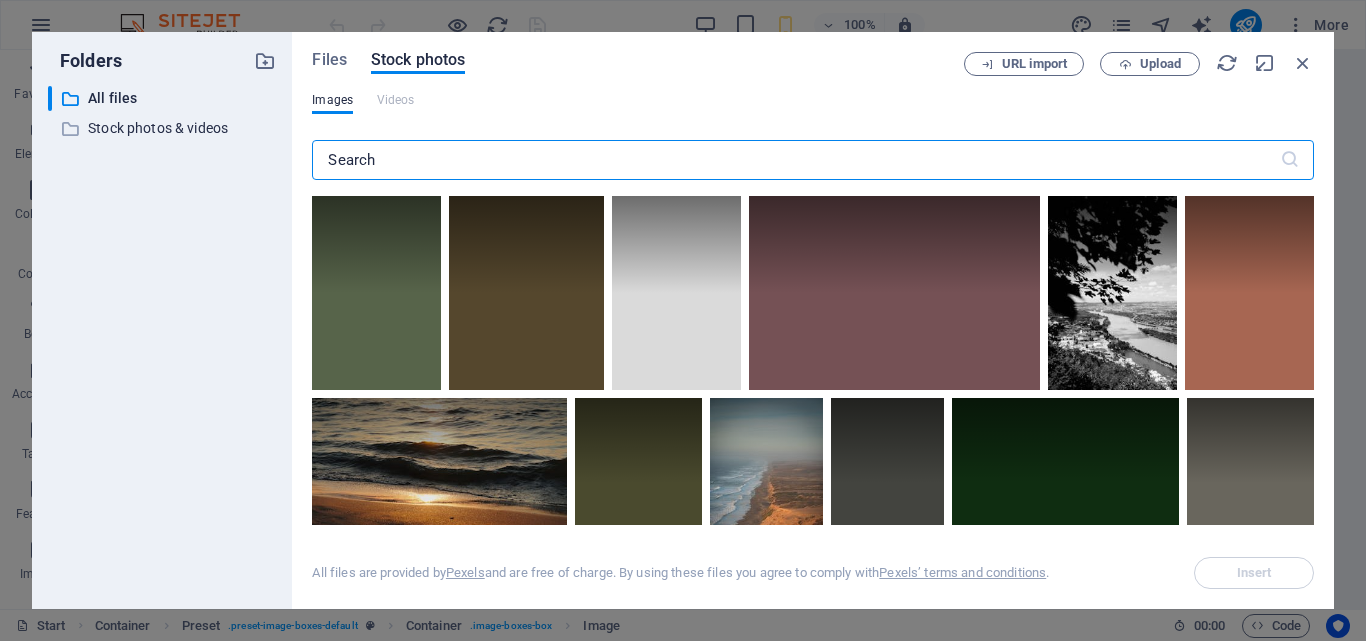 click at bounding box center (795, 160) 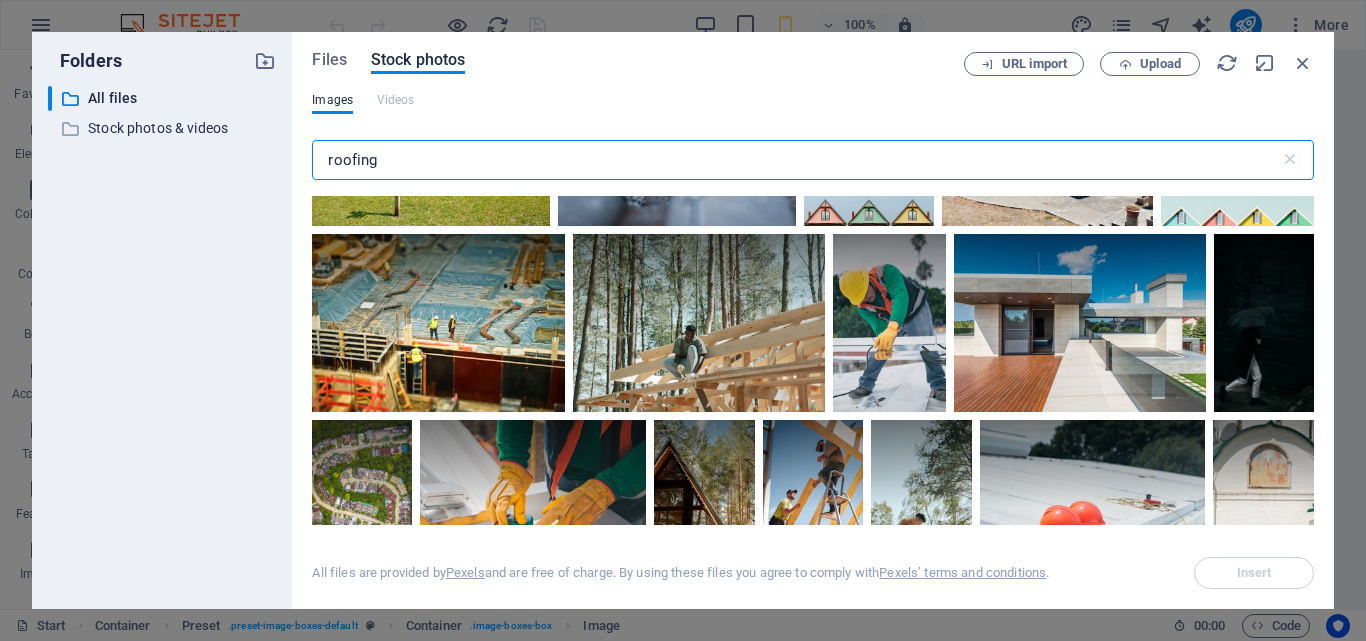 scroll, scrollTop: 1708, scrollLeft: 0, axis: vertical 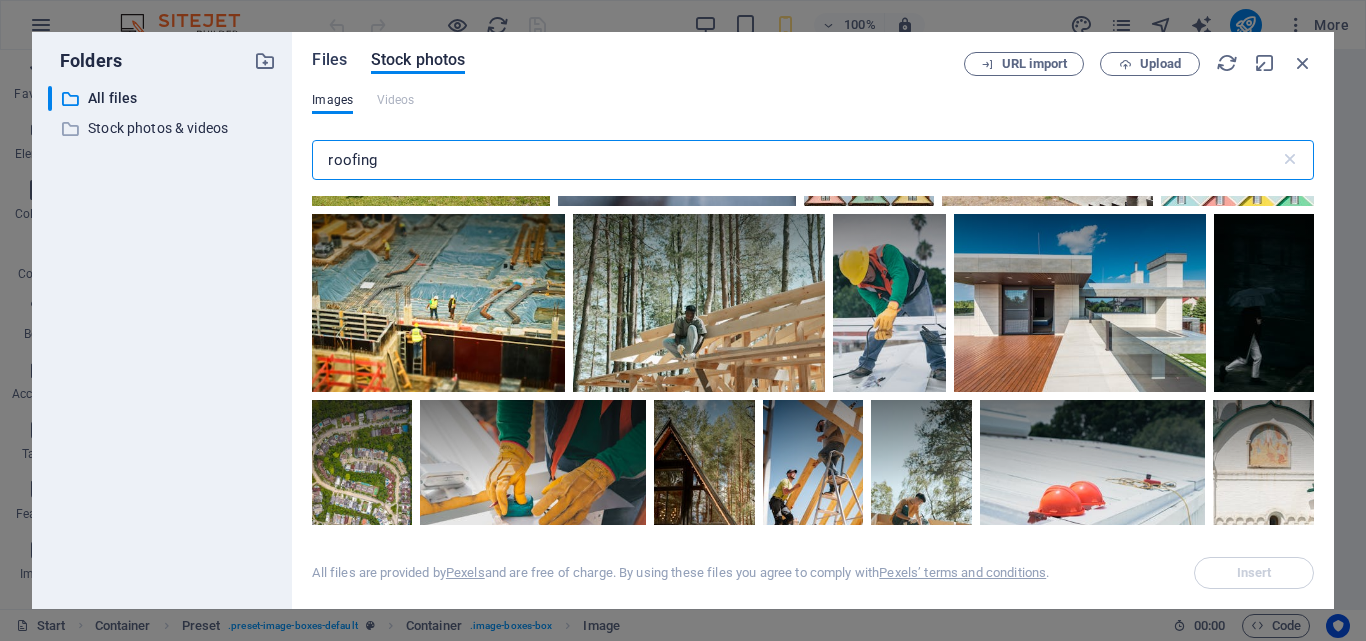 type on "roofing" 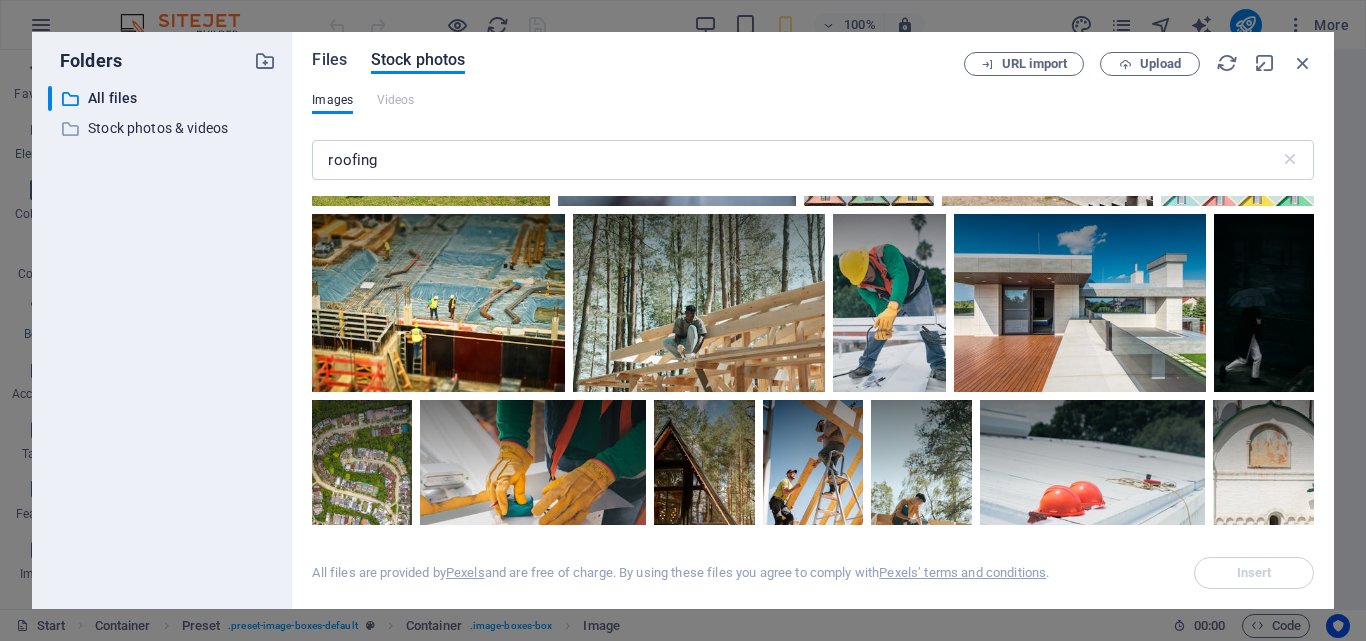 click on "Files" at bounding box center (329, 60) 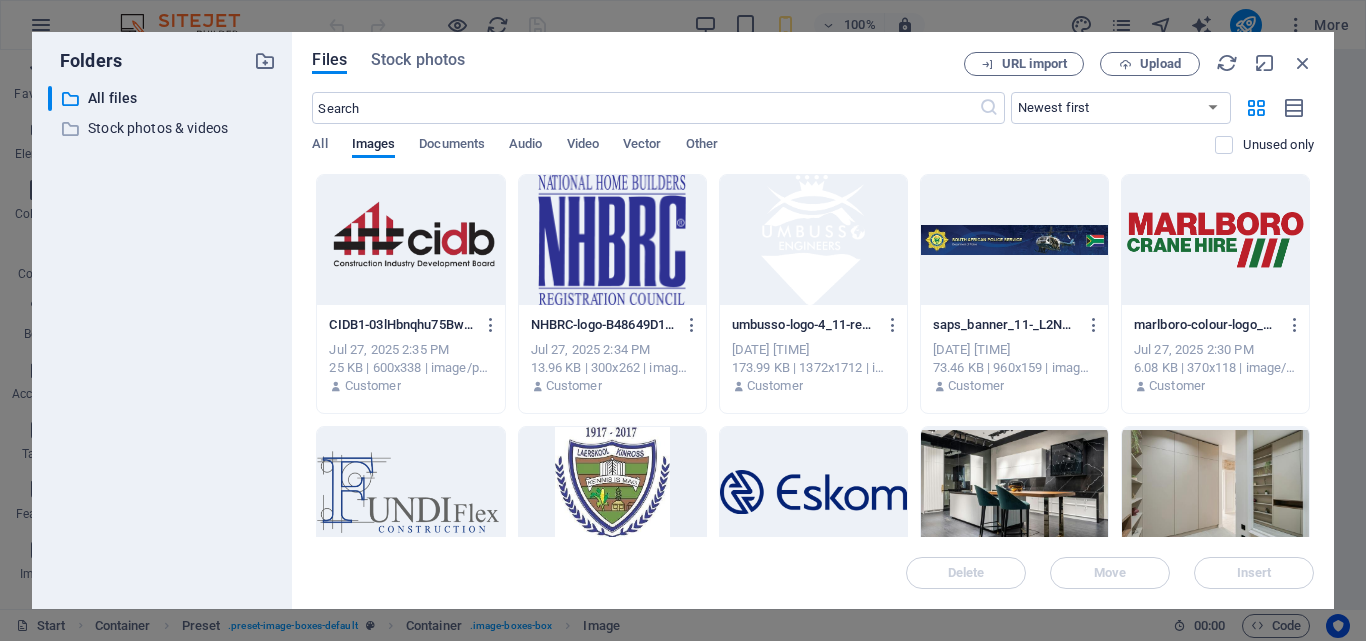 drag, startPoint x: 1314, startPoint y: 212, endPoint x: 1318, endPoint y: 255, distance: 43.185646 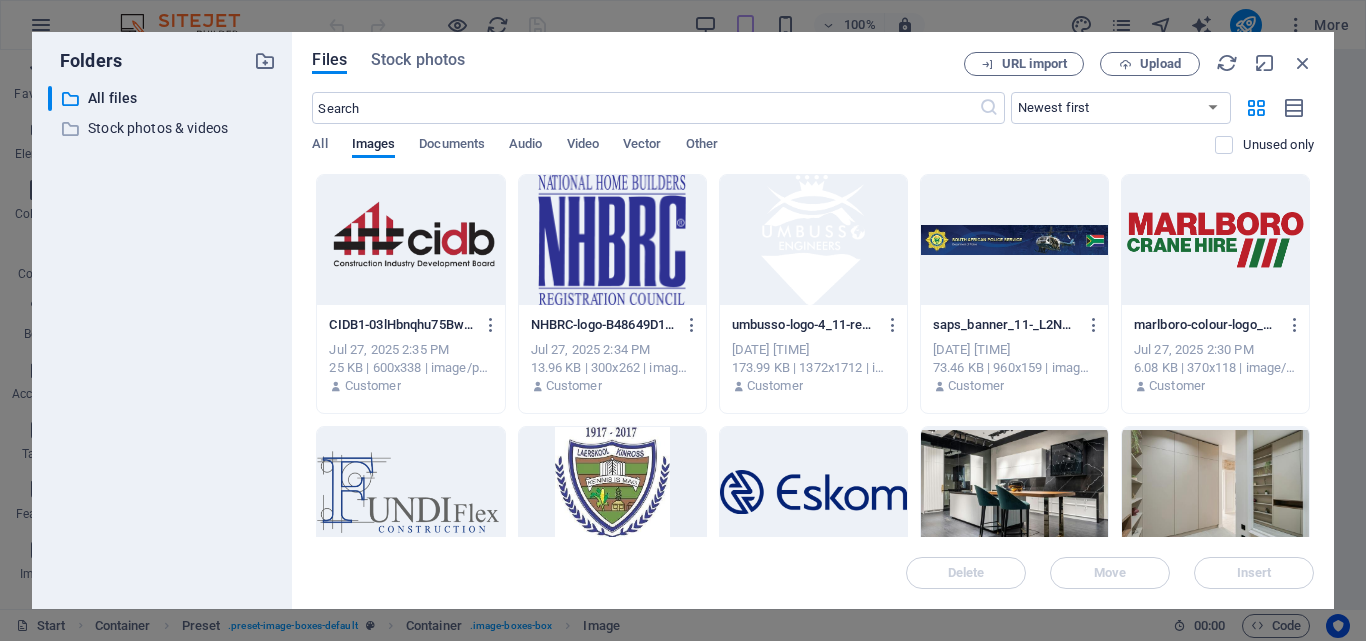 scroll, scrollTop: 5126, scrollLeft: 0, axis: vertical 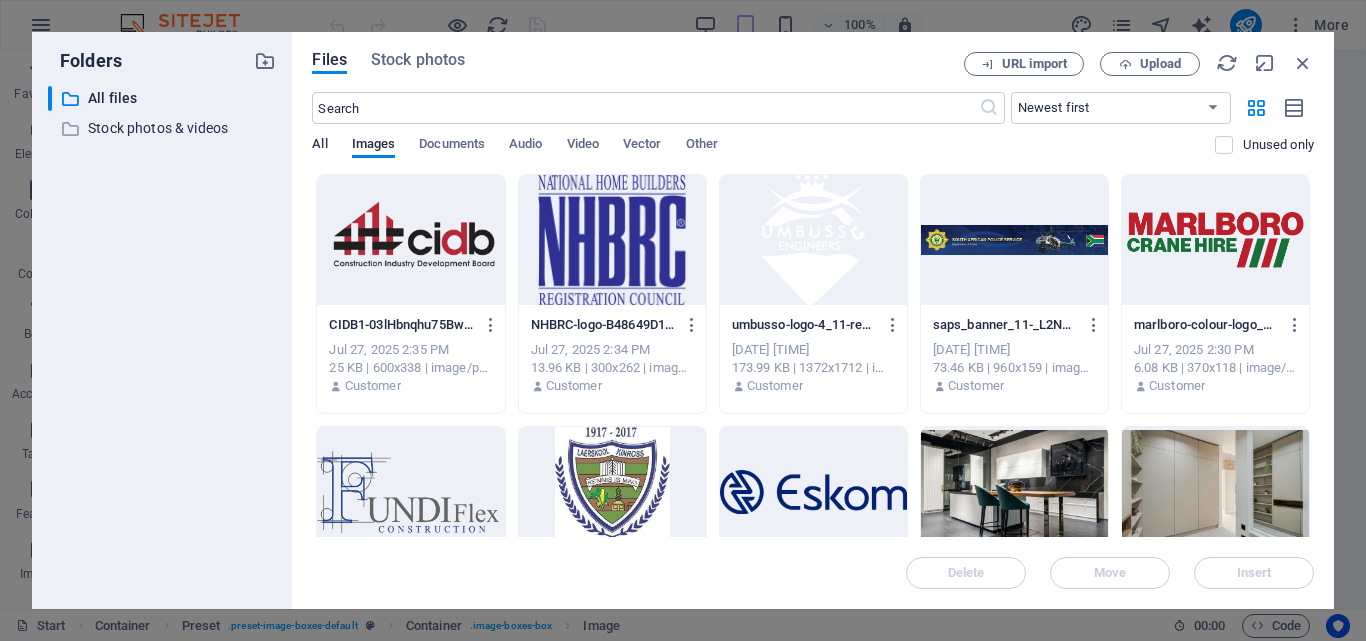 click on "All" at bounding box center (319, 146) 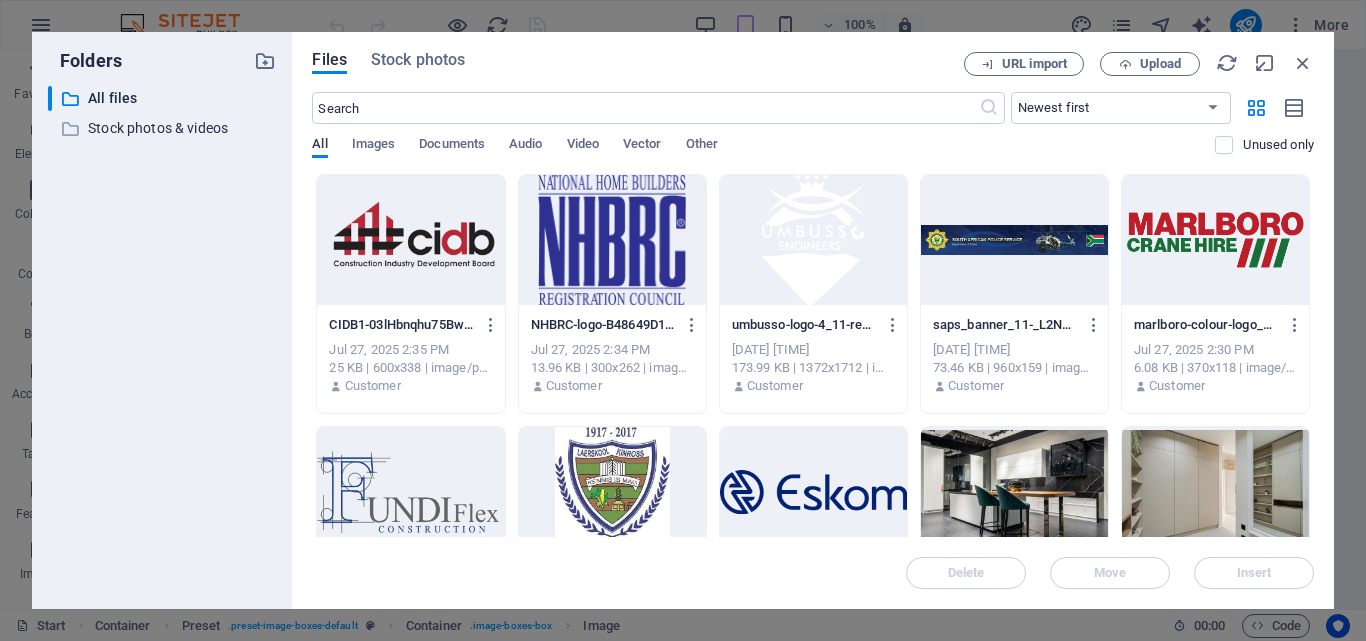 type 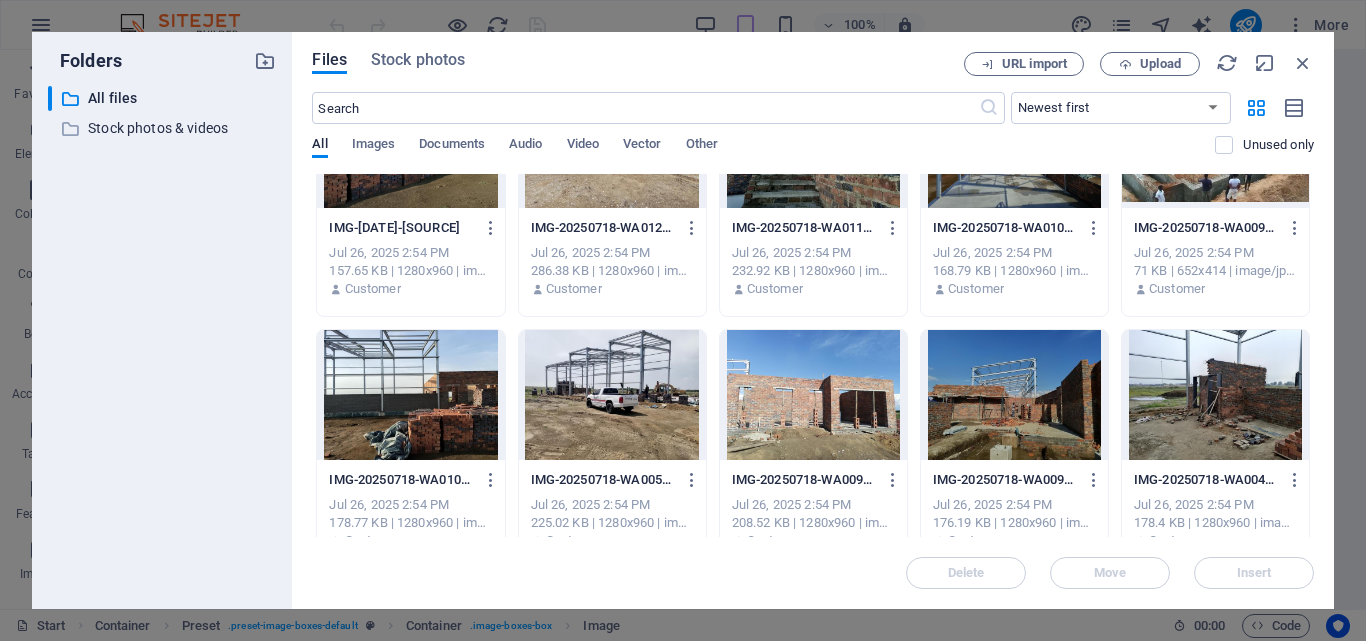 scroll, scrollTop: 3663, scrollLeft: 0, axis: vertical 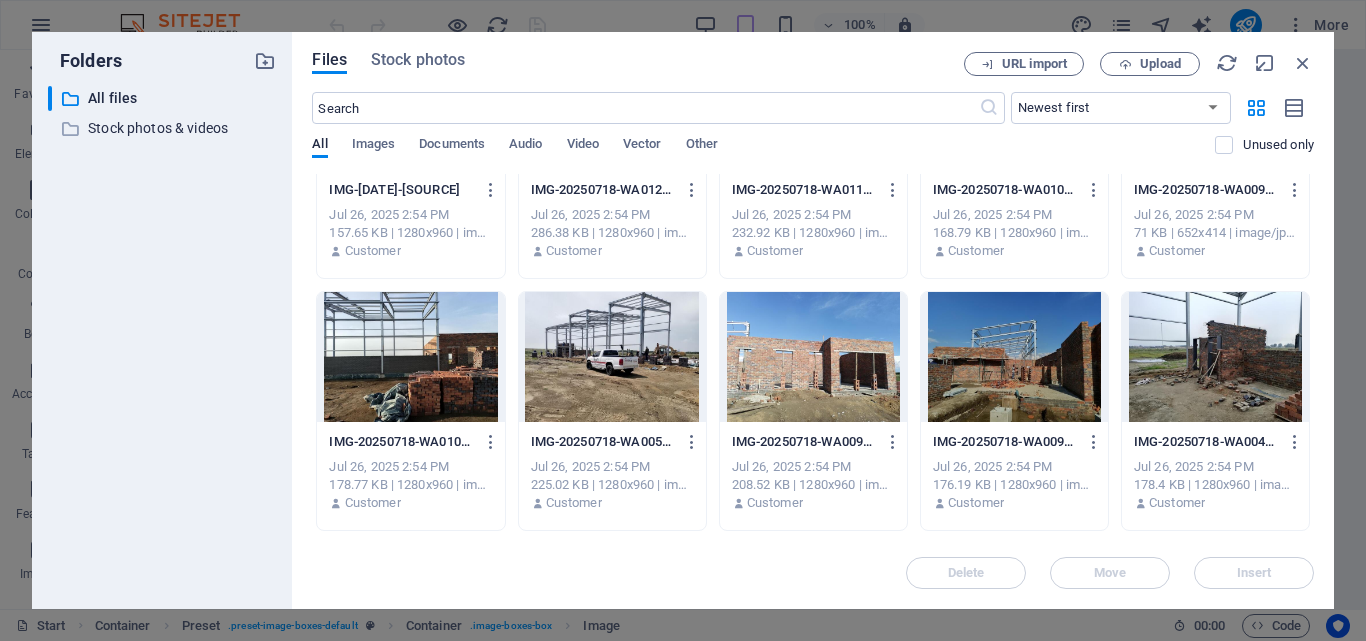 click on "Delete Move Insert" at bounding box center [813, 563] 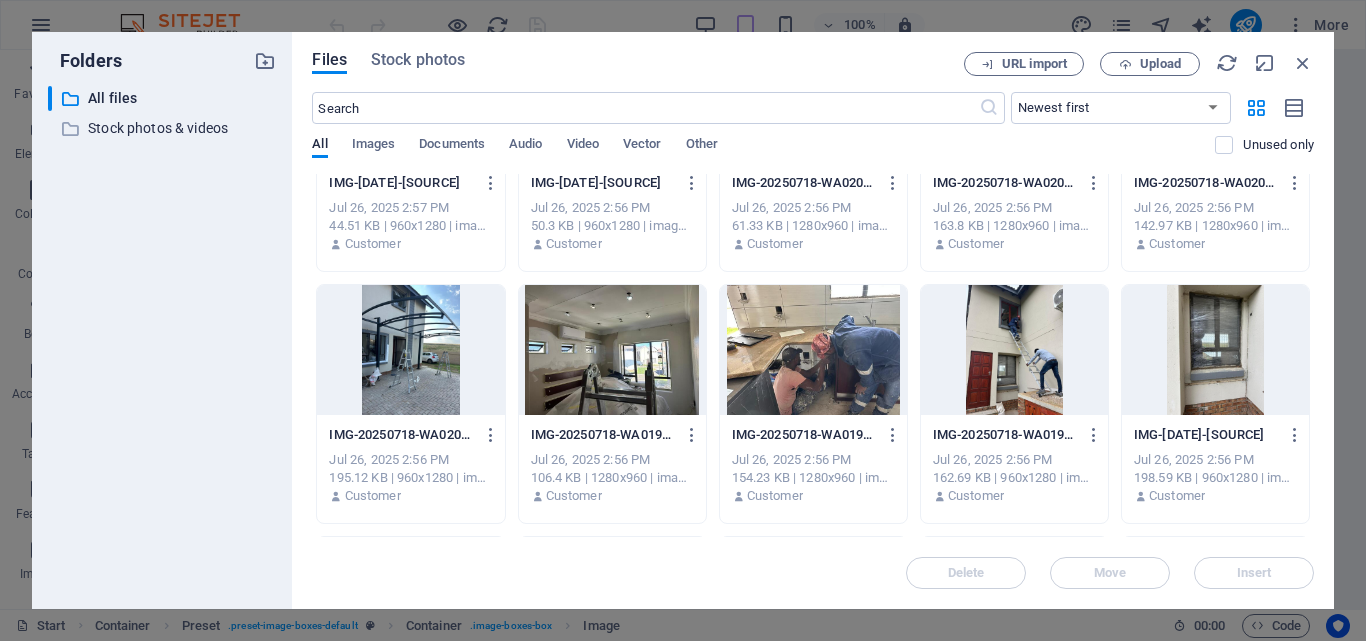 scroll, scrollTop: 1833, scrollLeft: 0, axis: vertical 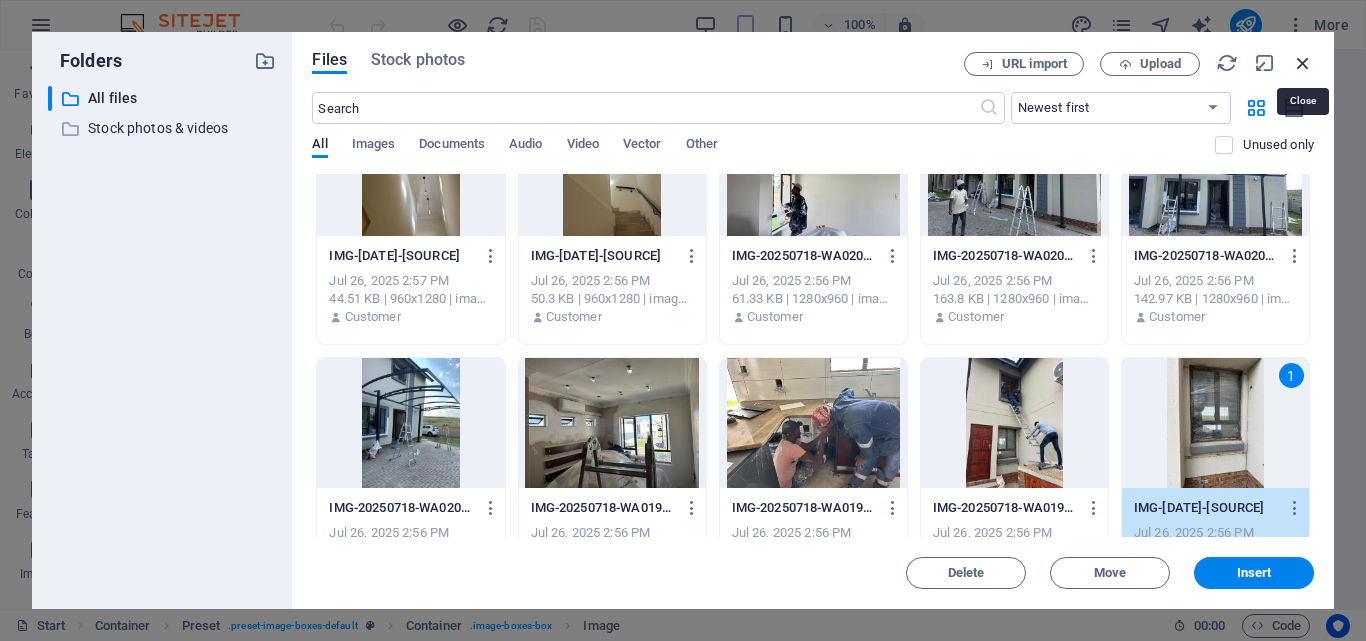click at bounding box center (1303, 63) 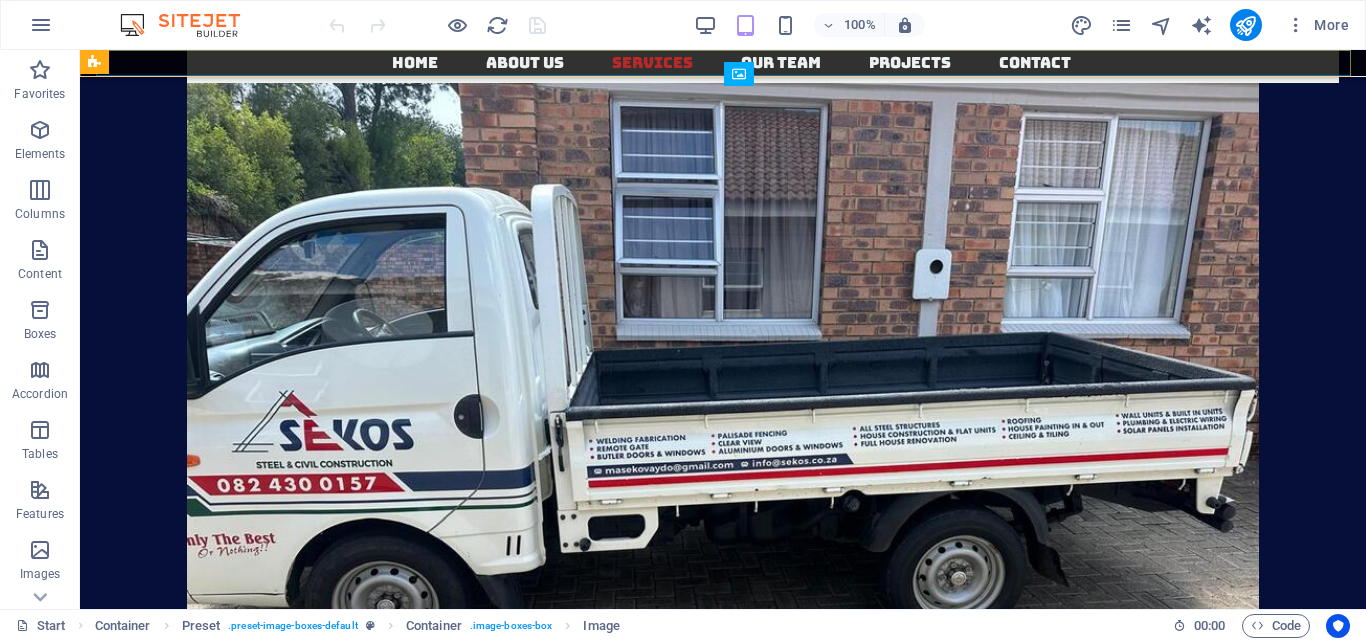 scroll, scrollTop: 4393, scrollLeft: 0, axis: vertical 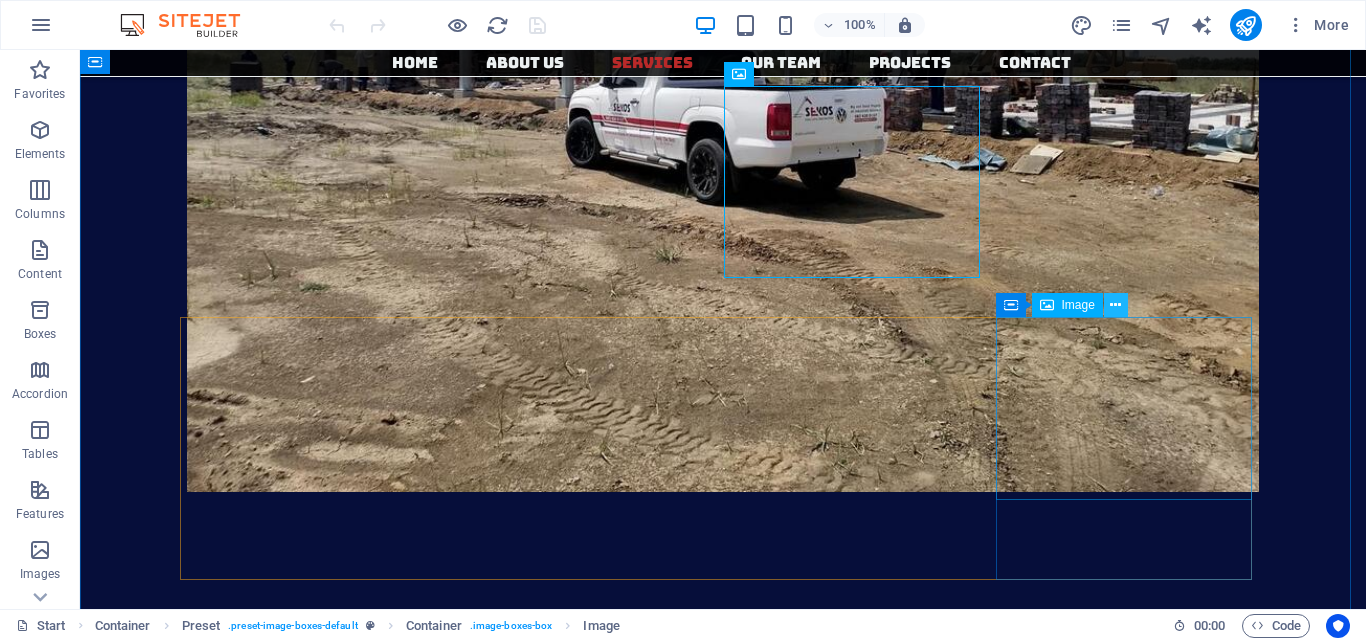 click at bounding box center (1115, 305) 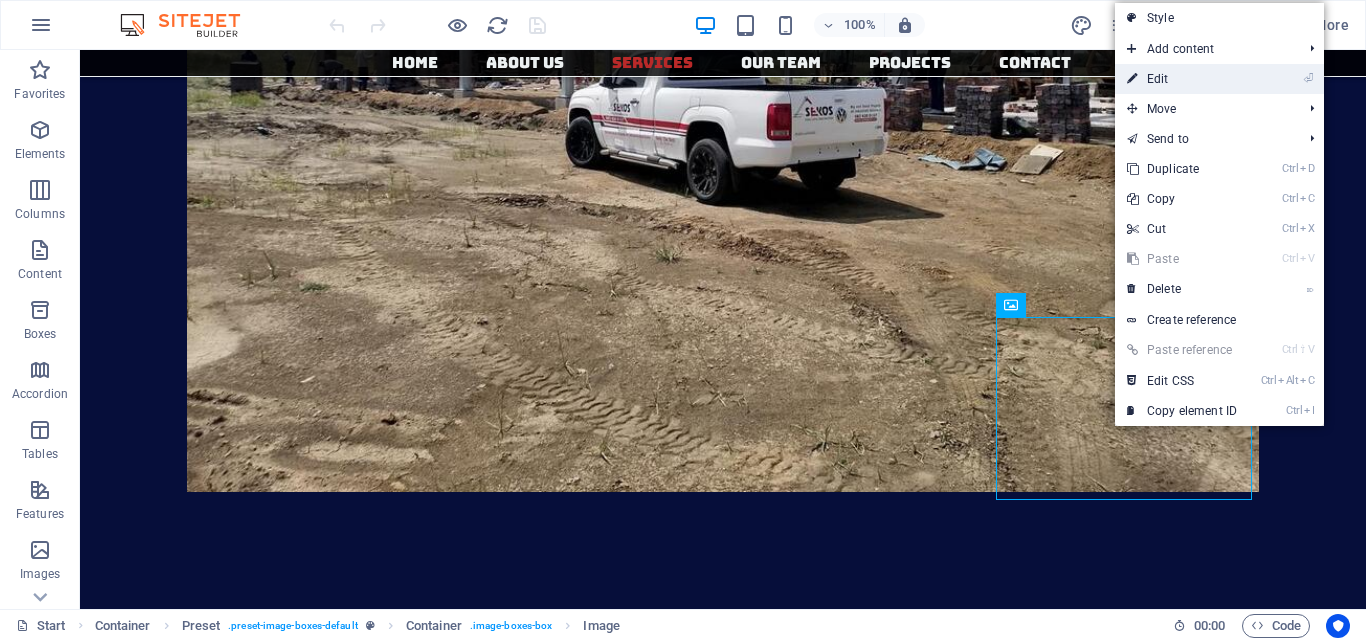 click on "⏎  Edit" at bounding box center (1182, 79) 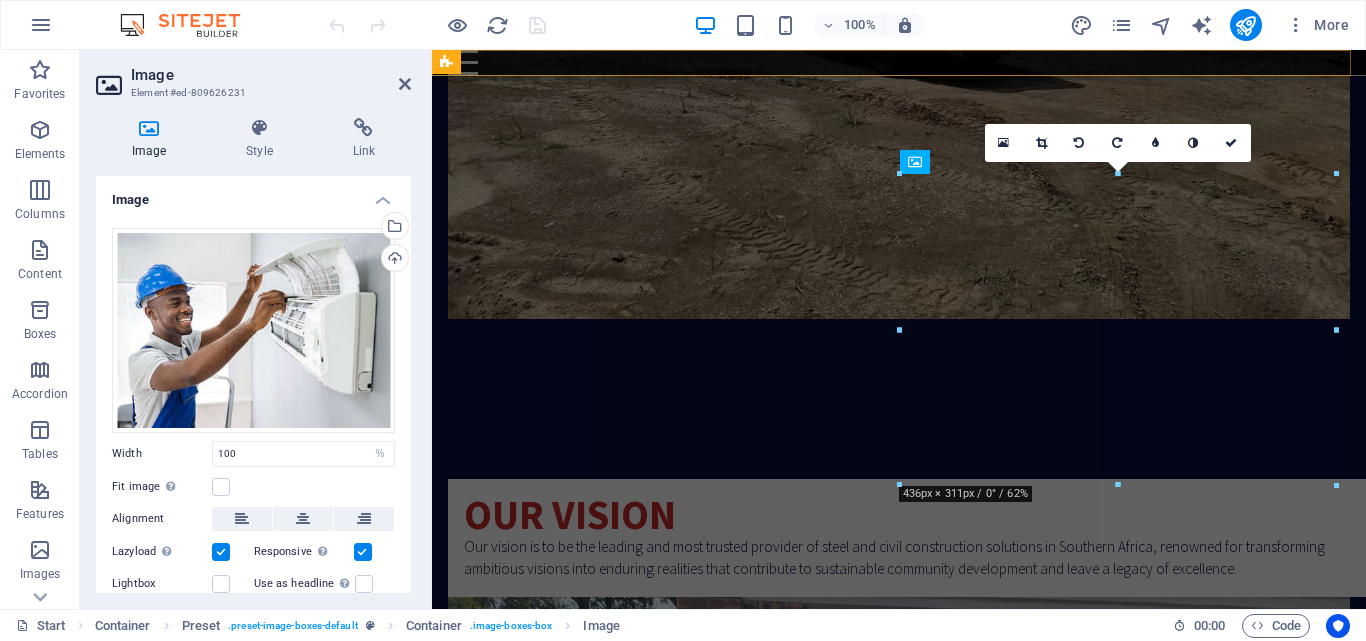 scroll, scrollTop: 6299, scrollLeft: 0, axis: vertical 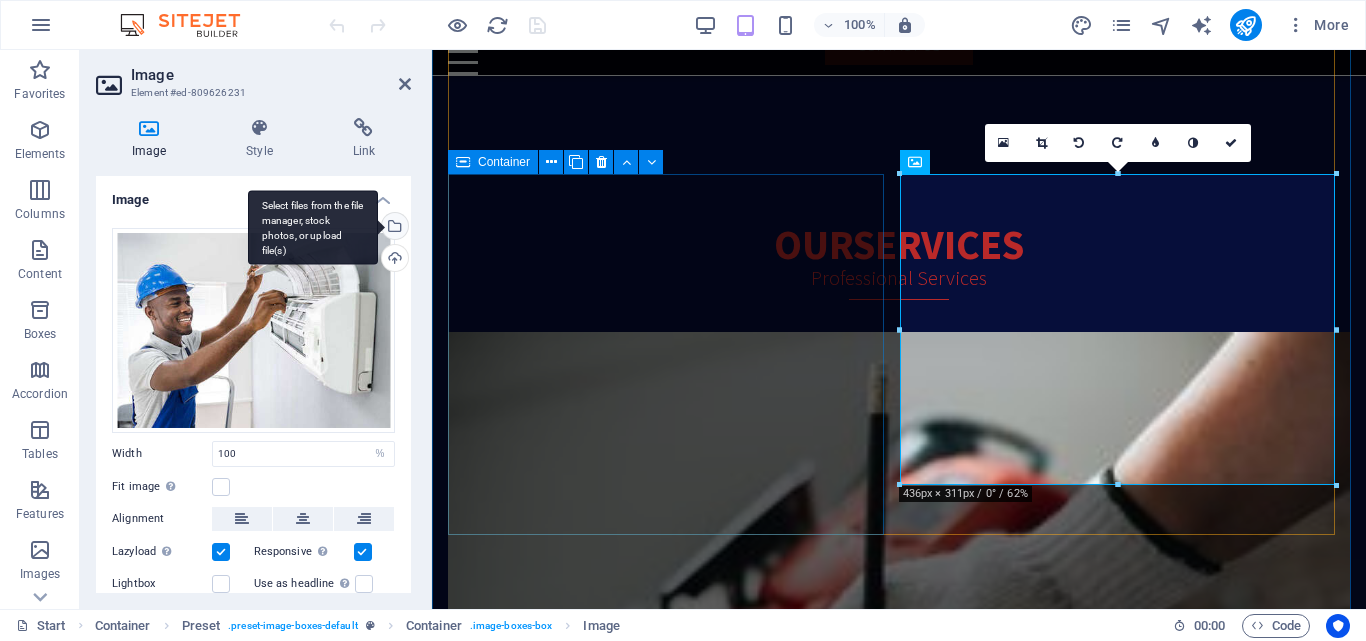 click on "Select files from the file manager, stock photos, or upload file(s)" at bounding box center [393, 228] 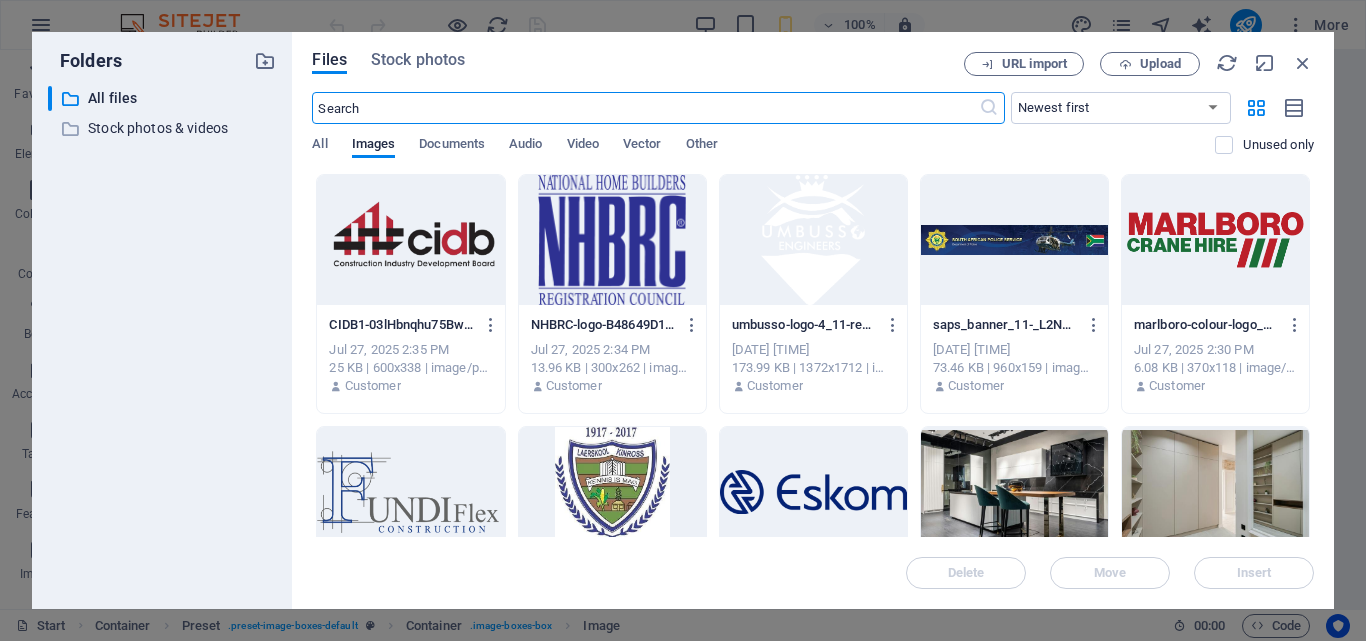 scroll, scrollTop: 10222, scrollLeft: 0, axis: vertical 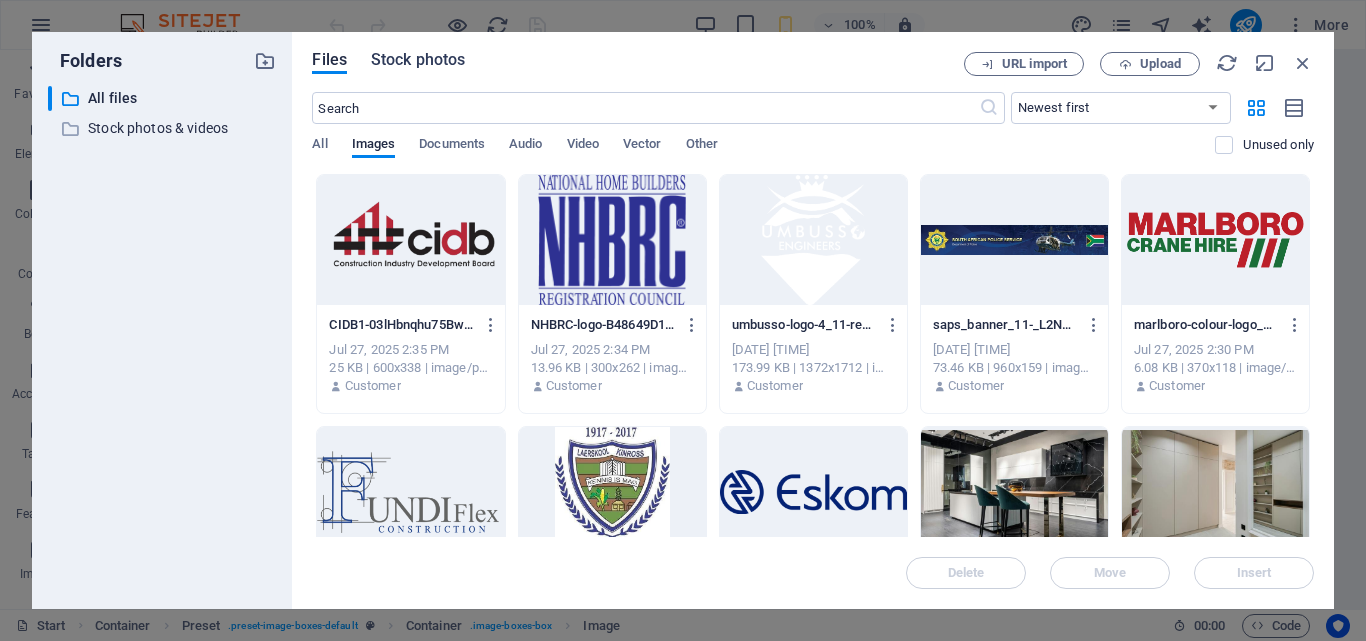 click on "Stock photos" at bounding box center [418, 60] 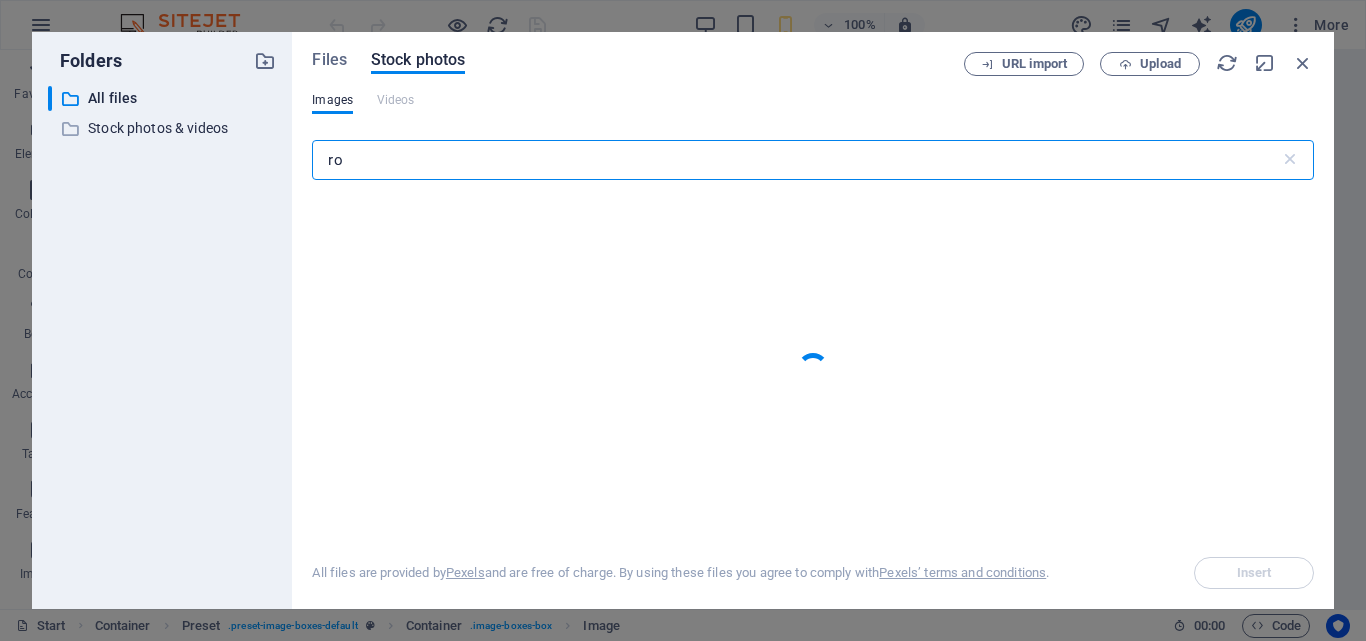 type on "r" 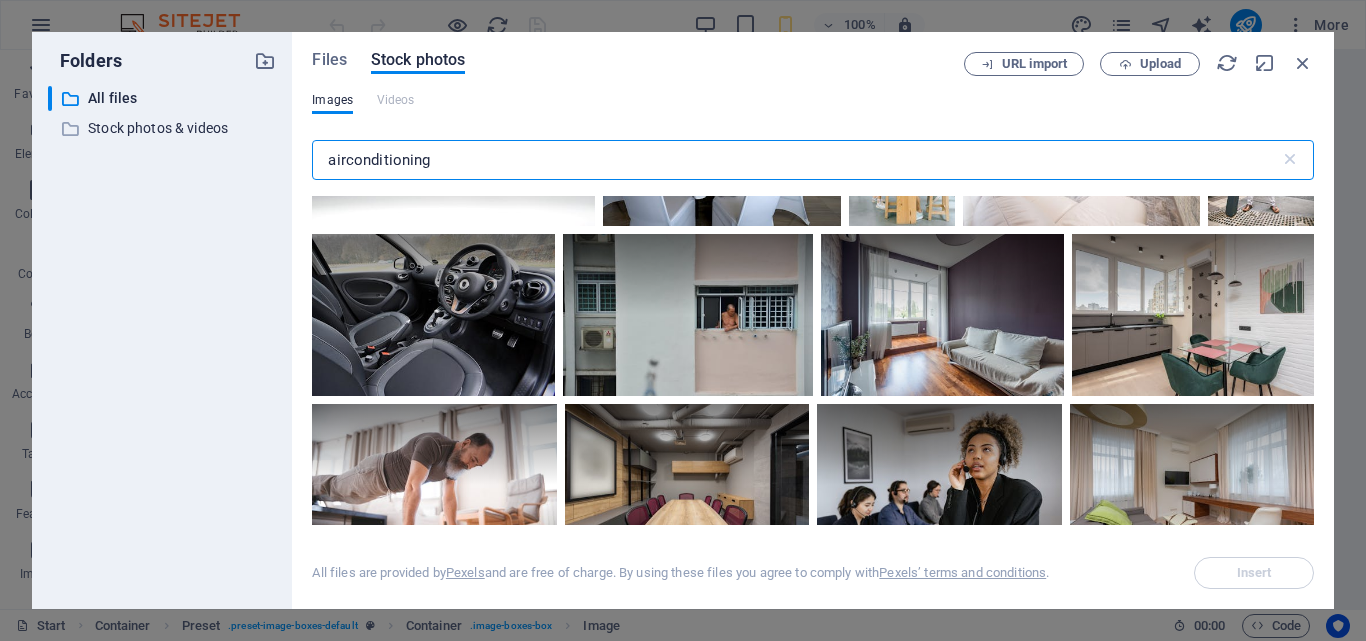 scroll, scrollTop: 3471, scrollLeft: 0, axis: vertical 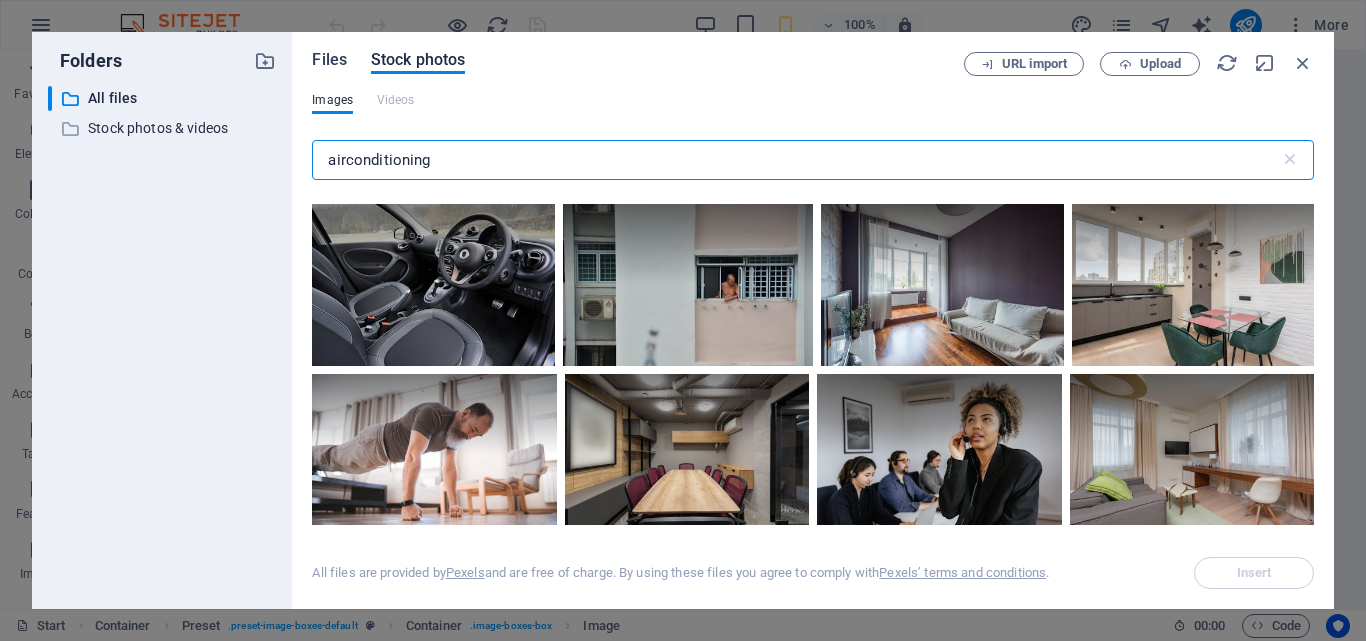 type on "airconditioning" 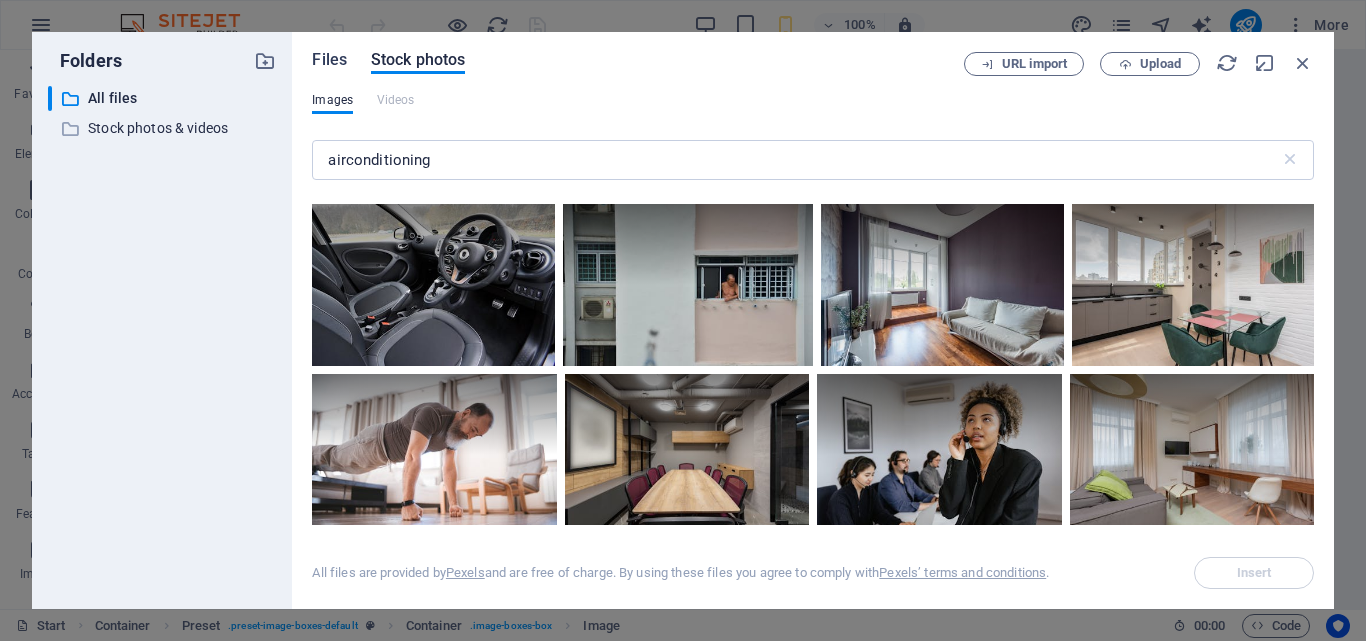 click on "Files" at bounding box center (329, 60) 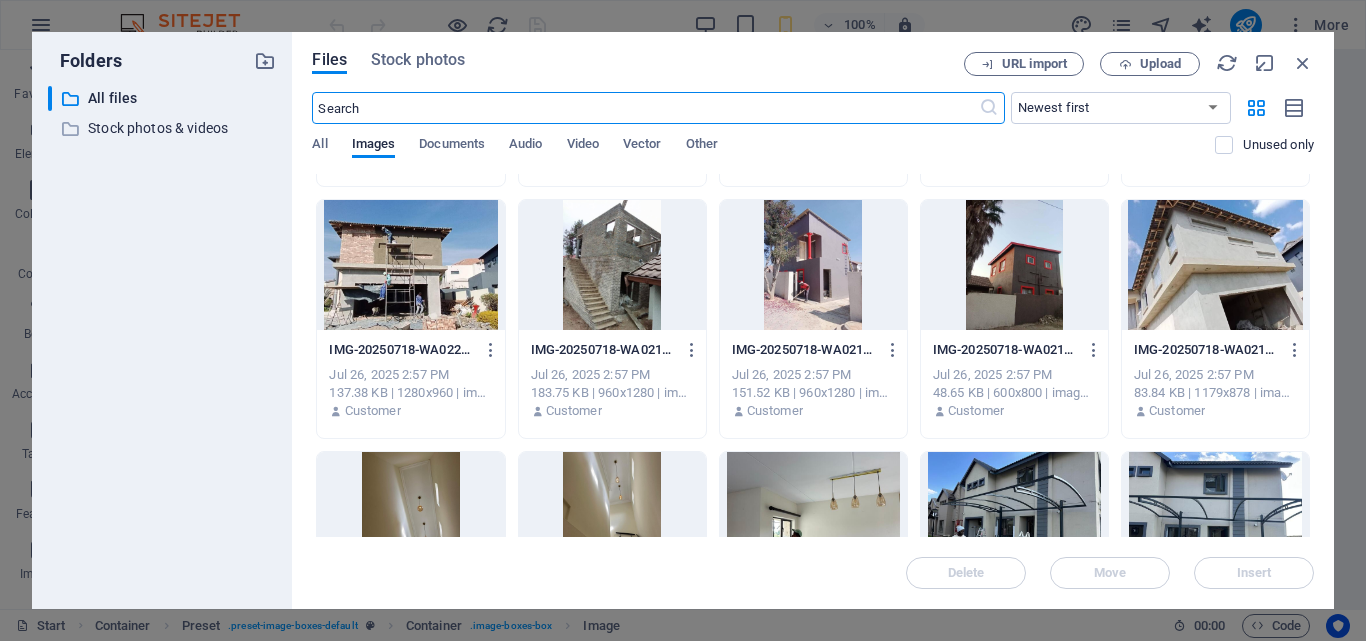 scroll, scrollTop: 1478, scrollLeft: 0, axis: vertical 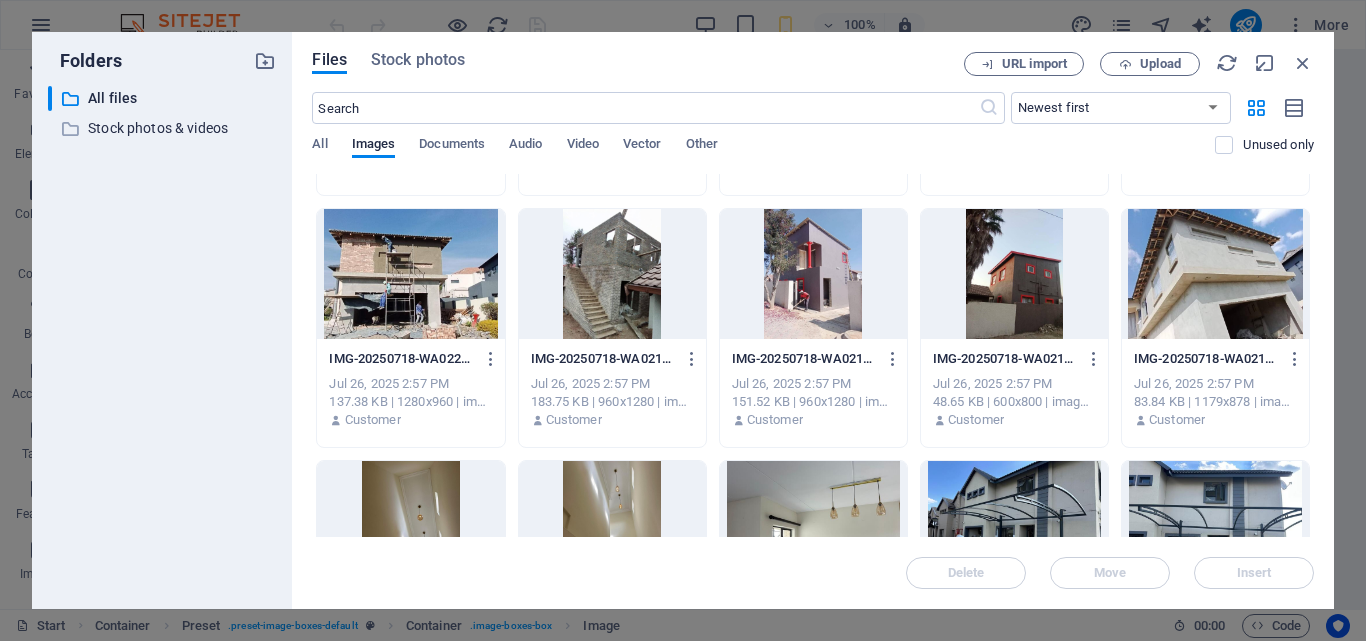 click at bounding box center [410, 274] 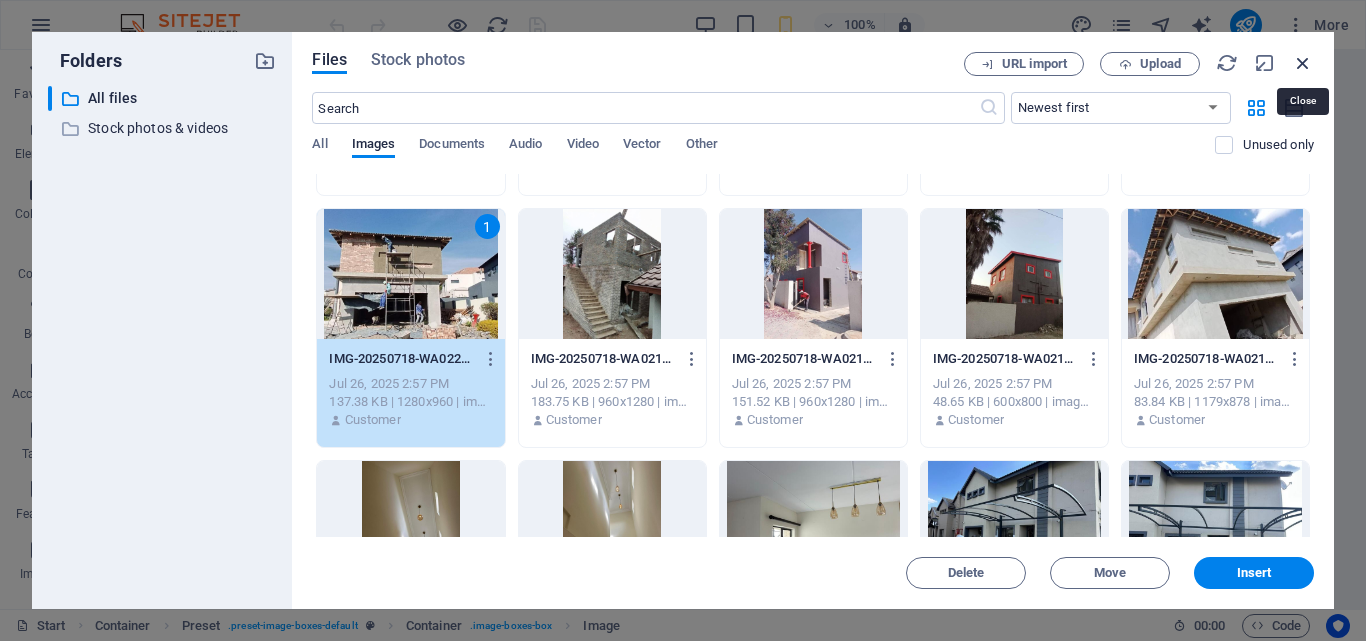 drag, startPoint x: 1298, startPoint y: 60, endPoint x: 803, endPoint y: 38, distance: 495.48865 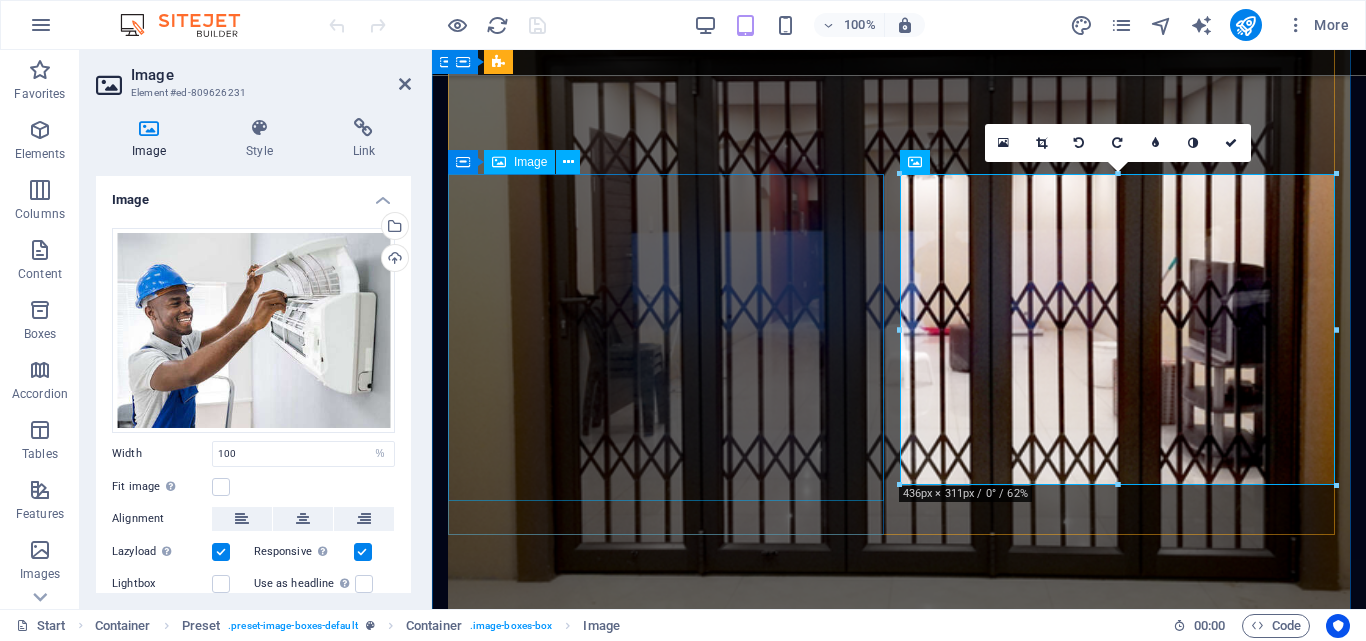 scroll, scrollTop: 6299, scrollLeft: 0, axis: vertical 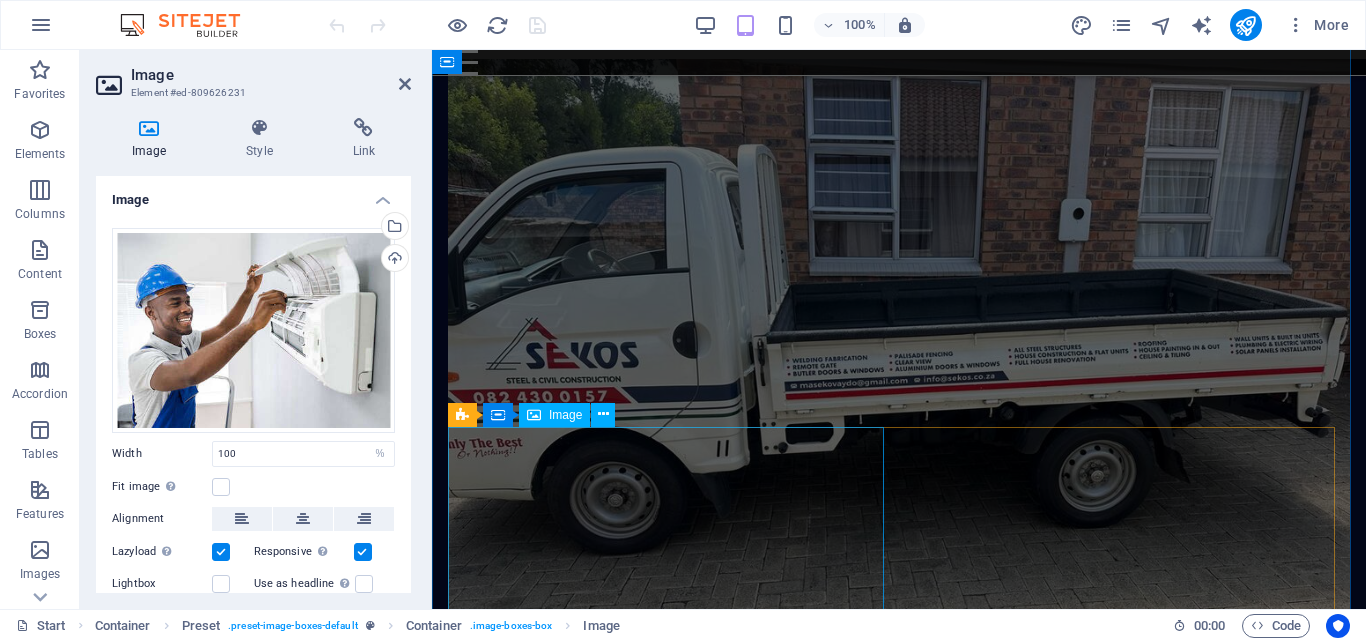 click at bounding box center [899, 7999] 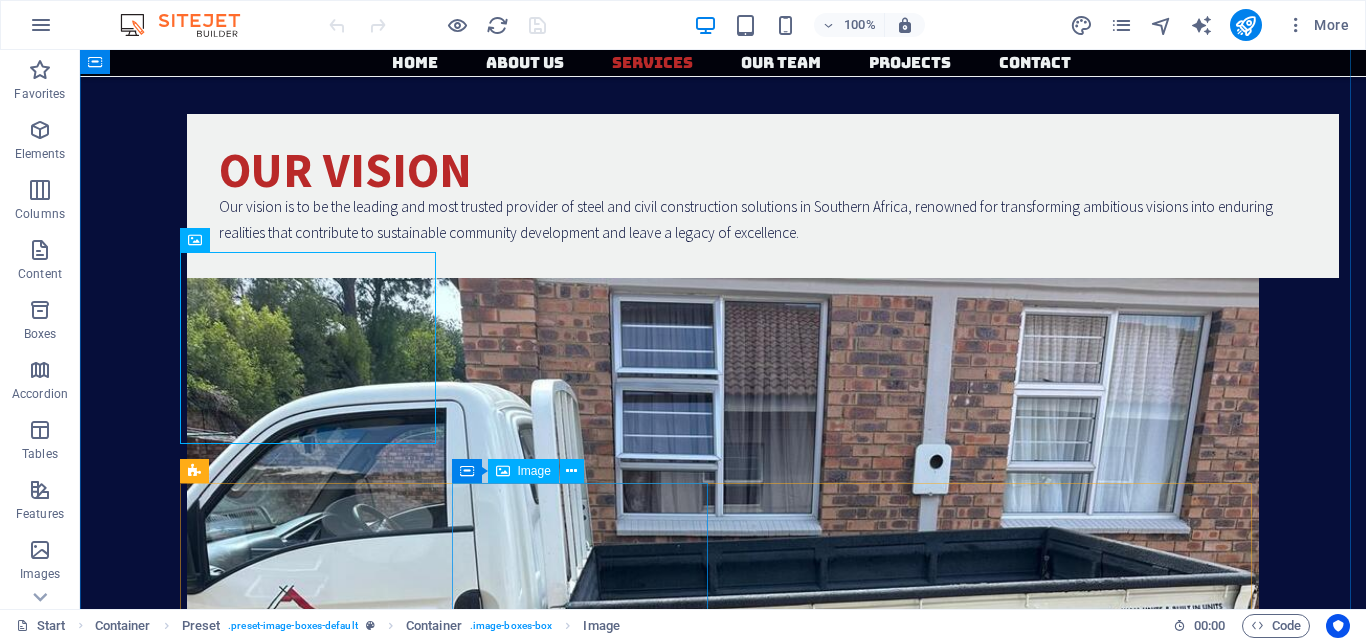 scroll, scrollTop: 4227, scrollLeft: 0, axis: vertical 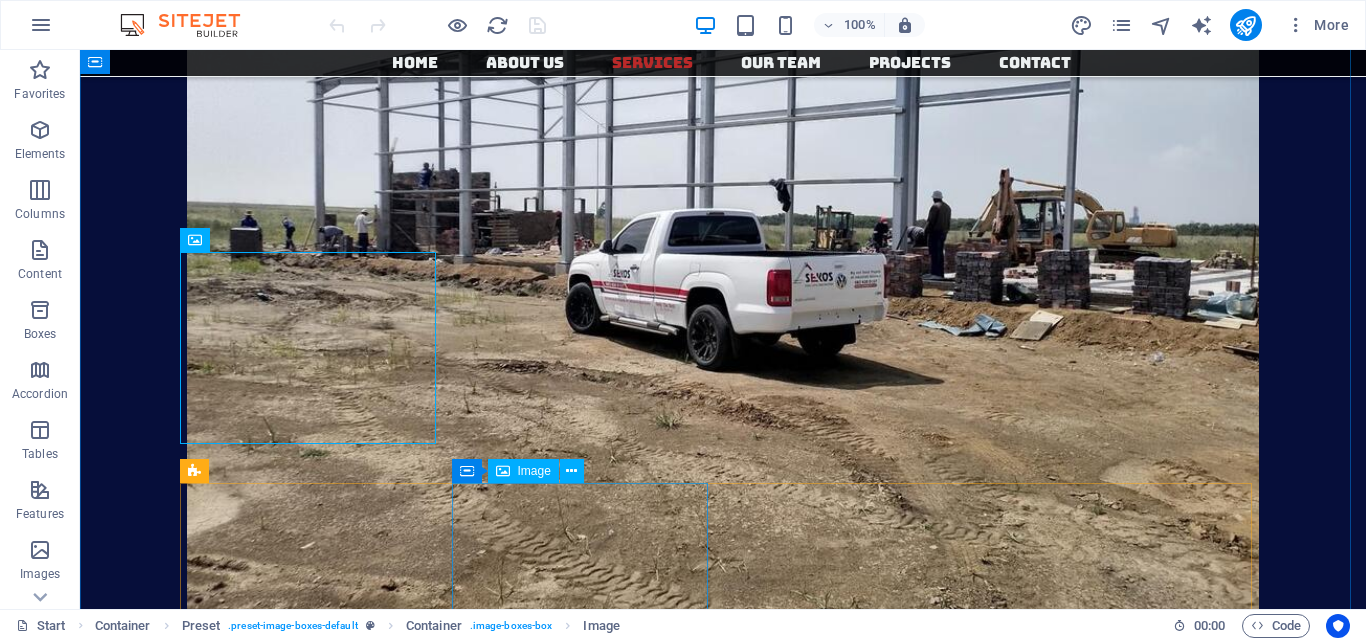 click at bounding box center [723, 14326] 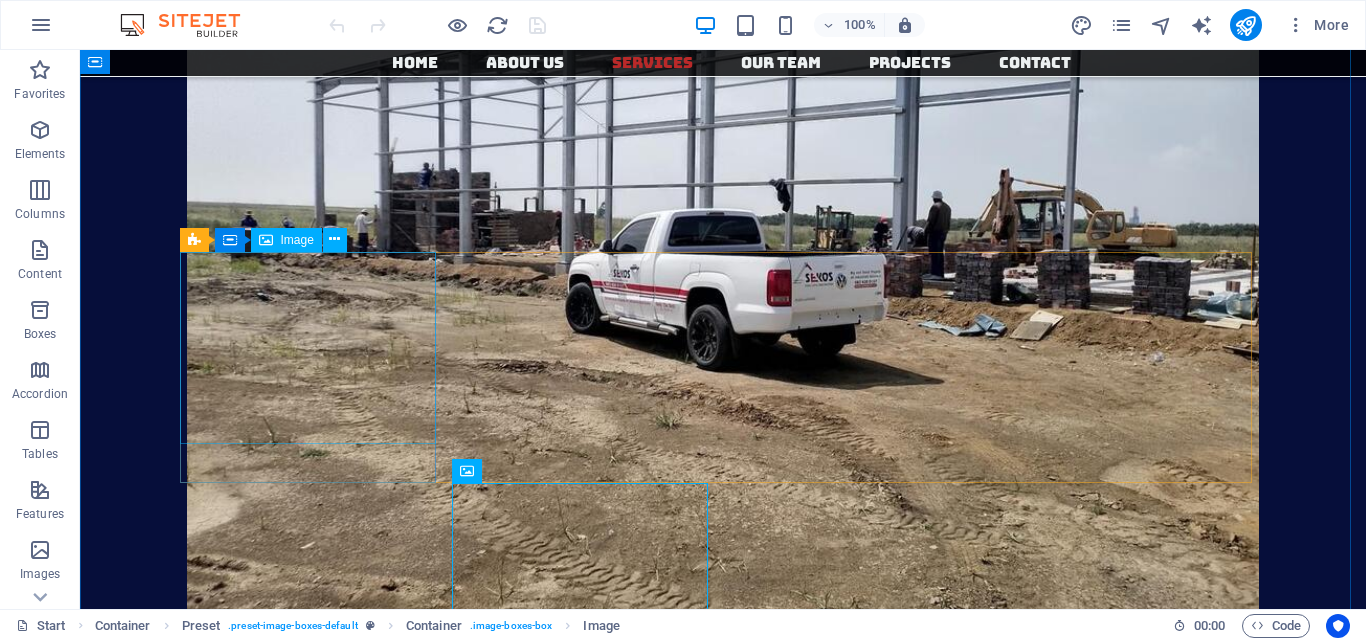 click at bounding box center (723, 10224) 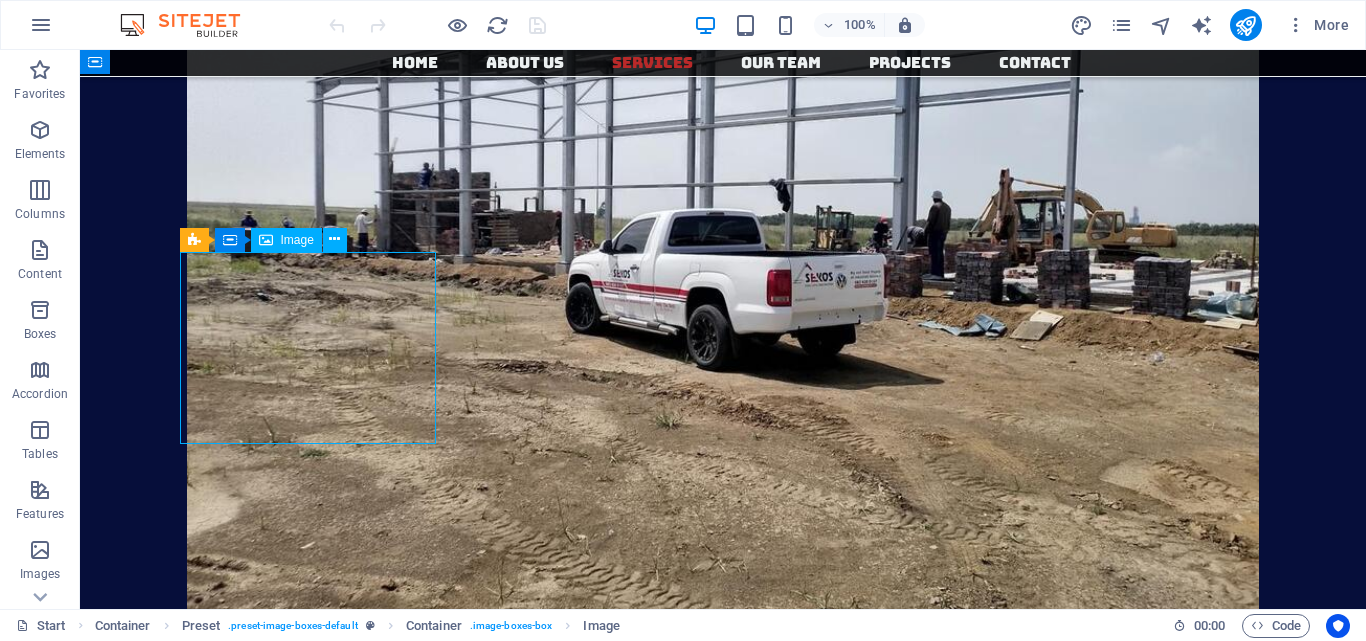 click at bounding box center (723, 10224) 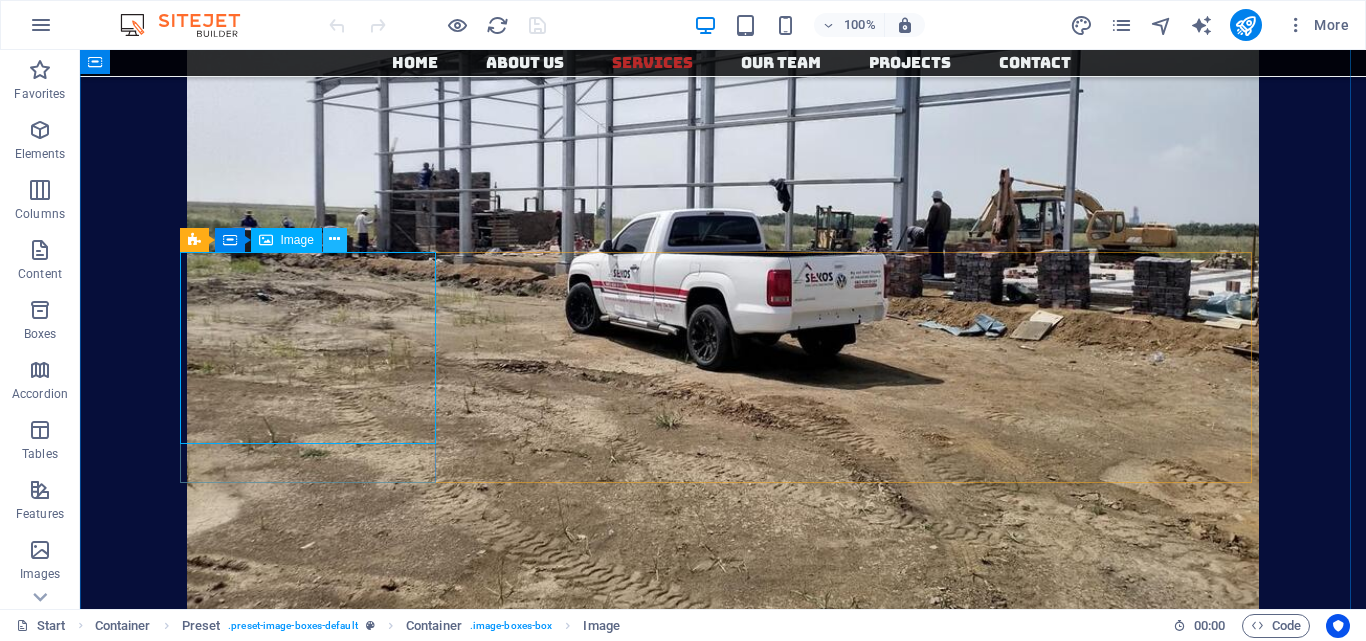 click at bounding box center (334, 239) 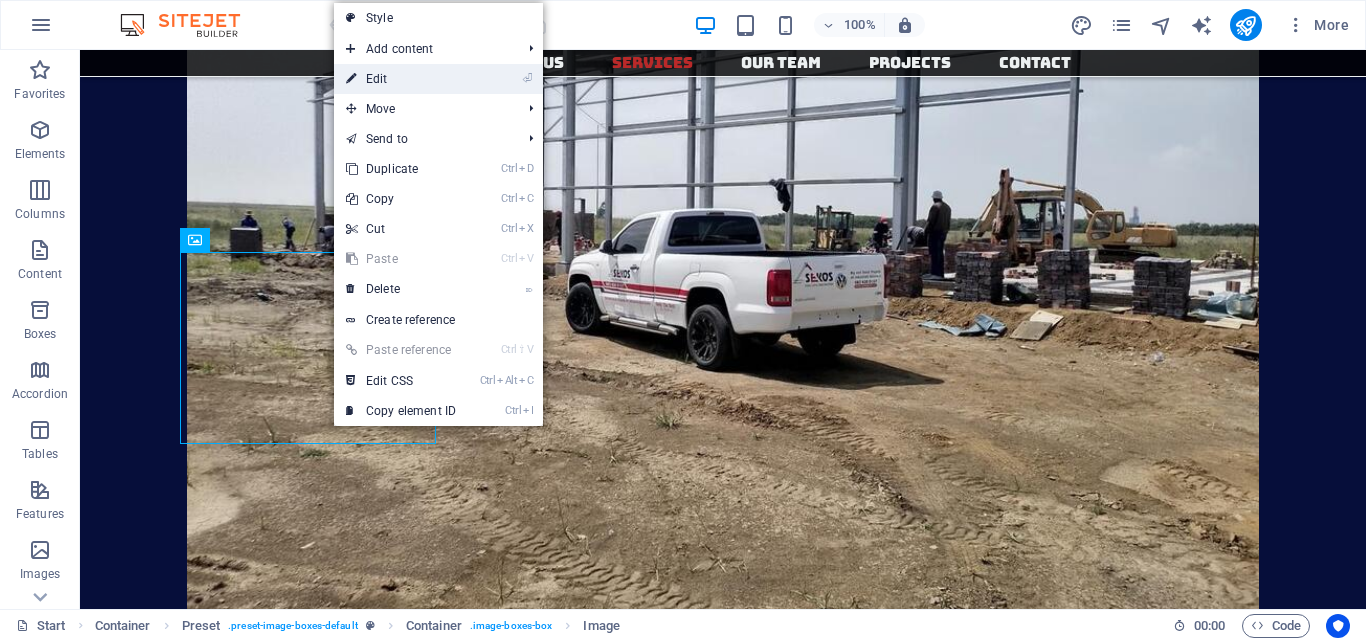 click on "⏎  Edit" at bounding box center (401, 79) 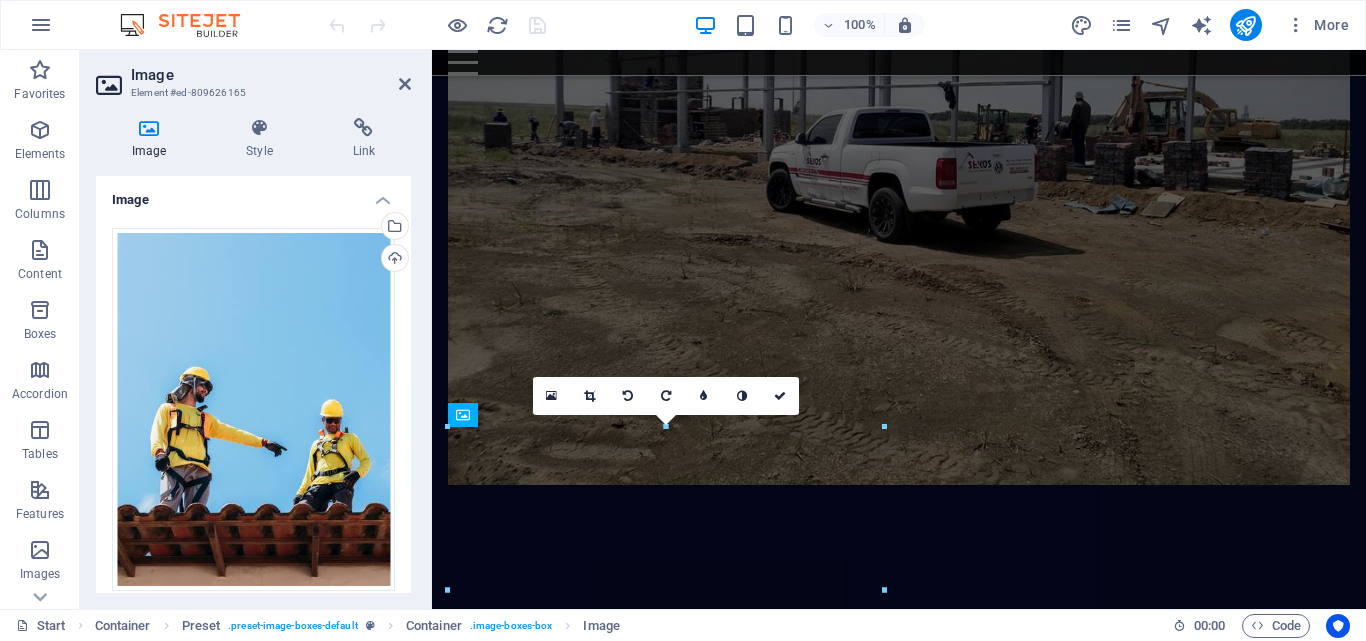 scroll, scrollTop: 4931, scrollLeft: 0, axis: vertical 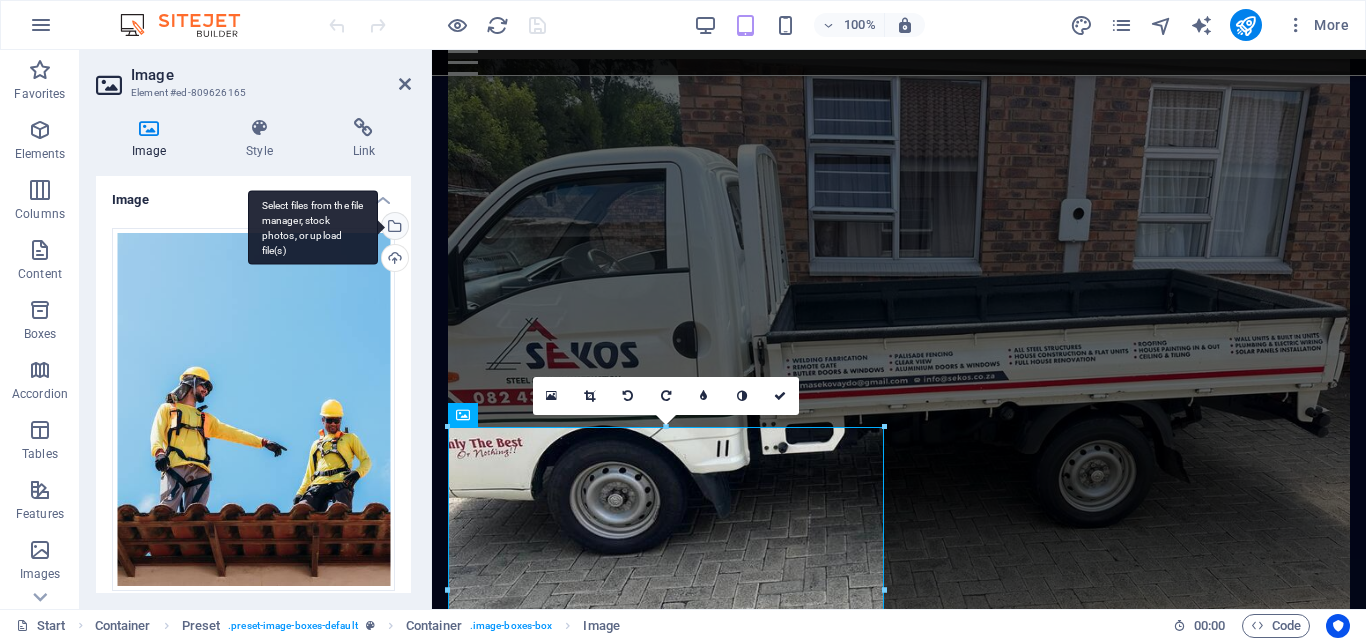 click on "Select files from the file manager, stock photos, or upload file(s)" at bounding box center (313, 227) 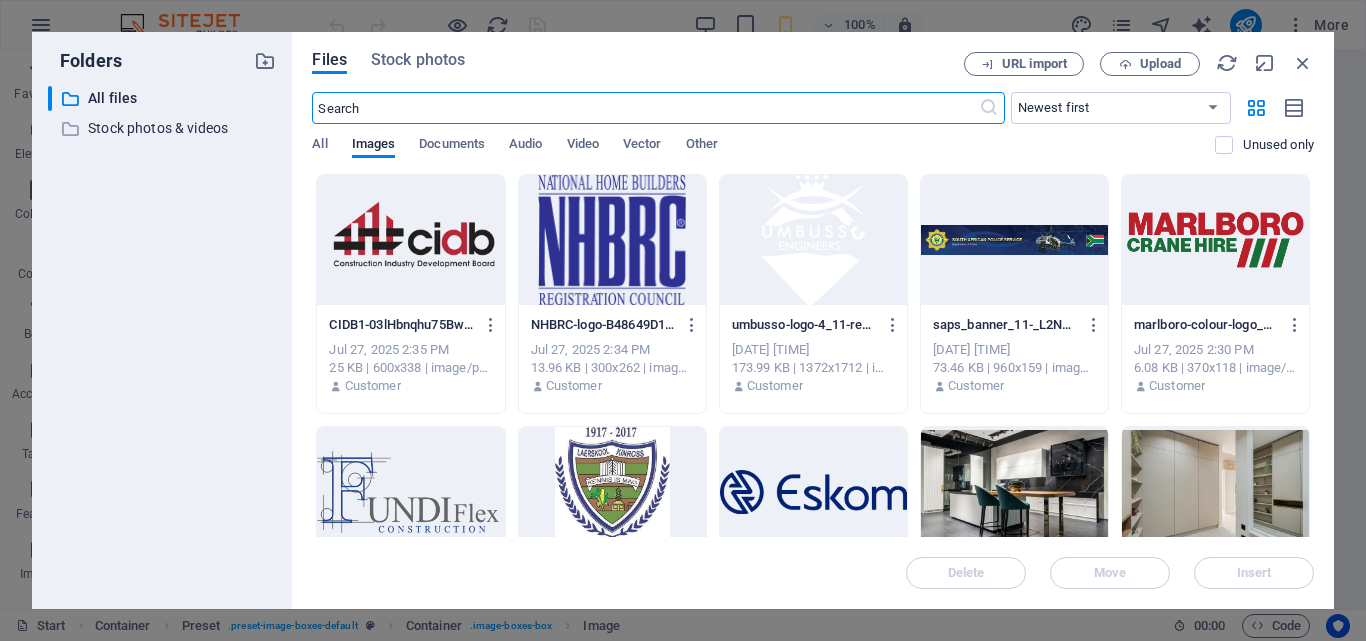 scroll, scrollTop: 7894, scrollLeft: 0, axis: vertical 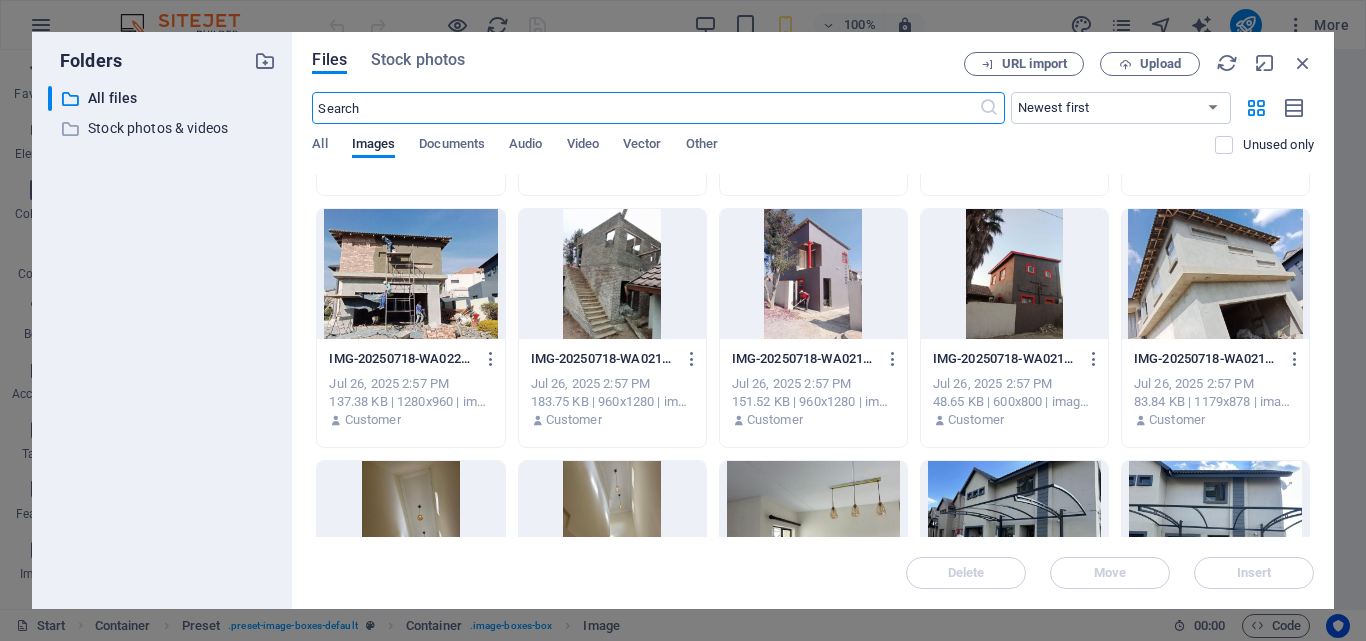 click at bounding box center [410, 274] 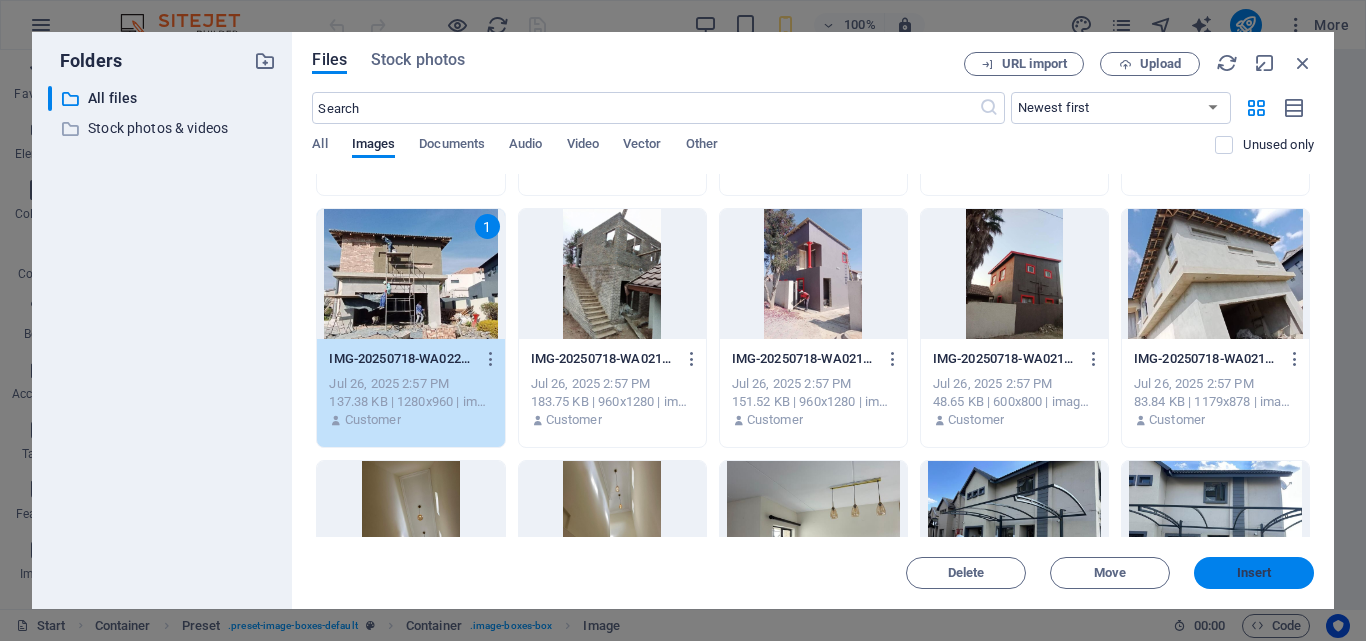 click on "Insert" at bounding box center (1254, 573) 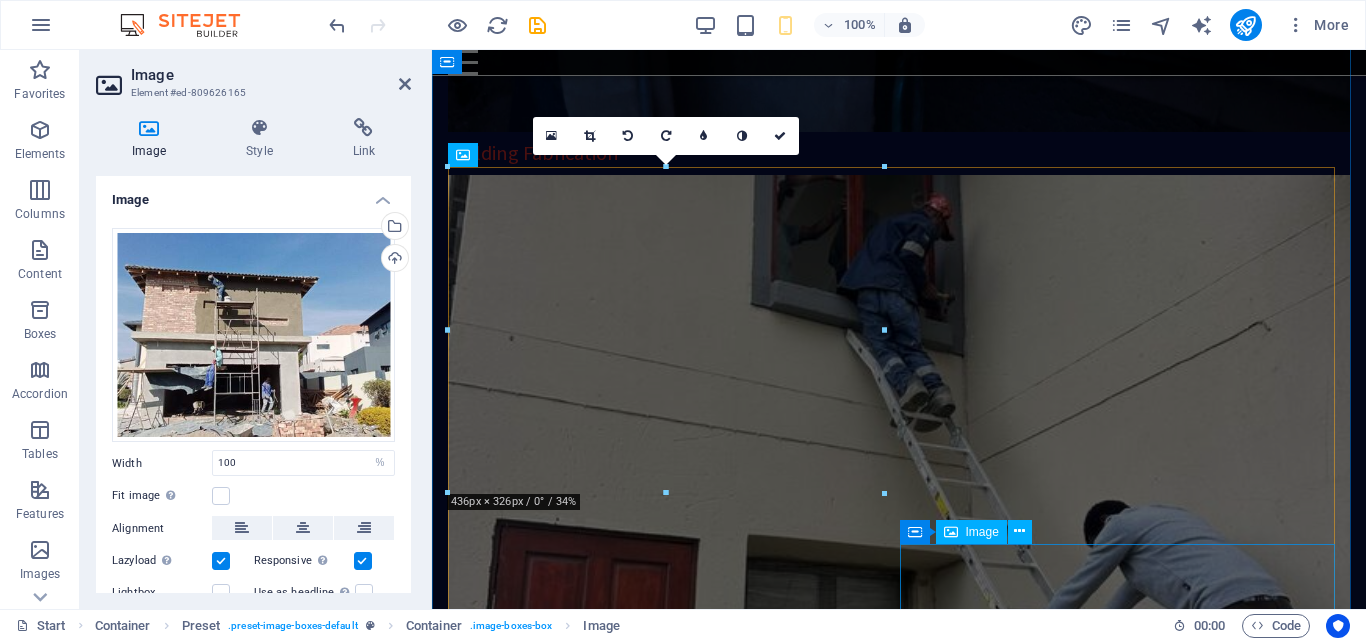 scroll, scrollTop: 5191, scrollLeft: 0, axis: vertical 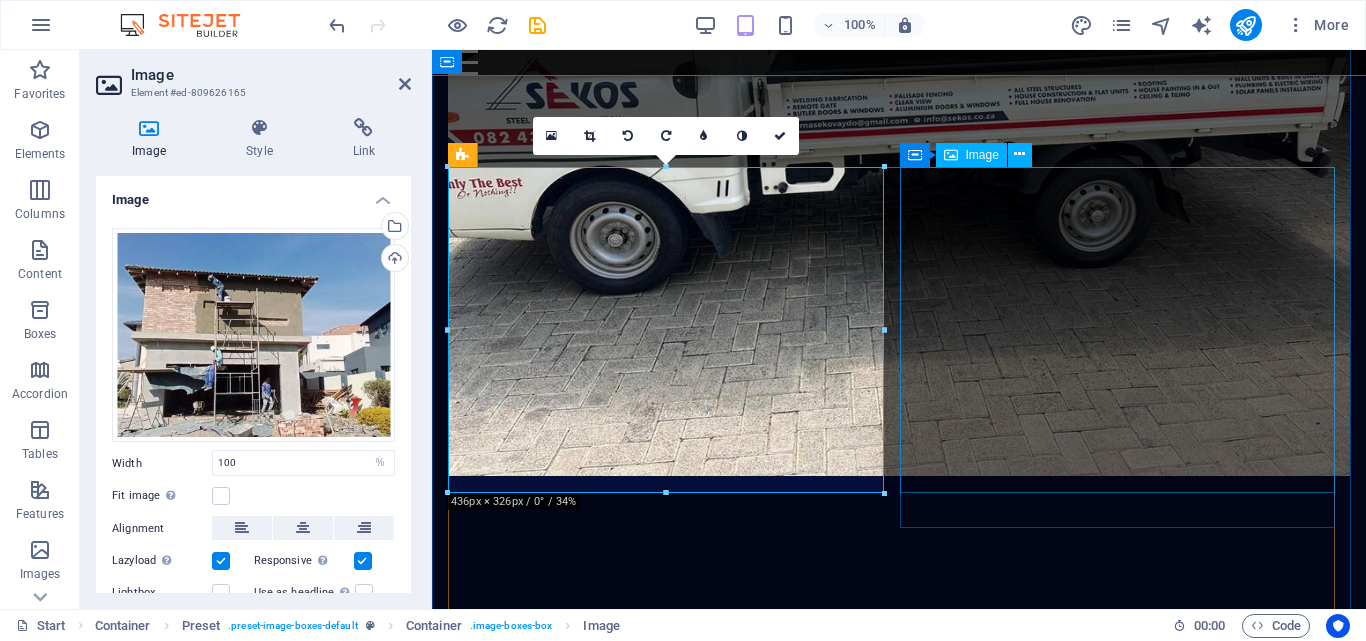 click at bounding box center (899, 8456) 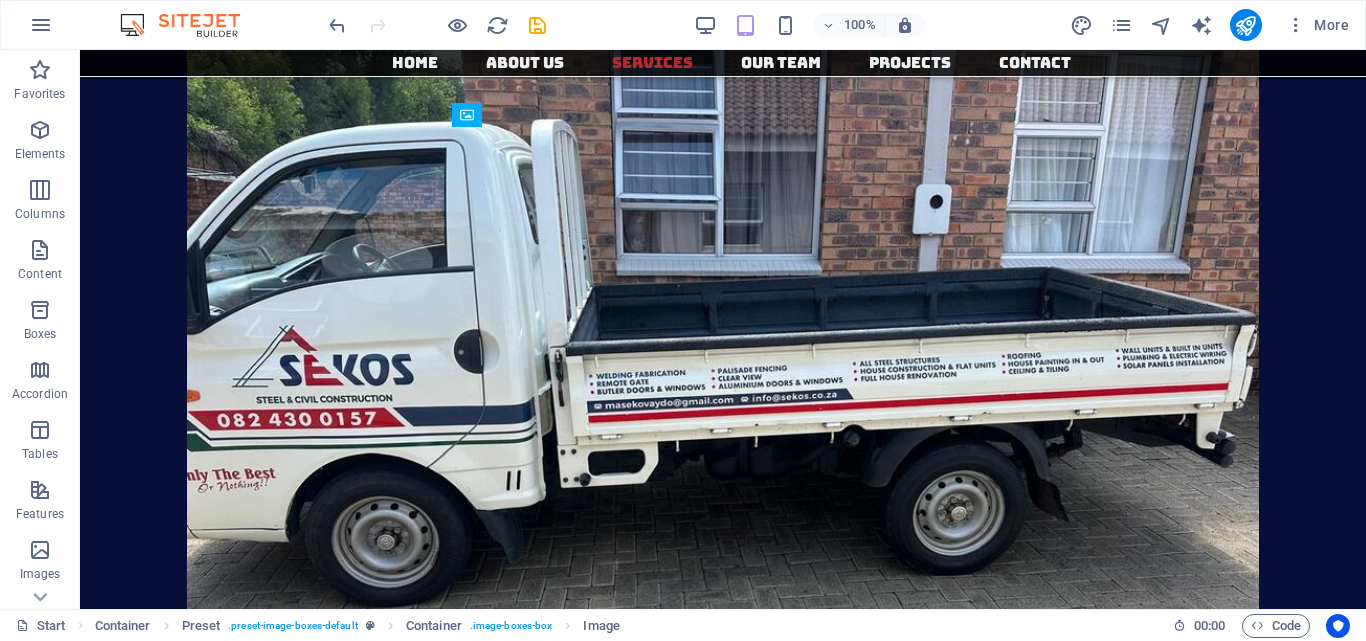 scroll, scrollTop: 4352, scrollLeft: 0, axis: vertical 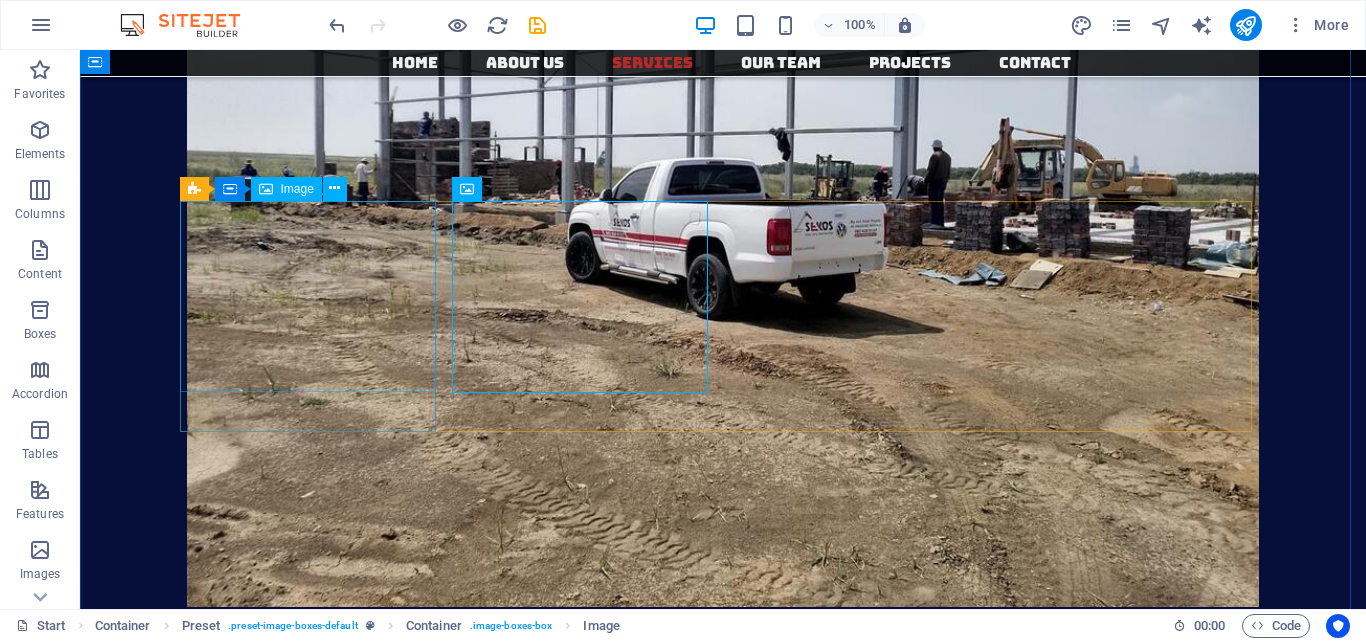 click at bounding box center [723, 10173] 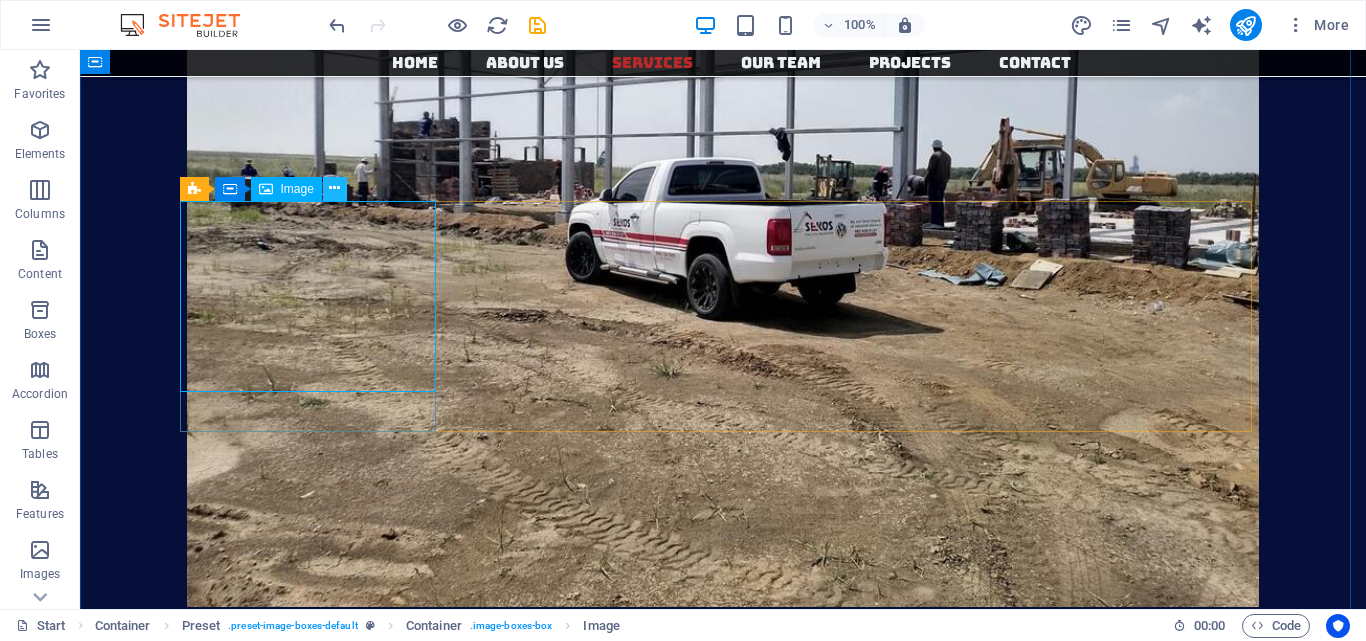 click at bounding box center (334, 188) 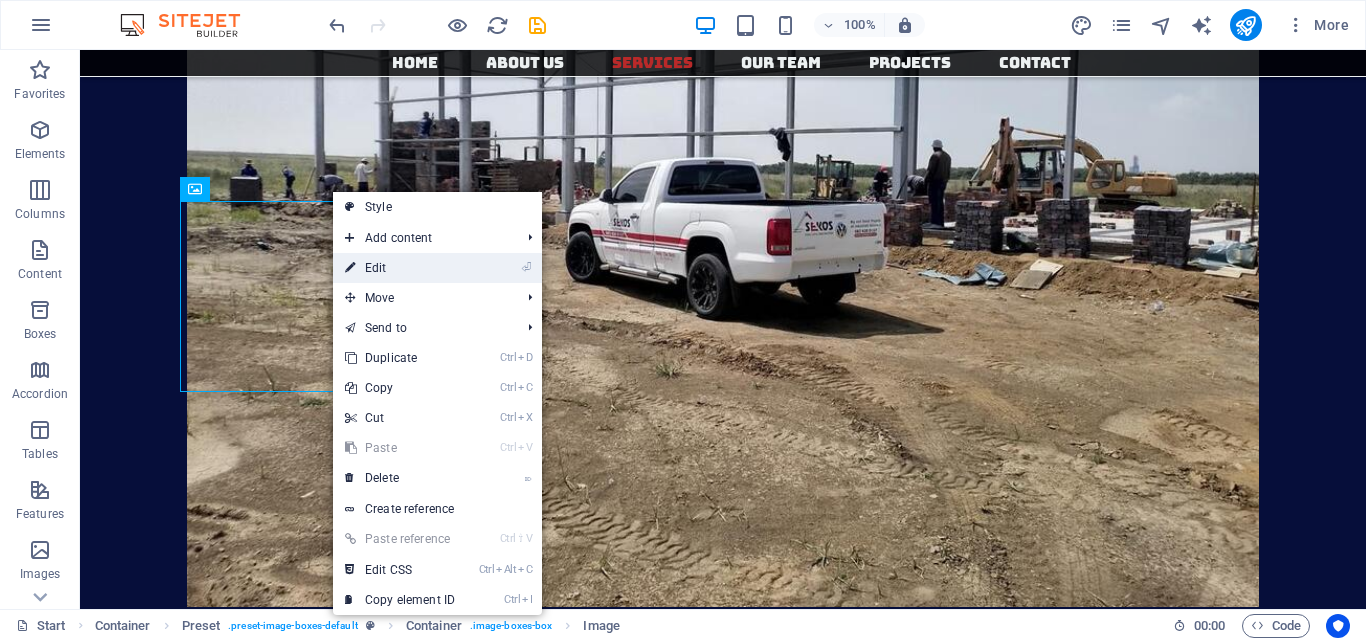 click on "⏎  Edit" at bounding box center (400, 268) 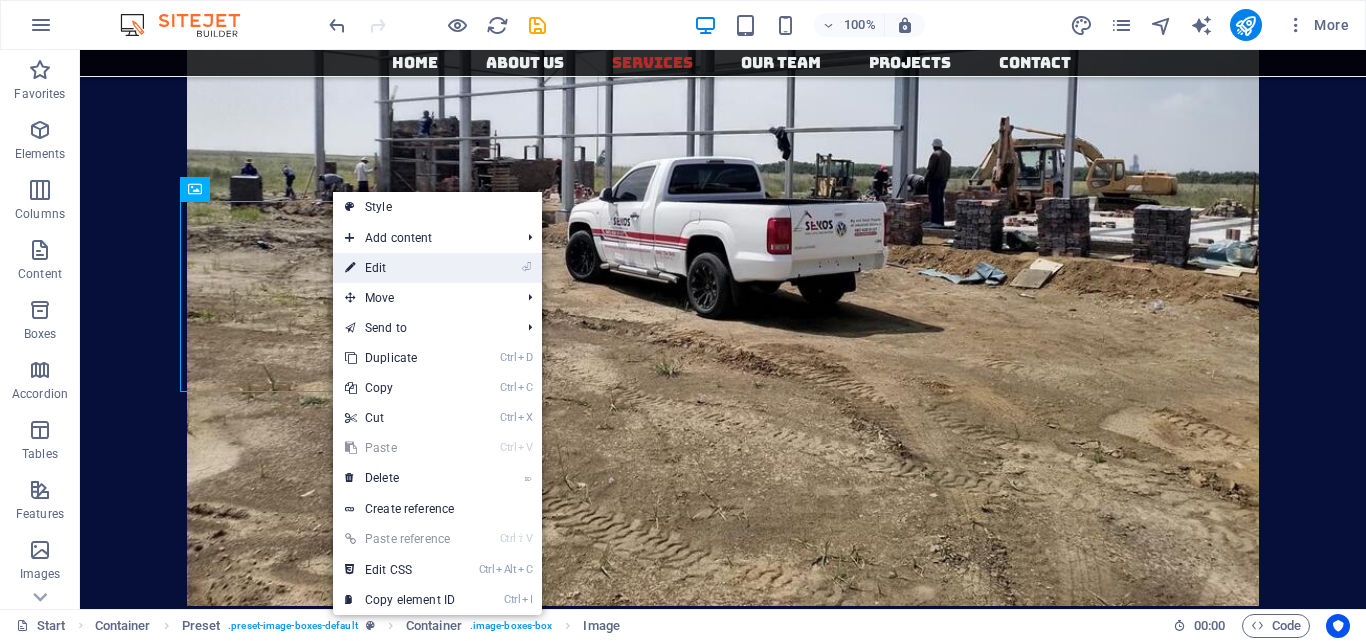 select on "%" 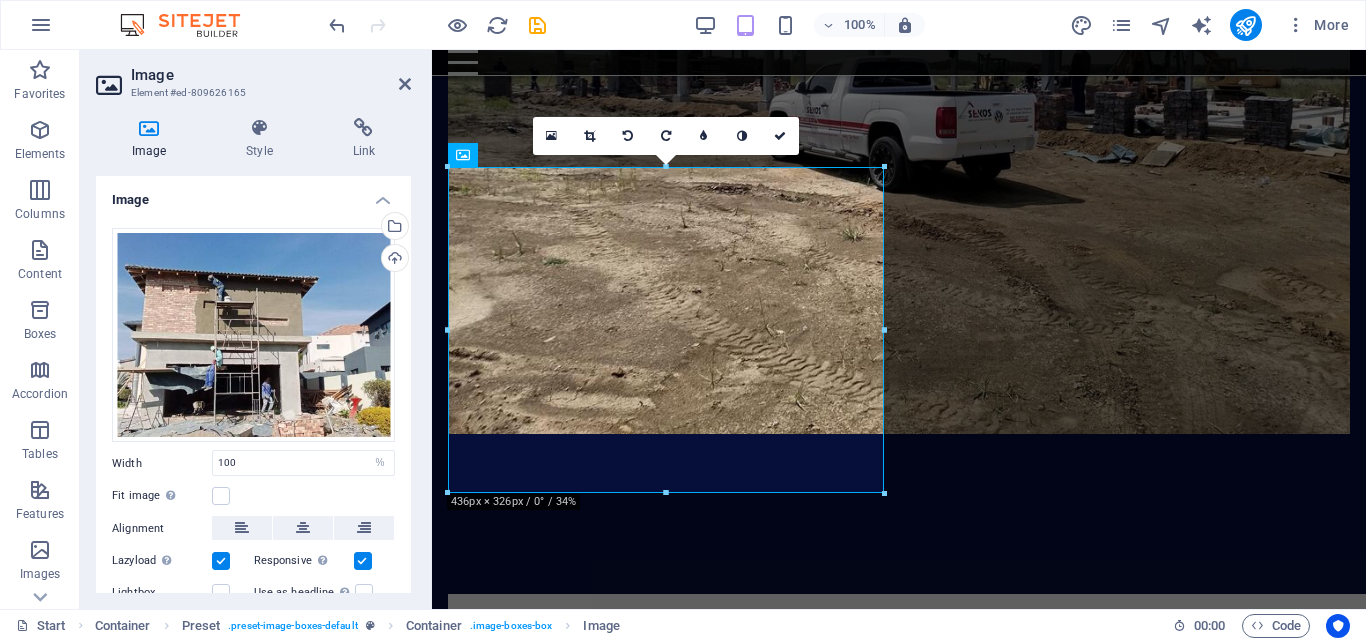 scroll, scrollTop: 5191, scrollLeft: 0, axis: vertical 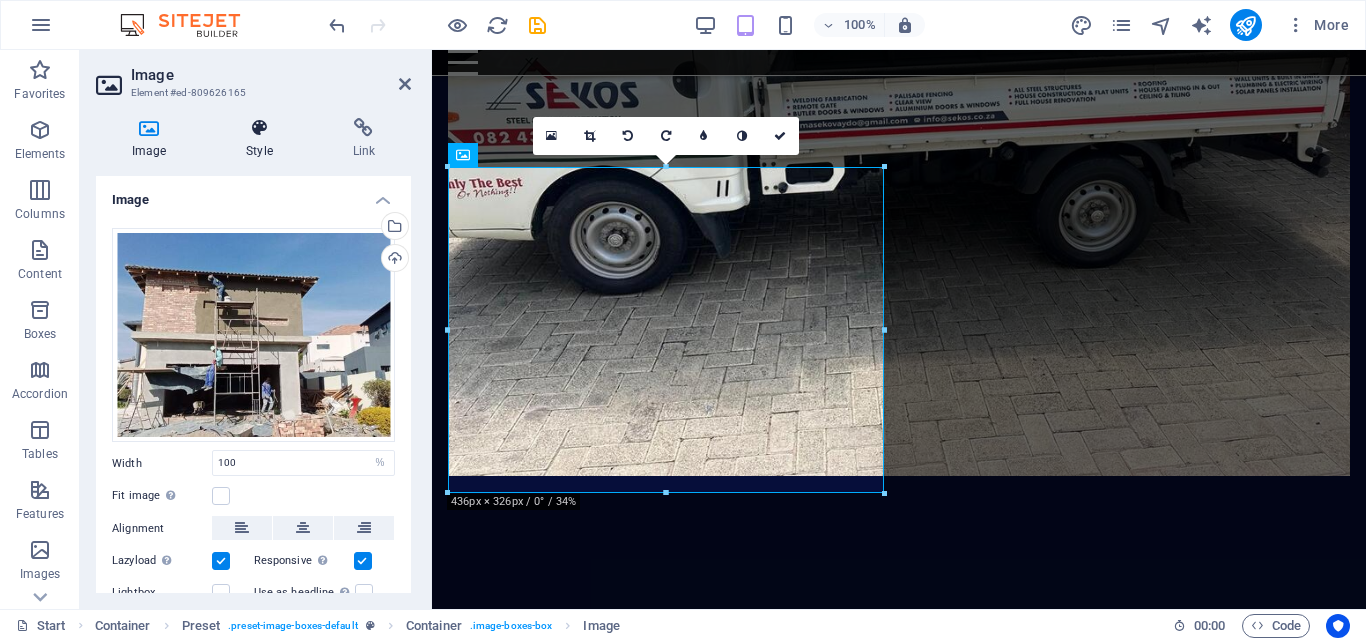 click on "Style" at bounding box center (263, 139) 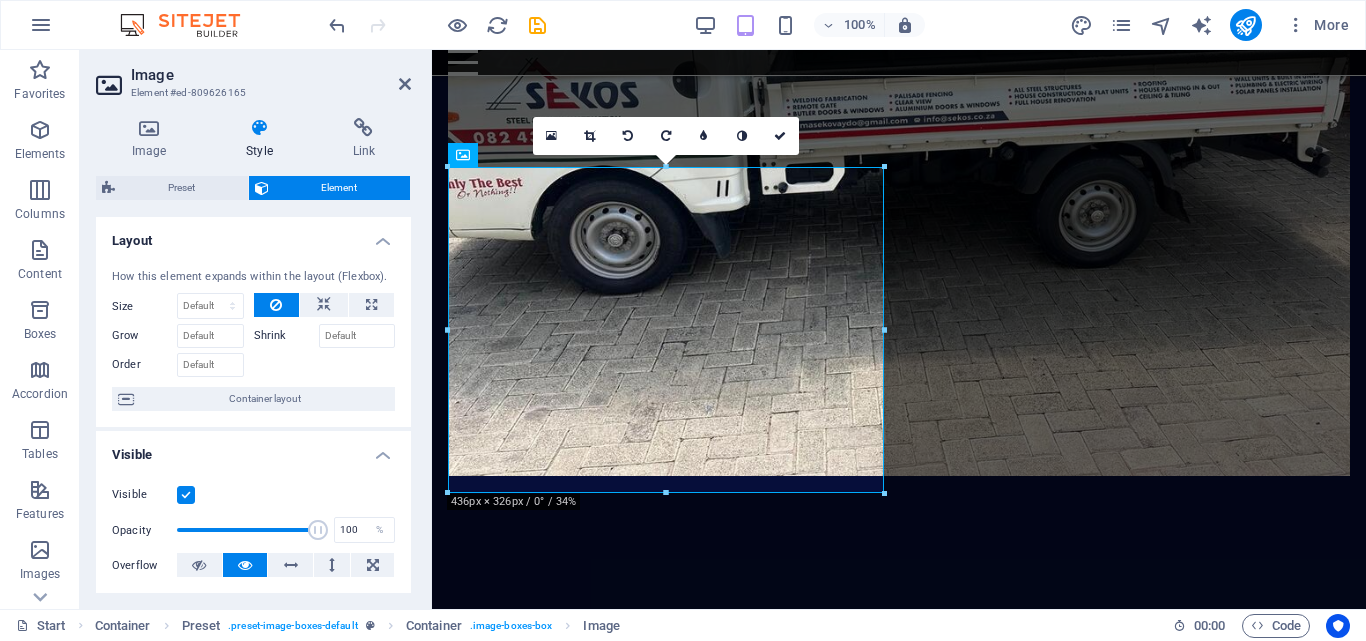drag, startPoint x: 405, startPoint y: 291, endPoint x: 402, endPoint y: 326, distance: 35.128338 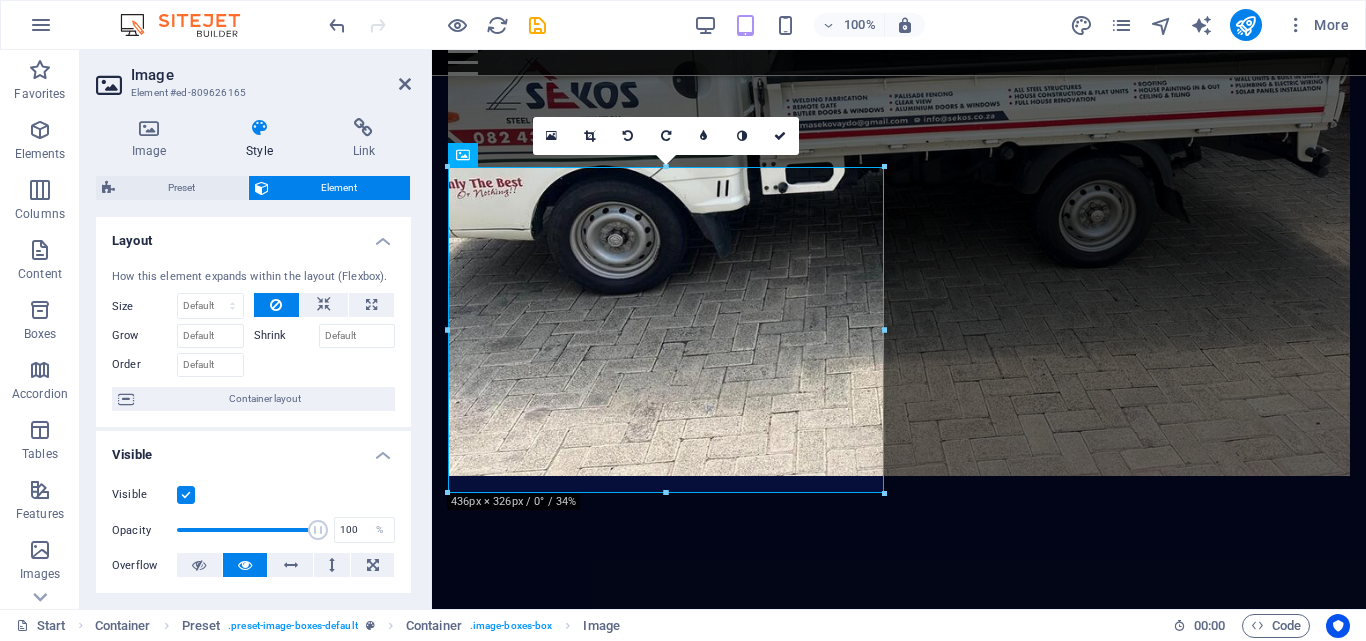 click on "How this element expands within the layout (Flexbox). Size Default auto px % 1/1 1/2 1/3 1/4 1/5 1/6 1/7 1/8 1/9 1/10 Grow Shrink Order Container layout" at bounding box center [253, 340] 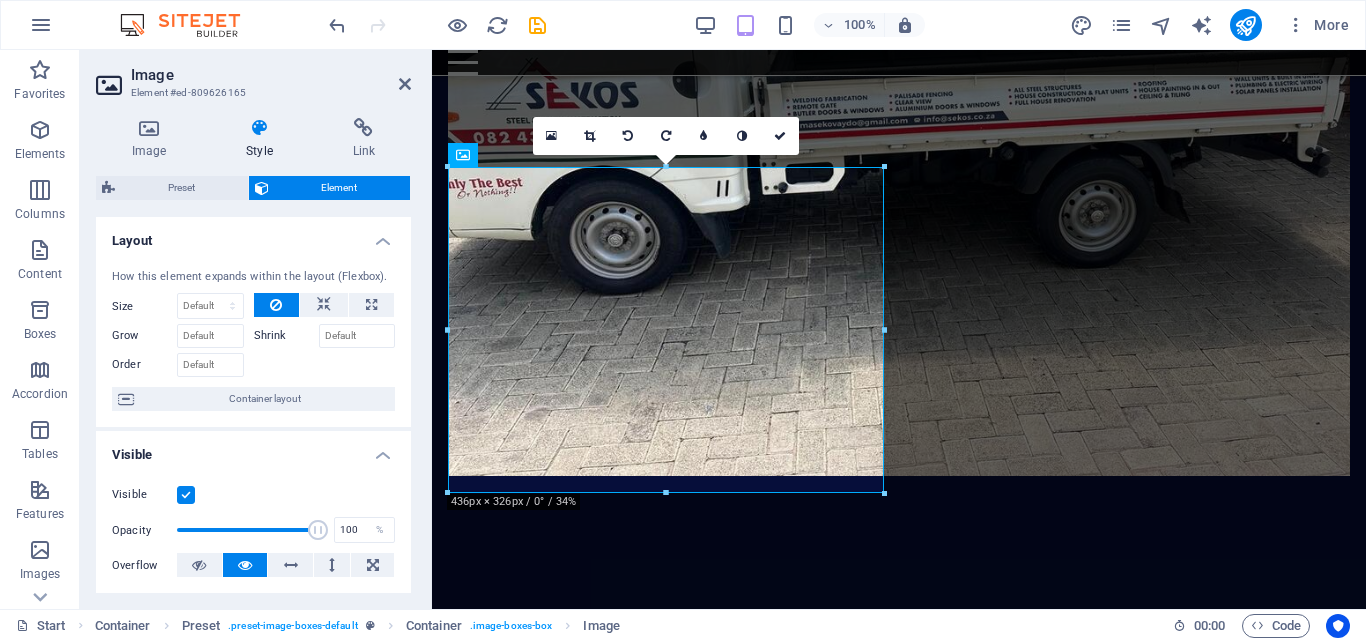 drag, startPoint x: 406, startPoint y: 319, endPoint x: 407, endPoint y: 341, distance: 22.022715 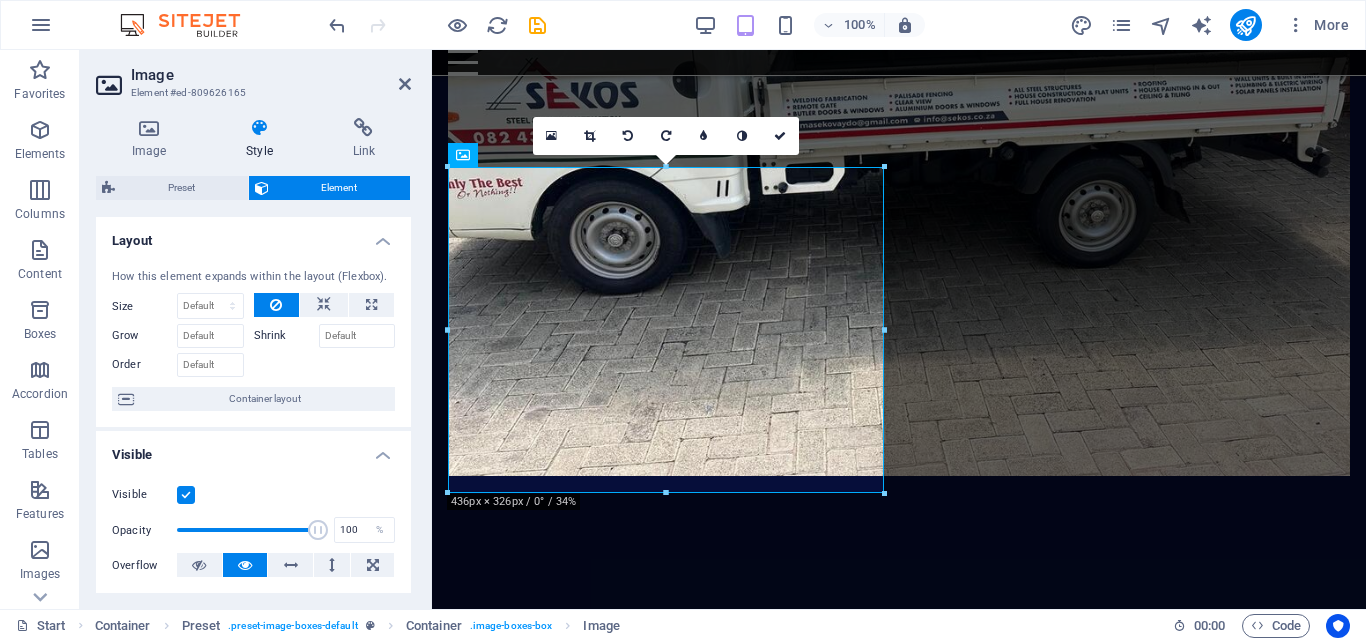 click on "Layout How this element expands within the layout (Flexbox). Size Default auto px % 1/1 1/2 1/3 1/4 1/5 1/6 1/7 1/8 1/9 1/10 Grow Shrink Order Container layout Visible Visible Opacity 100 % Overflow Spacing Margin Default auto px % rem vw vh Custom Custom auto px % rem vw vh auto px % rem vw vh auto px % rem vw vh auto px % rem vw vh Padding Default px rem % vh vw Custom Custom px rem % vh vw px rem % vh vw px rem % vh vw px rem % vh vw Border Style              - Width 1 auto px rem % vh vw Custom Custom 1 auto px rem % vh vw 1 auto px rem % vh vw 1 auto px rem % vh vw 1 auto px rem % vh vw  - Color Round corners Default px rem % vh vw Custom Custom px rem % vh vw px rem % vh vw px rem % vh vw px rem % vh vw Shadow Default None Outside Inside Color X offset 0 px rem vh vw Y offset 0 px rem vh vw Blur 0 px rem % vh vw Spread 0 px rem vh vw Text Shadow Default None Outside Color X offset 0 px rem vh vw Y offset 0 px rem vh vw Blur 0 px rem % vh vw Positioning Default Static Relative Absolute Fixed px" at bounding box center [253, 405] 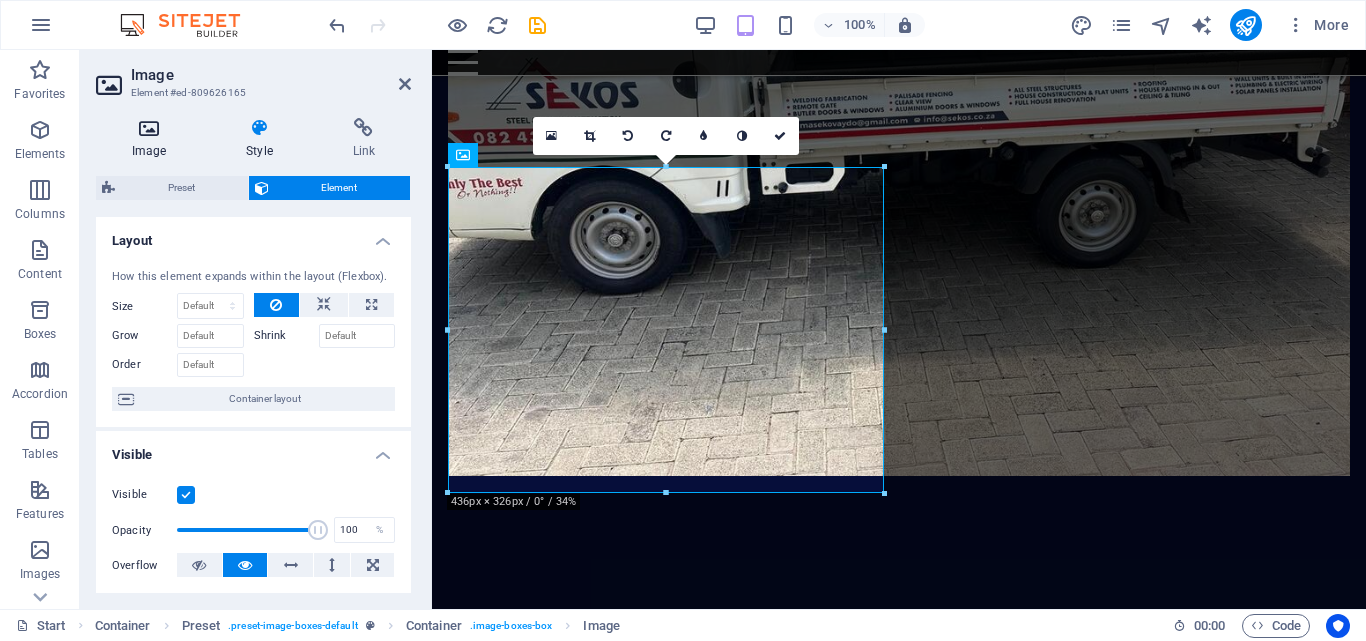 click on "Image" at bounding box center (153, 139) 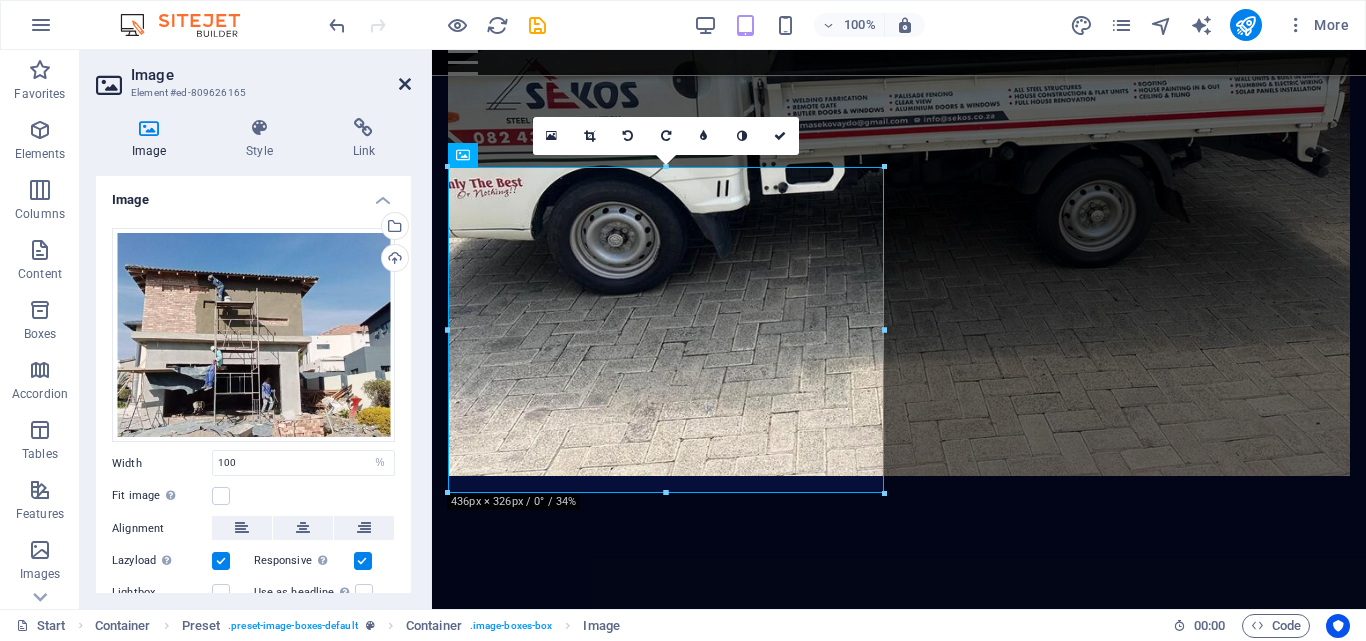 click at bounding box center (405, 84) 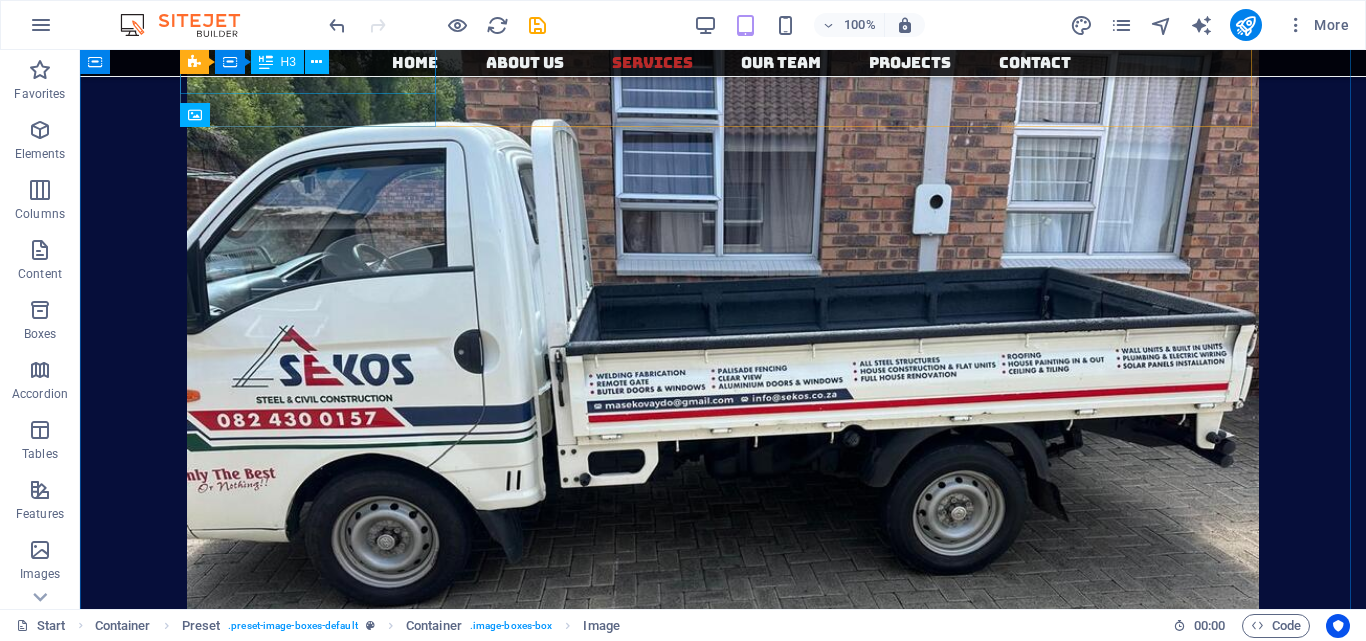 scroll, scrollTop: 4352, scrollLeft: 0, axis: vertical 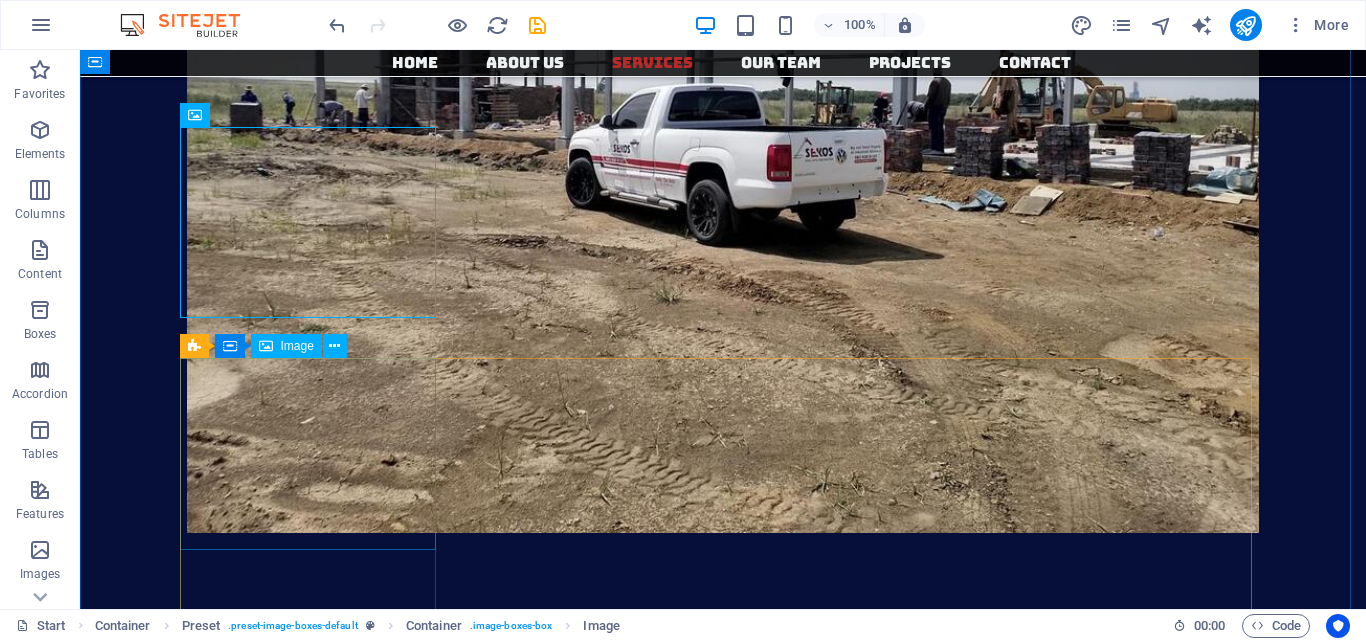 click at bounding box center [723, 13349] 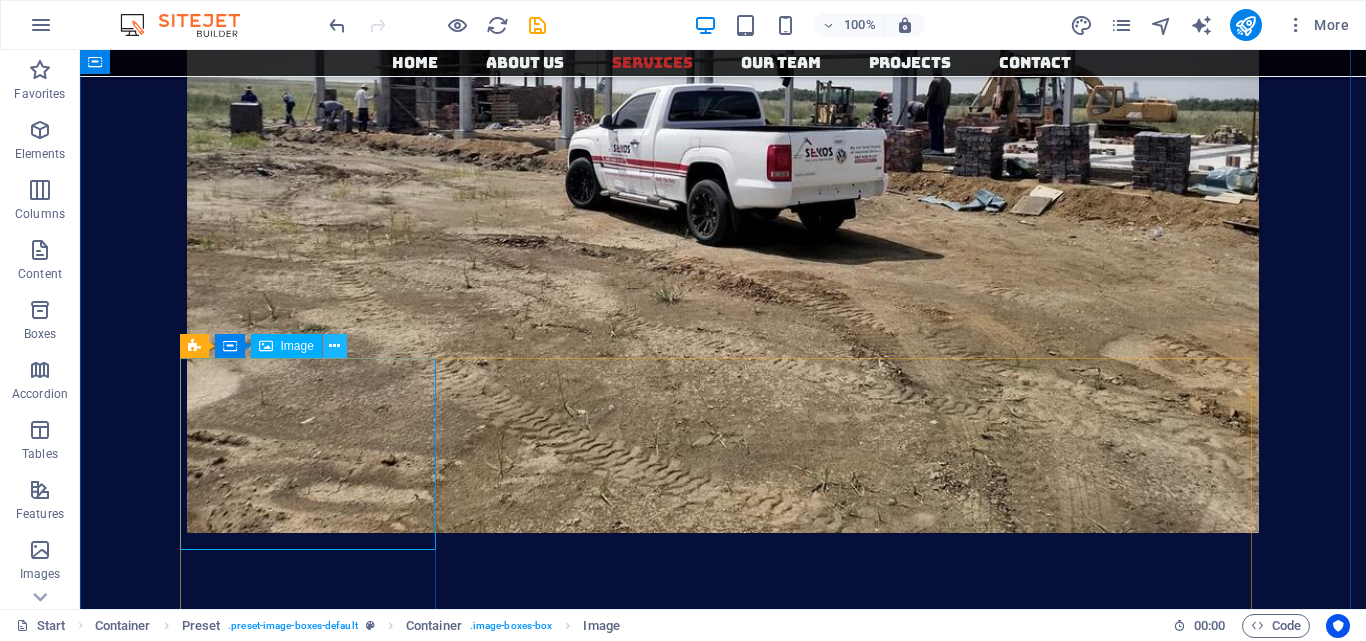 click at bounding box center [334, 346] 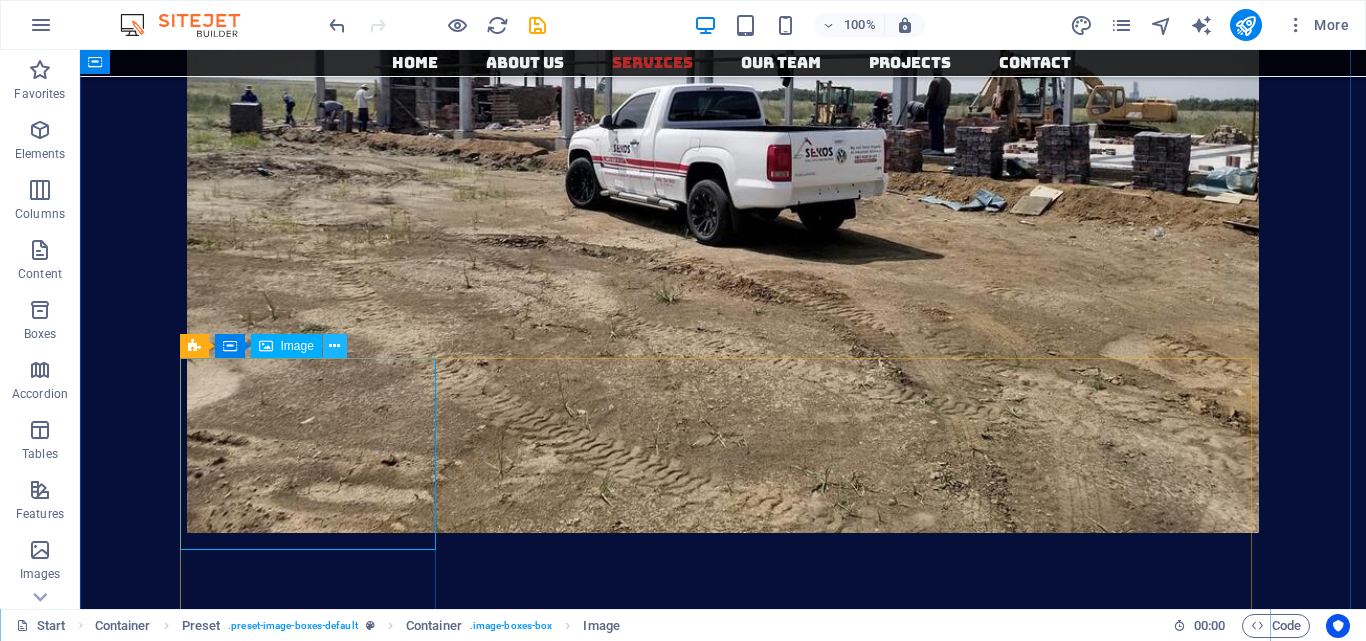 click at bounding box center [334, 346] 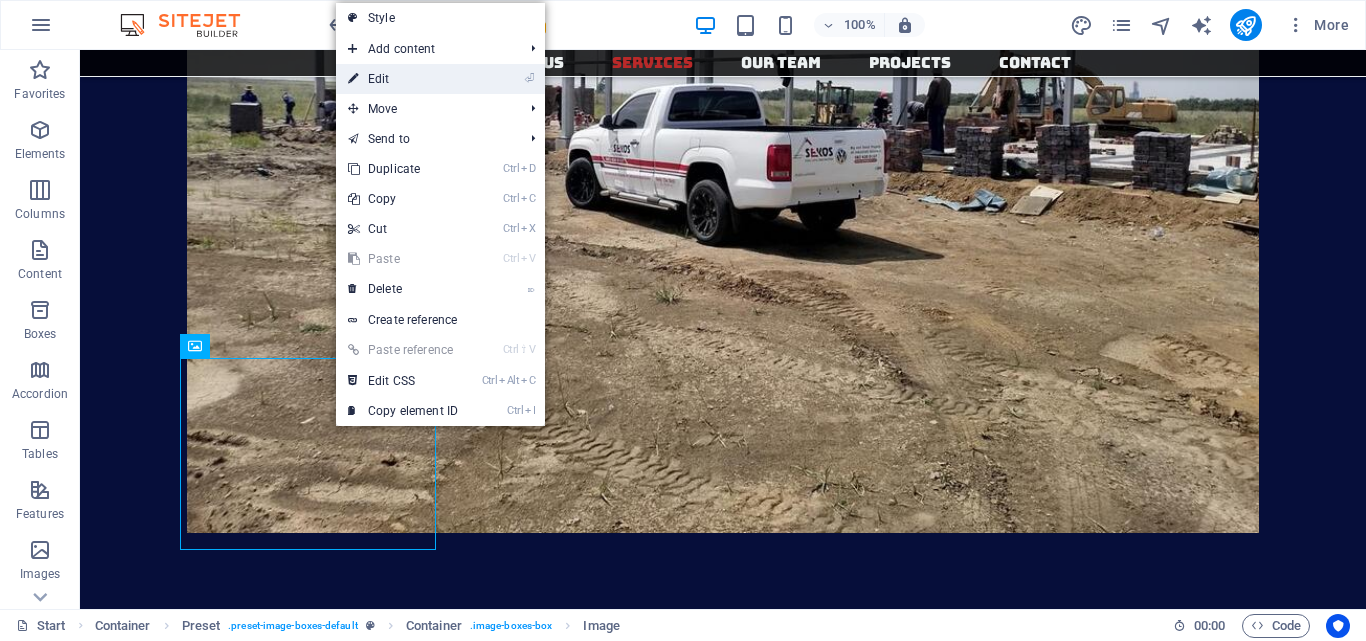 click on "⏎  Edit" at bounding box center [403, 79] 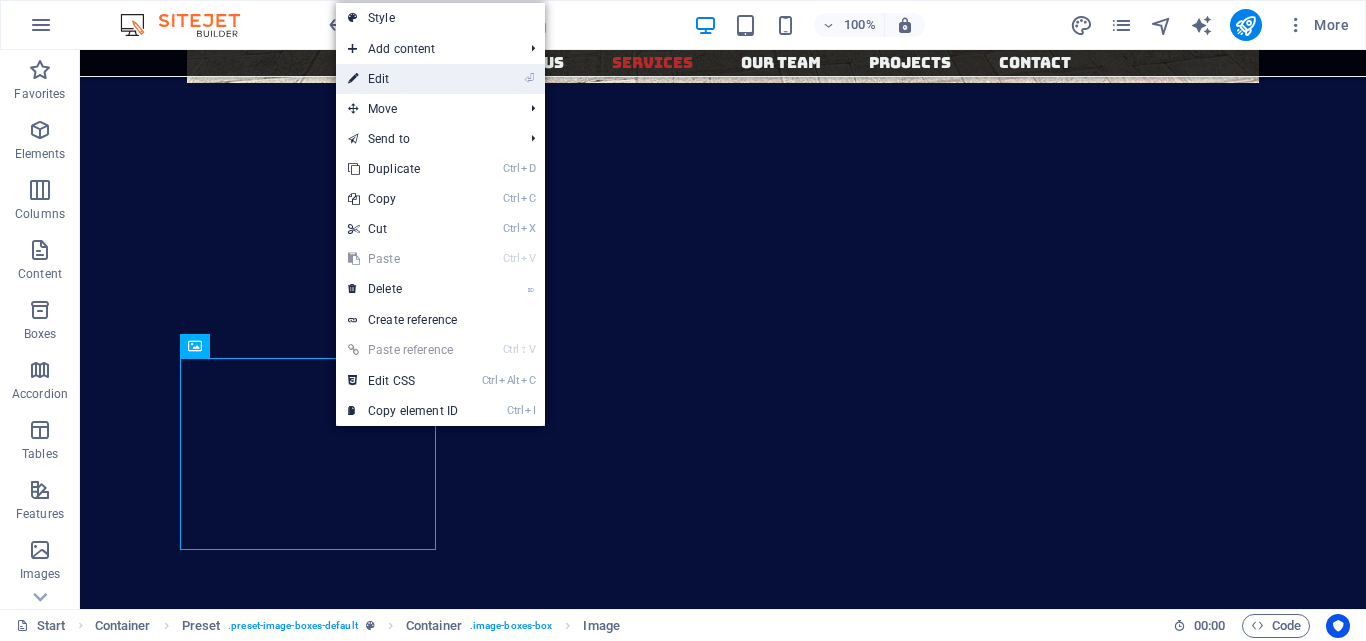 select on "%" 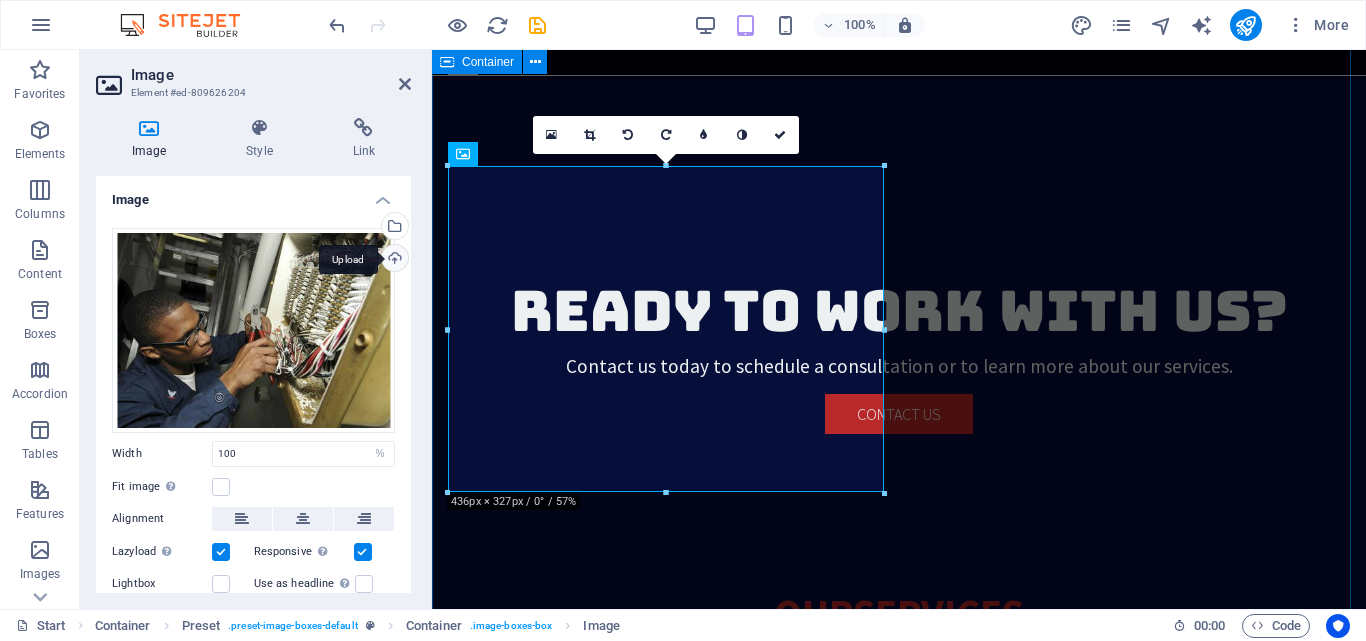 click on "Upload" at bounding box center (393, 260) 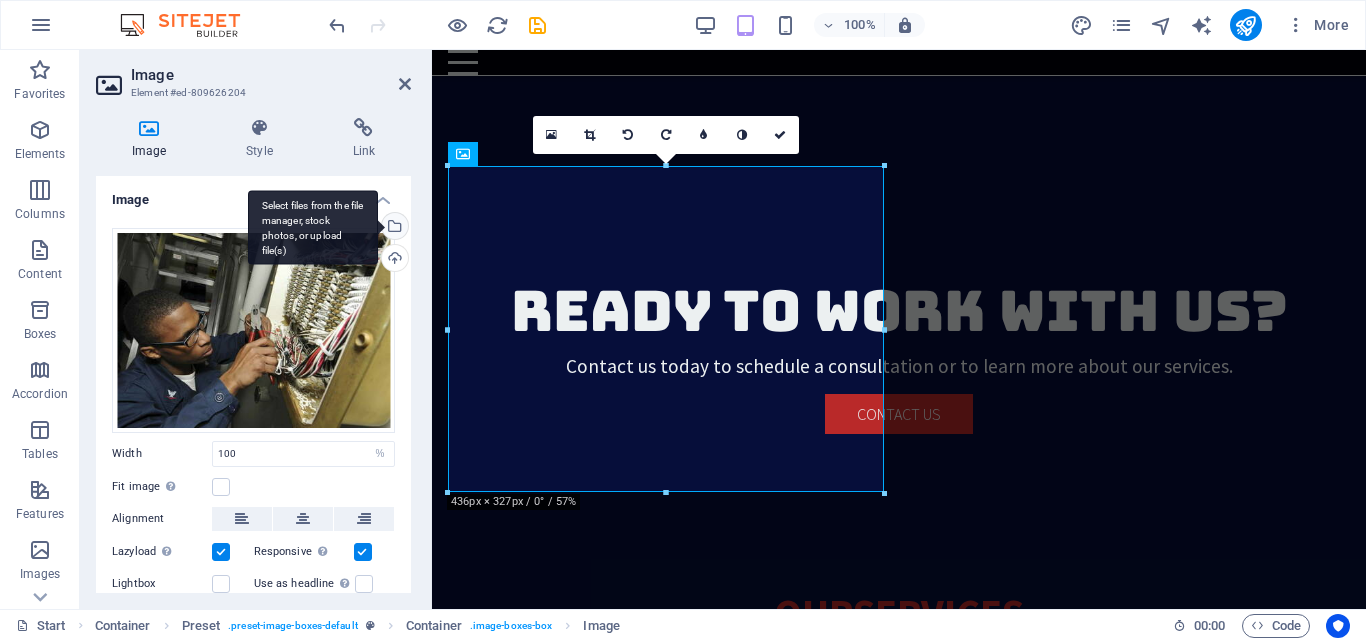 click on "Select files from the file manager, stock photos, or upload file(s)" at bounding box center (393, 228) 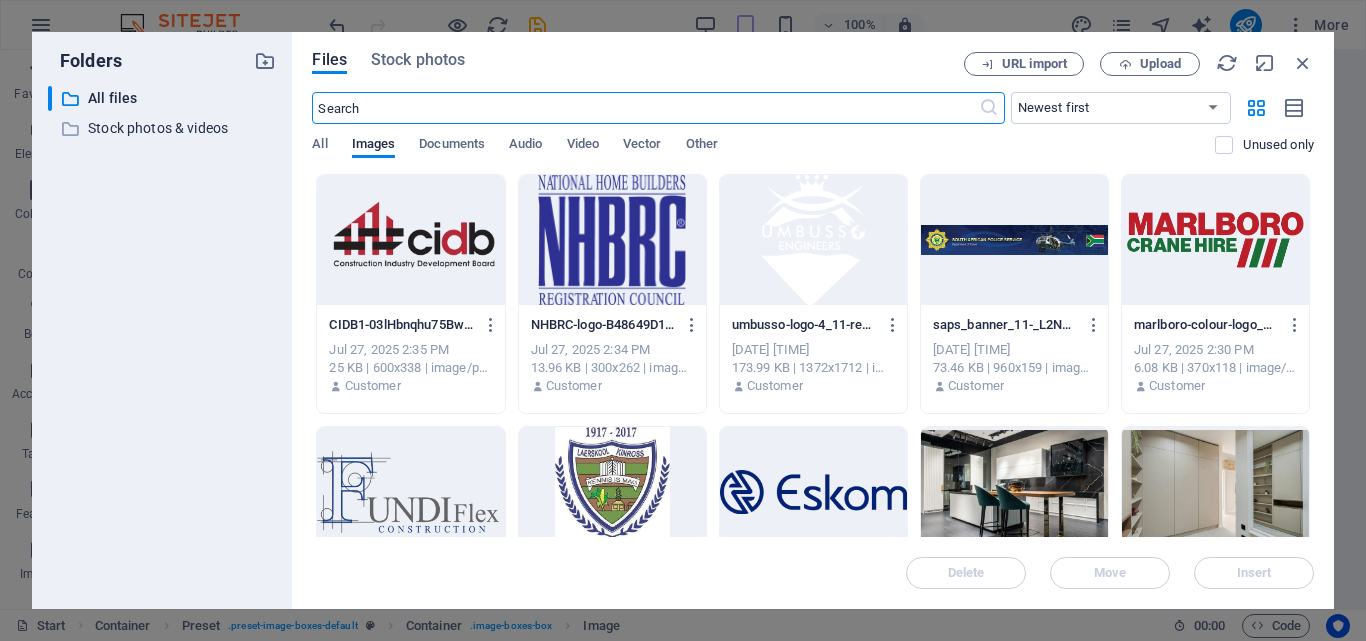 scroll, scrollTop: 9197, scrollLeft: 0, axis: vertical 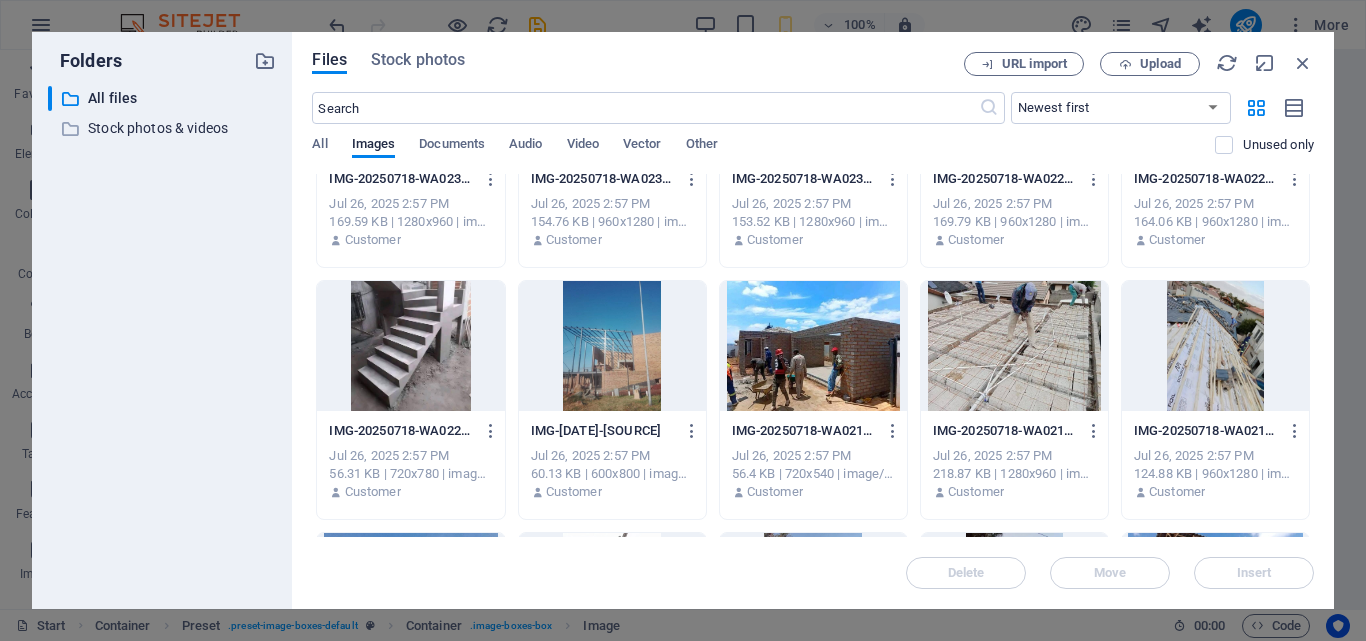 click at bounding box center [1014, 346] 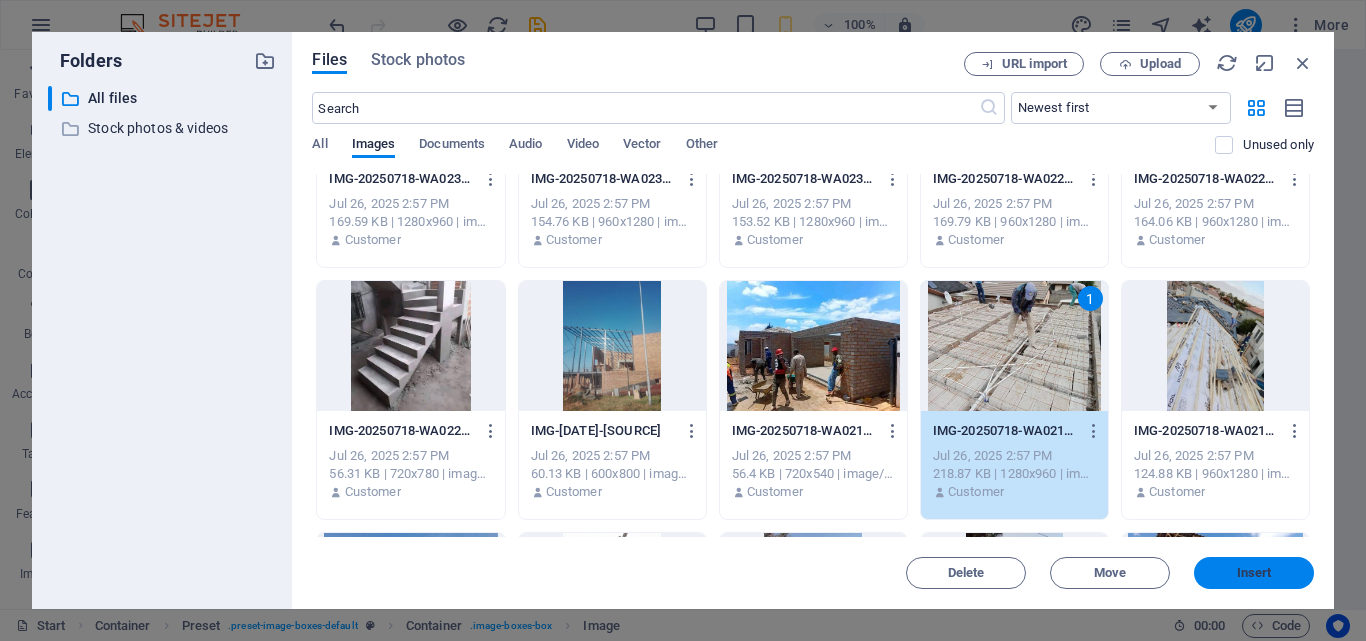 click on "Insert" at bounding box center [1254, 573] 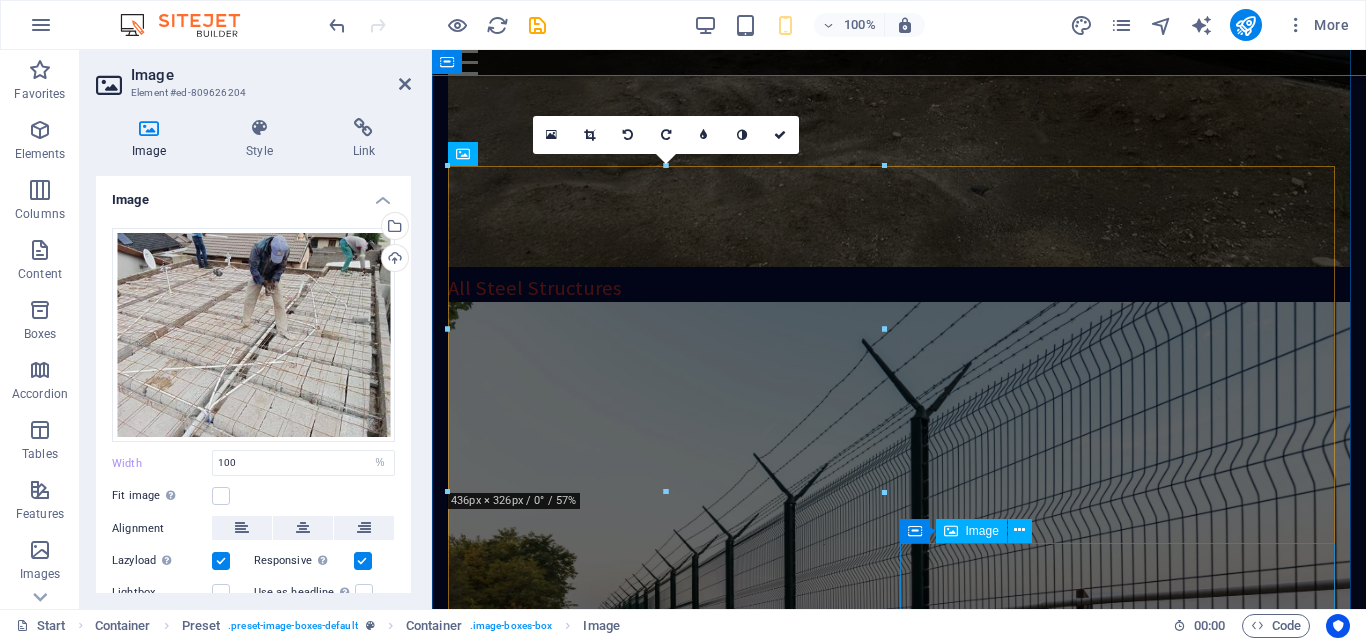 scroll, scrollTop: 5930, scrollLeft: 0, axis: vertical 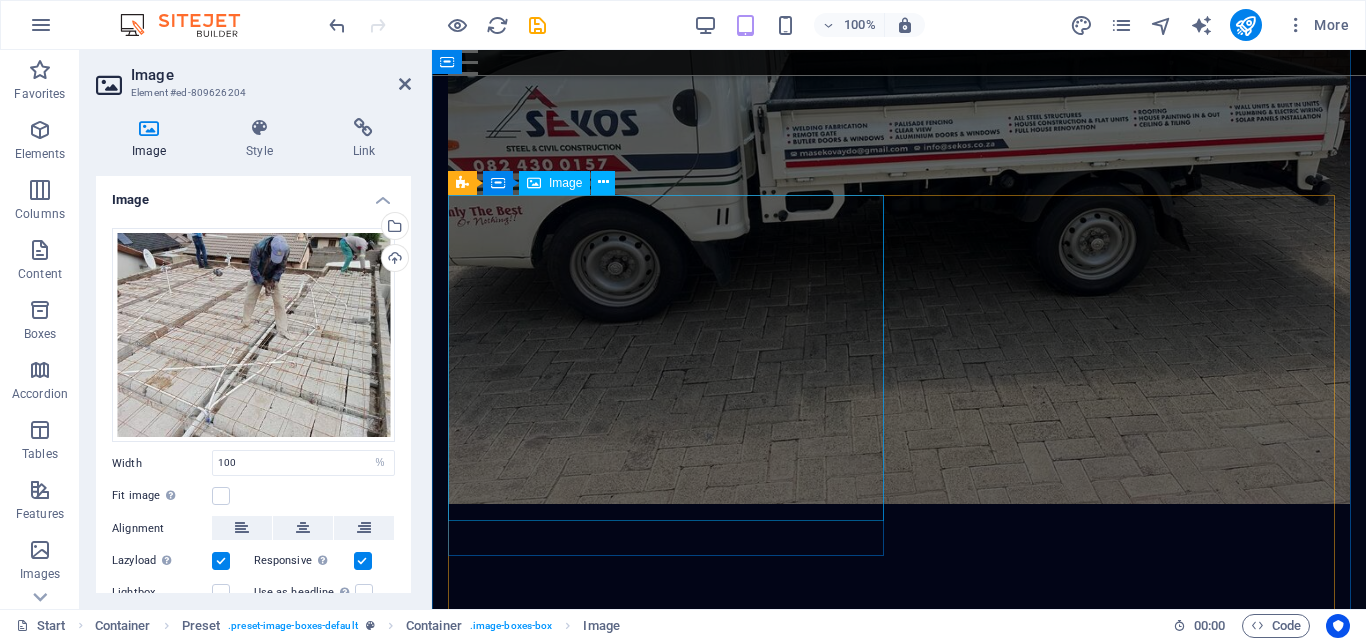 click at bounding box center (899, 7766) 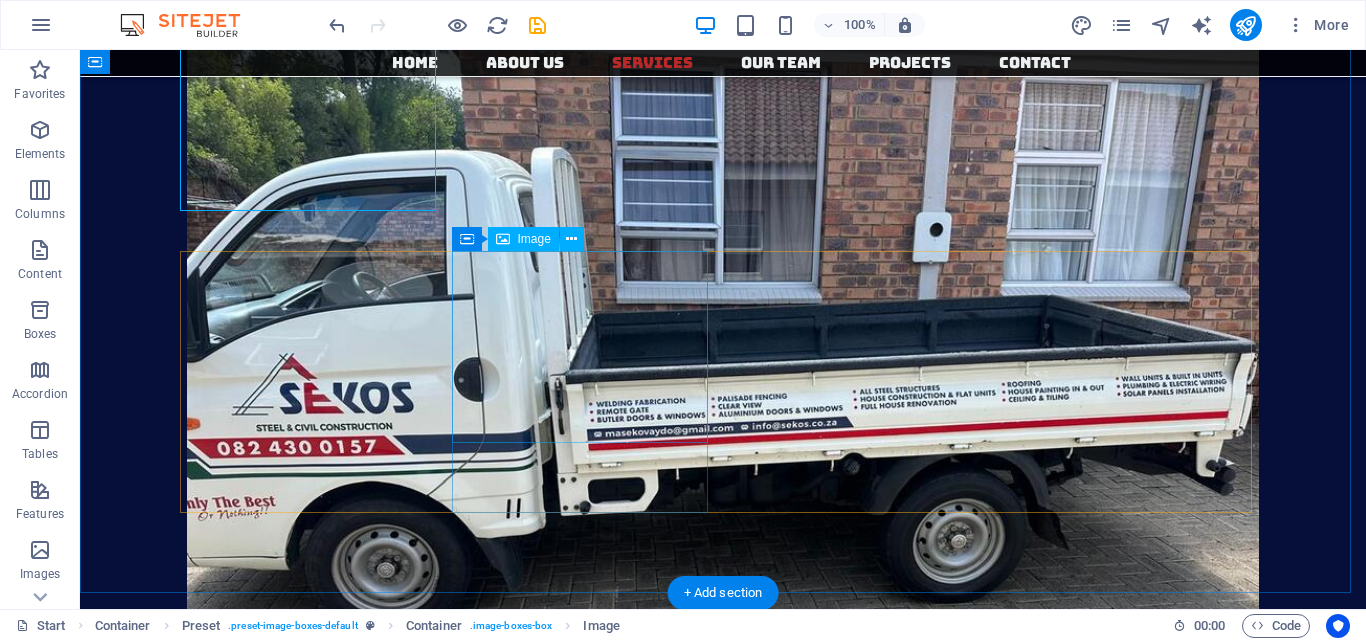 scroll, scrollTop: 4459, scrollLeft: 0, axis: vertical 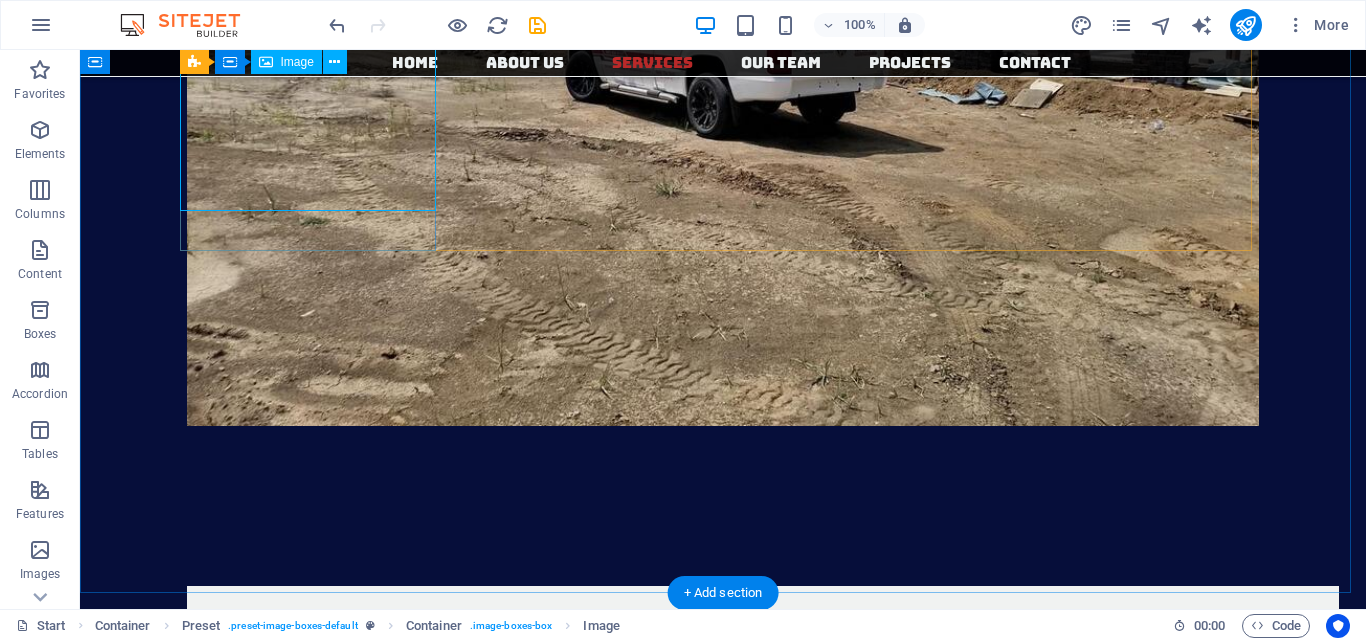 click at bounding box center (723, 9992) 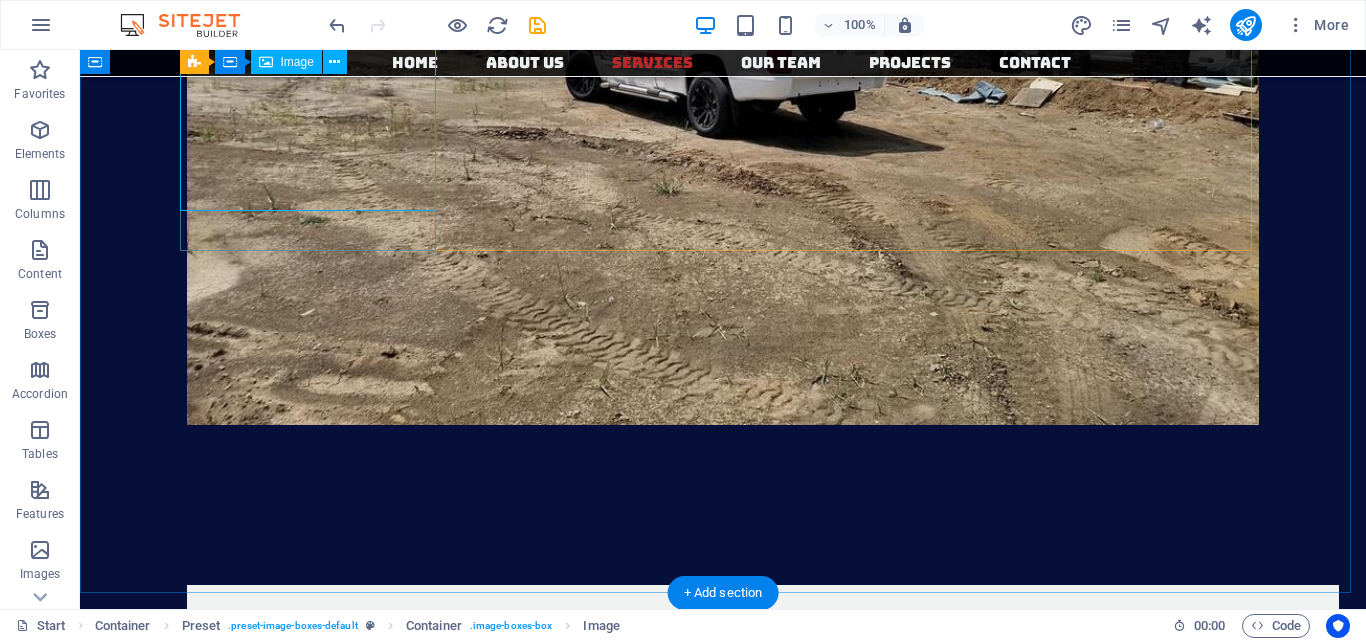 select on "%" 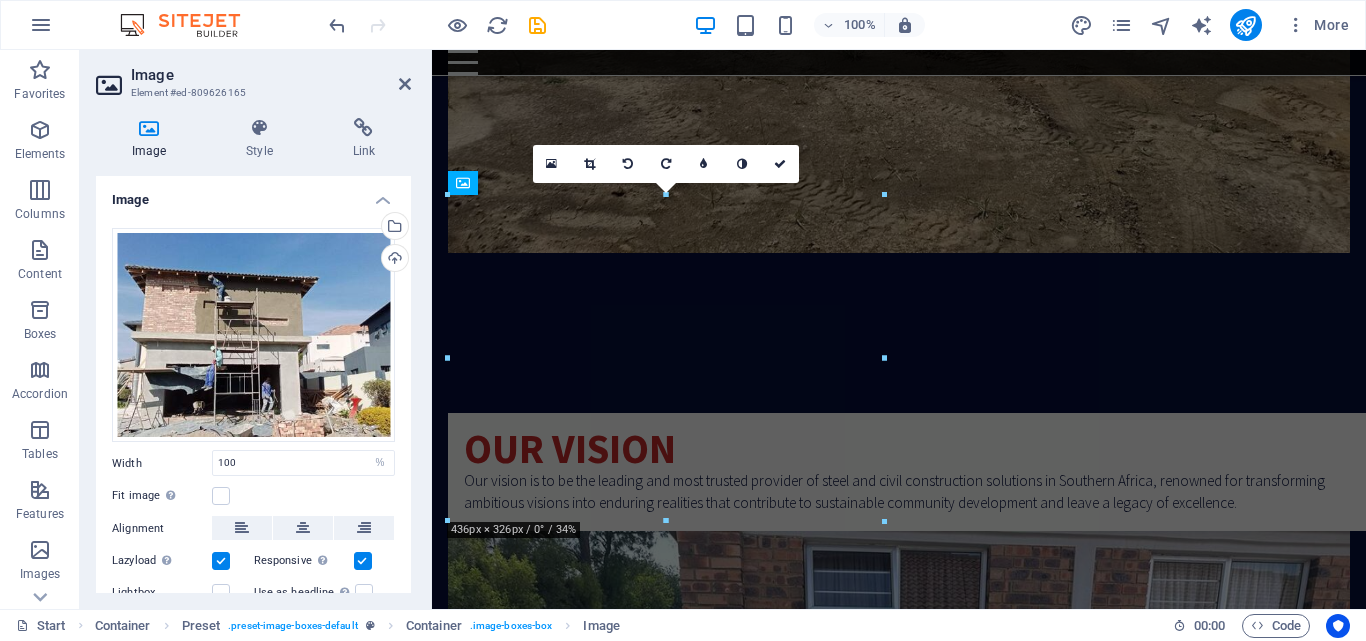 scroll, scrollTop: 5163, scrollLeft: 0, axis: vertical 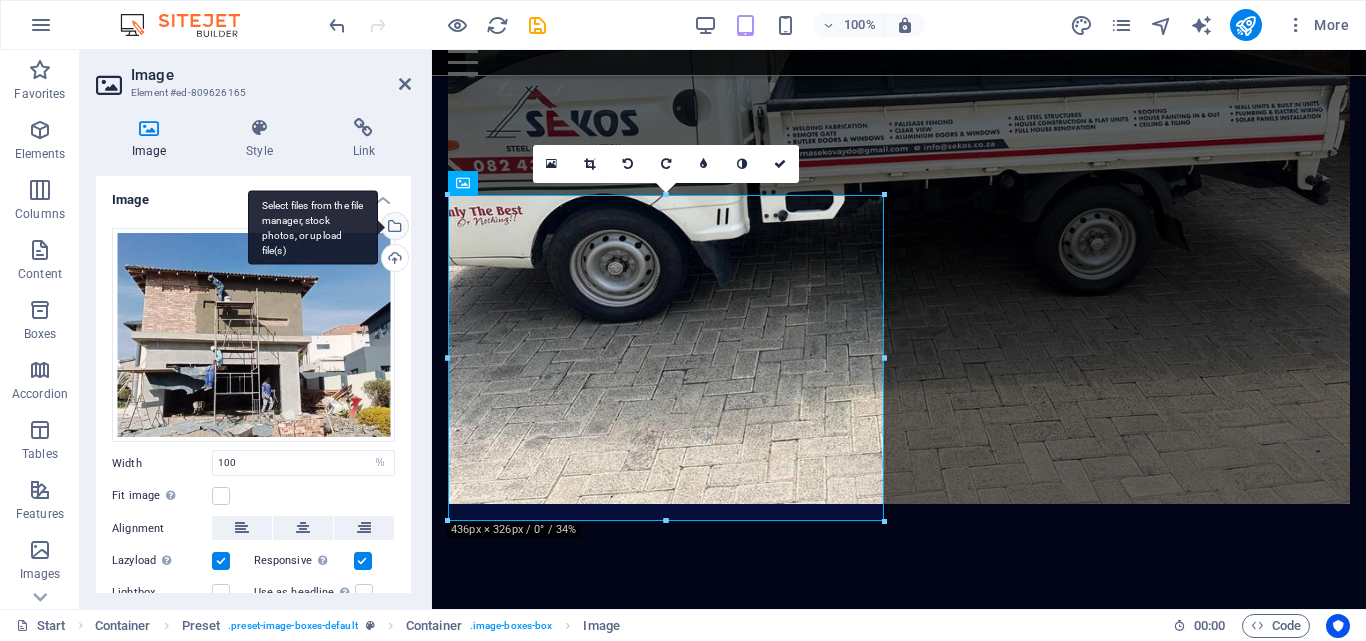 click on "Select files from the file manager, stock photos, or upload file(s)" at bounding box center [393, 228] 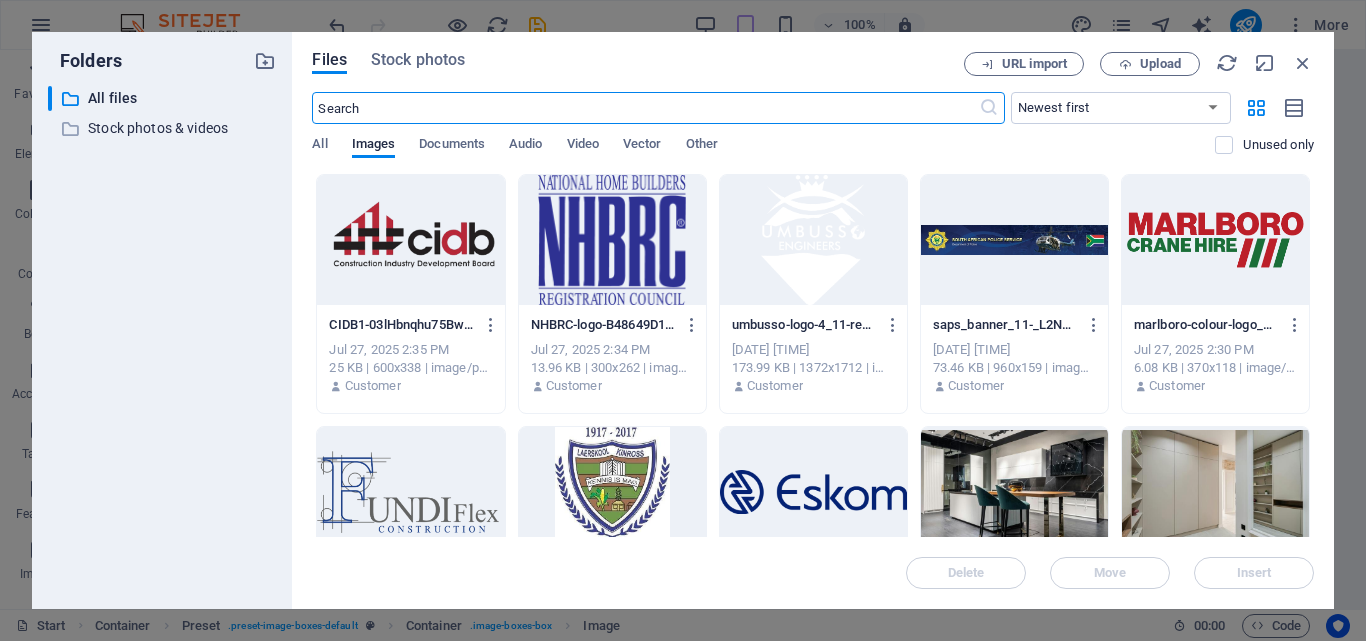 scroll, scrollTop: 7894, scrollLeft: 0, axis: vertical 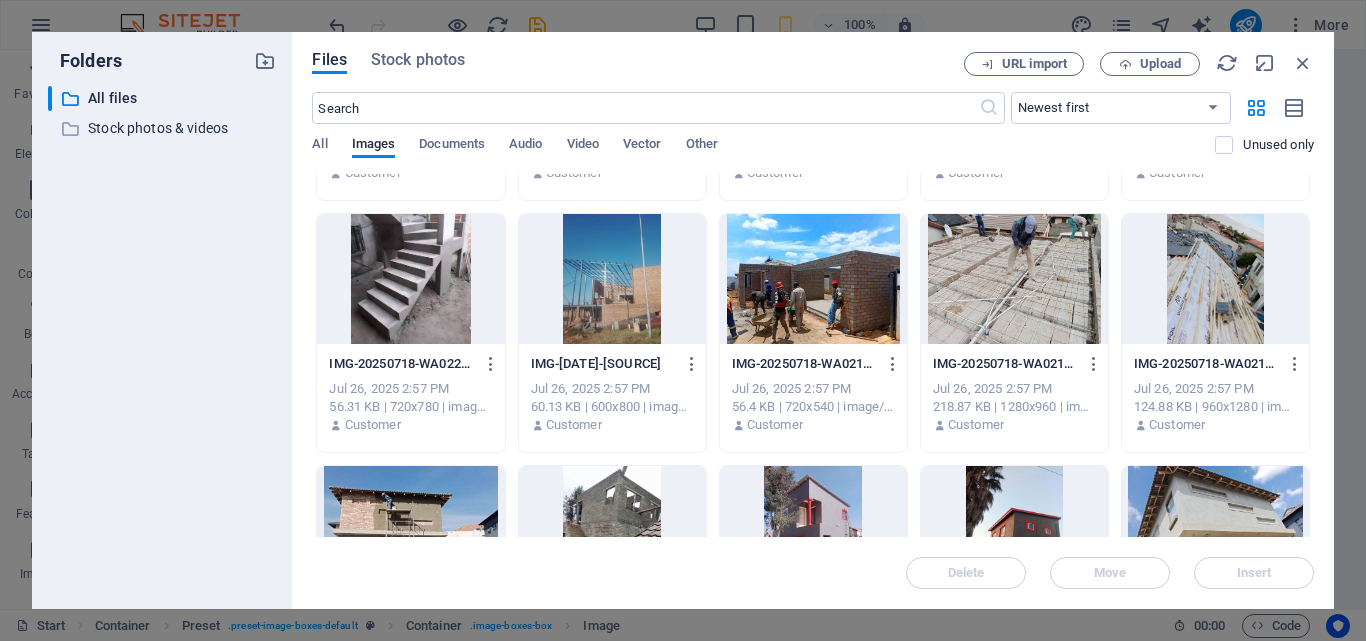 click at bounding box center (1215, 279) 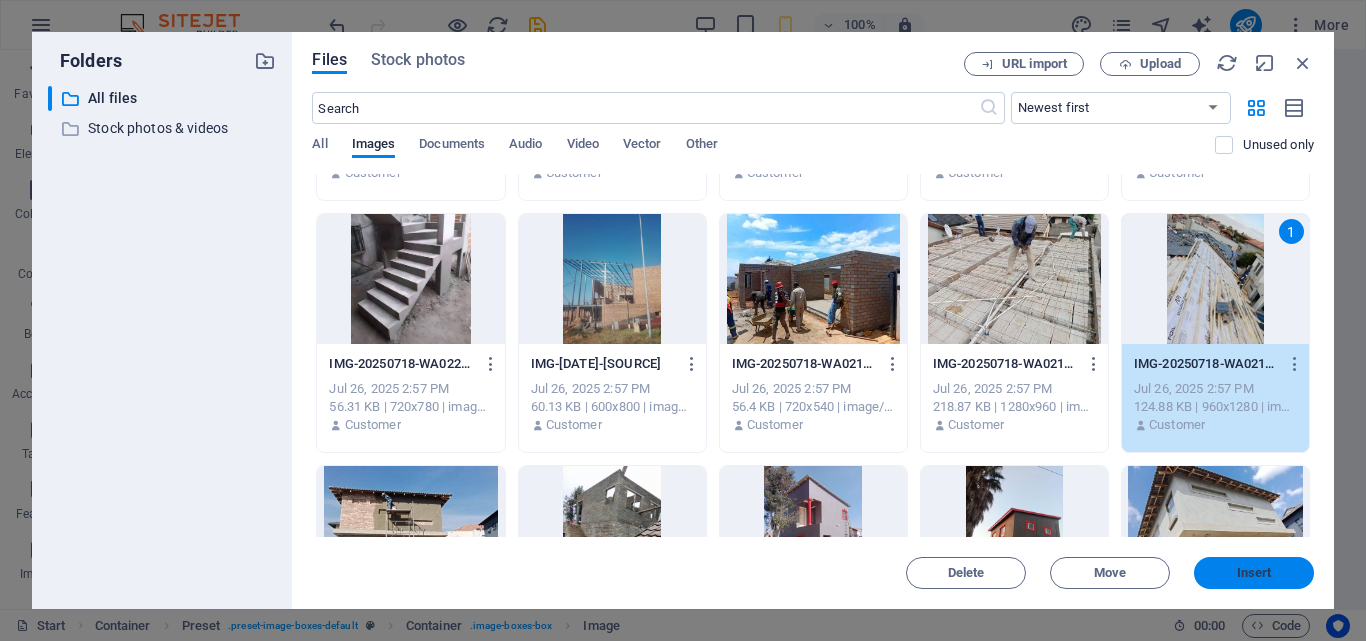 click on "Insert" at bounding box center [1254, 573] 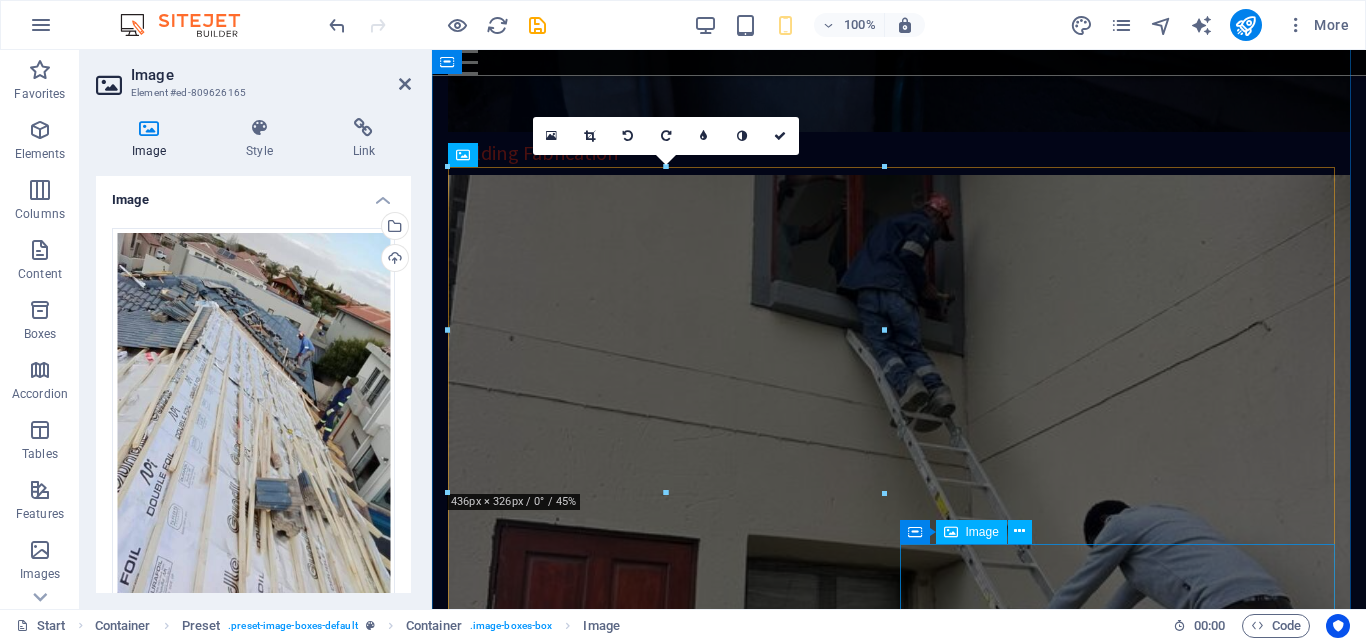 scroll, scrollTop: 5191, scrollLeft: 0, axis: vertical 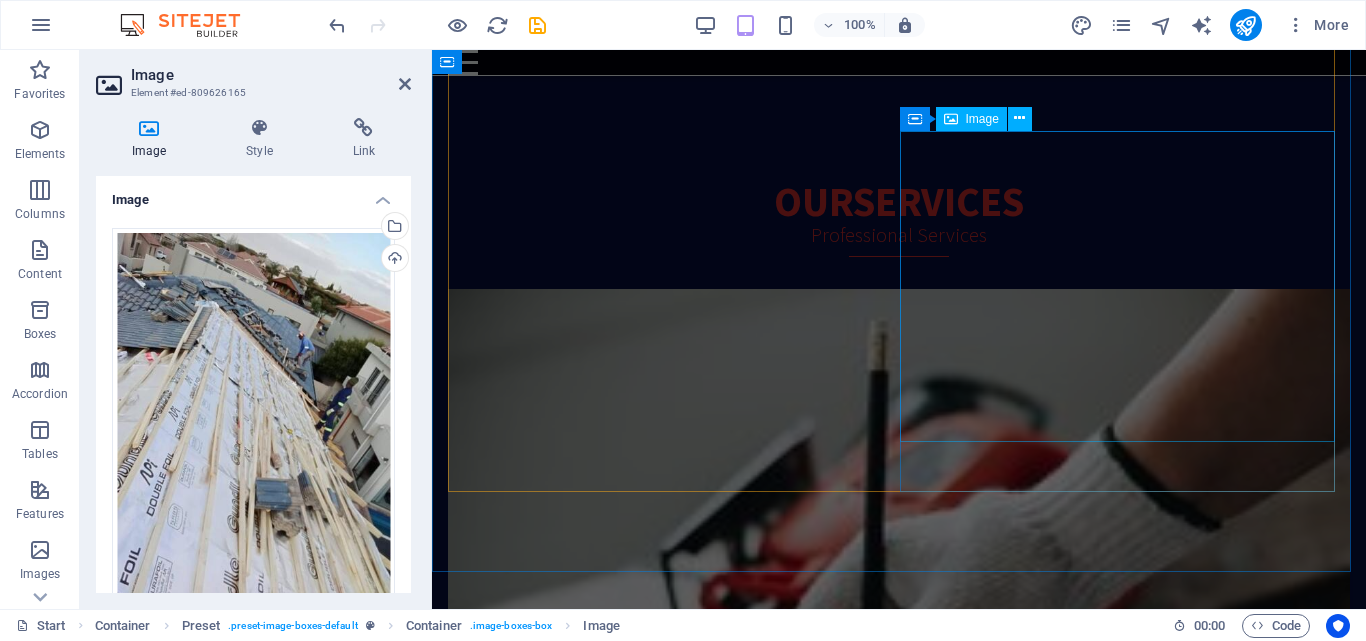 click at bounding box center [899, 11471] 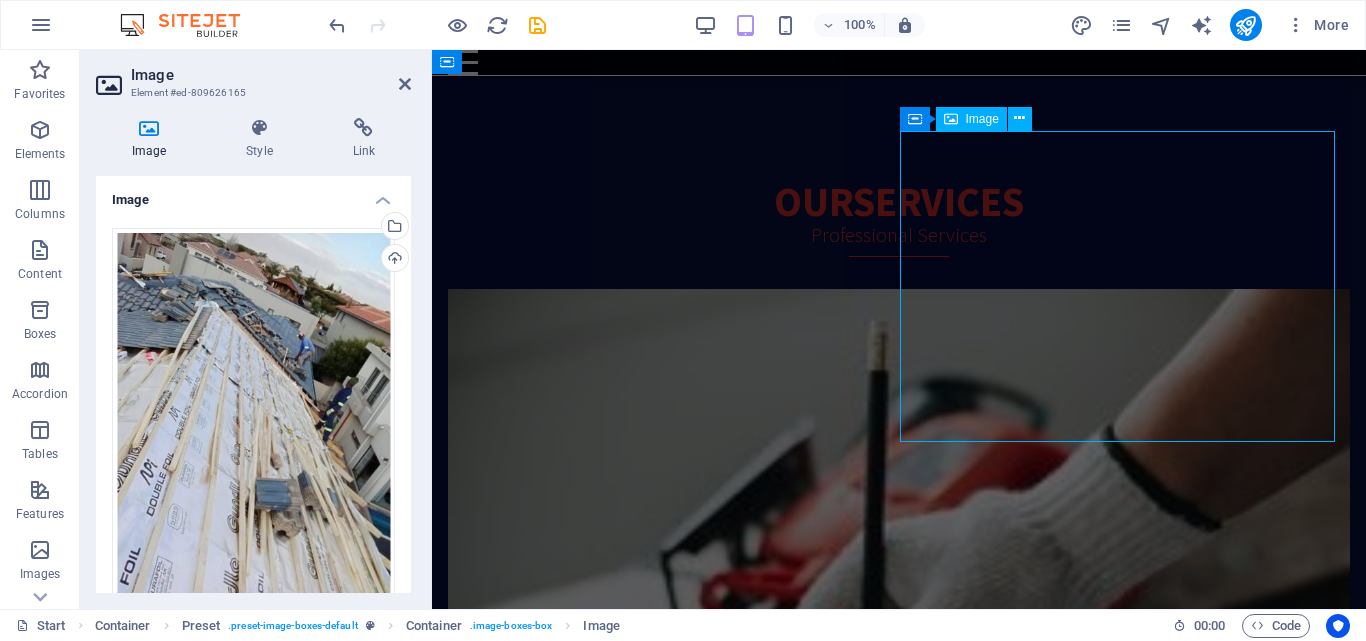 click at bounding box center (899, 11471) 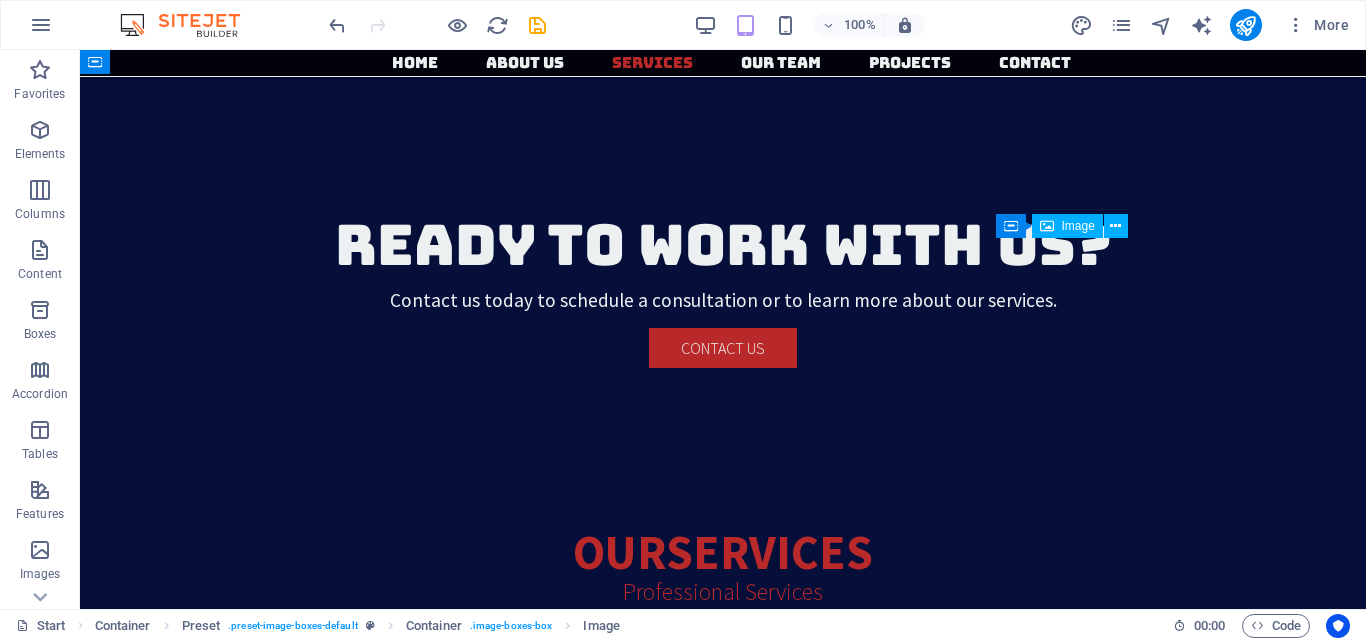 scroll, scrollTop: 4472, scrollLeft: 0, axis: vertical 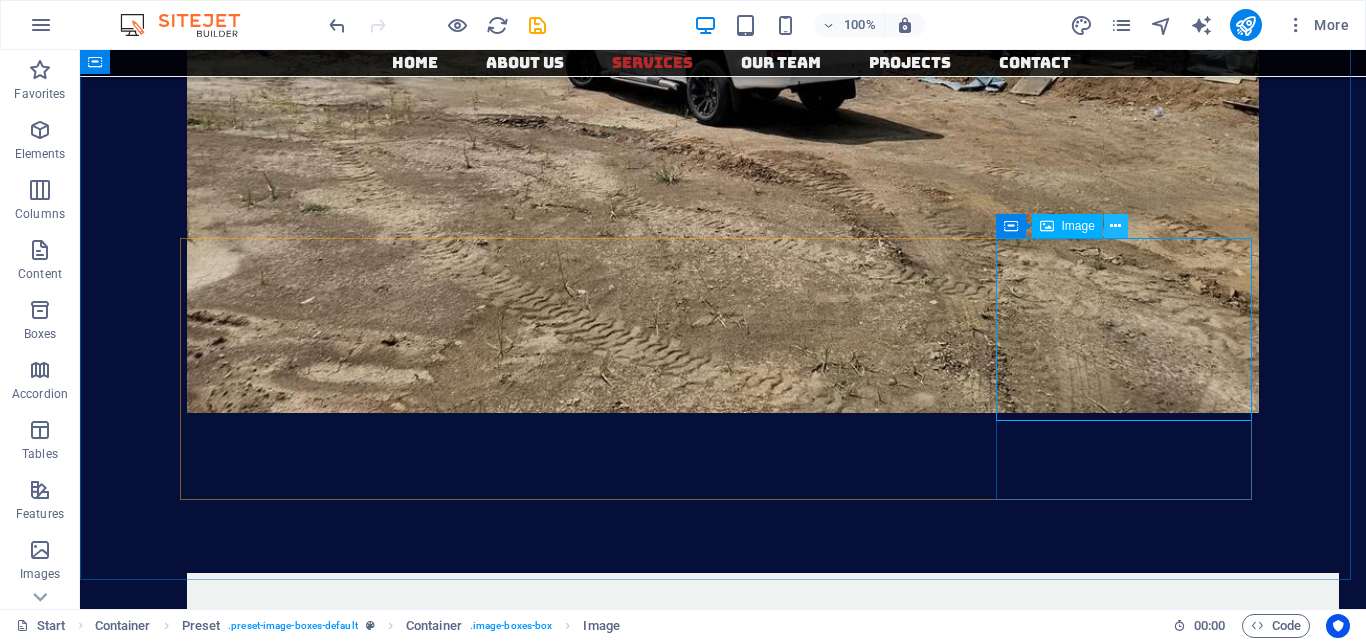 click at bounding box center (1115, 226) 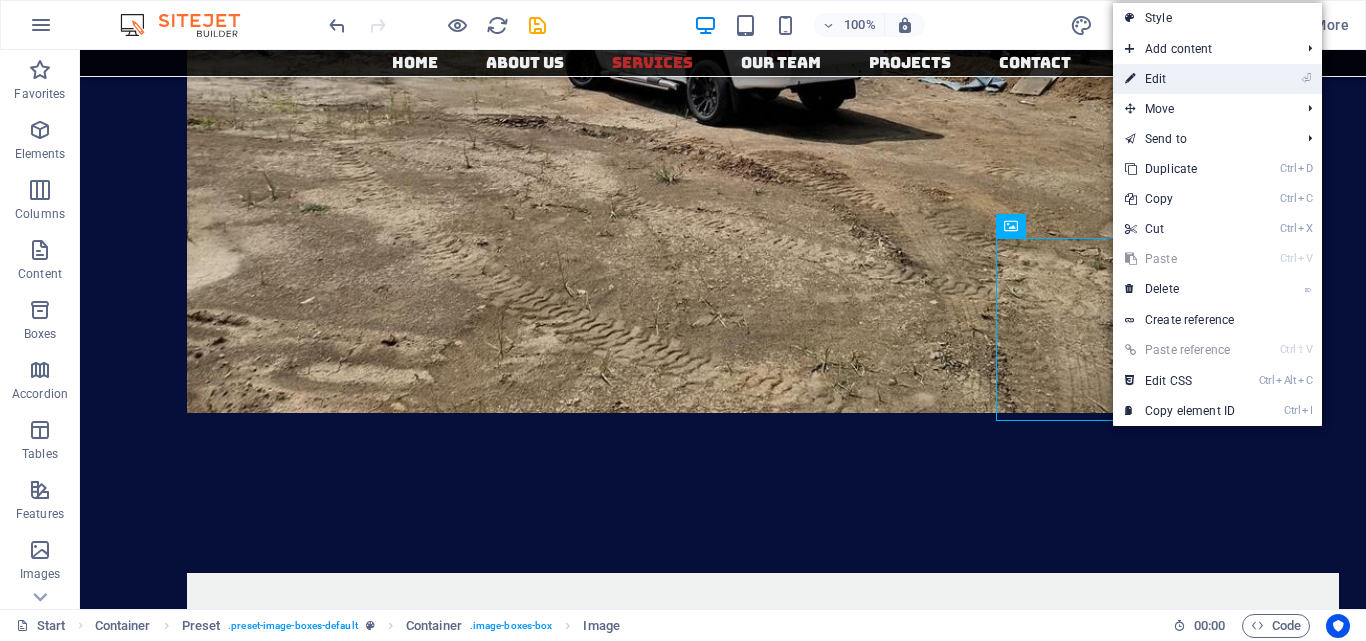 click on "⏎  Edit" at bounding box center [1180, 79] 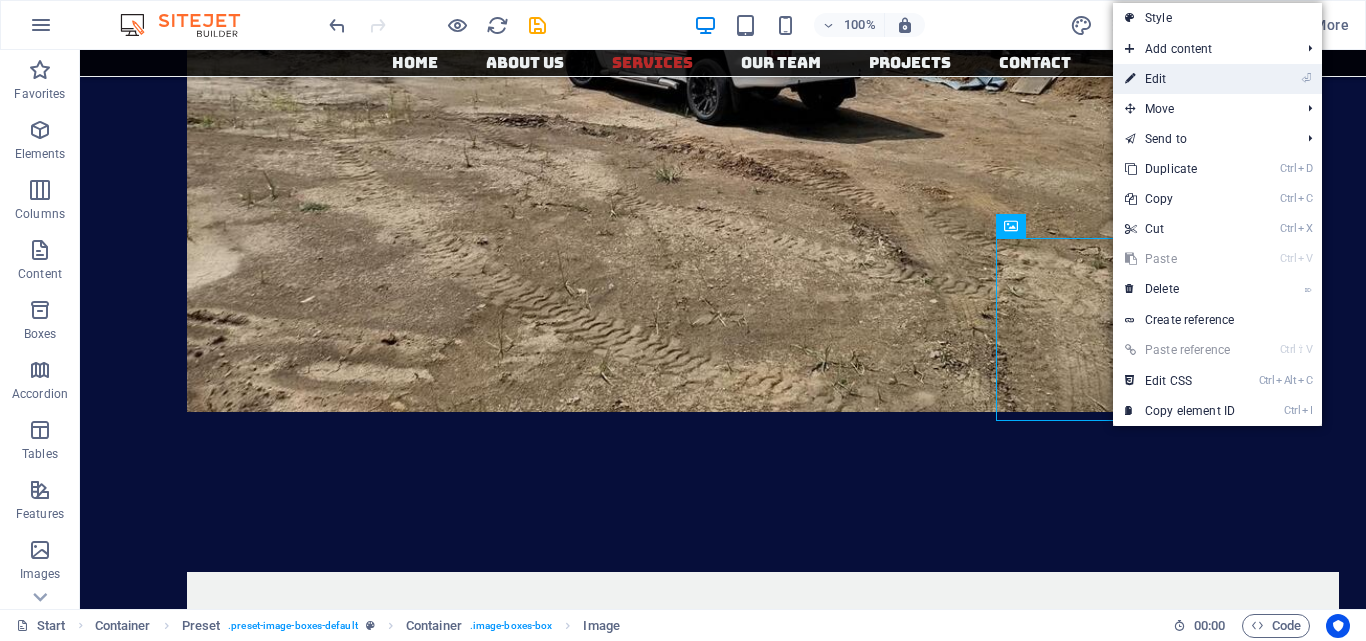 select on "%" 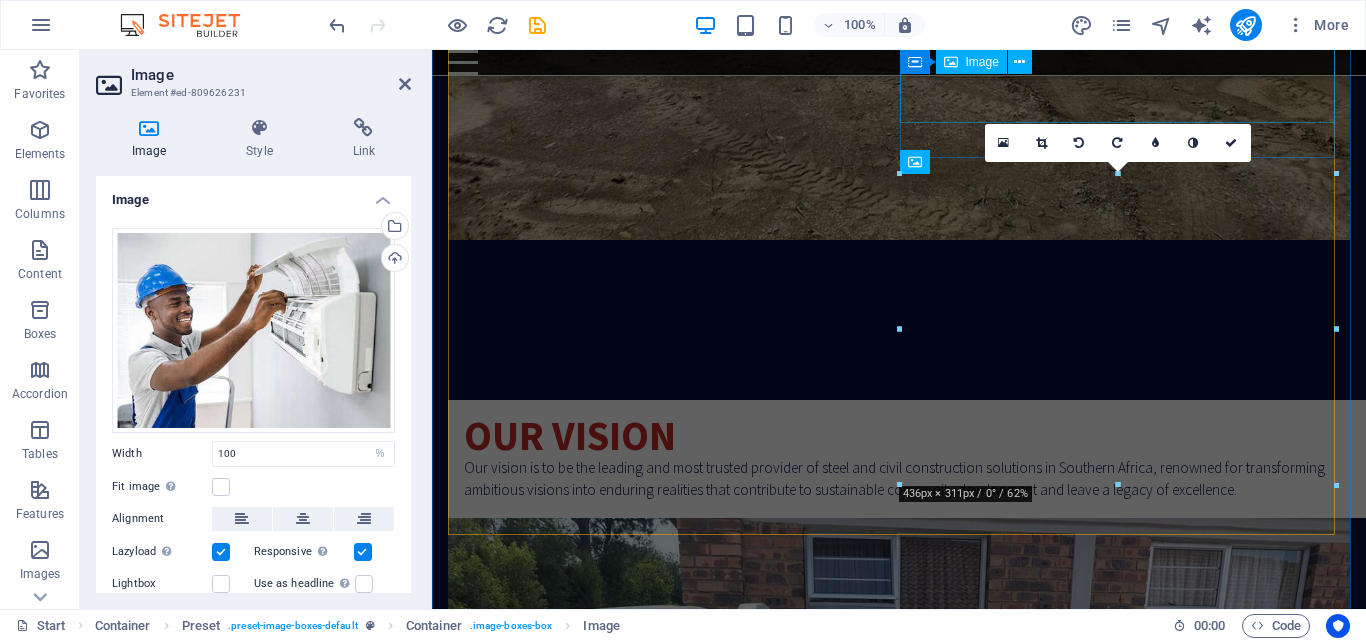 scroll, scrollTop: 6299, scrollLeft: 0, axis: vertical 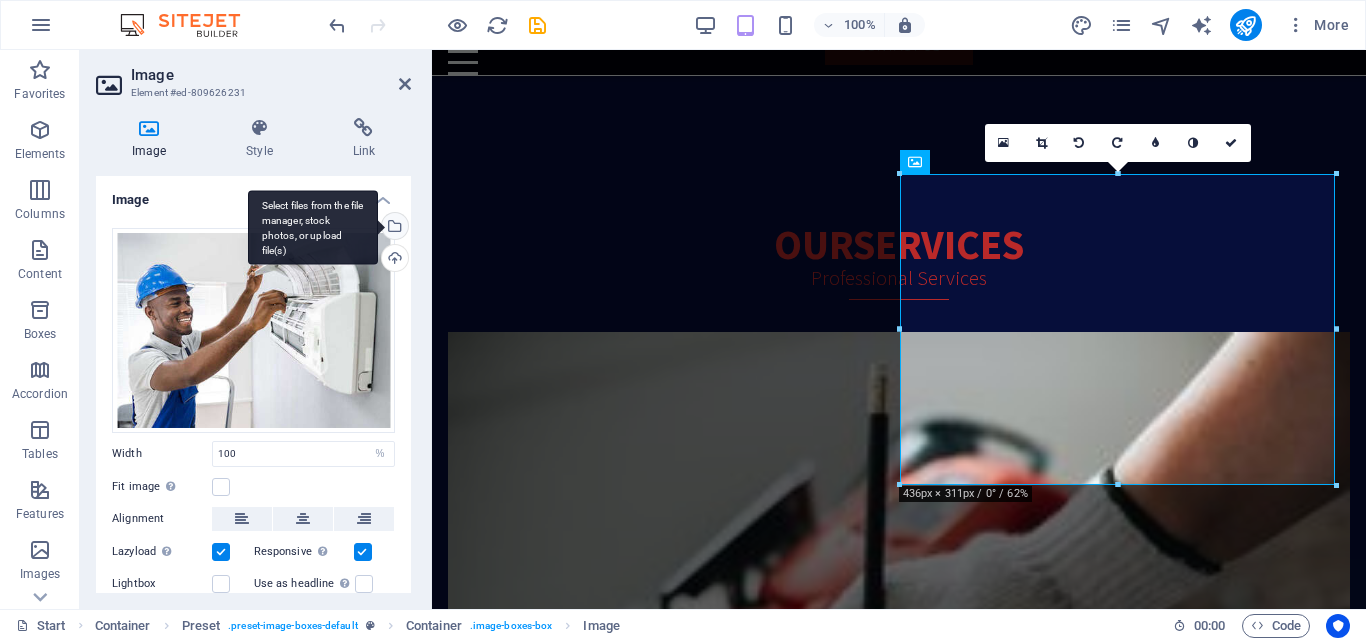 click on "Select files from the file manager, stock photos, or upload file(s)" at bounding box center (393, 228) 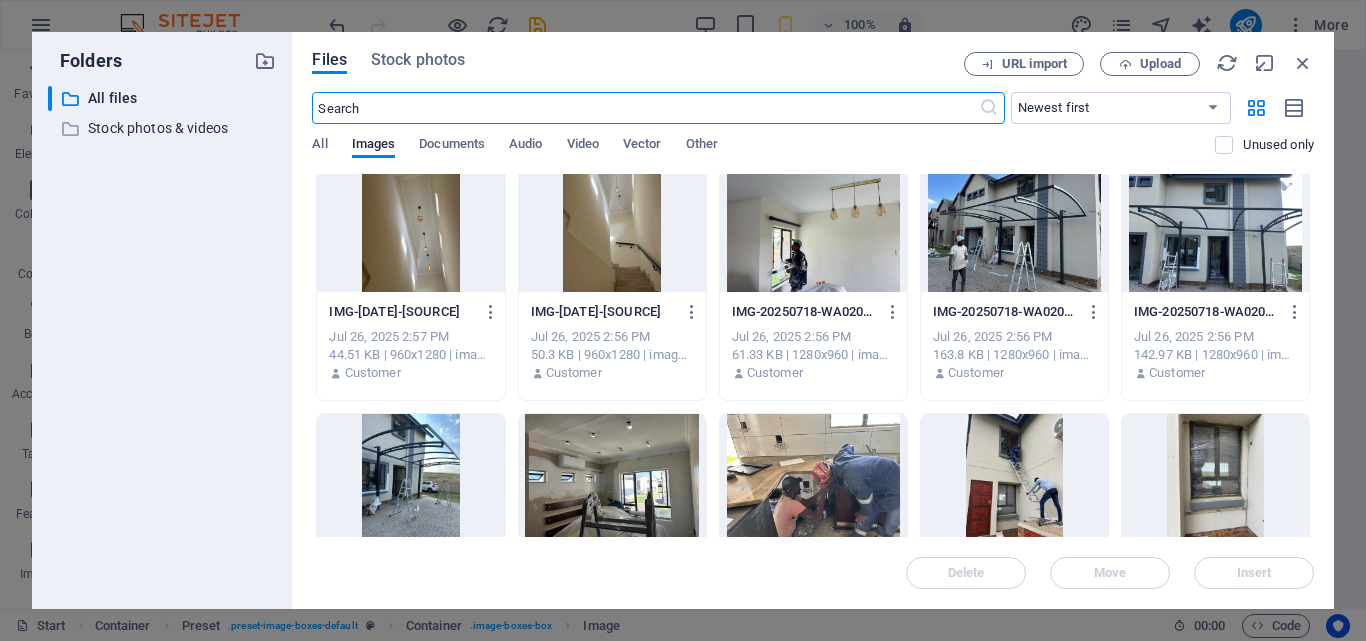 scroll, scrollTop: 1843, scrollLeft: 0, axis: vertical 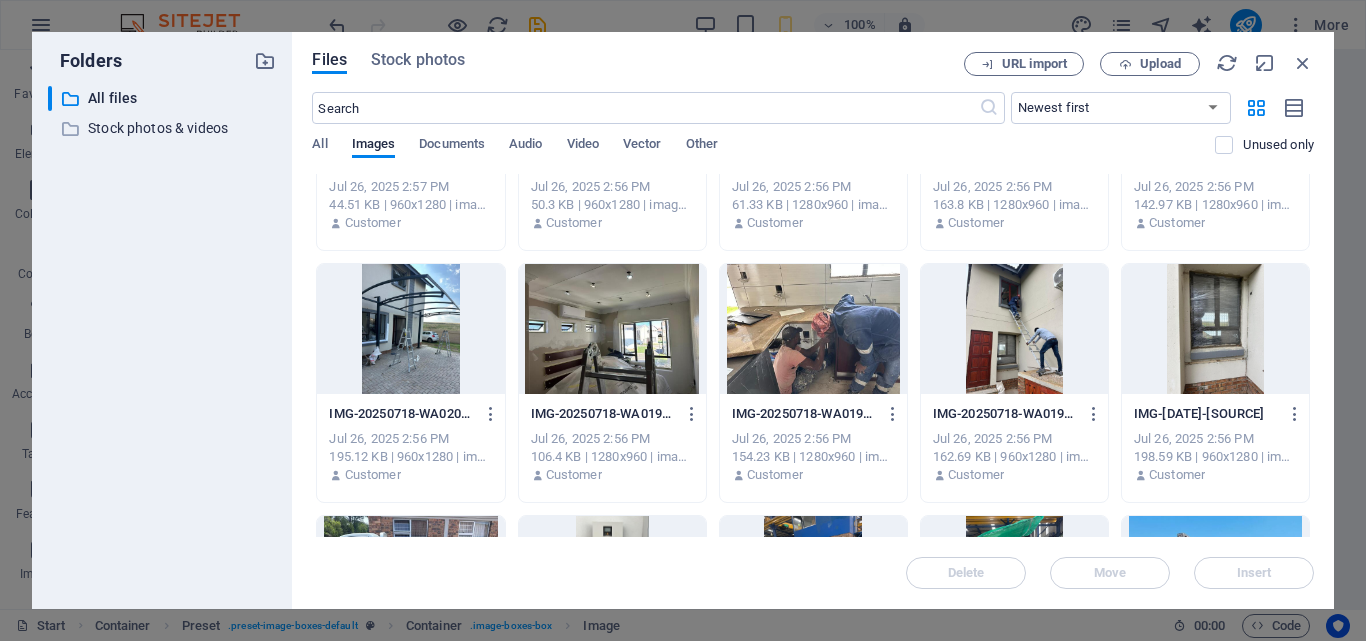 click at bounding box center (612, 329) 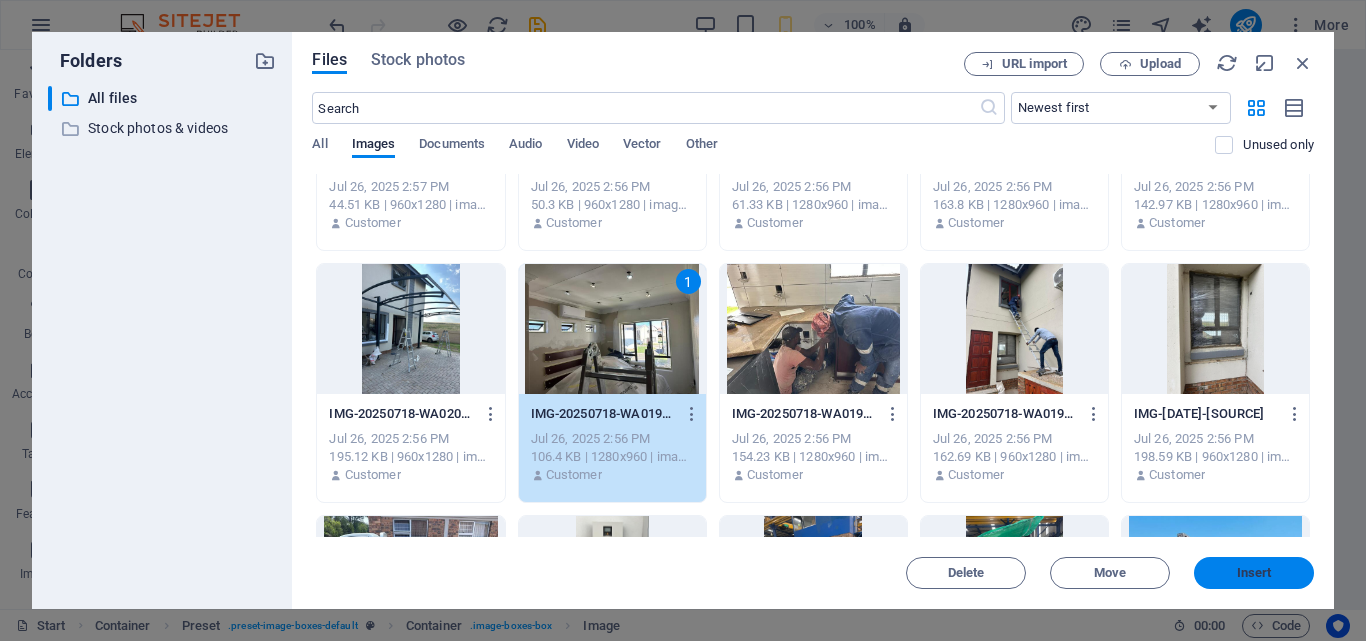 click on "Insert" at bounding box center [1254, 573] 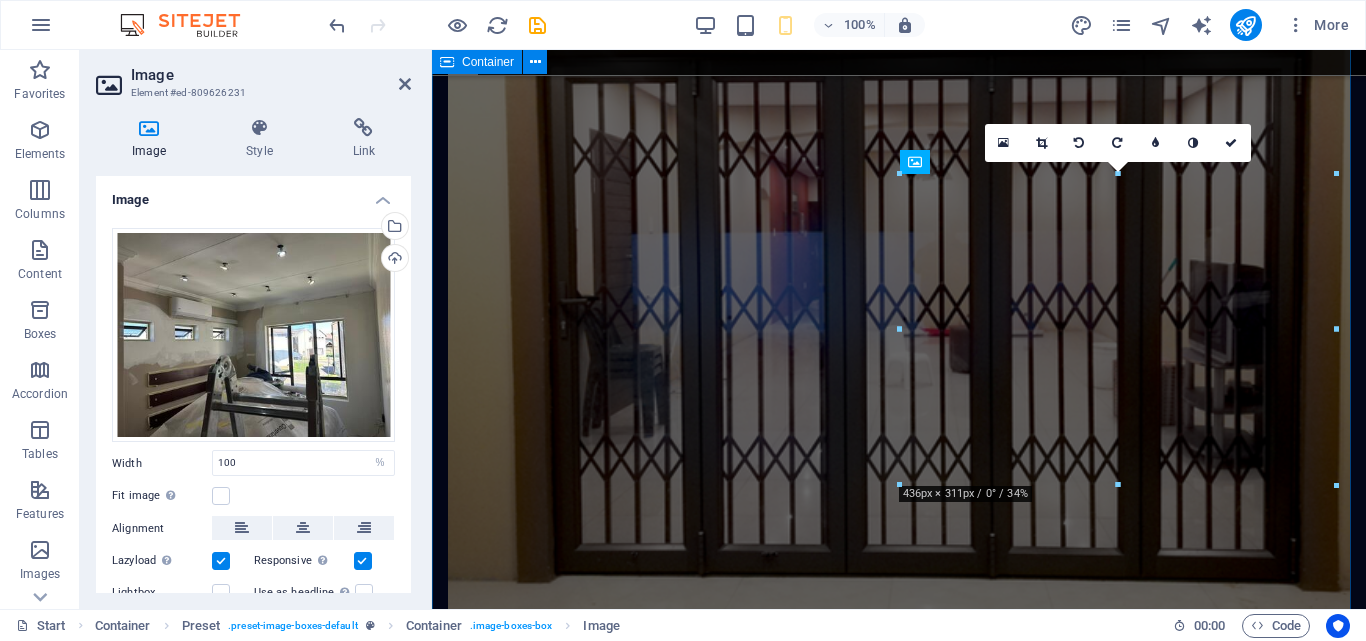 scroll, scrollTop: 6299, scrollLeft: 0, axis: vertical 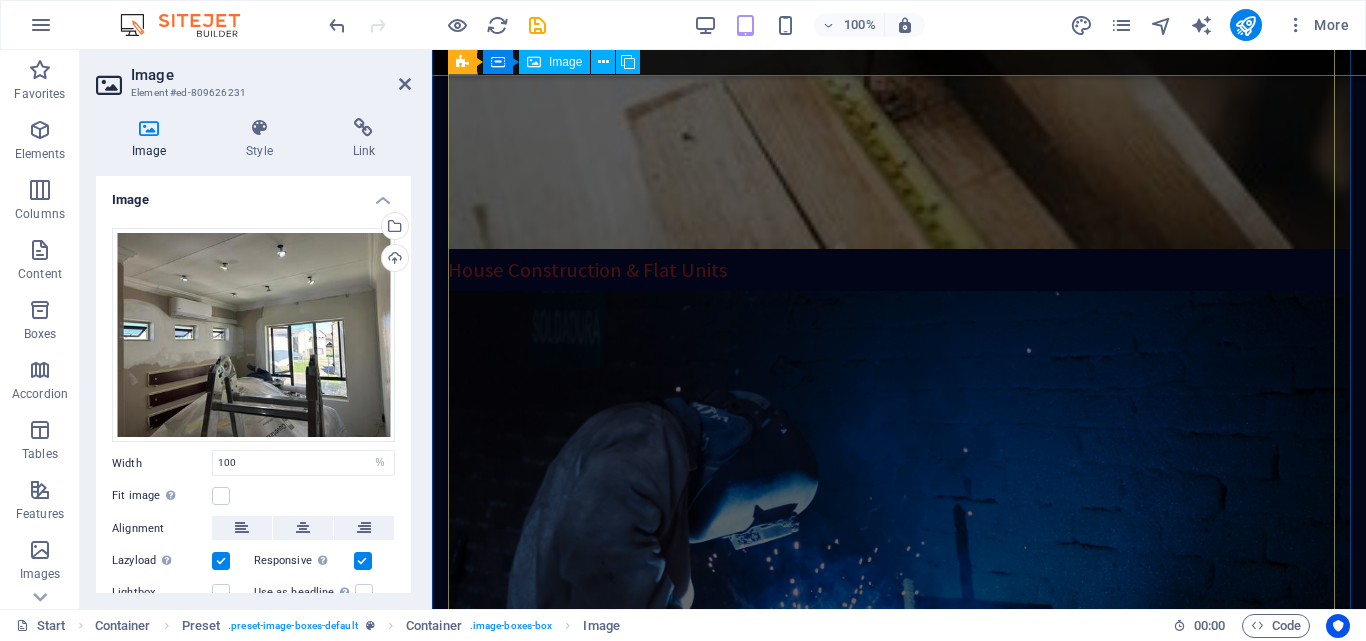 click on "Vaydo Maseko Phone: +27824300157" at bounding box center [899, 11863] 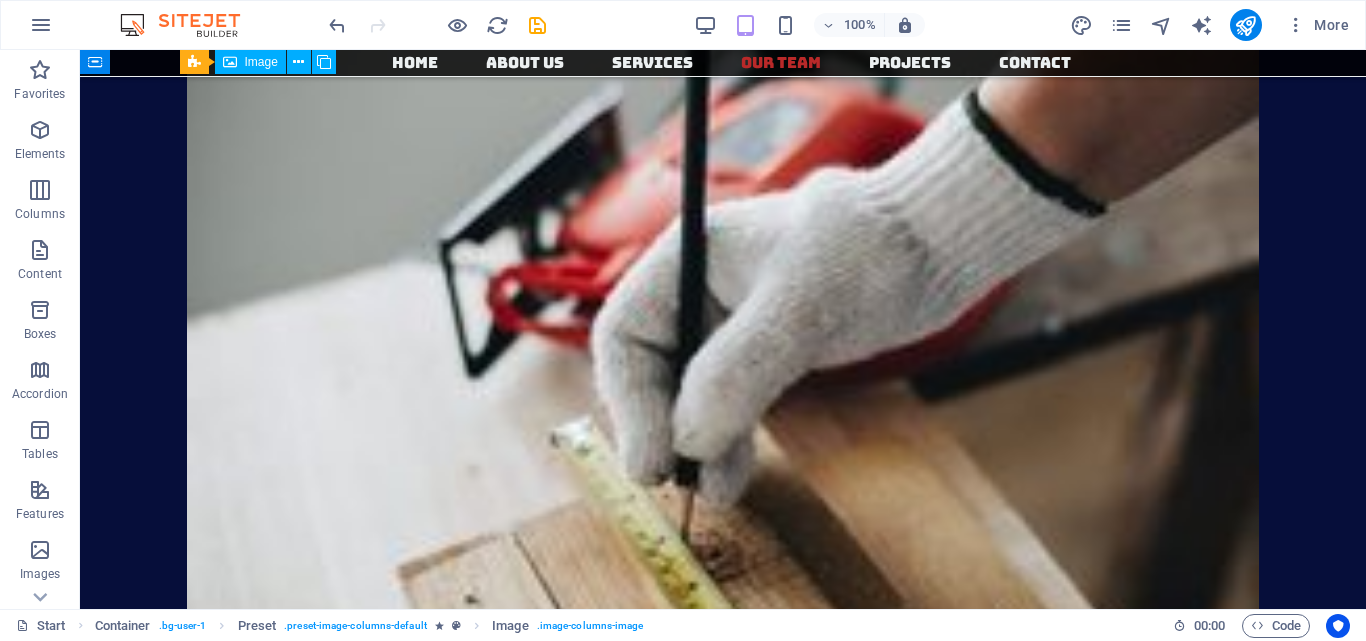 scroll, scrollTop: 5210, scrollLeft: 0, axis: vertical 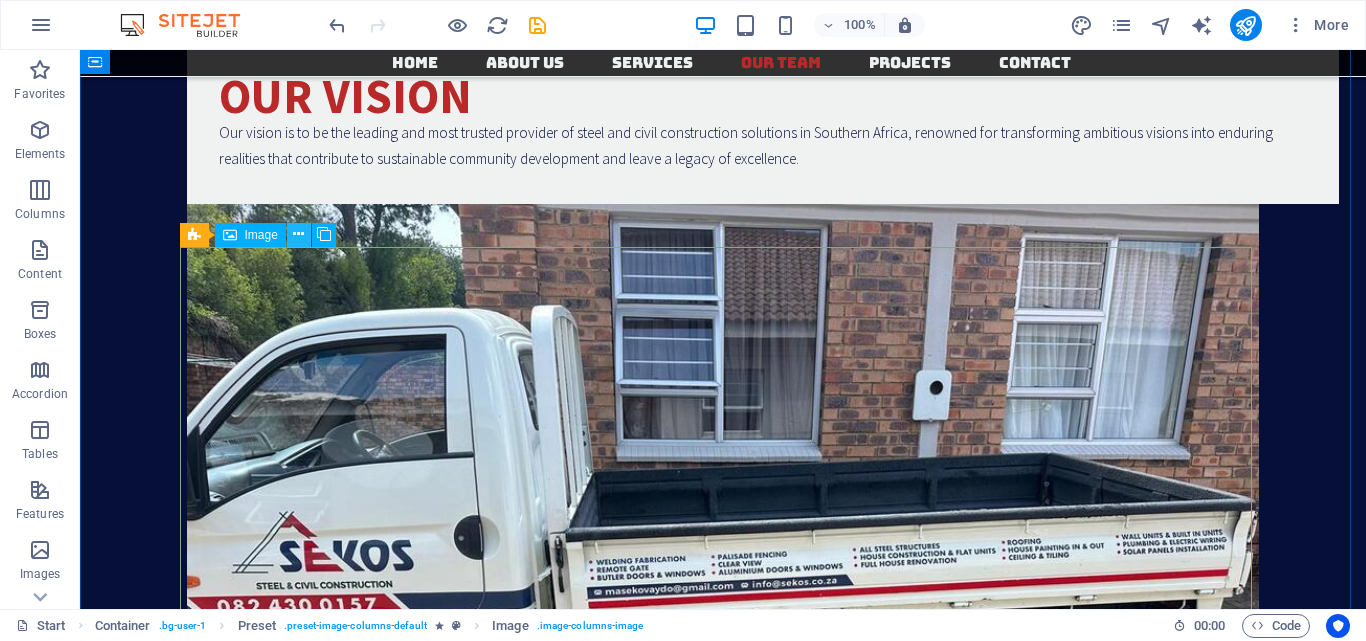click at bounding box center (298, 234) 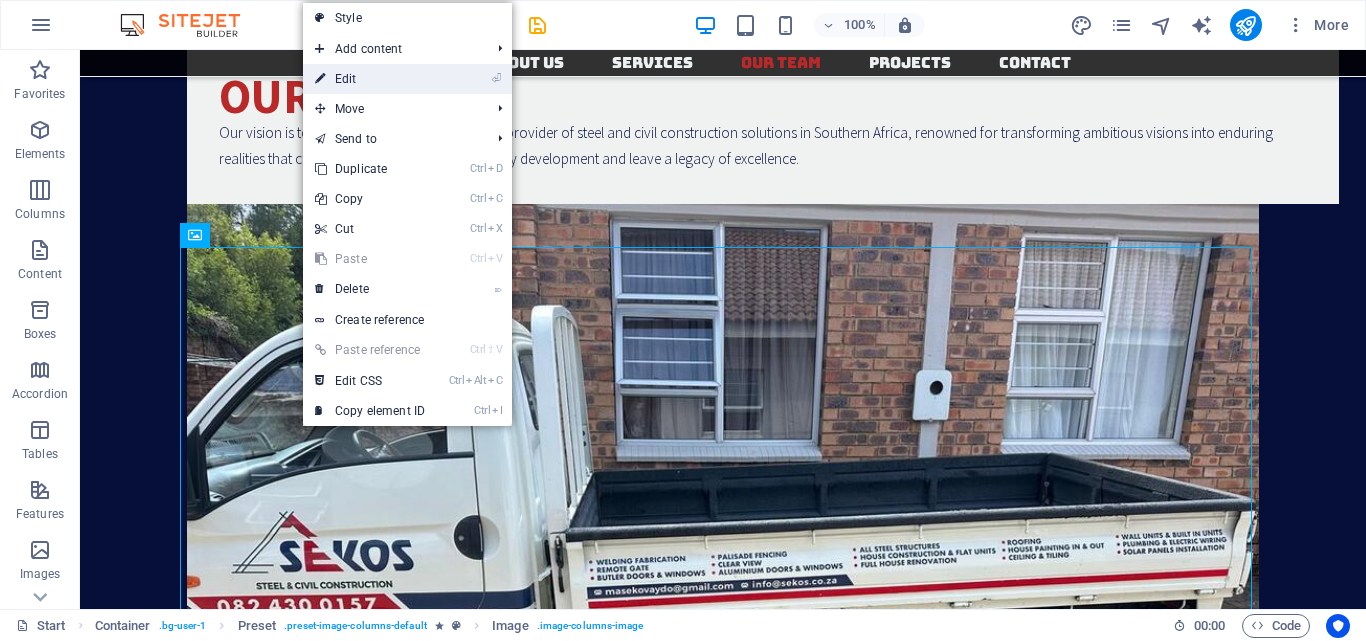 click on "⏎  Edit" at bounding box center [370, 79] 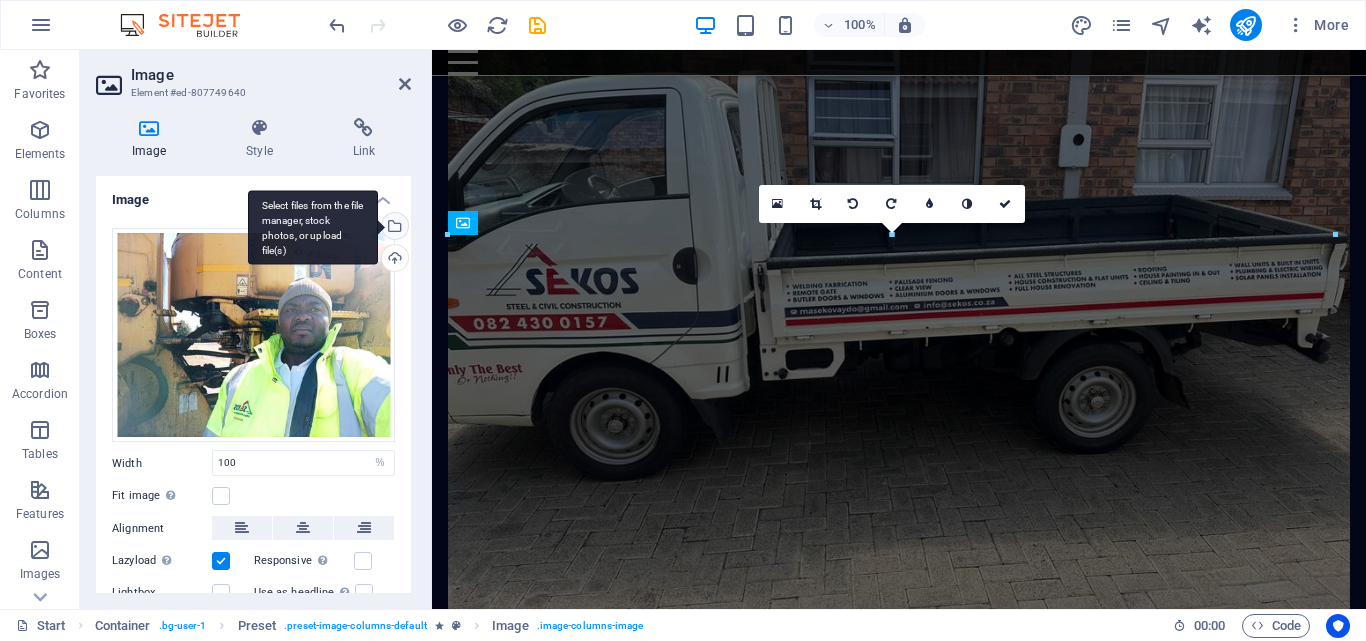 scroll, scrollTop: 6866, scrollLeft: 0, axis: vertical 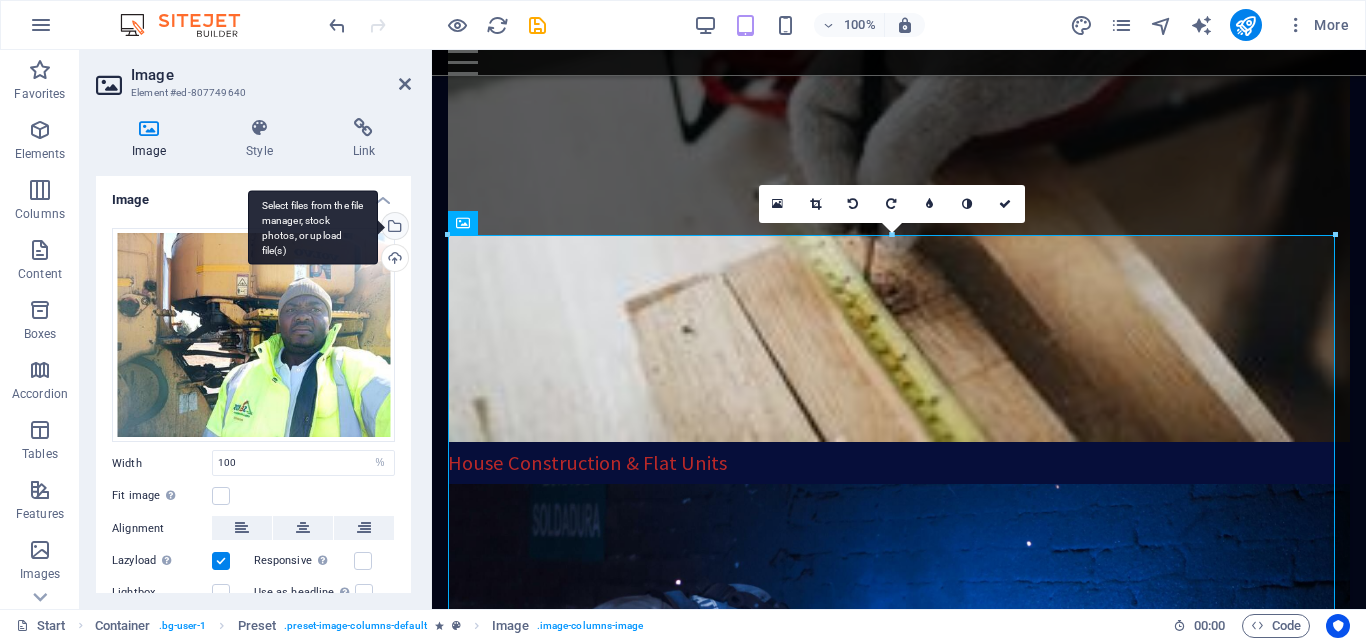 click on "Select files from the file manager, stock photos, or upload file(s)" at bounding box center (393, 228) 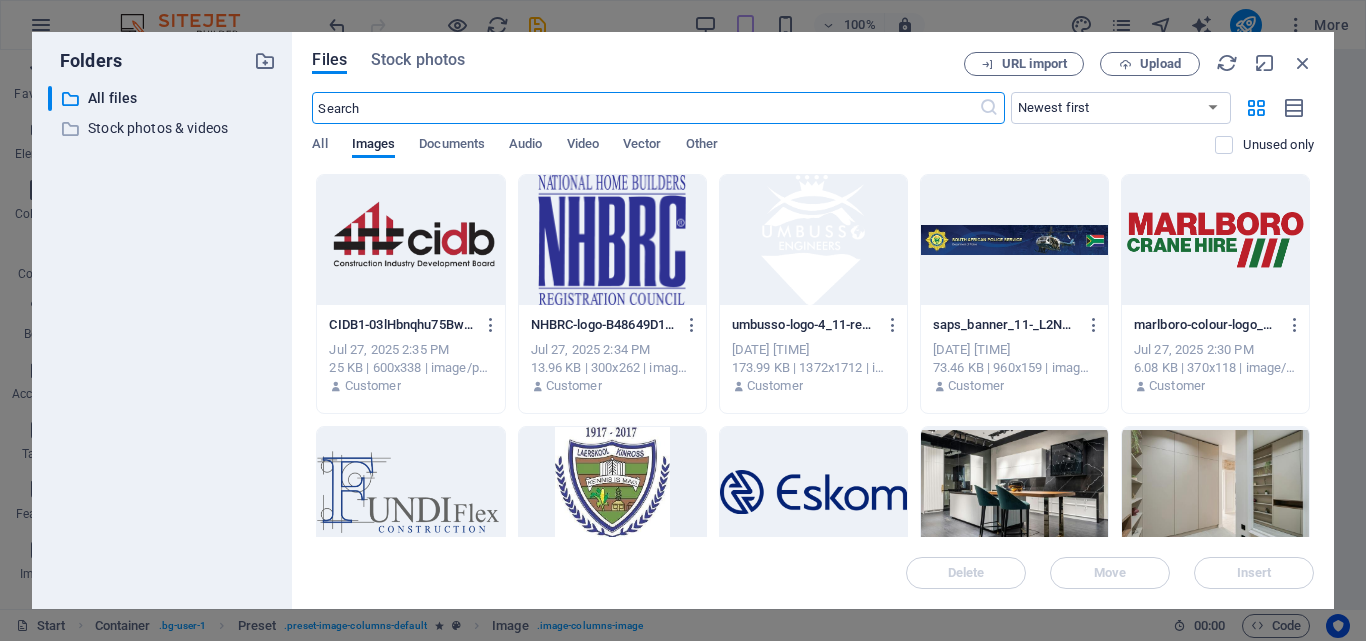 scroll, scrollTop: 10829, scrollLeft: 0, axis: vertical 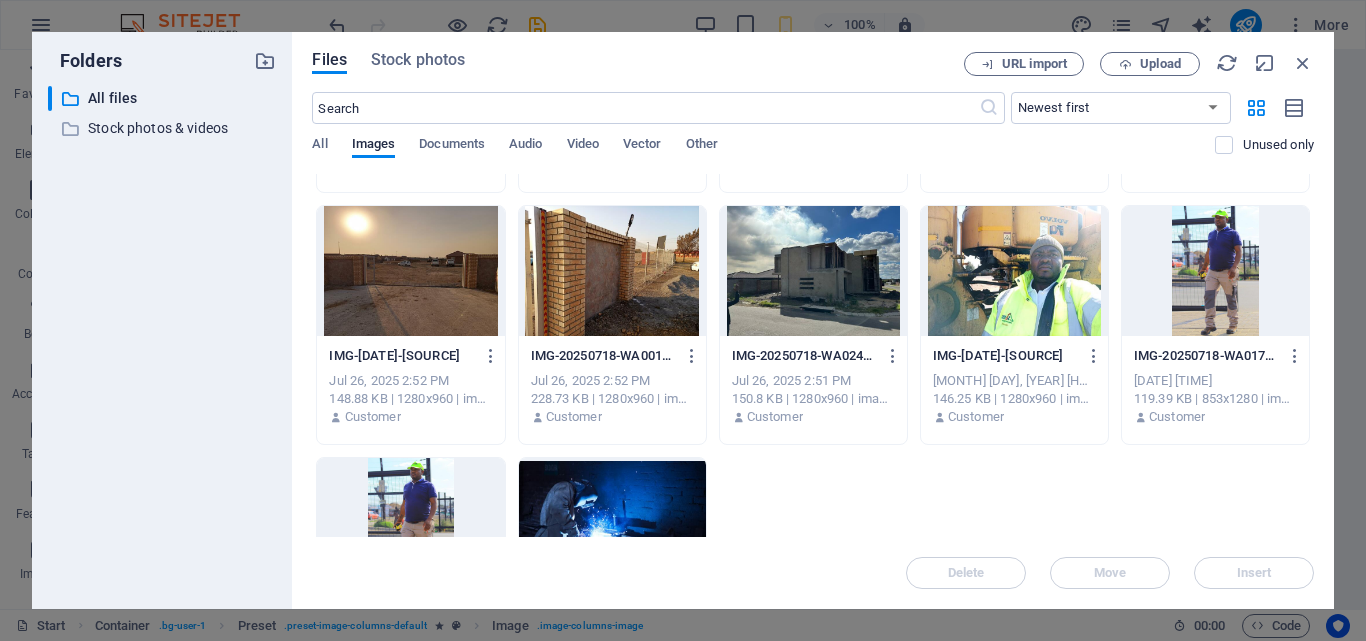 click at bounding box center (1215, 271) 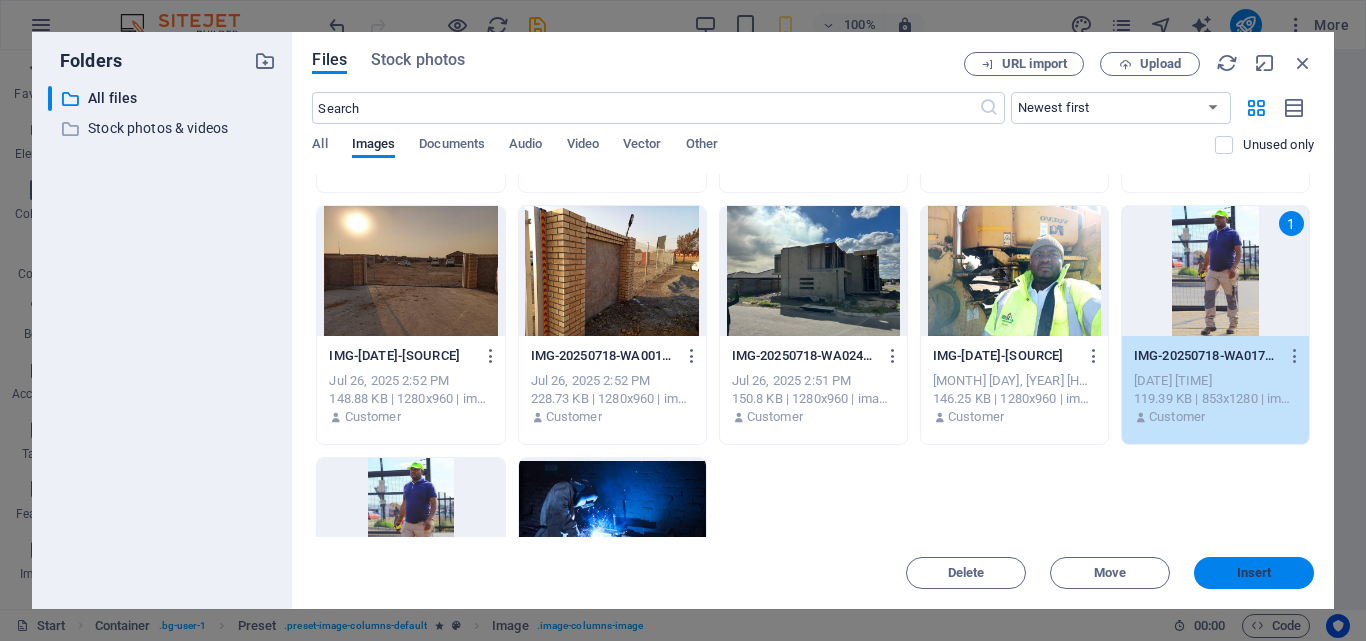 click on "Insert" at bounding box center (1254, 573) 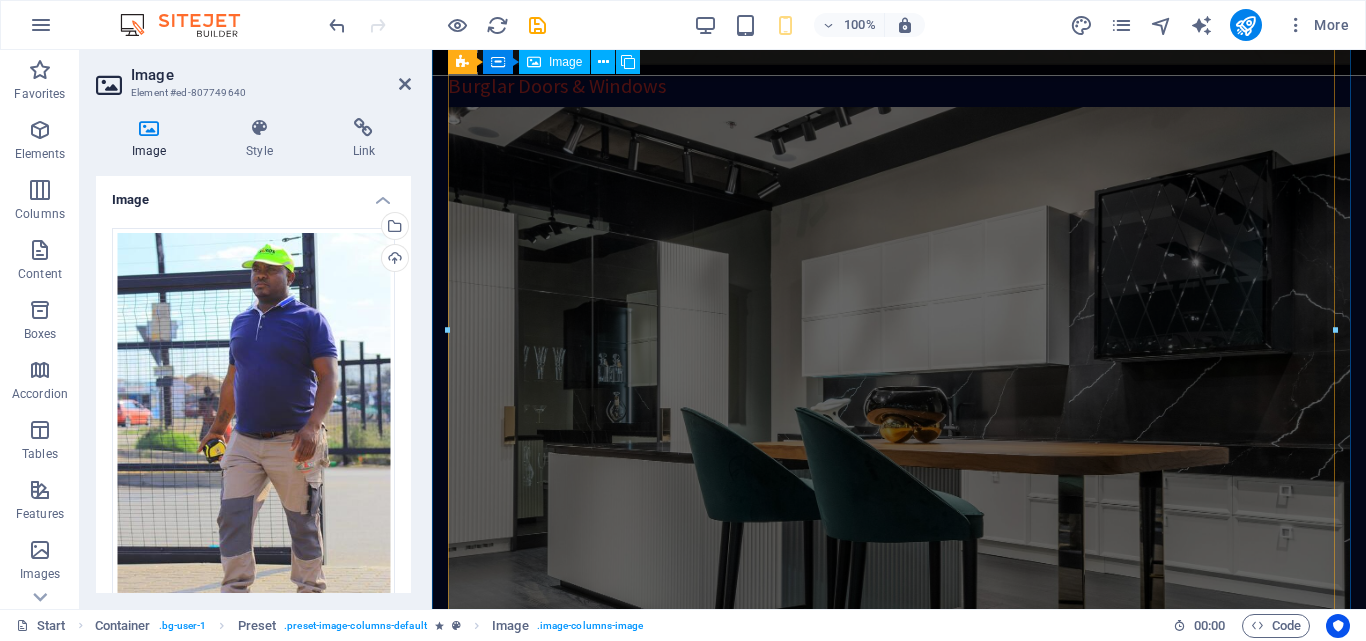 scroll, scrollTop: 7216, scrollLeft: 0, axis: vertical 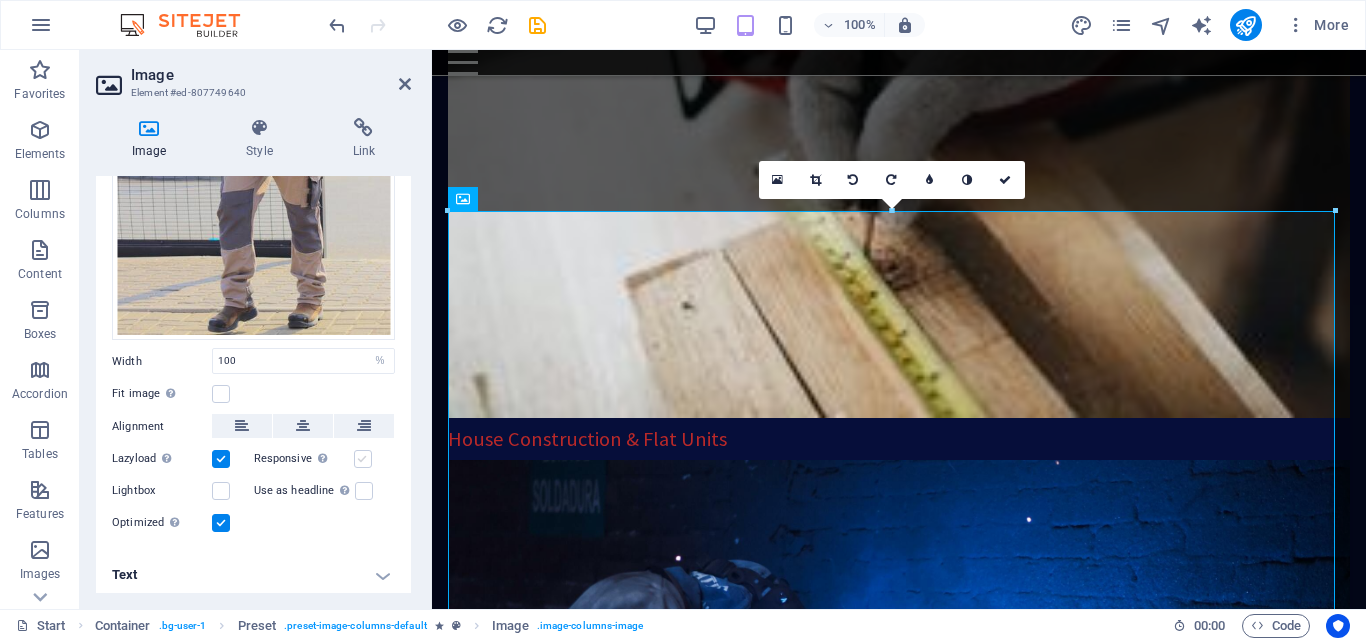 click at bounding box center [363, 459] 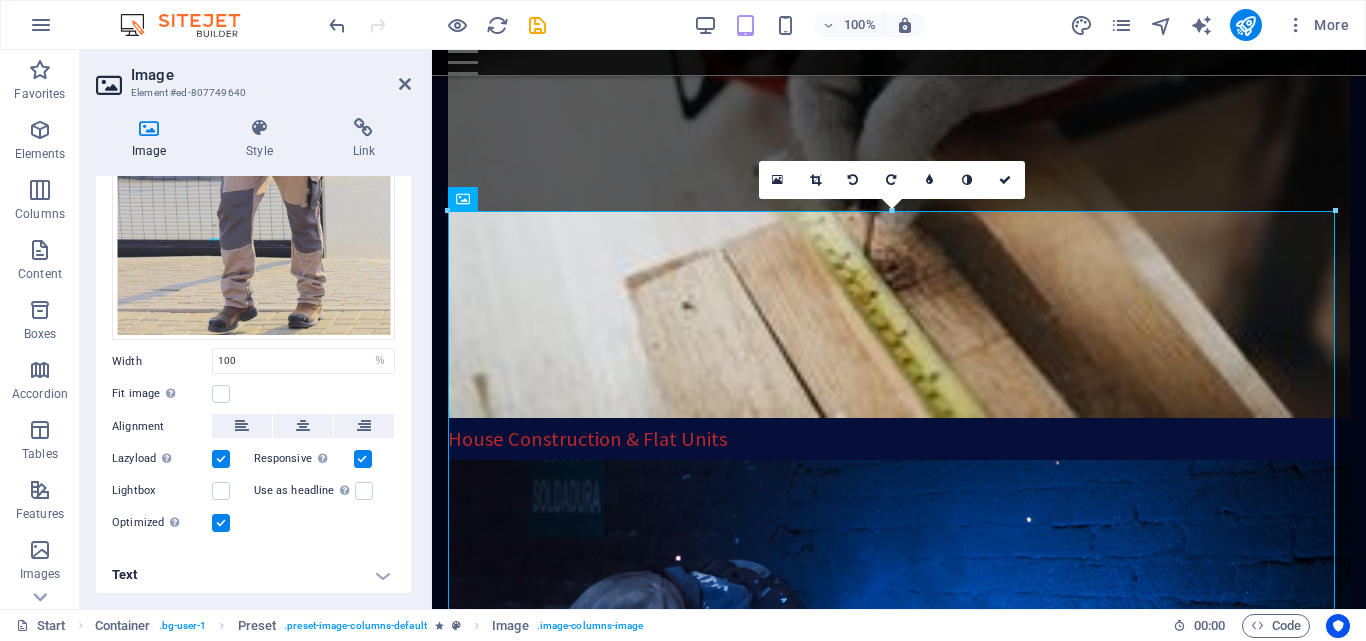 click at bounding box center (363, 459) 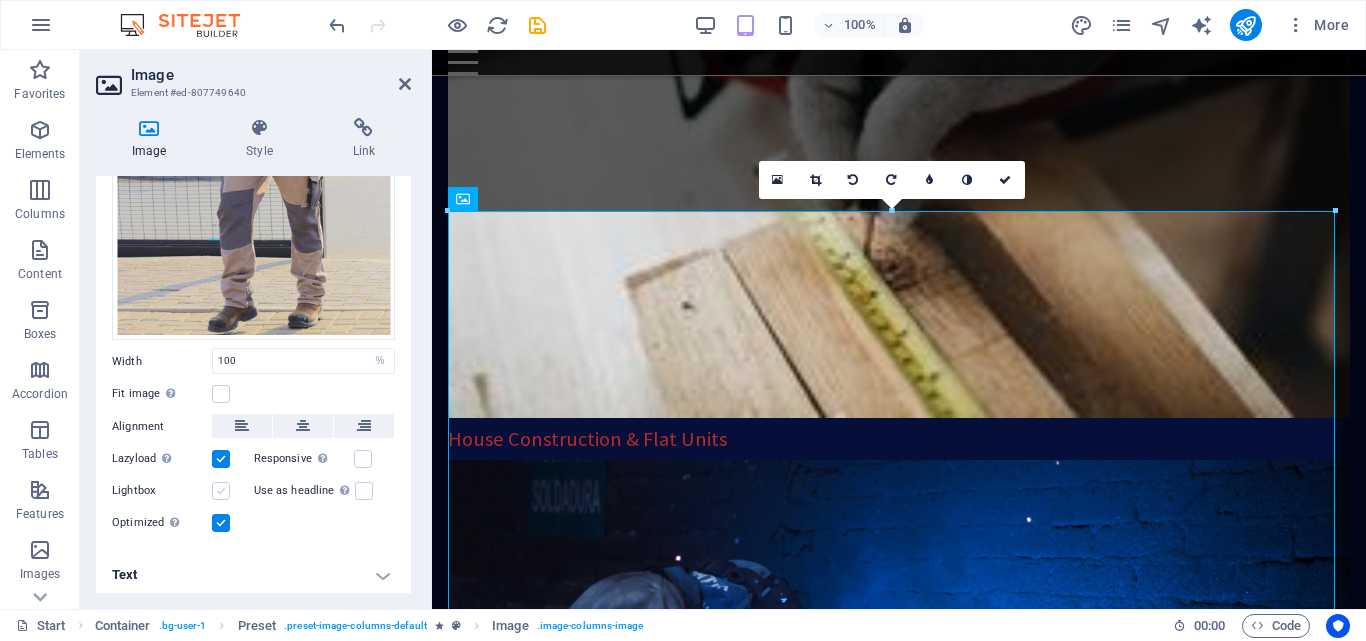 click at bounding box center [221, 491] 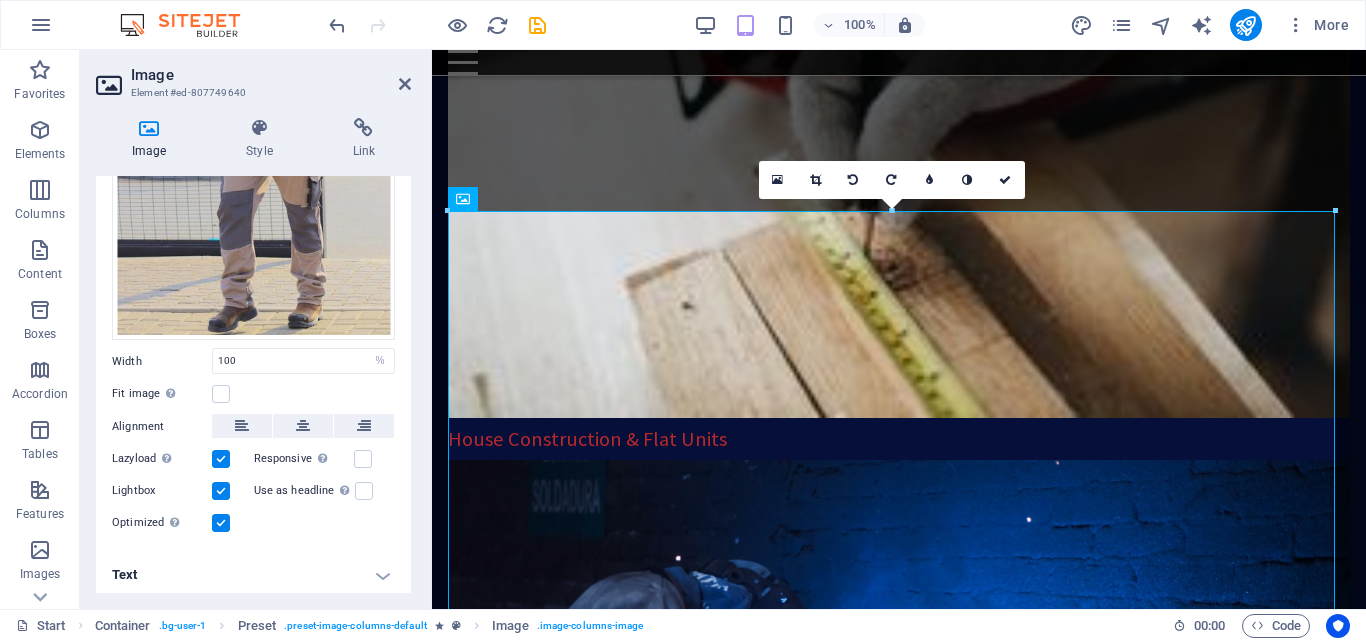 click at bounding box center [221, 491] 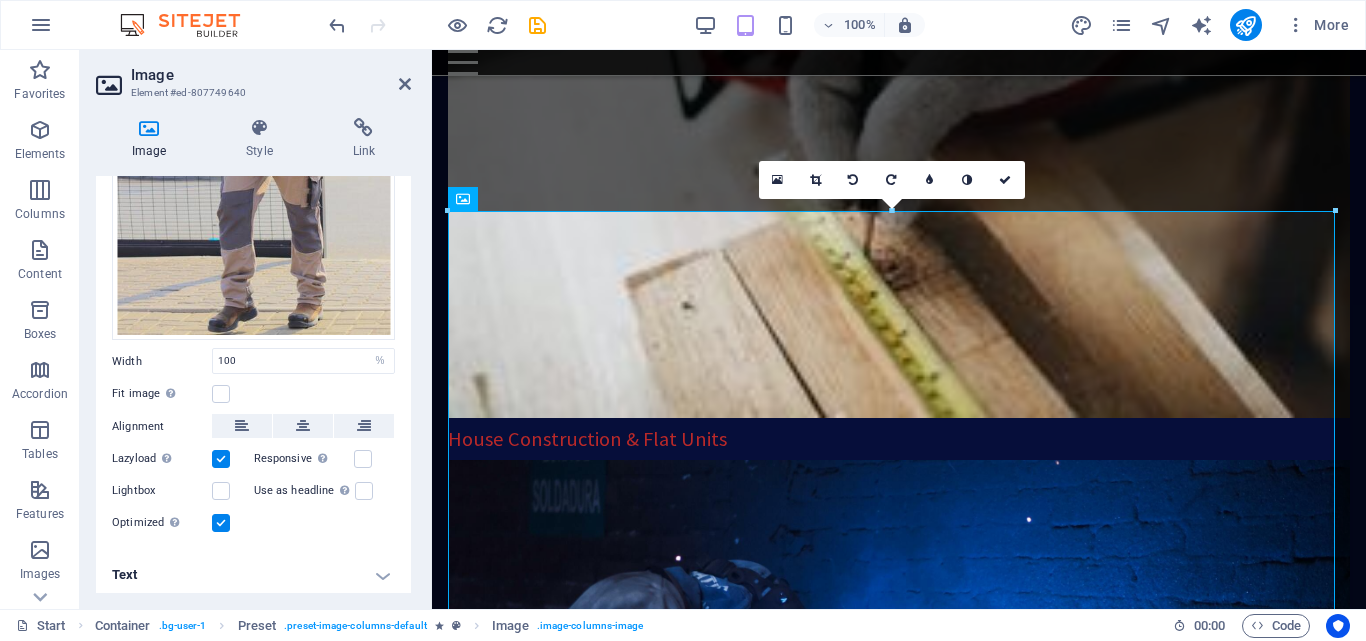 drag, startPoint x: 405, startPoint y: 502, endPoint x: 395, endPoint y: 447, distance: 55.9017 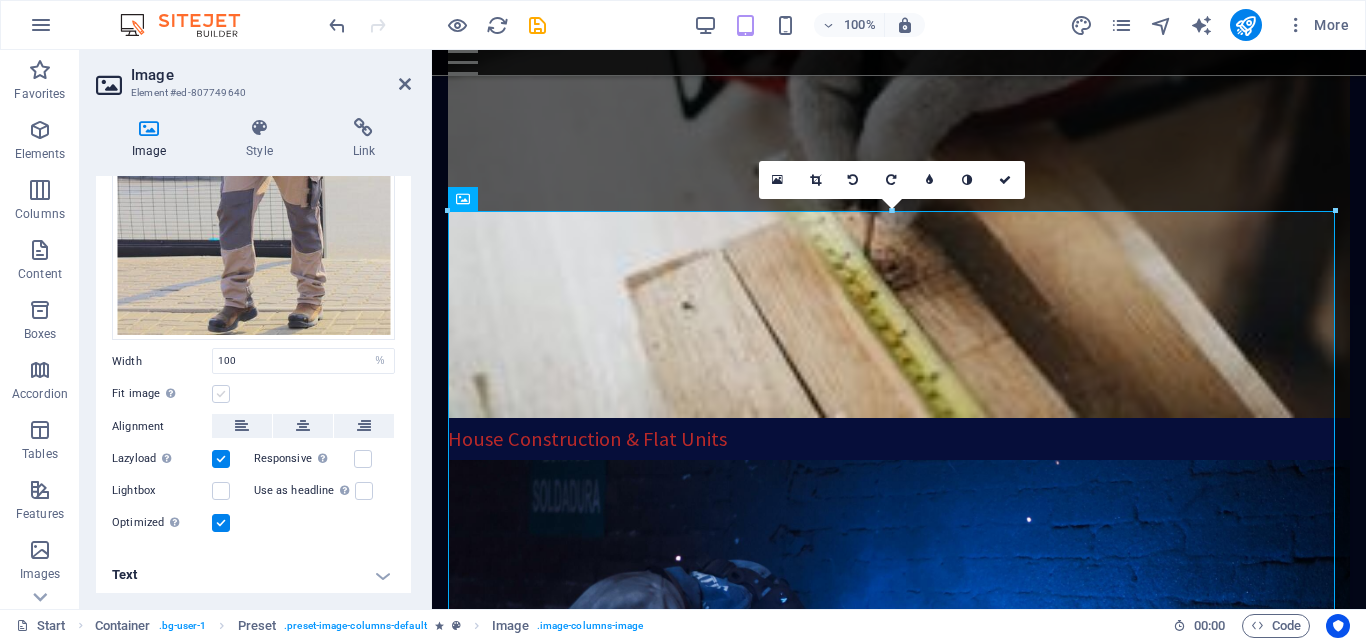 click at bounding box center [221, 394] 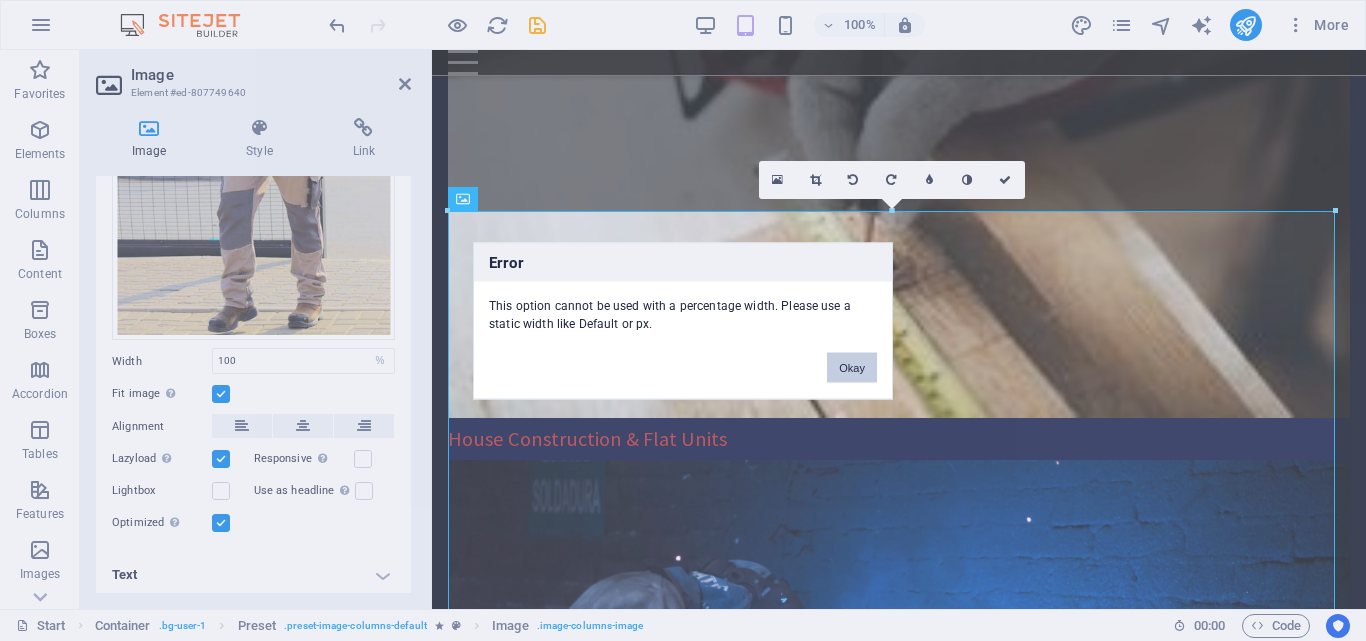 click on "Okay" at bounding box center (852, 367) 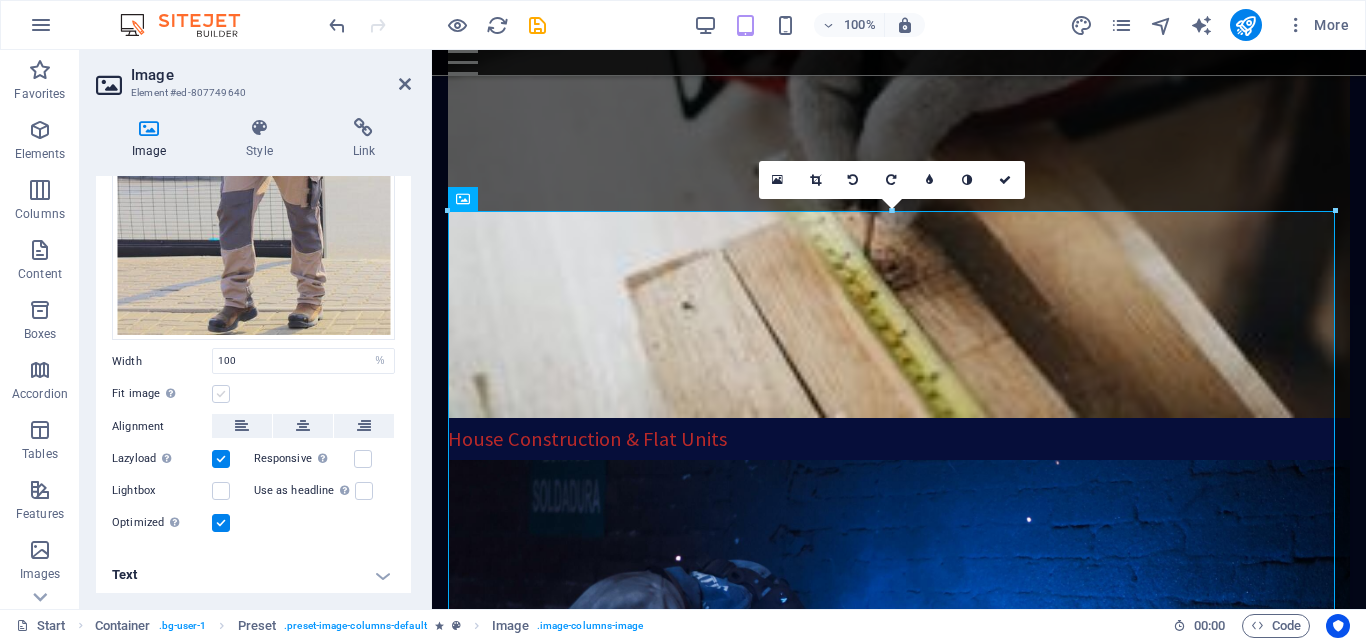 click at bounding box center [221, 394] 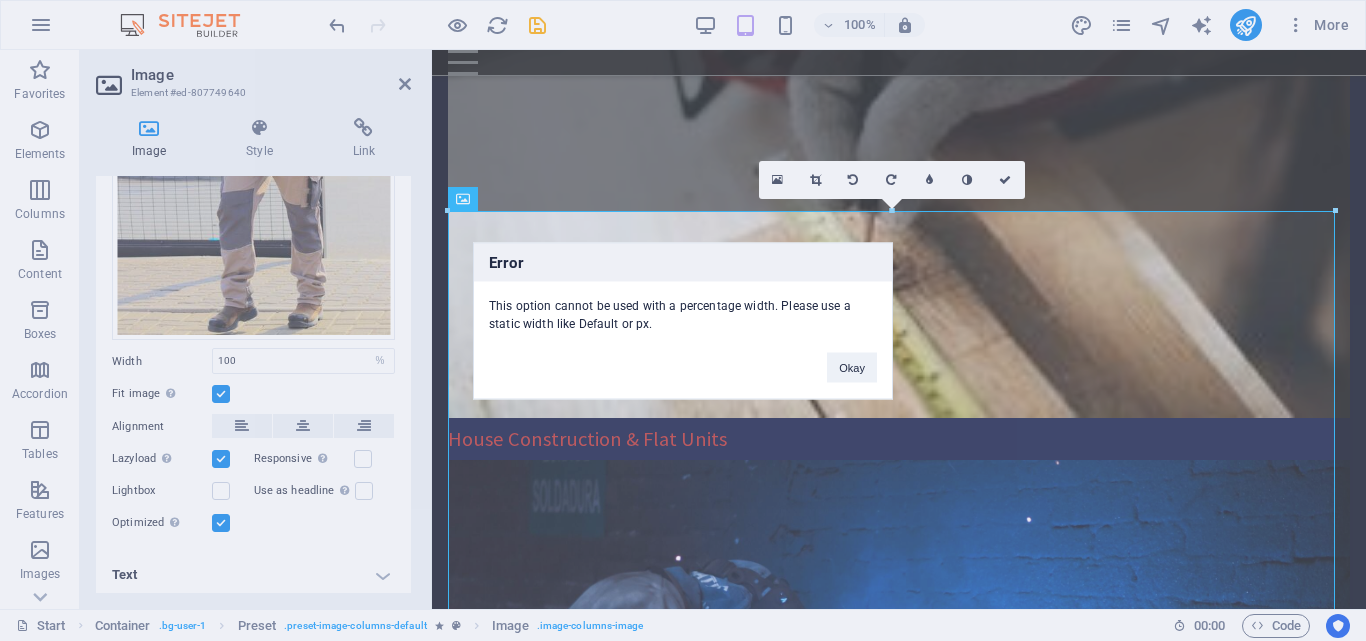click on "Error This option cannot be used with a percentage width. Please use a static width like Default or px. Okay" at bounding box center [683, 320] 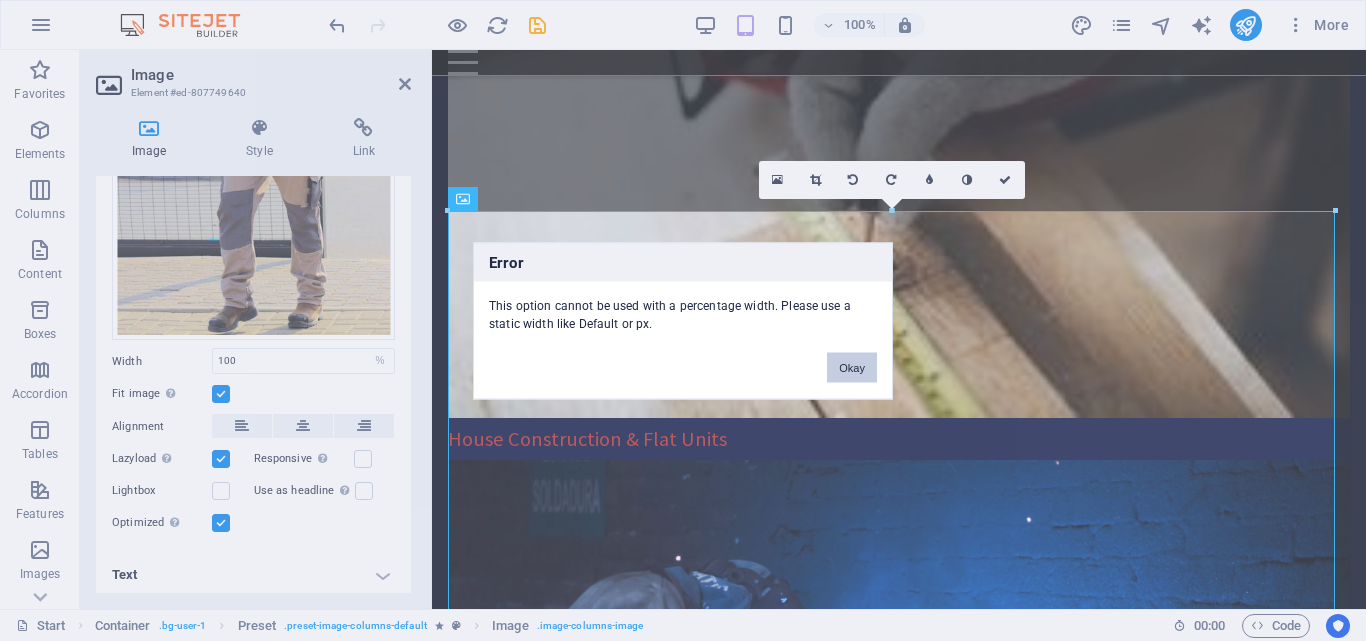 click on "Okay" at bounding box center (852, 367) 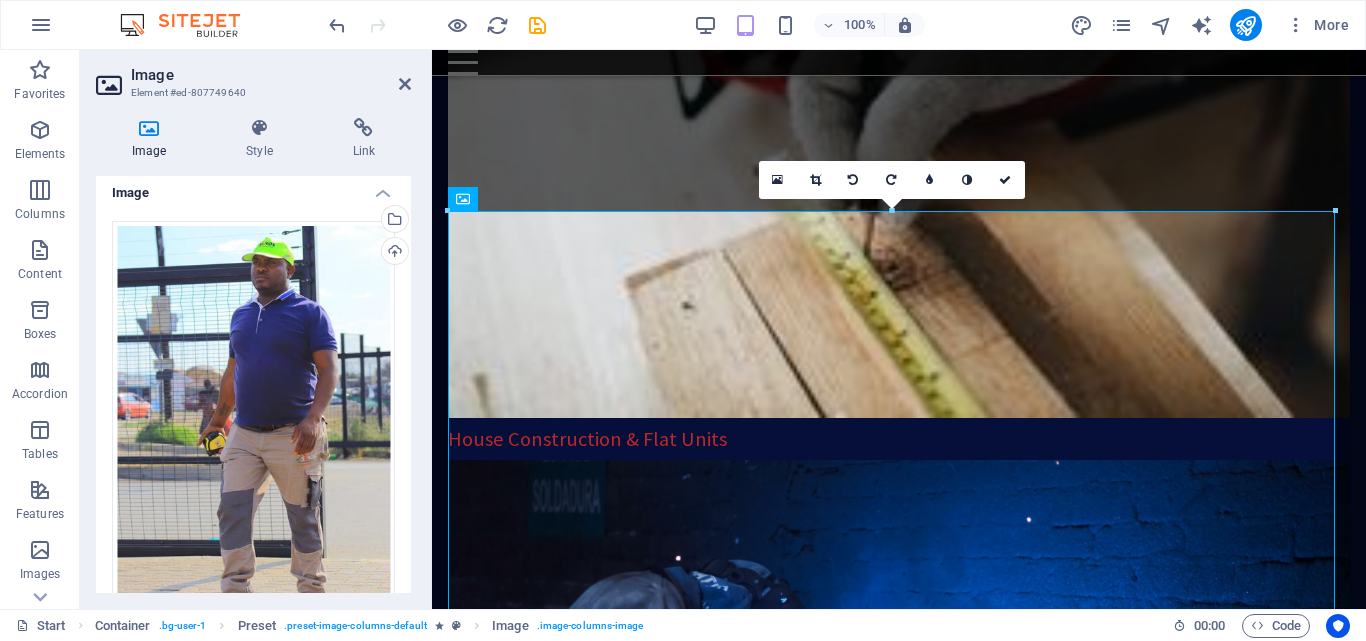 scroll, scrollTop: 0, scrollLeft: 0, axis: both 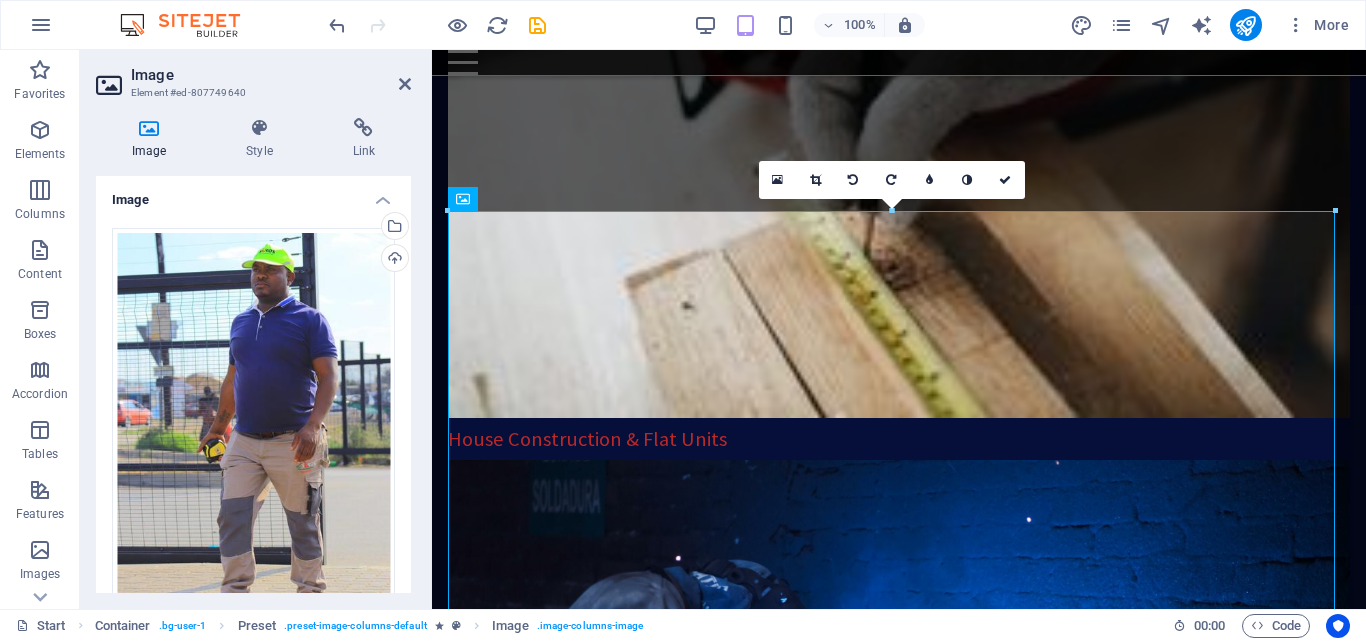 click on "Image Style Link Image Drag files here, click to choose files or select files from Files or our free stock photos & videos Select files from the file manager, stock photos, or upload file(s) Upload Width 100 Default auto px rem % em vh vw Fit image Automatically fit image to a fixed width and height Height Default auto px Alignment Lazyload Loading images after the page loads improves page speed. Responsive Automatically load retina image and smartphone optimized sizes. Lightbox Use as headline The image will be wrapped in an H1 headline tag. Useful for giving alternative text the weight of an H1 headline, e.g. for the logo. Leave unchecked if uncertain. Optimized Images are compressed to improve page speed. Position Direction Custom X offset 50 px rem % vh vw Y offset 50 px rem % vh vw Text Float No float Image left Image right Determine how text should behave around the image. Text Alternative text Image caption Paragraph Format Normal Heading 1 Heading 2 Heading 3 Heading 4 Heading 5 Heading 6 Code Arial 8" at bounding box center [253, 355] 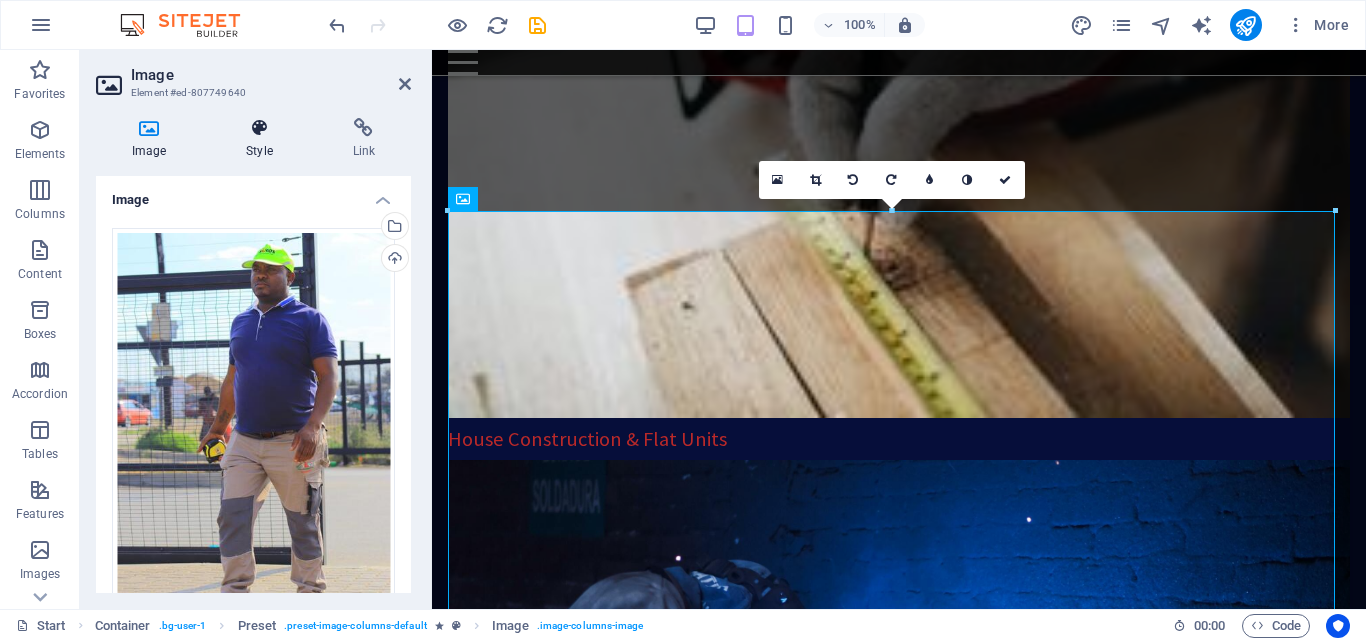 click on "Style" at bounding box center [263, 139] 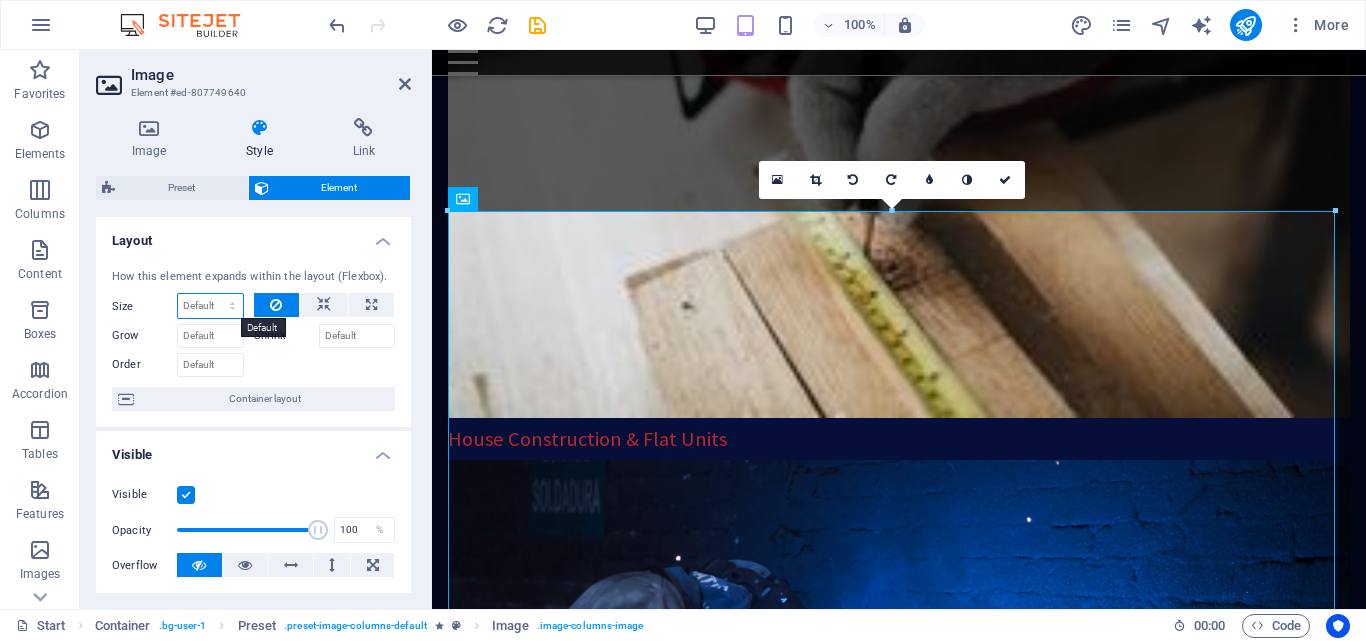 click on "Default auto px % 1/1 1/2 1/3 1/4 1/5 1/6 1/7 1/8 1/9 1/10" at bounding box center (210, 306) 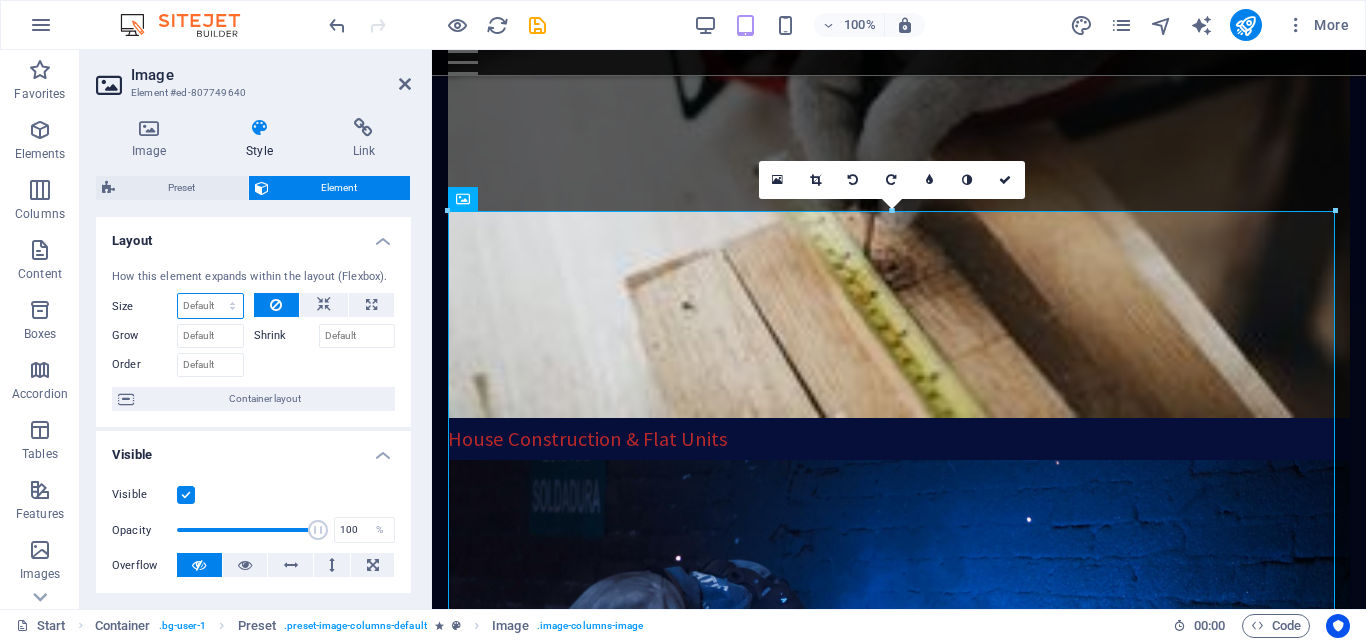 select on "1/1" 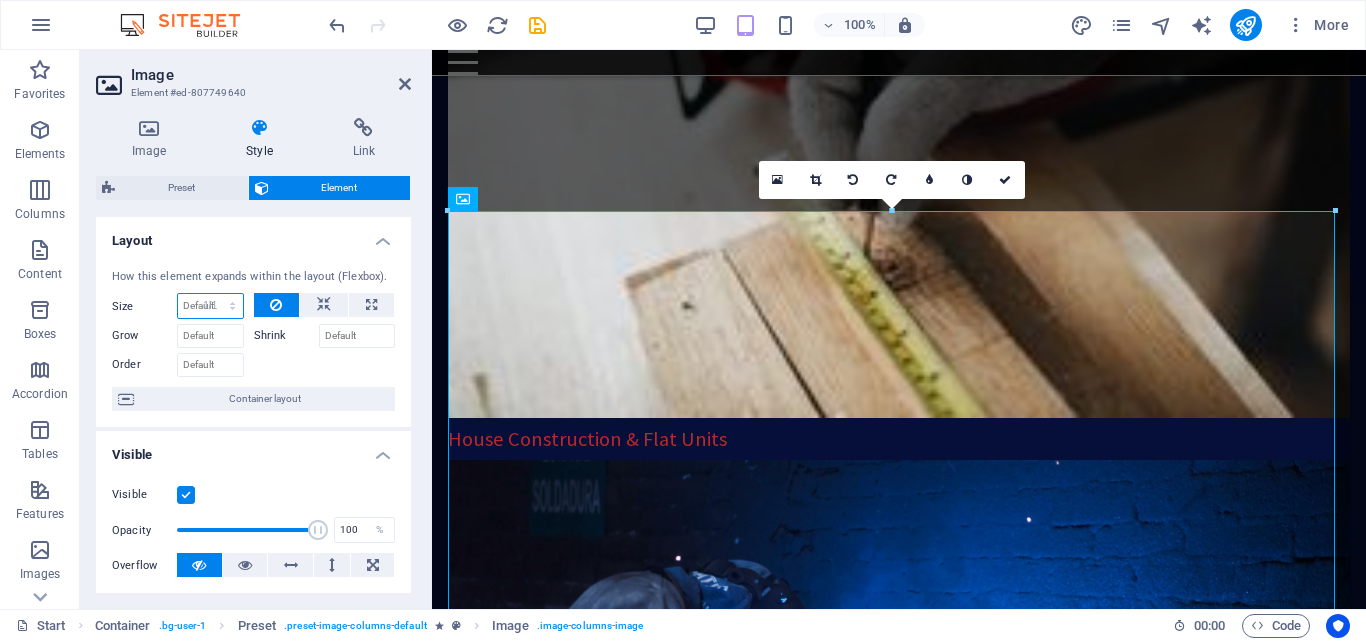 click on "Default auto px % 1/1 1/2 1/3 1/4 1/5 1/6 1/7 1/8 1/9 1/10" at bounding box center (210, 306) 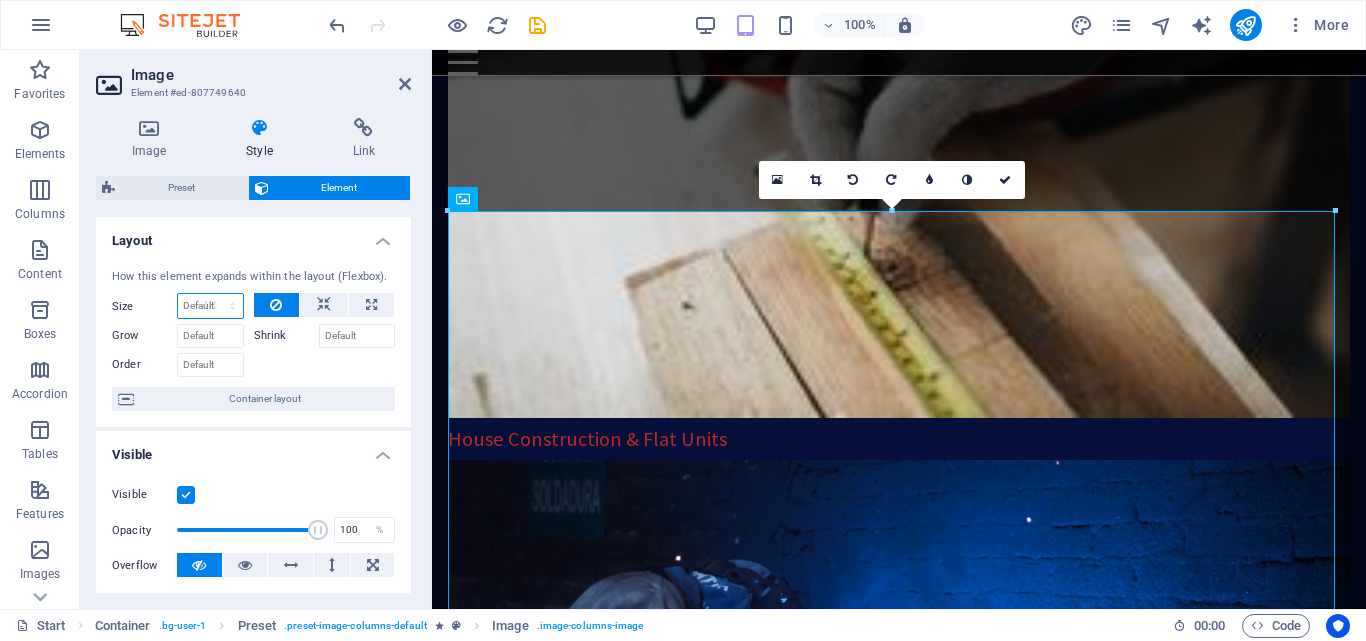 type on "100" 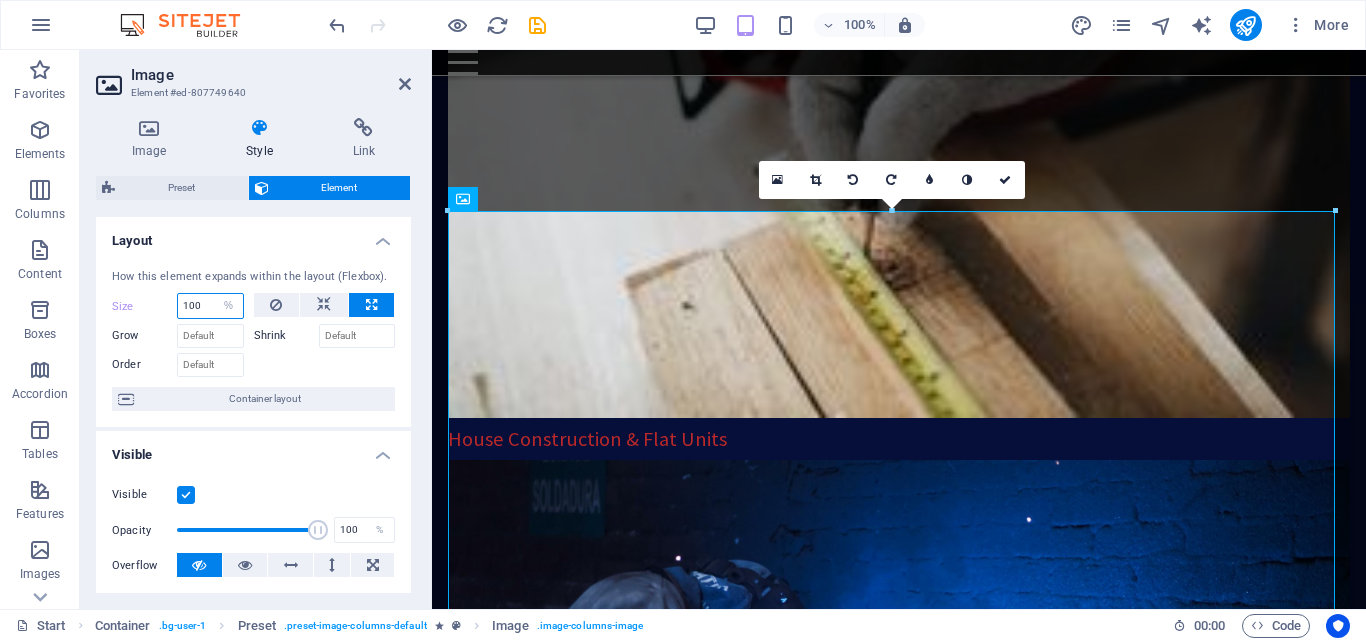 click on "100" at bounding box center [210, 306] 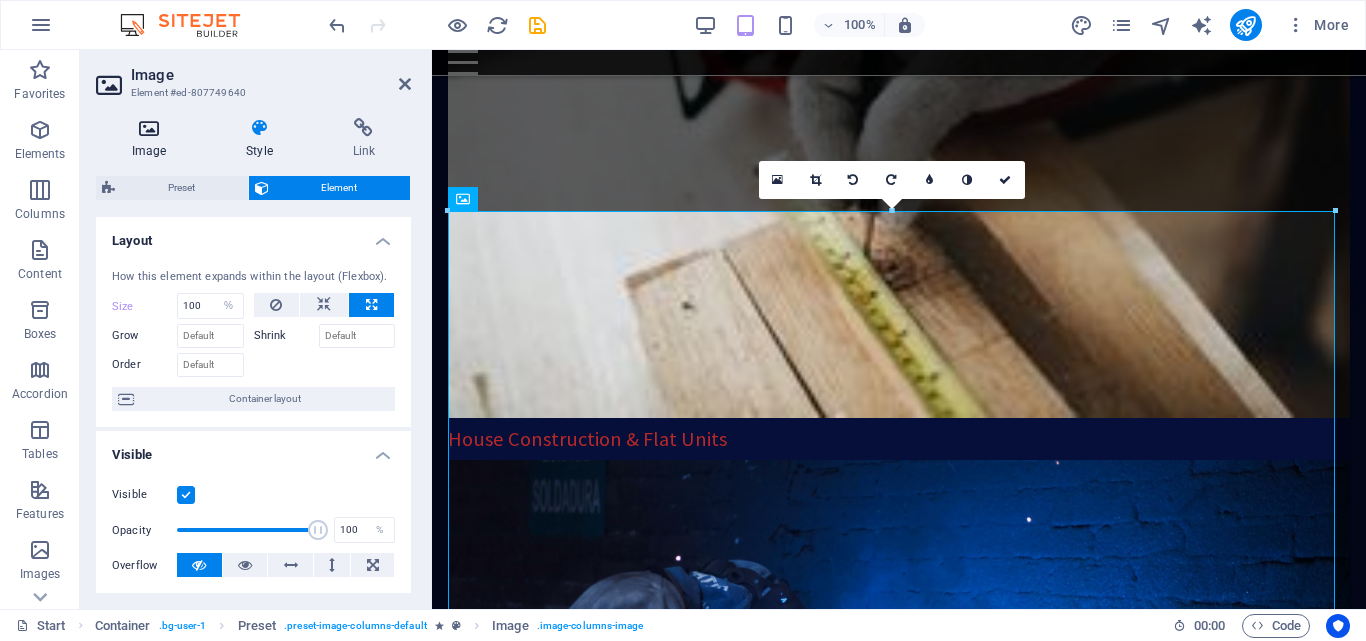 click on "Image" at bounding box center [153, 139] 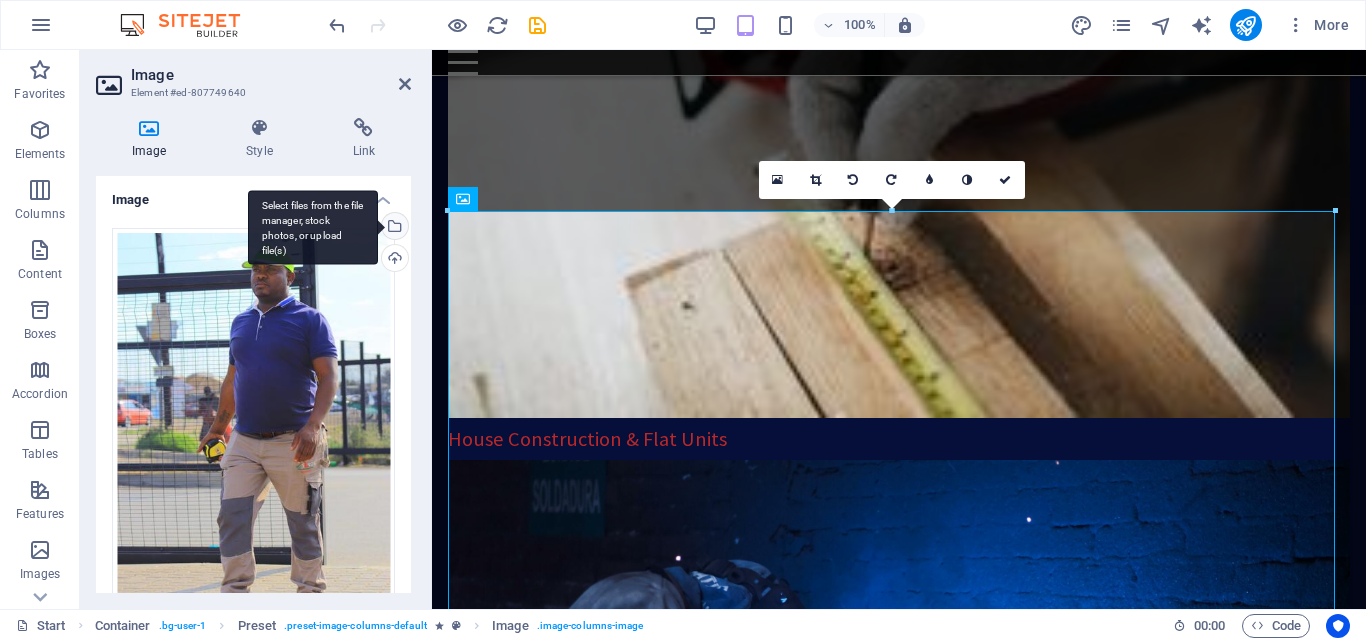 click on "Select files from the file manager, stock photos, or upload file(s)" at bounding box center (393, 228) 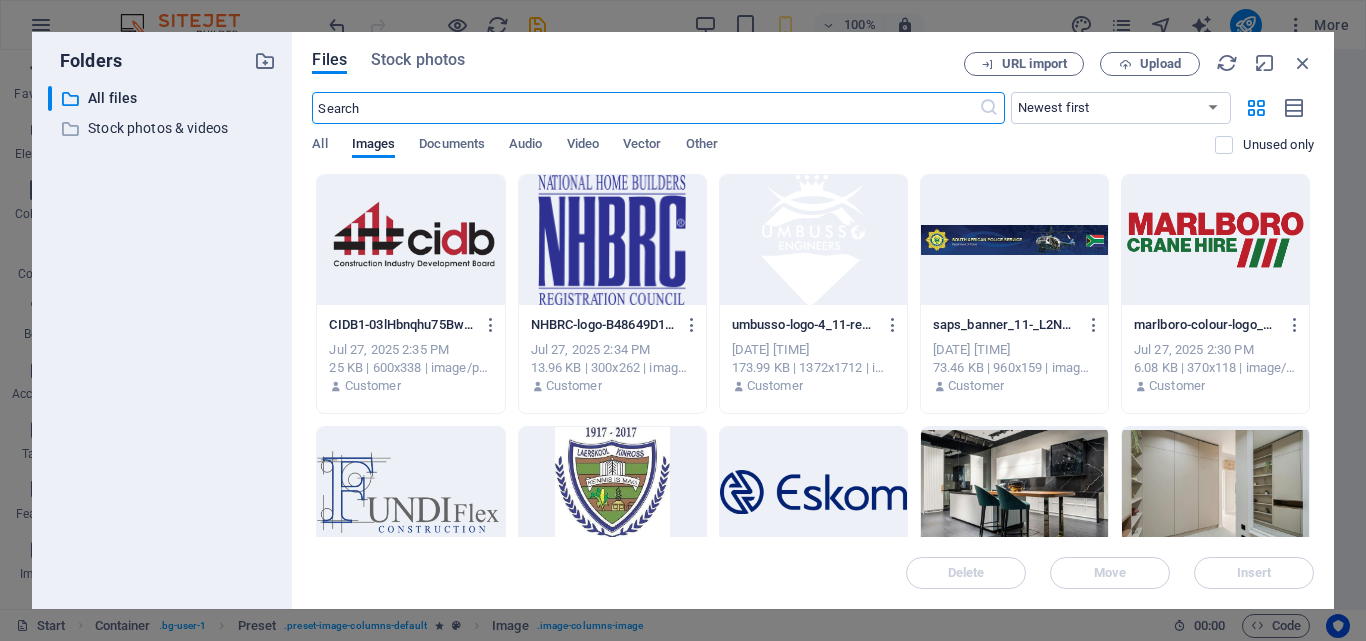 scroll, scrollTop: 10829, scrollLeft: 0, axis: vertical 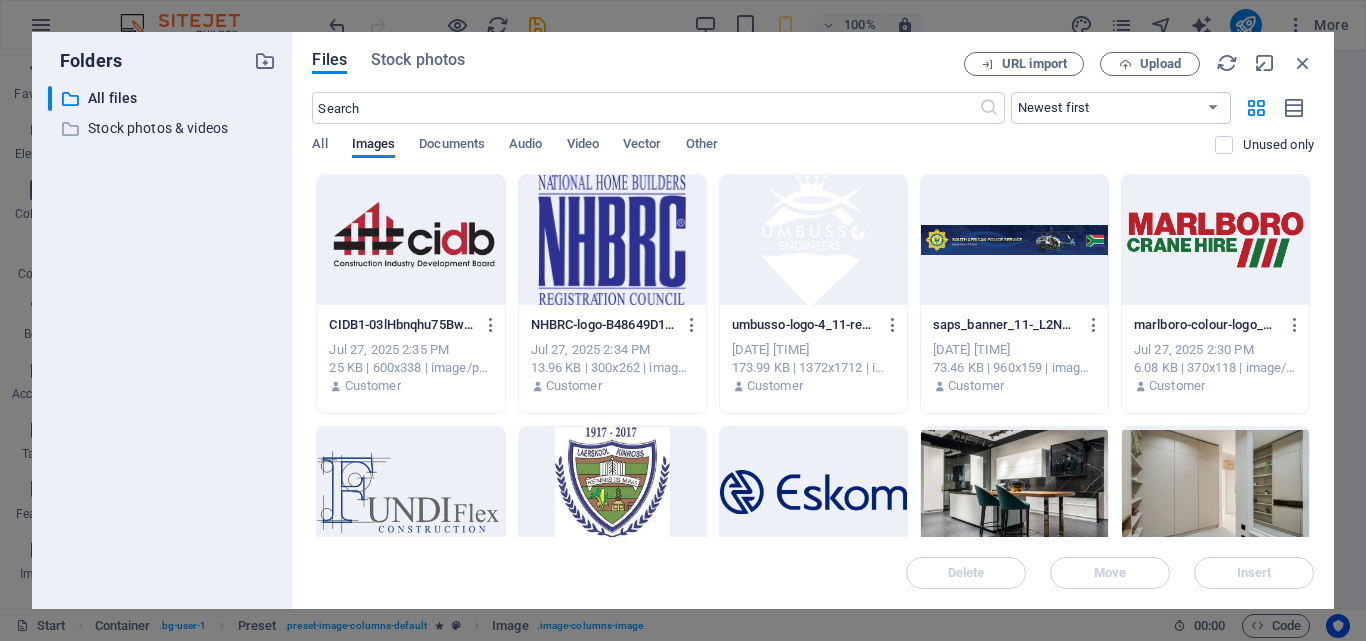drag, startPoint x: 1309, startPoint y: 251, endPoint x: 1313, endPoint y: 290, distance: 39.20459 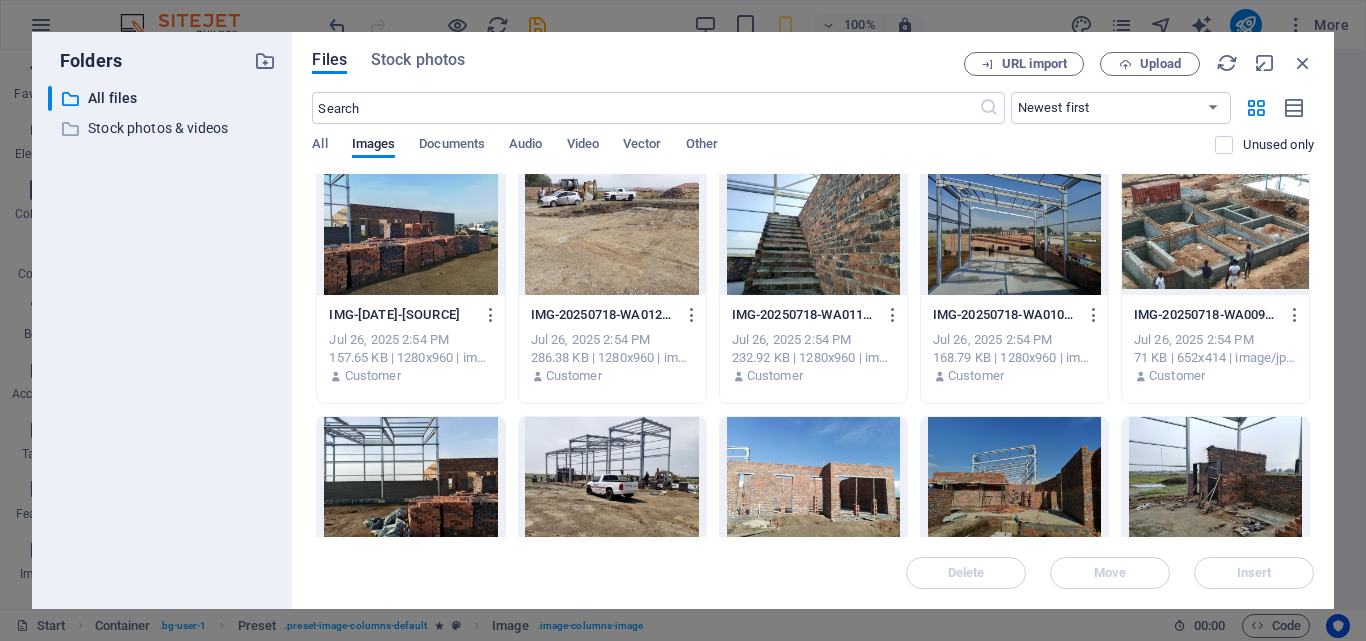 scroll, scrollTop: 3600, scrollLeft: 0, axis: vertical 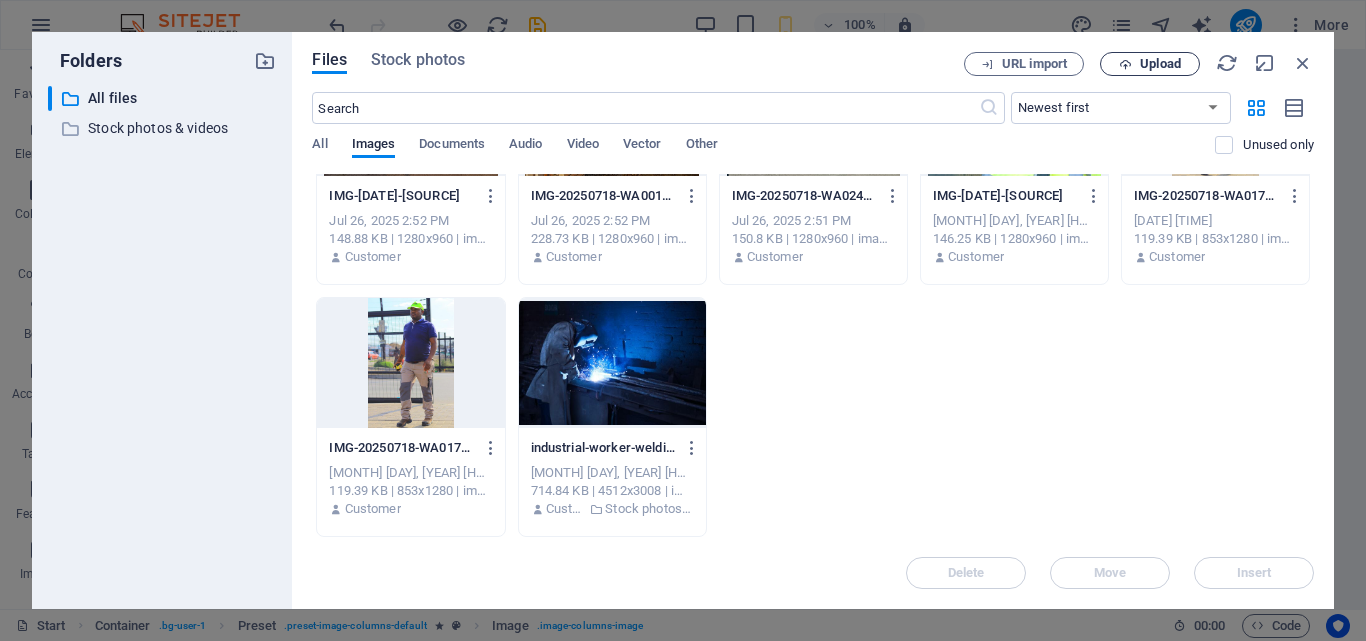 click on "Upload" at bounding box center (1150, 64) 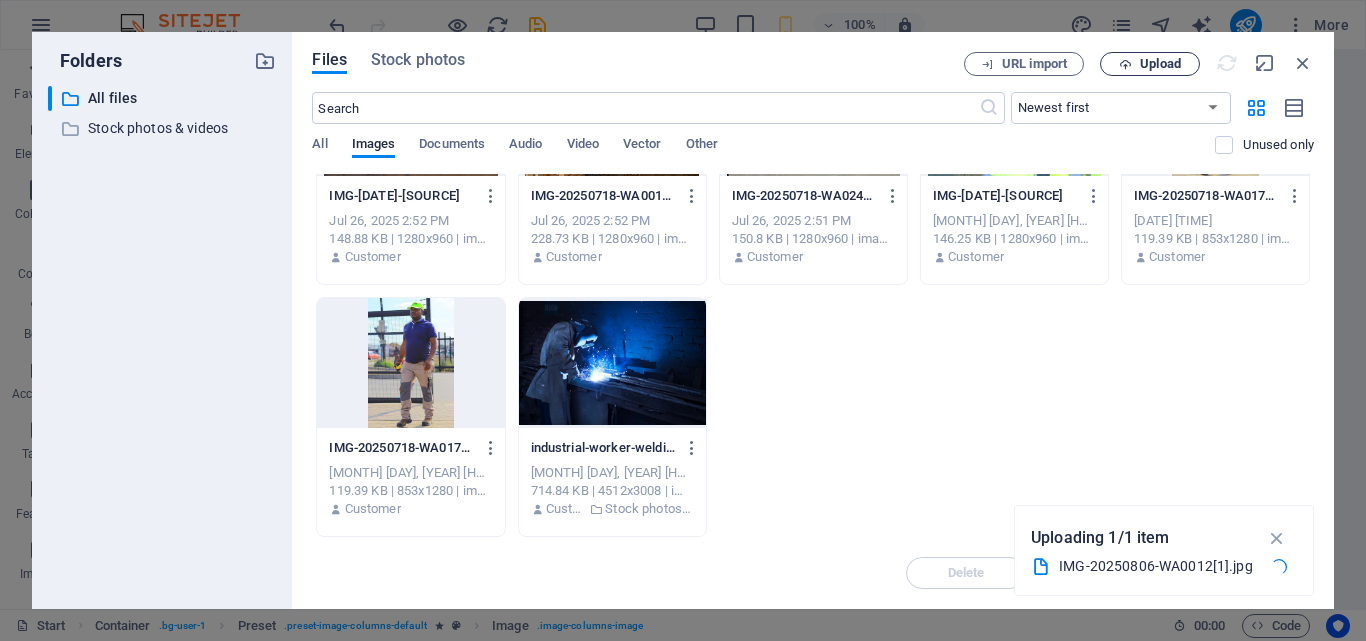 click at bounding box center (1125, 64) 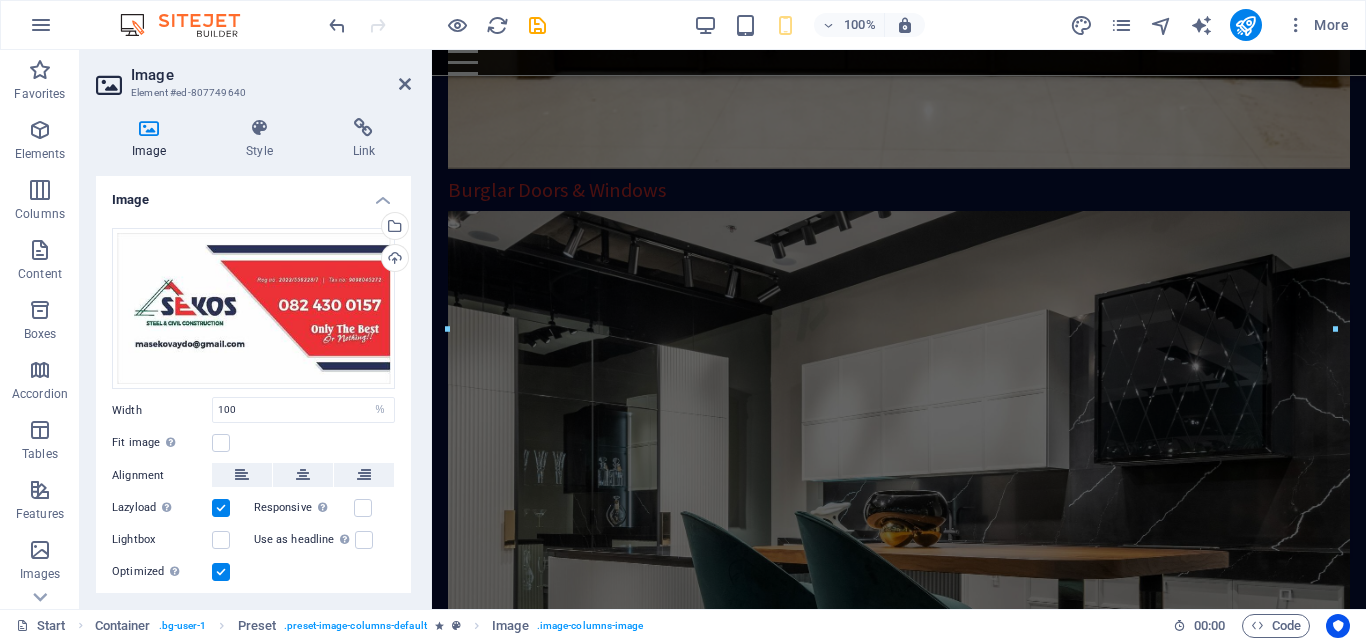 scroll, scrollTop: 7216, scrollLeft: 0, axis: vertical 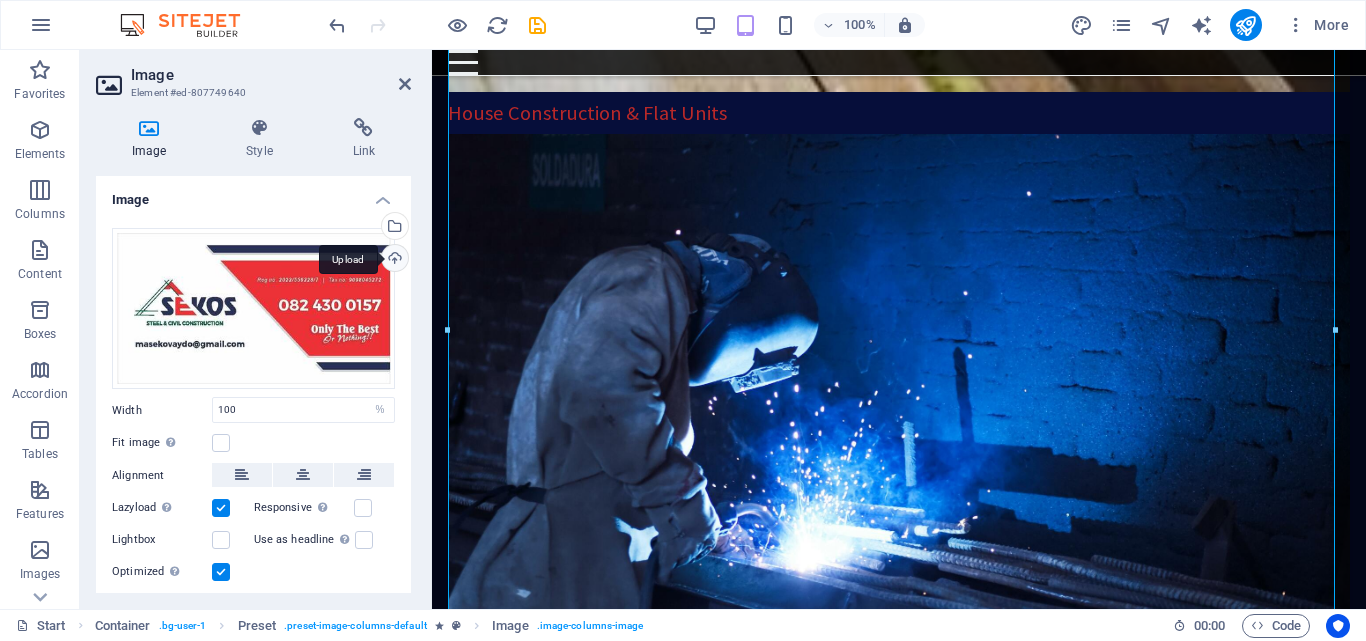 click on "Upload" at bounding box center [393, 260] 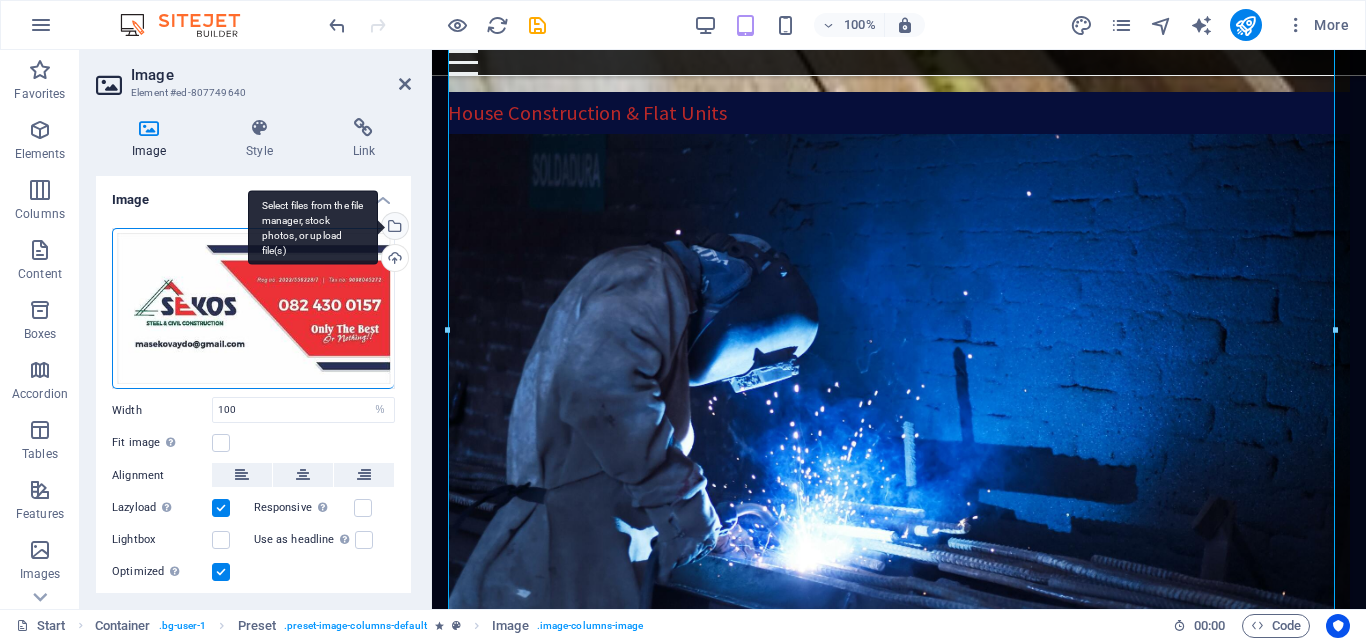 click on "Select files from the file manager, stock photos, or upload file(s)" at bounding box center [393, 228] 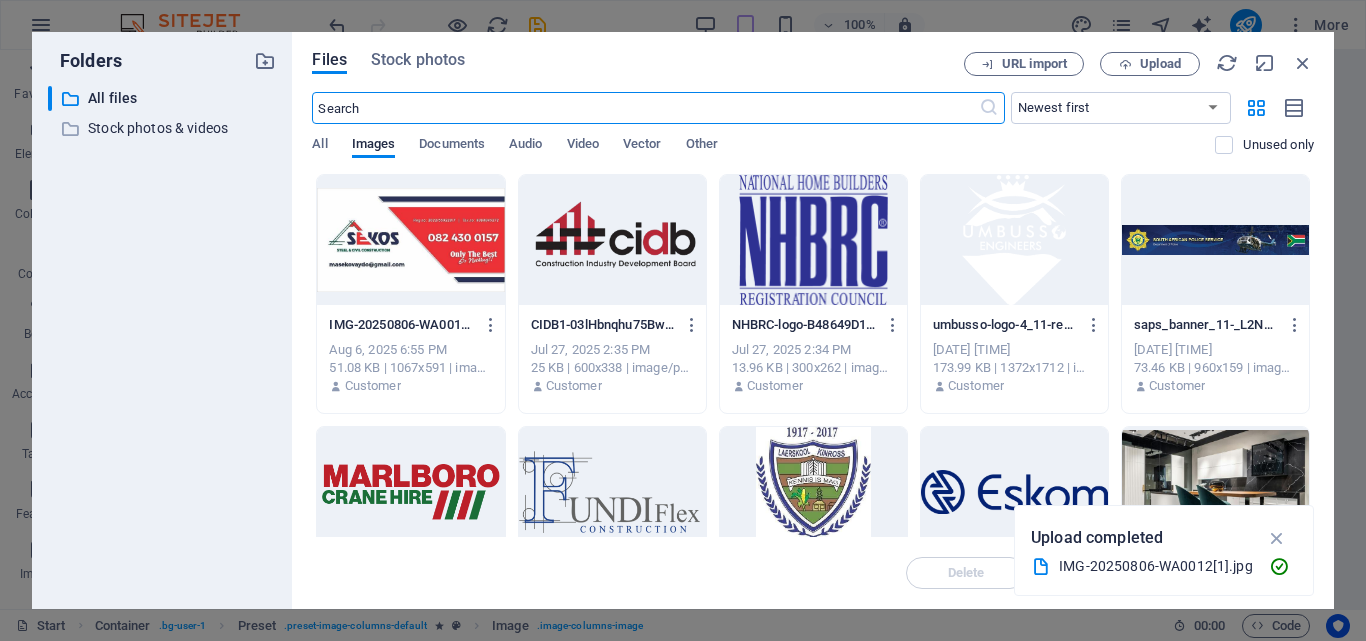 scroll, scrollTop: 10829, scrollLeft: 0, axis: vertical 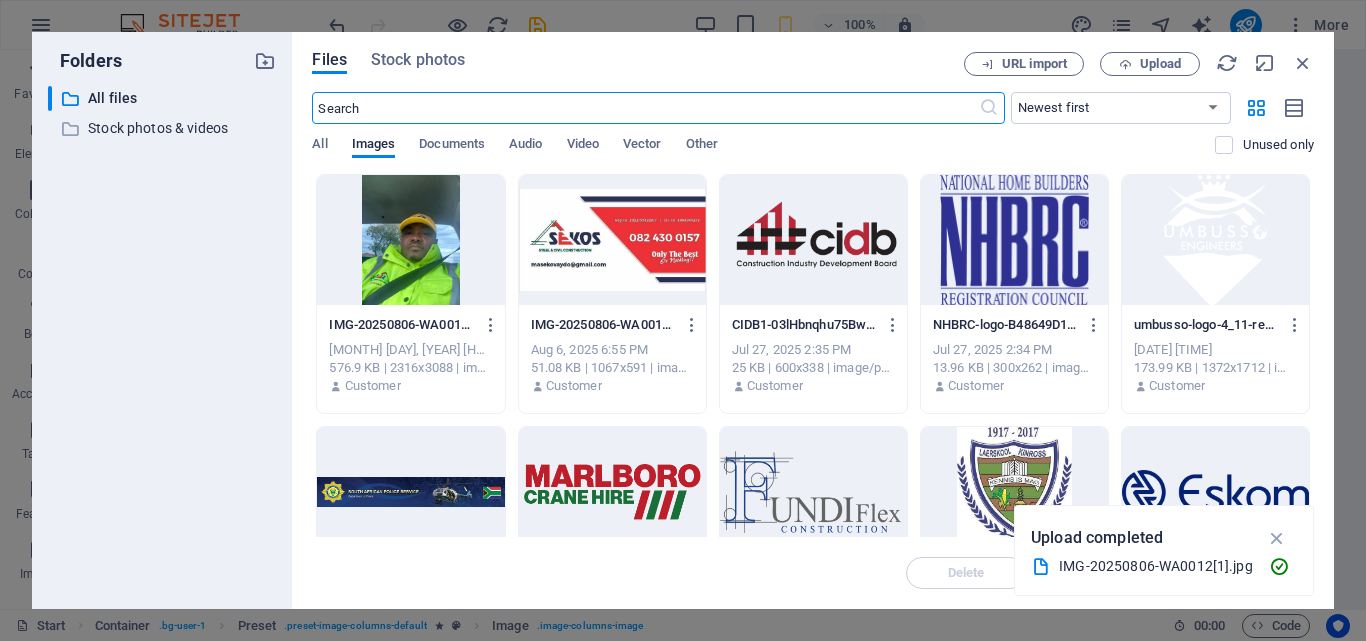 click at bounding box center [410, 240] 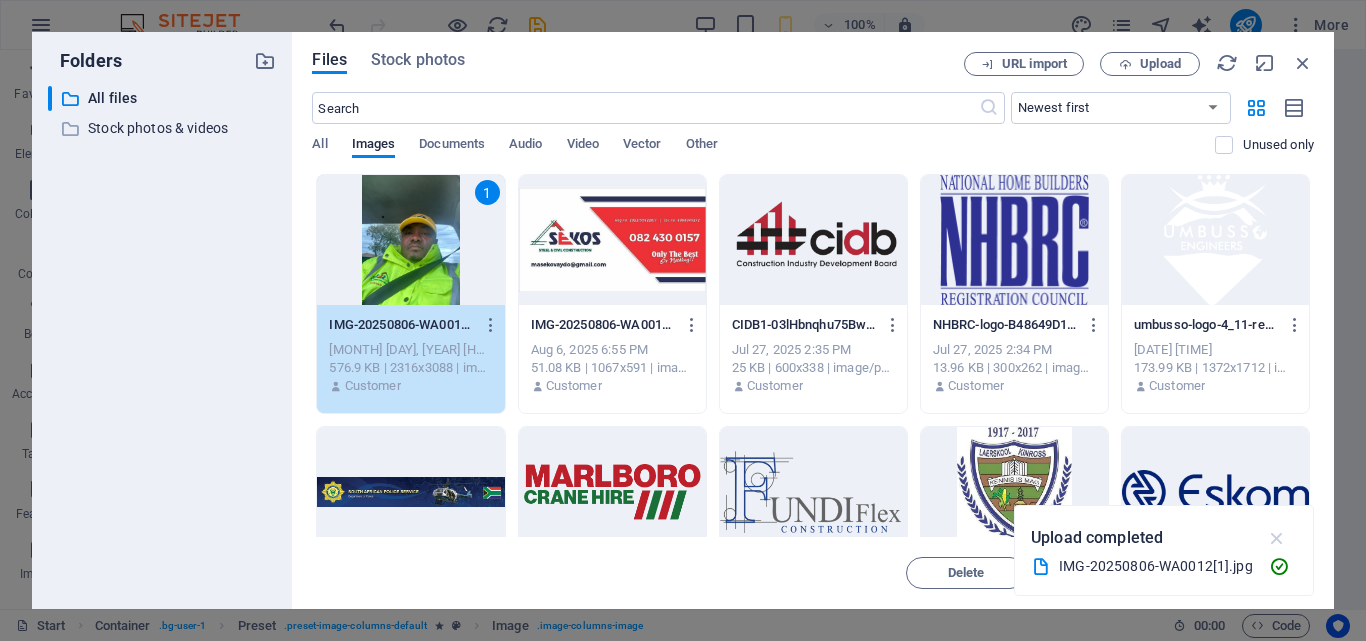 click at bounding box center (1277, 538) 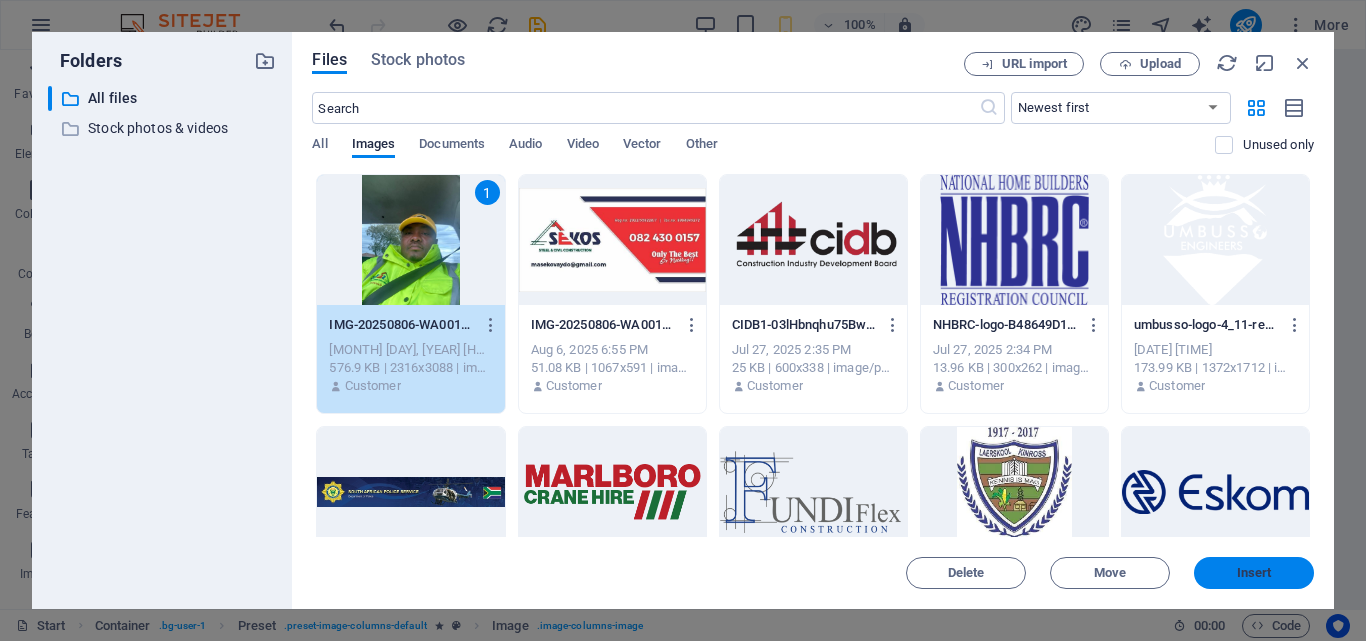 click on "Insert" at bounding box center (1254, 573) 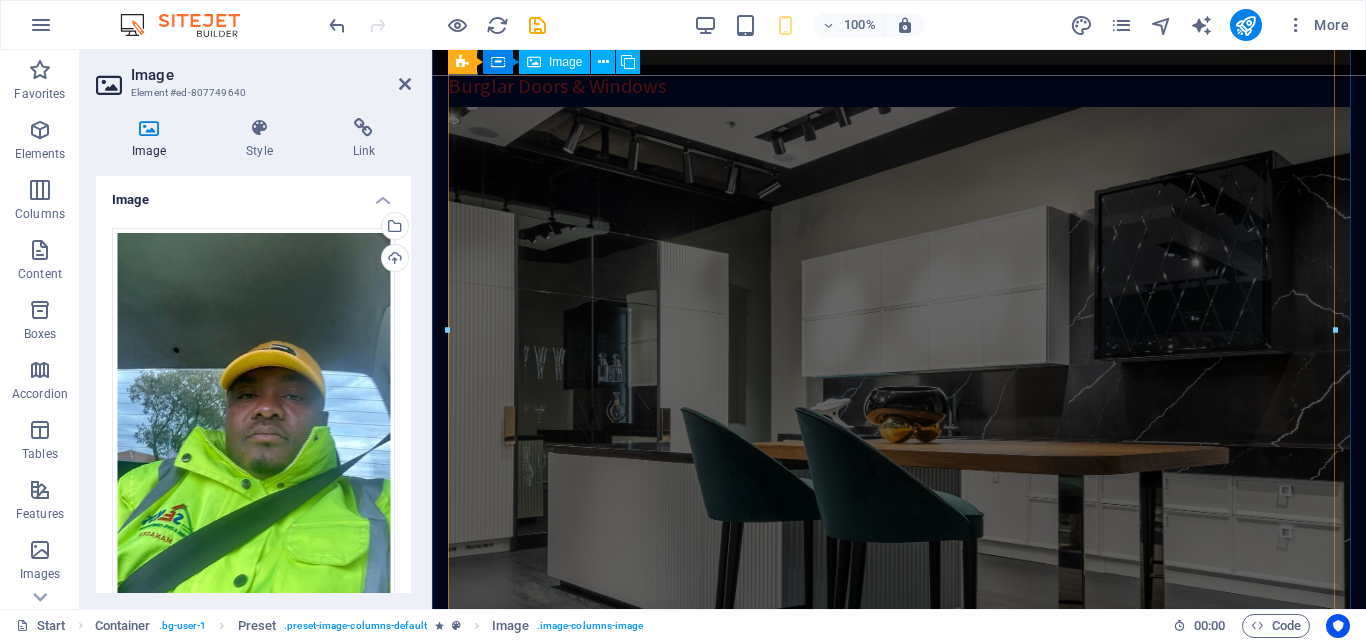 scroll, scrollTop: 7216, scrollLeft: 0, axis: vertical 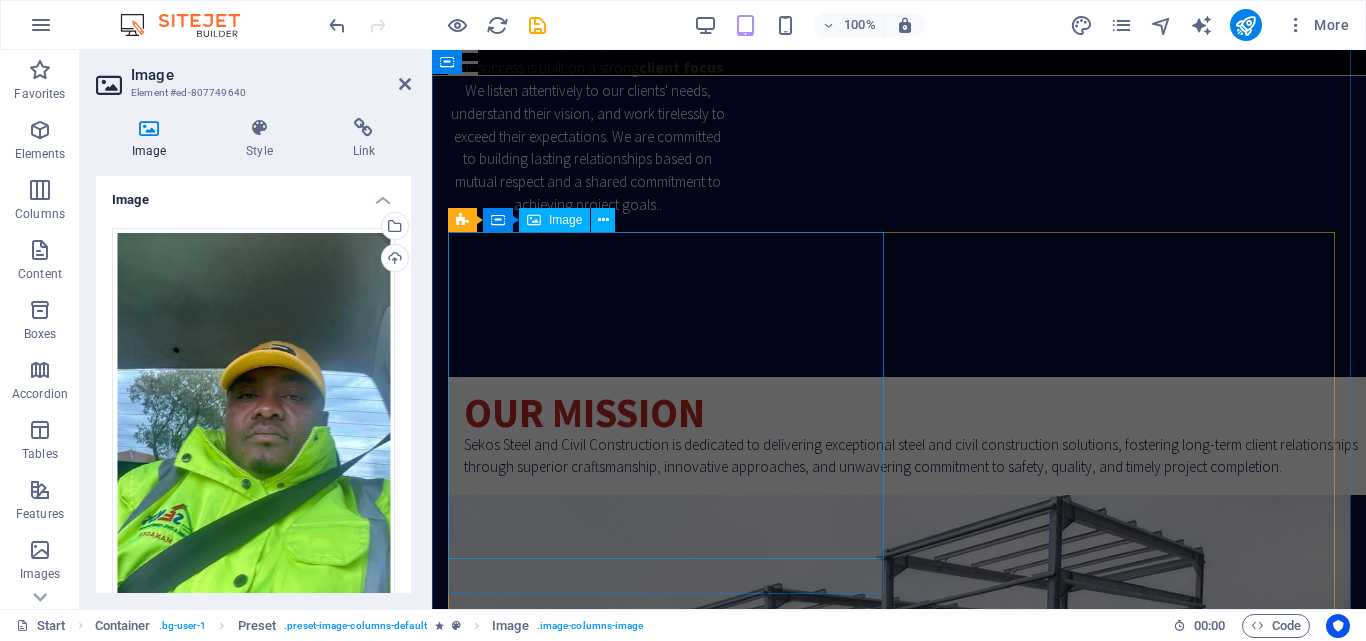 click at bounding box center (899, 3429) 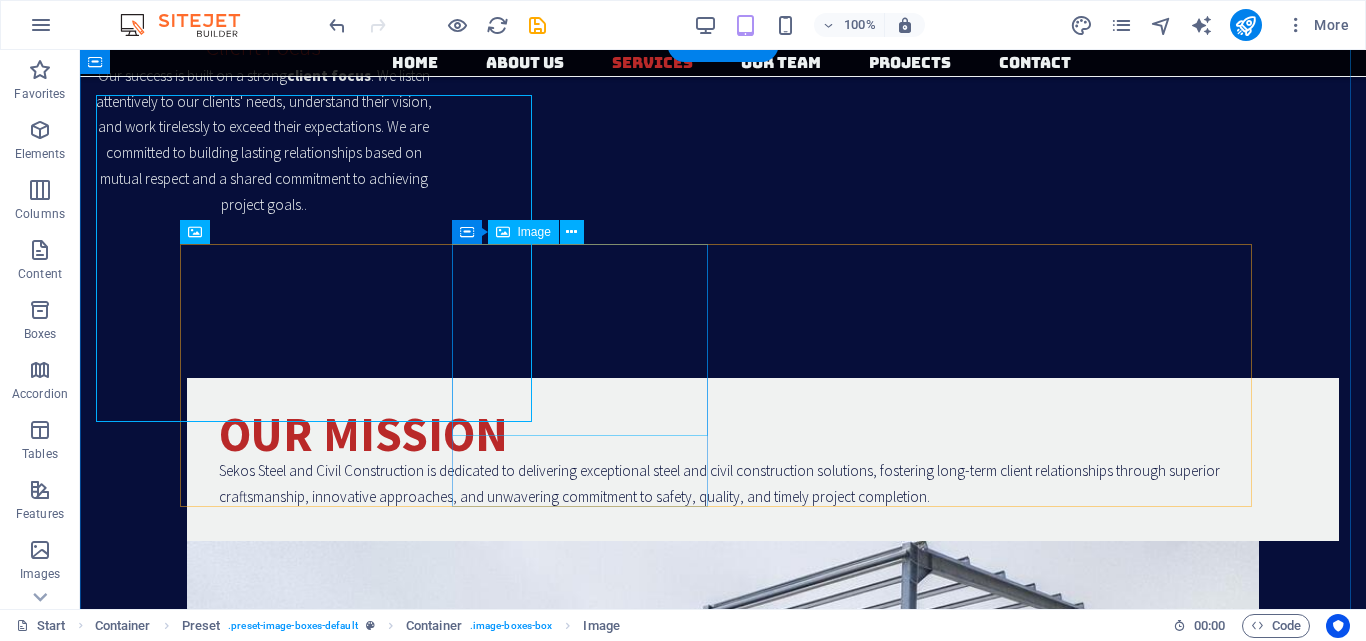scroll, scrollTop: 3677, scrollLeft: 0, axis: vertical 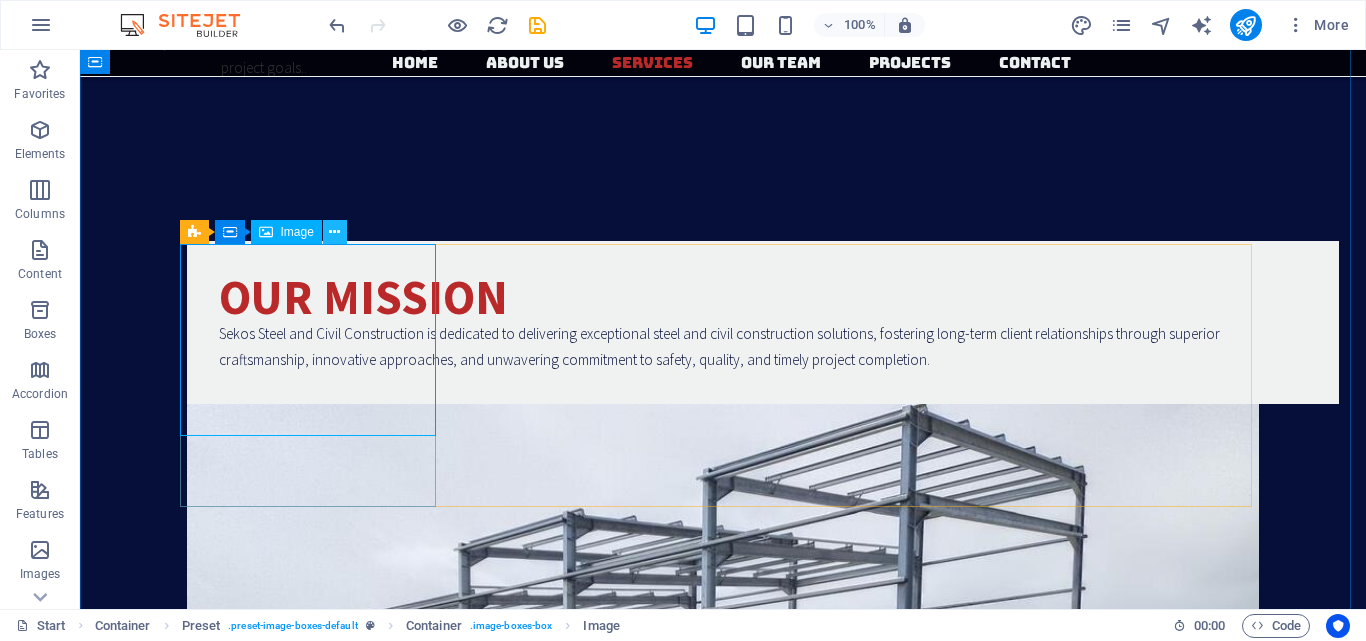 click at bounding box center [334, 232] 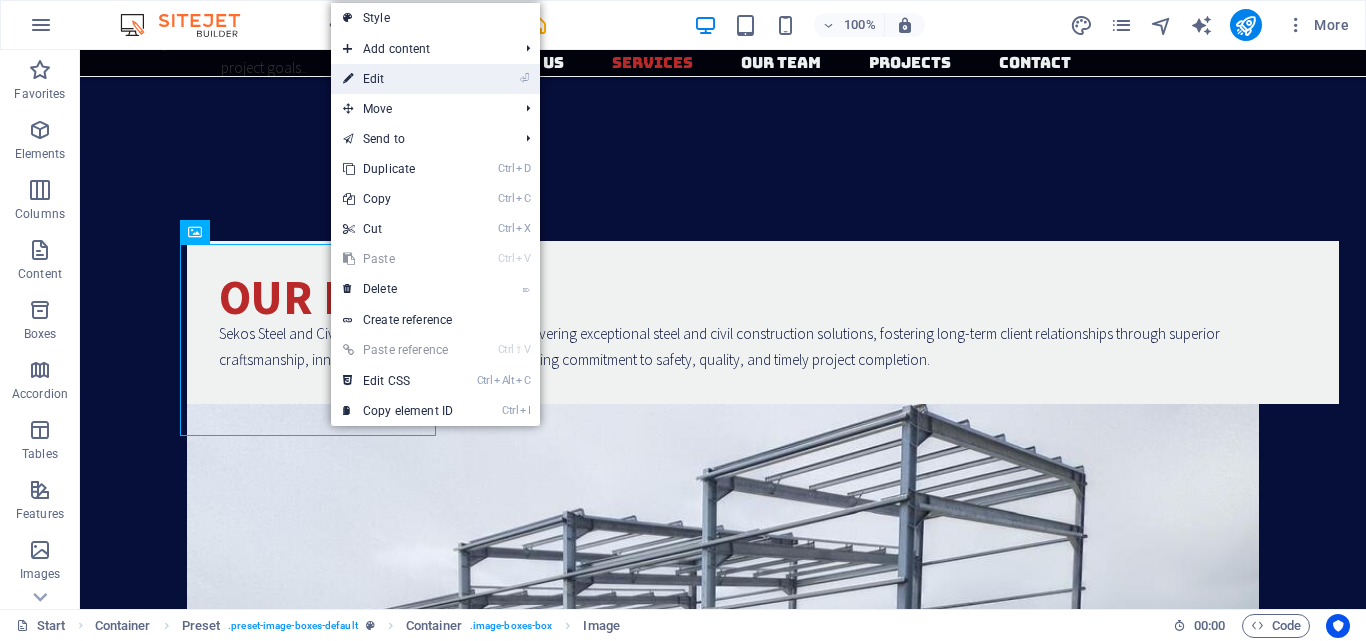 click on "⏎  Edit" at bounding box center [398, 79] 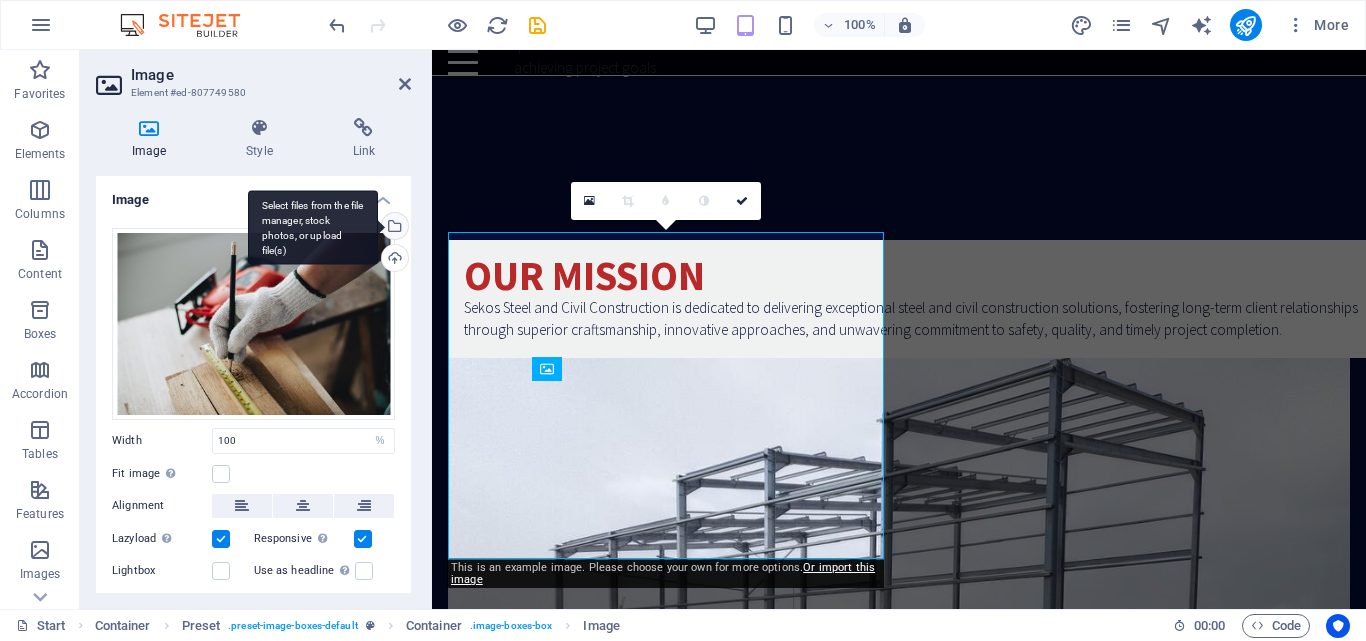 scroll, scrollTop: 3540, scrollLeft: 0, axis: vertical 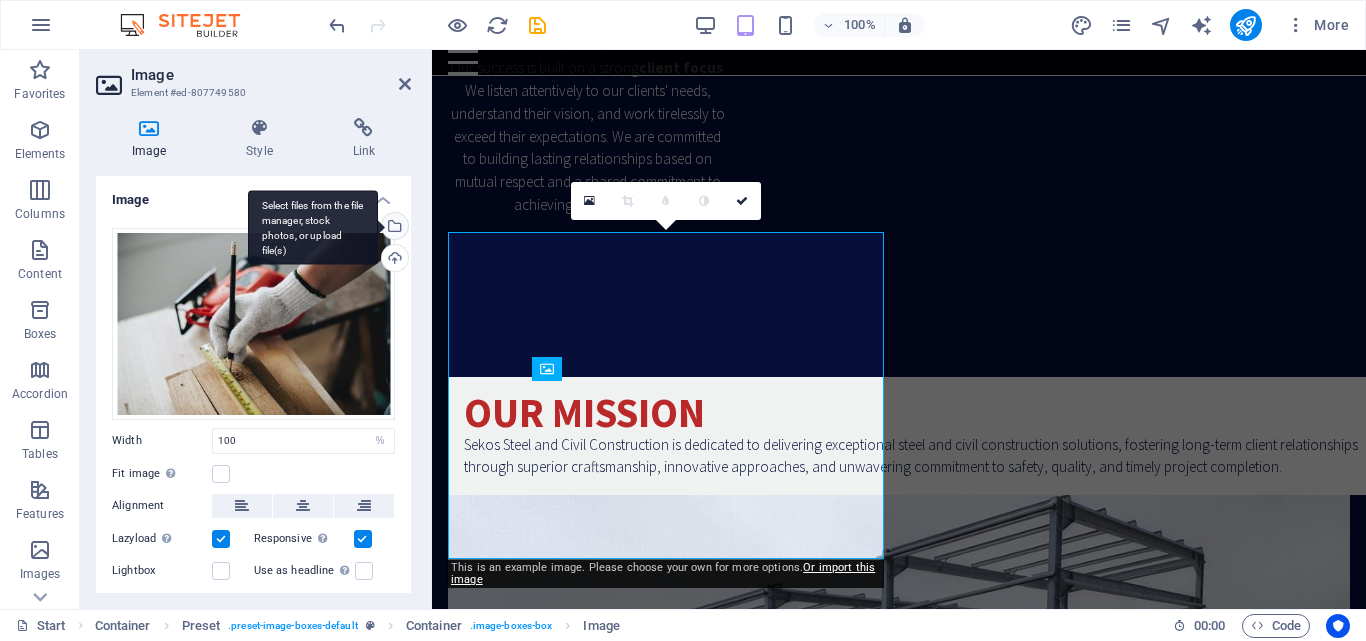 click on "Select files from the file manager, stock photos, or upload file(s)" at bounding box center (313, 227) 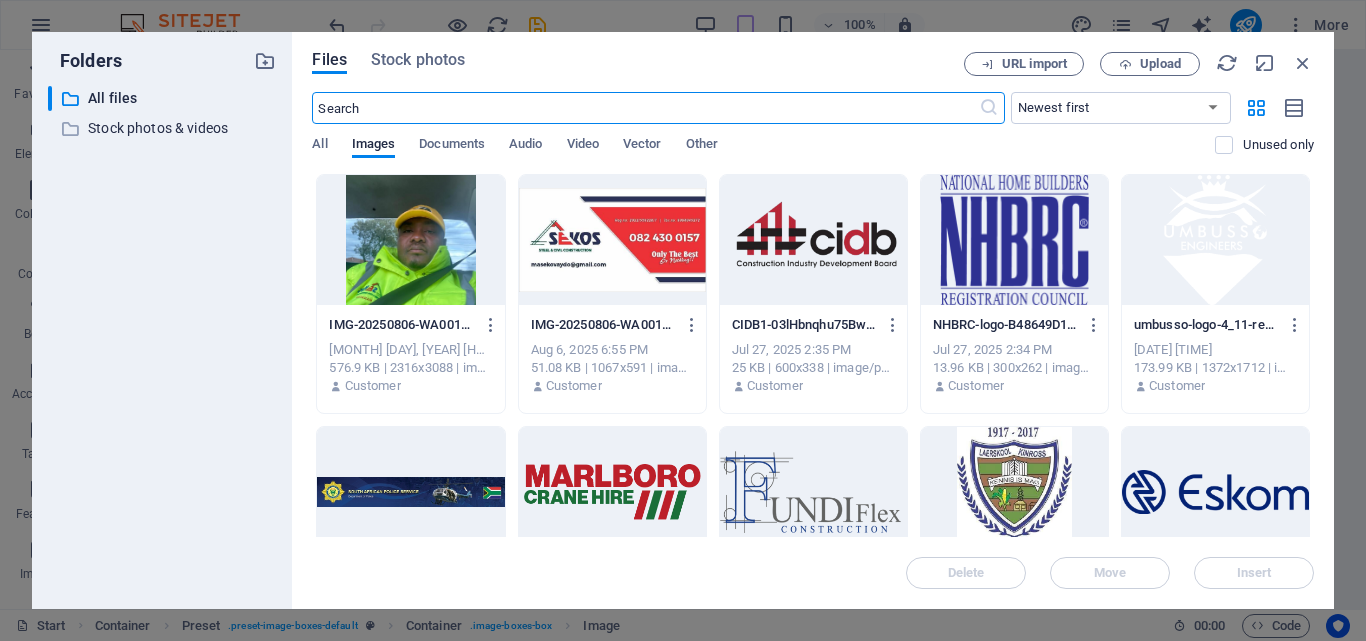 scroll, scrollTop: 5079, scrollLeft: 0, axis: vertical 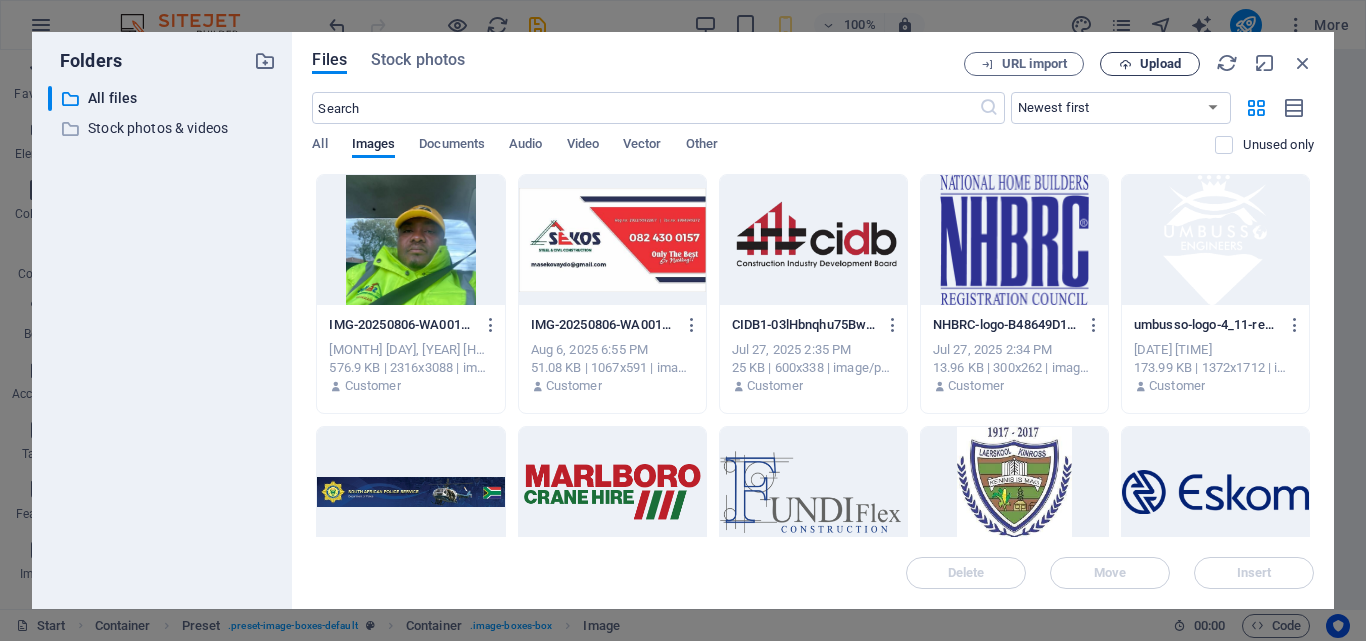 click on "Upload" at bounding box center [1160, 64] 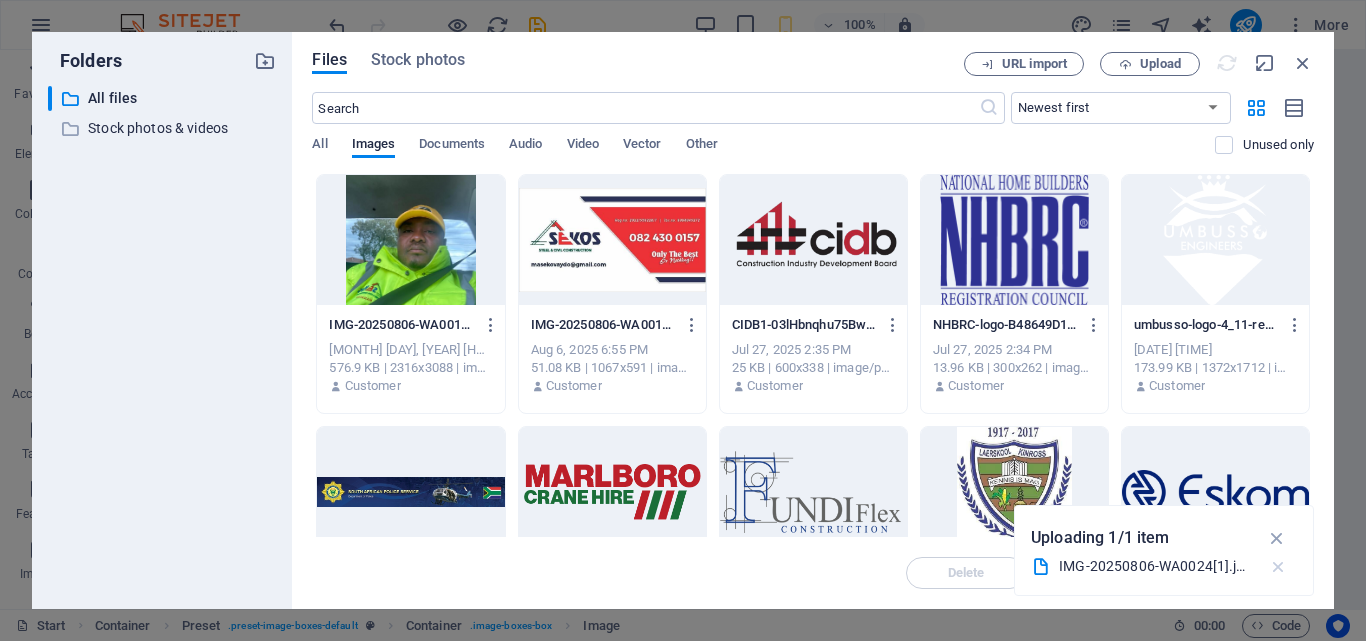 click at bounding box center [1278, 567] 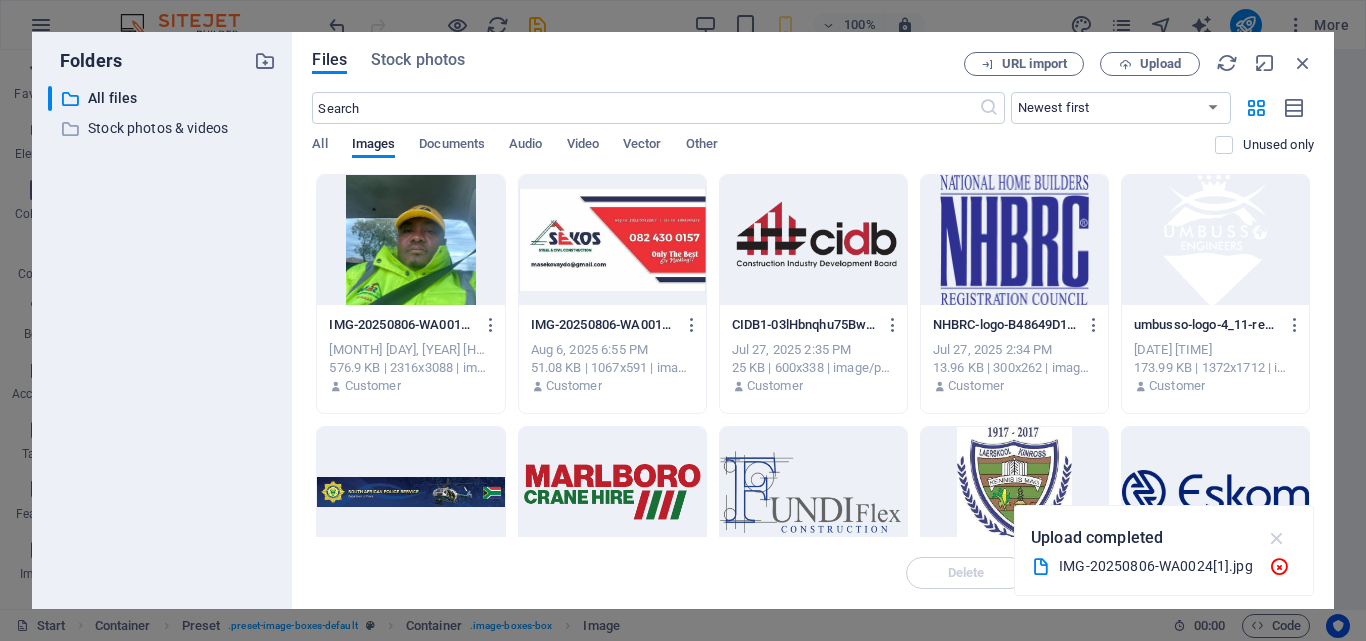 click at bounding box center (1277, 538) 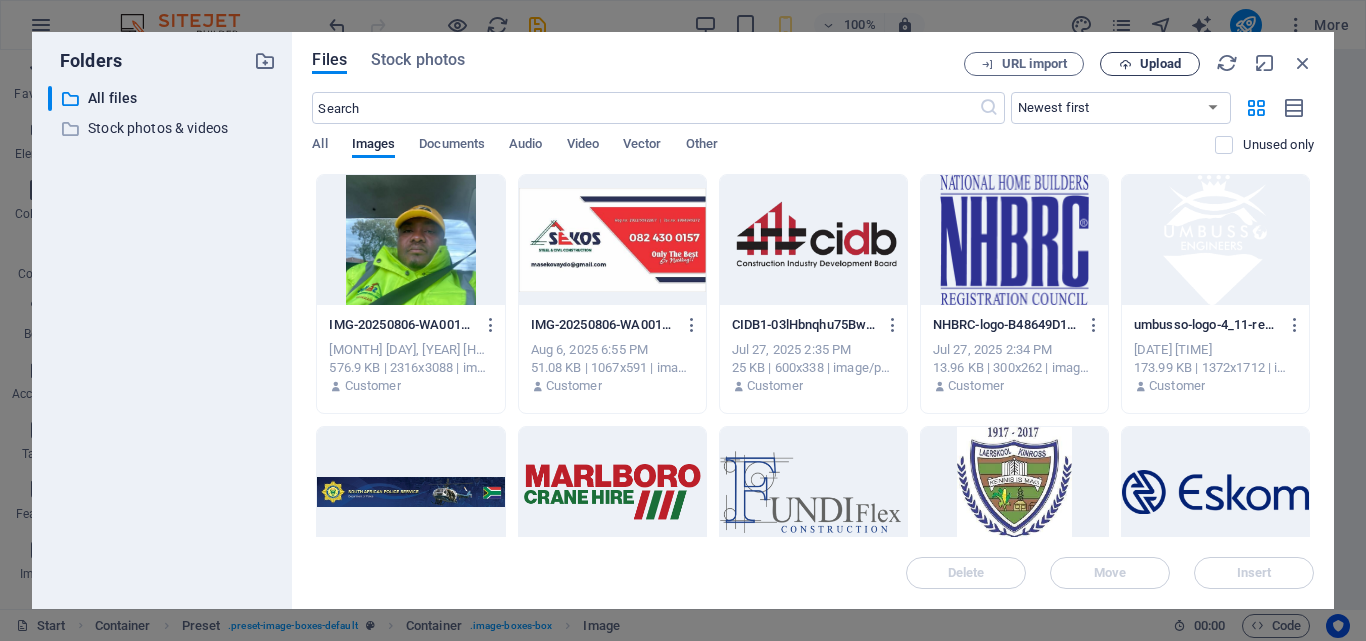 click on "Upload" at bounding box center (1160, 64) 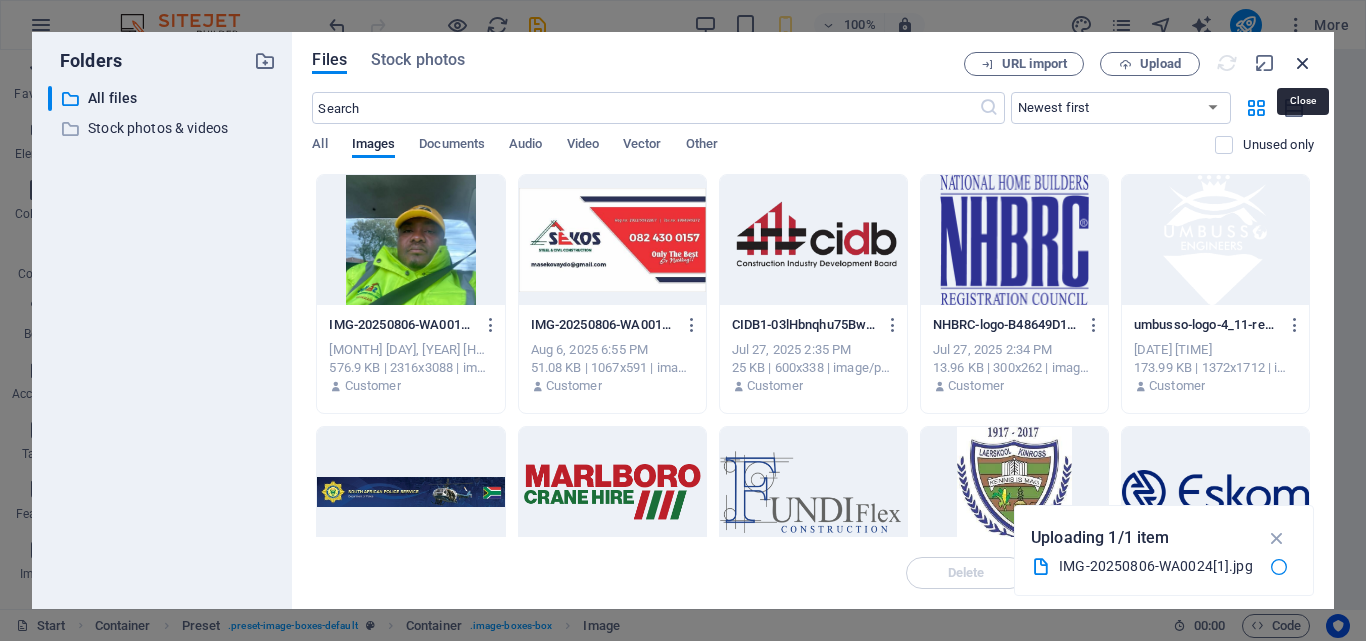 click at bounding box center (1303, 63) 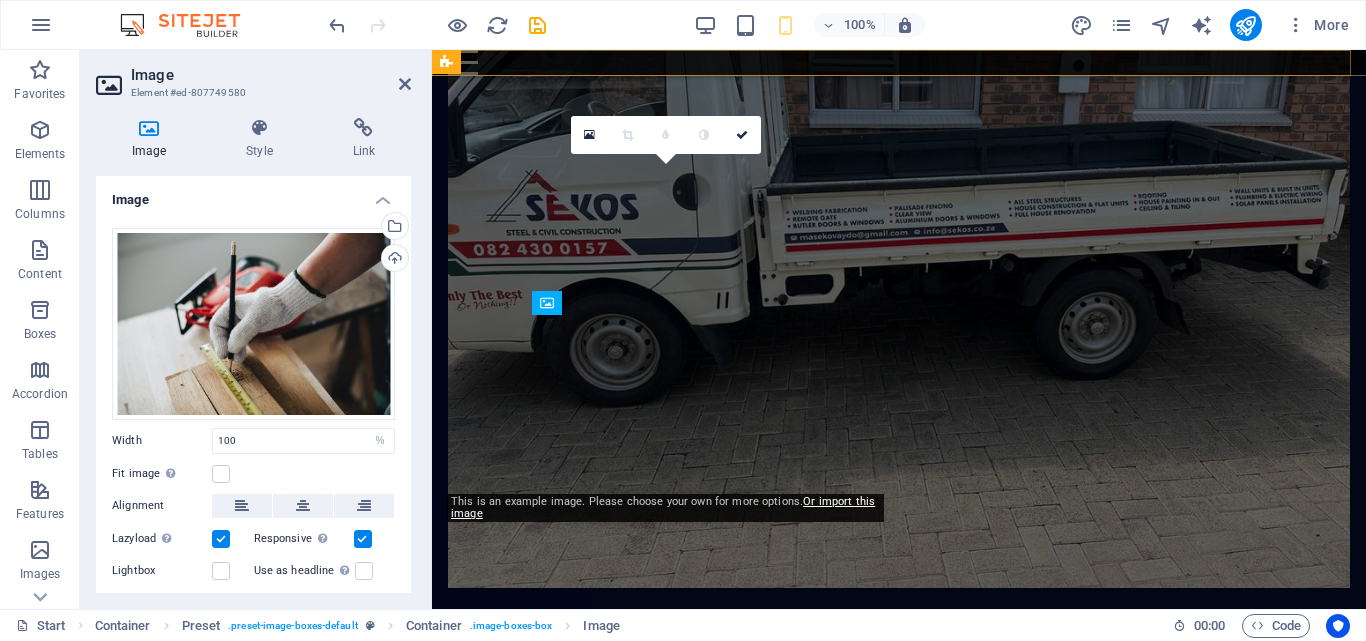 scroll, scrollTop: 3606, scrollLeft: 0, axis: vertical 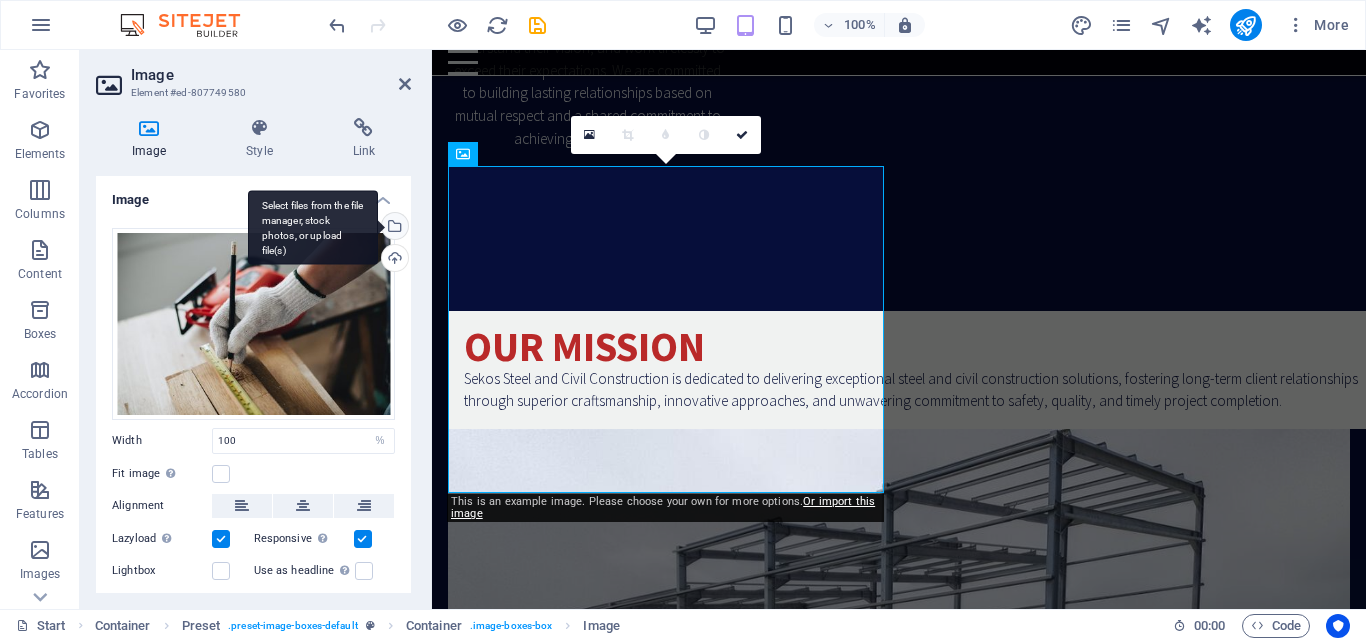 click on "Select files from the file manager, stock photos, or upload file(s)" at bounding box center [393, 228] 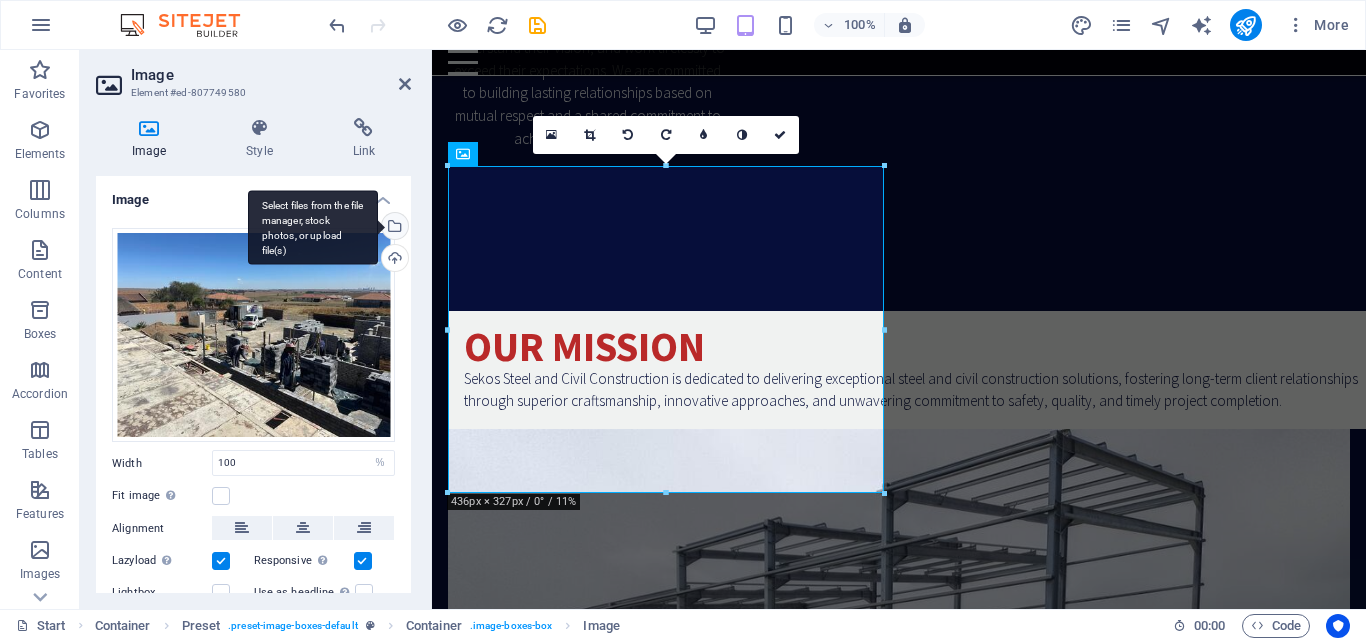 click on "Select files from the file manager, stock photos, or upload file(s)" at bounding box center [393, 228] 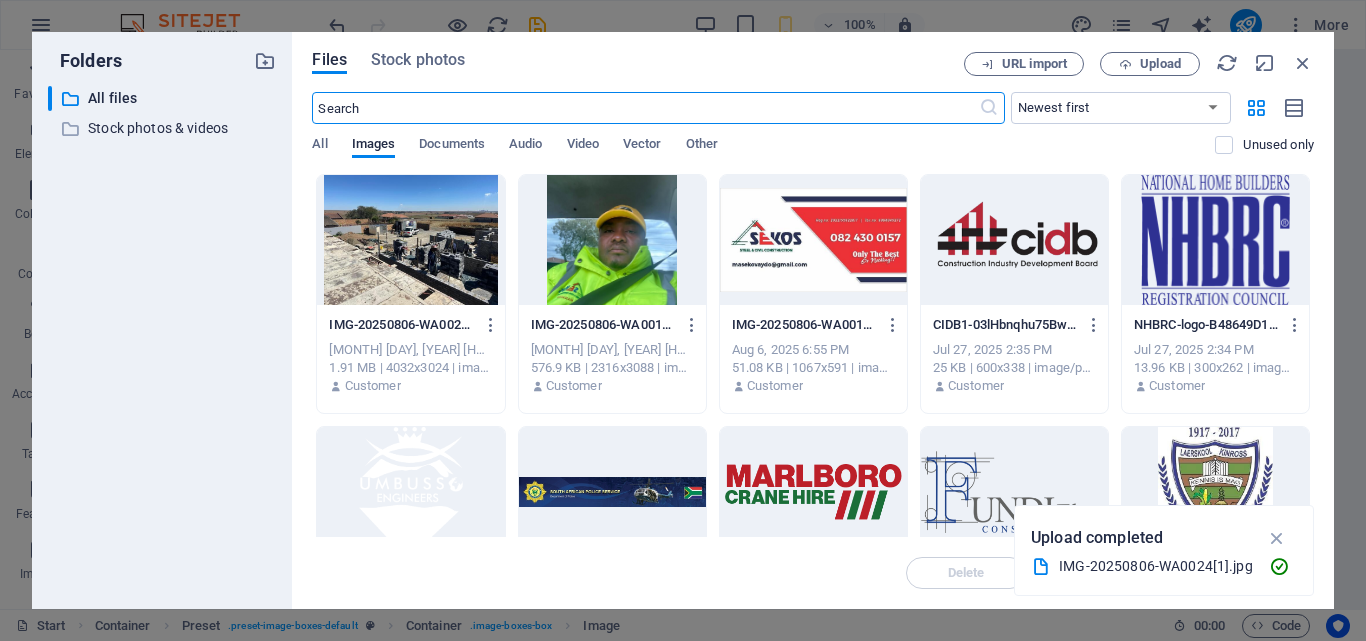 click at bounding box center [410, 240] 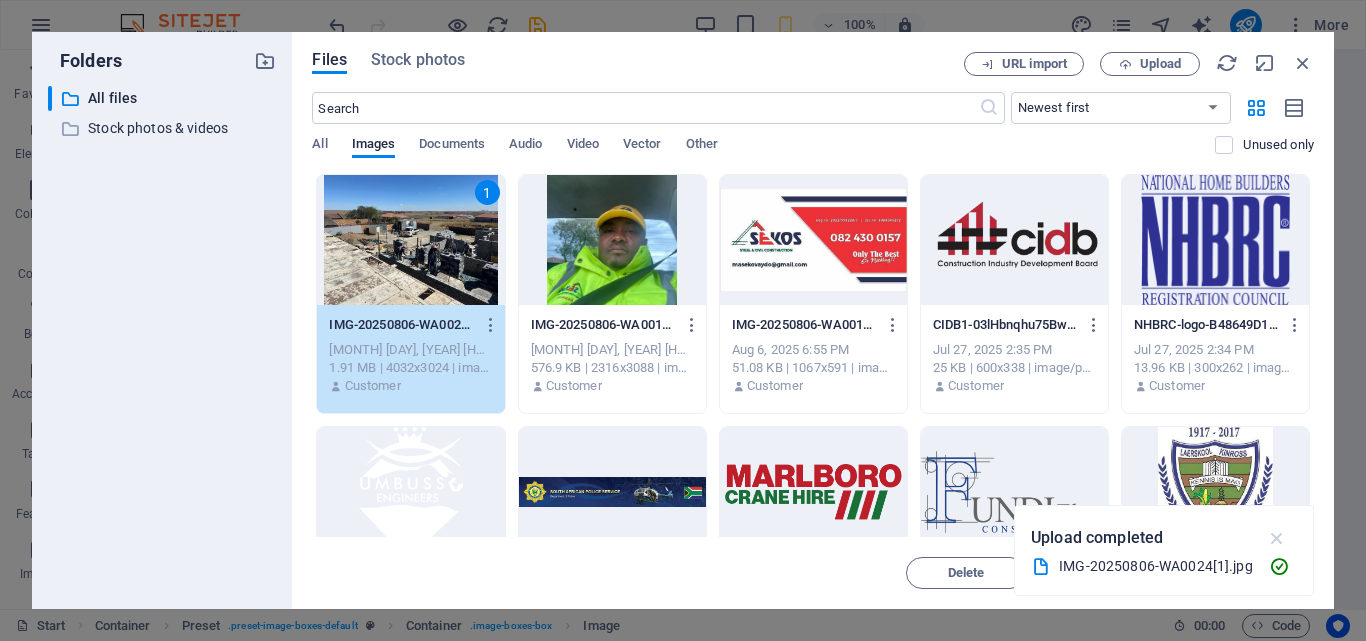 click at bounding box center [1277, 538] 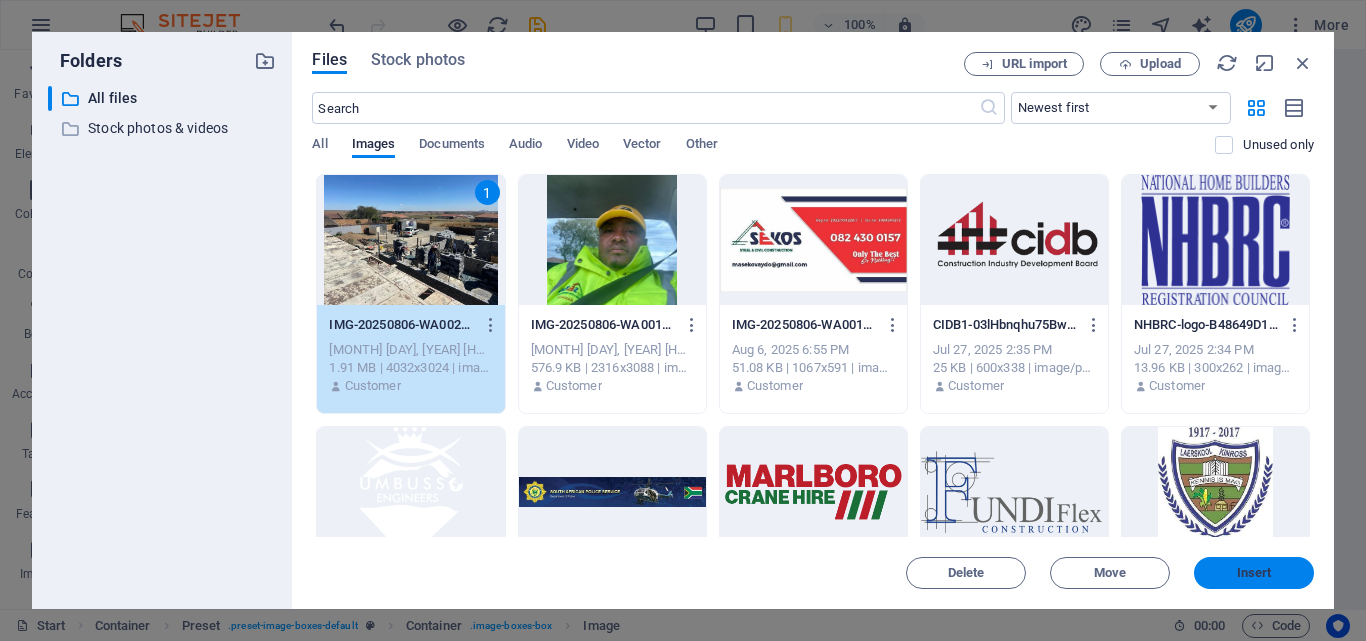 click on "Insert" at bounding box center (1254, 573) 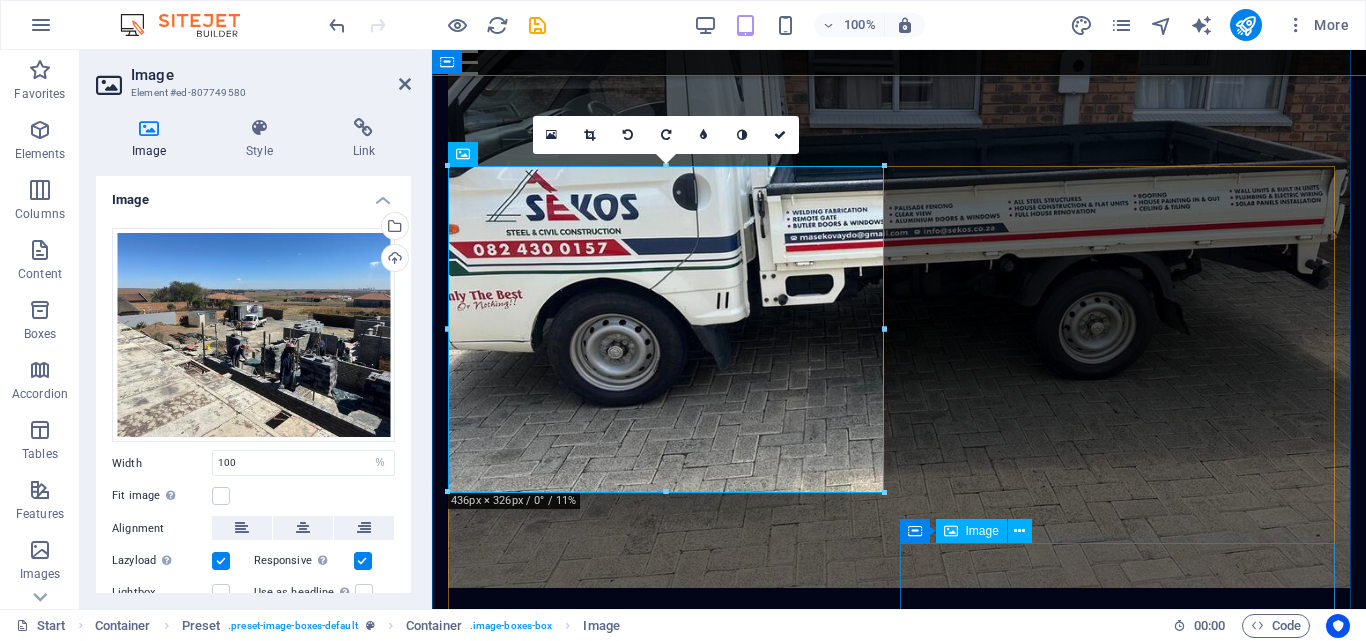 scroll, scrollTop: 3606, scrollLeft: 0, axis: vertical 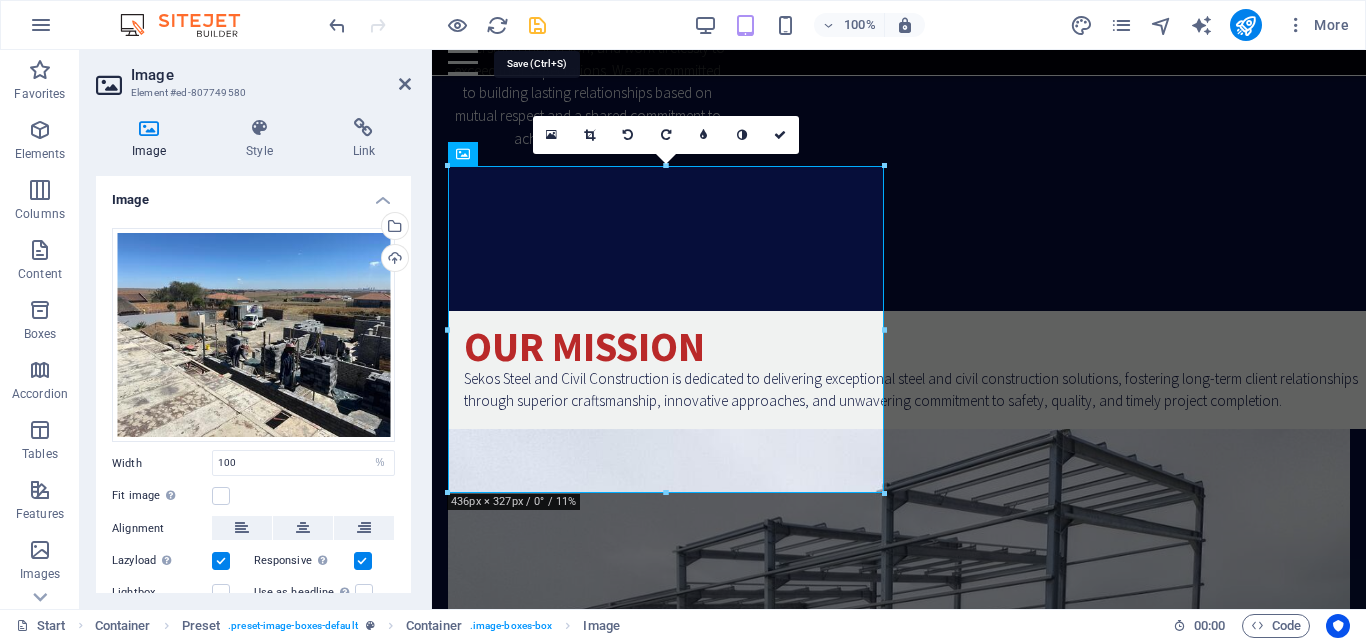 click at bounding box center (537, 25) 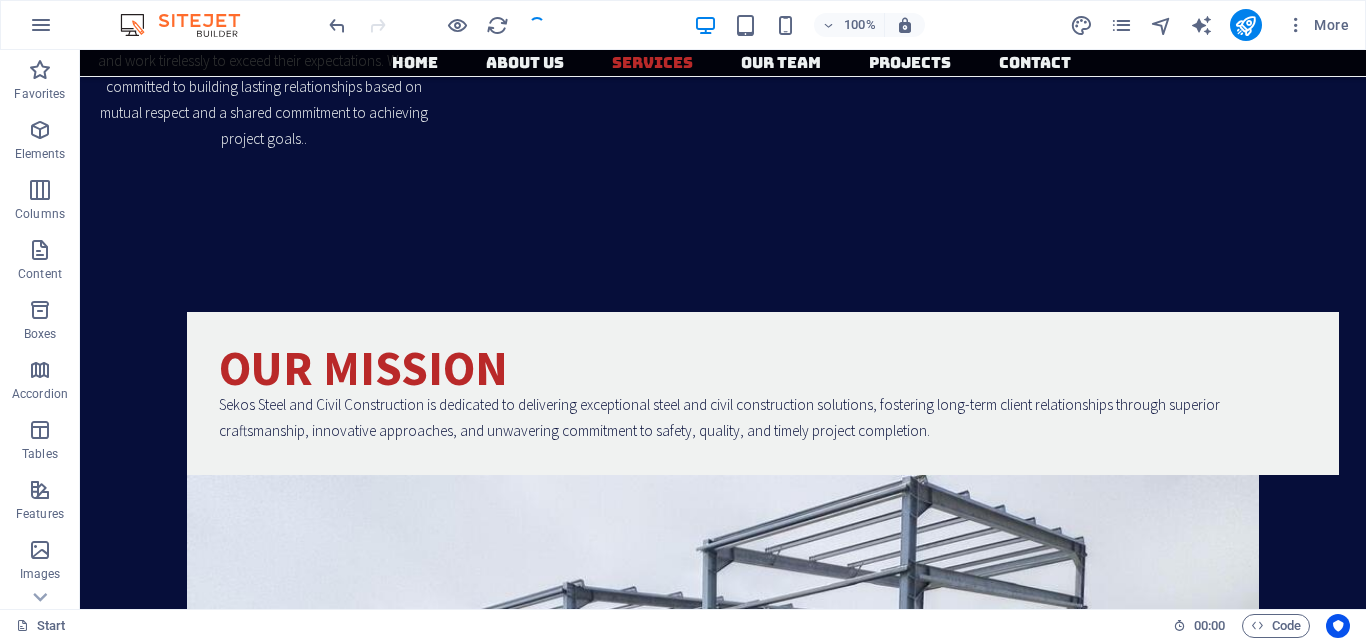 scroll, scrollTop: 3743, scrollLeft: 0, axis: vertical 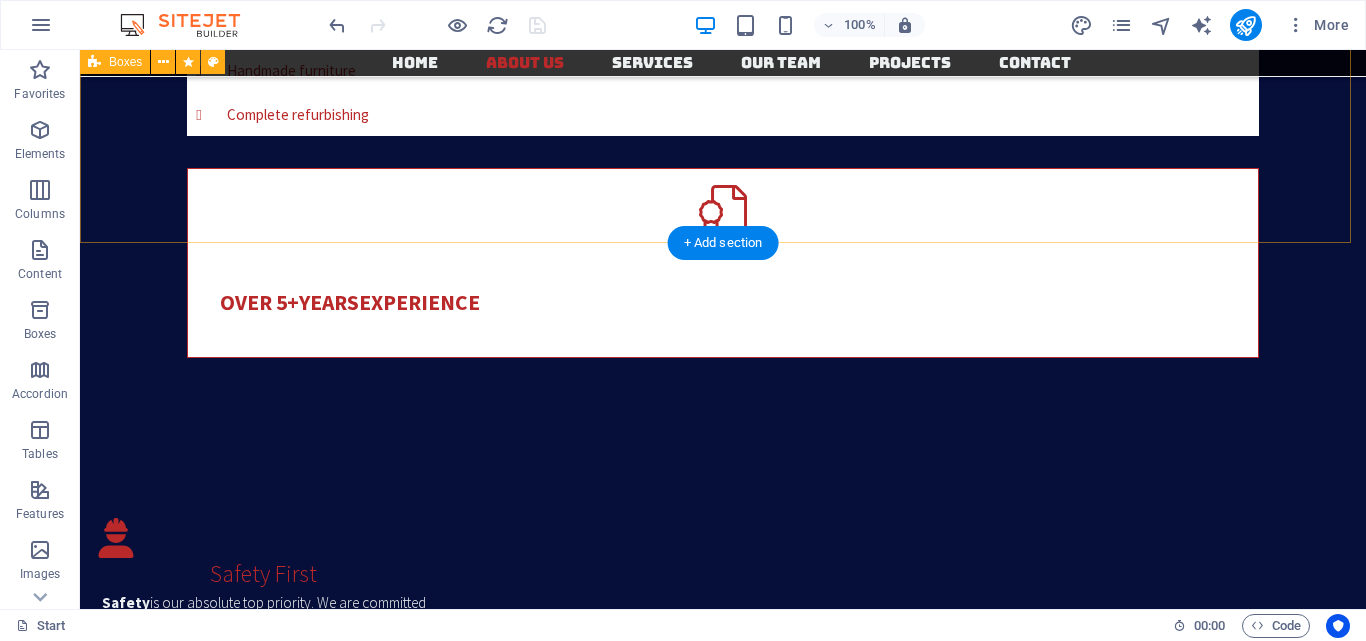 click on "Safety First Safety  is our absolute top priority. We are committed to fostering a workplace where every individual feels safe and goes home healthy every day. This means adhering to the highest safety standards, continuously training our teams, and proactively identifying and mitigating risks. We believe that all accidents are preventable.. Quality We are dedicated to delivering  uncompromising quality  in every project, regardless of its size or complexity. From the materials we source to the craftsmanship of our work, we strive for excellence. Our commitment to quality ensures the durability, reliability, and long-term success of our constructions. Integrity and Trust Integrity  is at the heart of our operations. We conduct our business with honesty, transparency, and ethical conduct. Building  trust  with our clients, partners, and employees is paramount, and we achieve this through open communication, accountability, and consistently delivering on our promises." at bounding box center [723, 886] 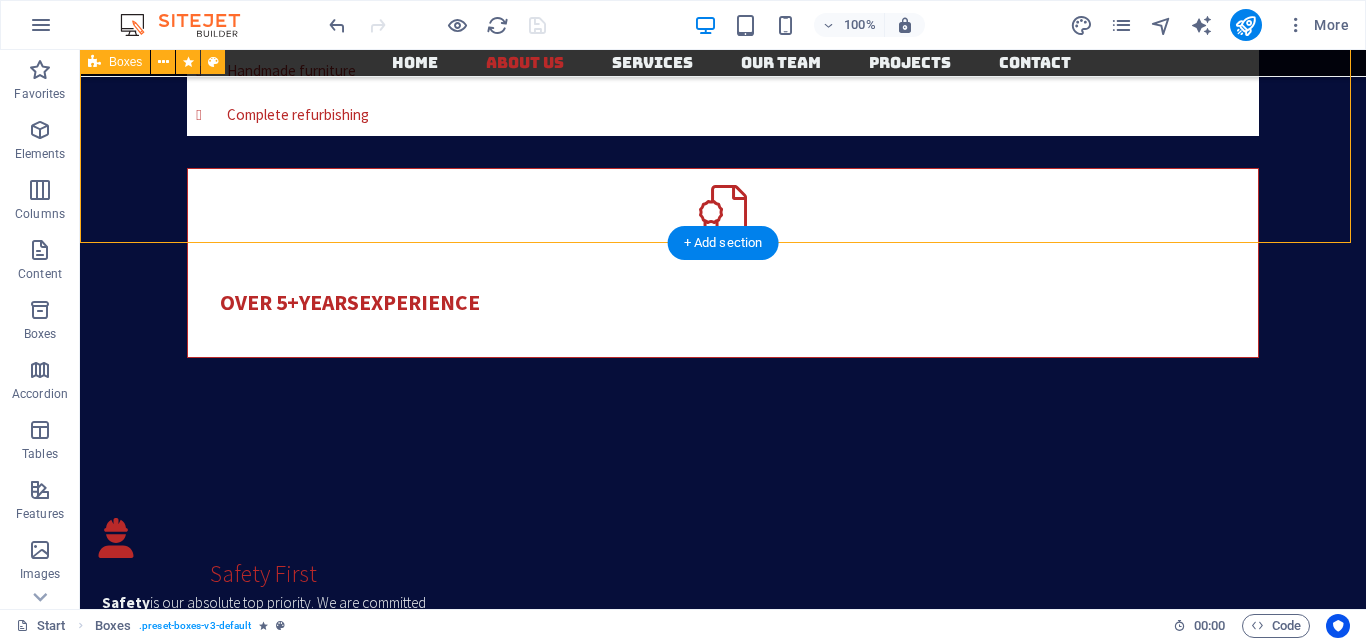 click on "Safety First Safety  is our absolute top priority. We are committed to fostering a workplace where every individual feels safe and goes home healthy every day. This means adhering to the highest safety standards, continuously training our teams, and proactively identifying and mitigating risks. We believe that all accidents are preventable.. Quality We are dedicated to delivering  uncompromising quality  in every project, regardless of its size or complexity. From the materials we source to the craftsmanship of our work, we strive for excellence. Our commitment to quality ensures the durability, reliability, and long-term success of our constructions. Integrity and Trust Integrity  is at the heart of our operations. We conduct our business with honesty, transparency, and ethical conduct. Building  trust  with our clients, partners, and employees is paramount, and we achieve this through open communication, accountability, and consistently delivering on our promises." at bounding box center [723, 886] 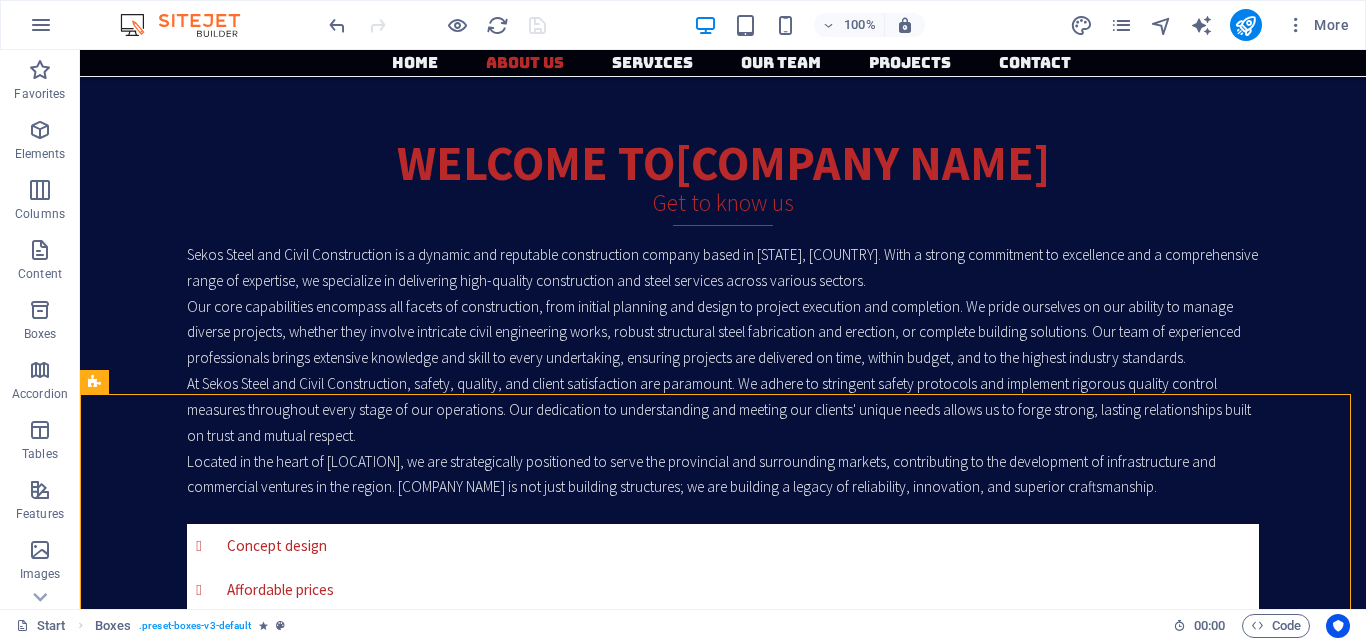 scroll, scrollTop: 621, scrollLeft: 0, axis: vertical 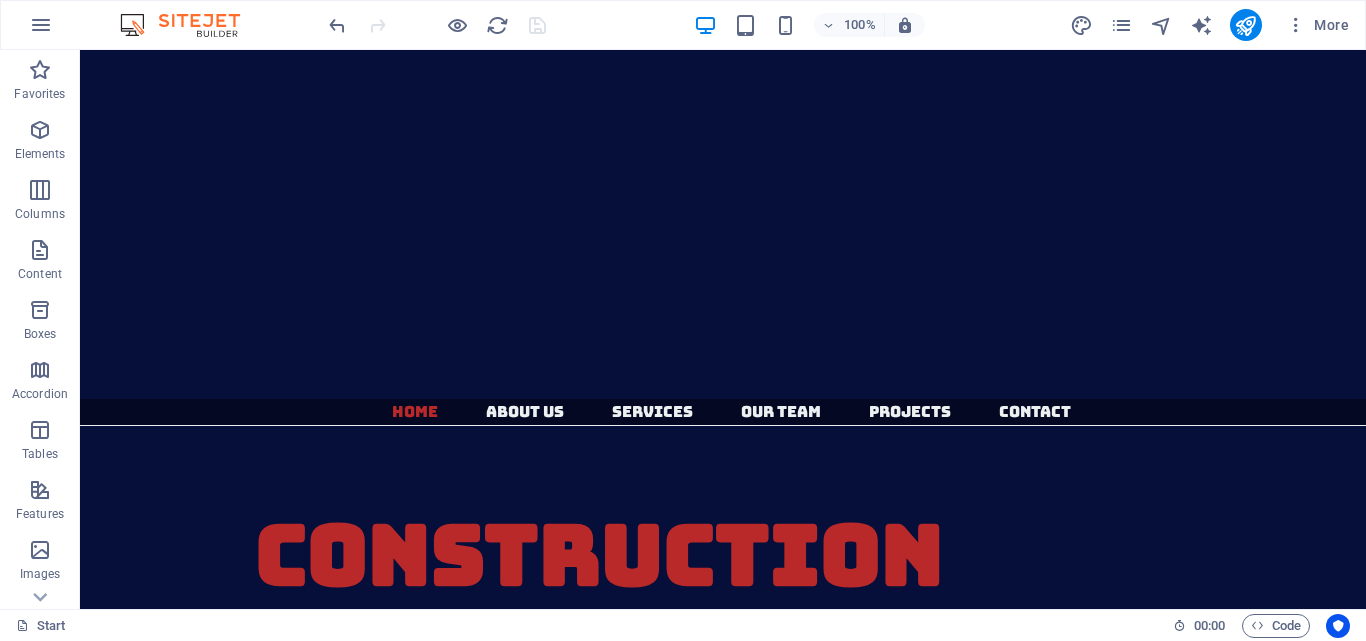 click on "construction  made with   Passion About us Our Services" at bounding box center (723, 672) 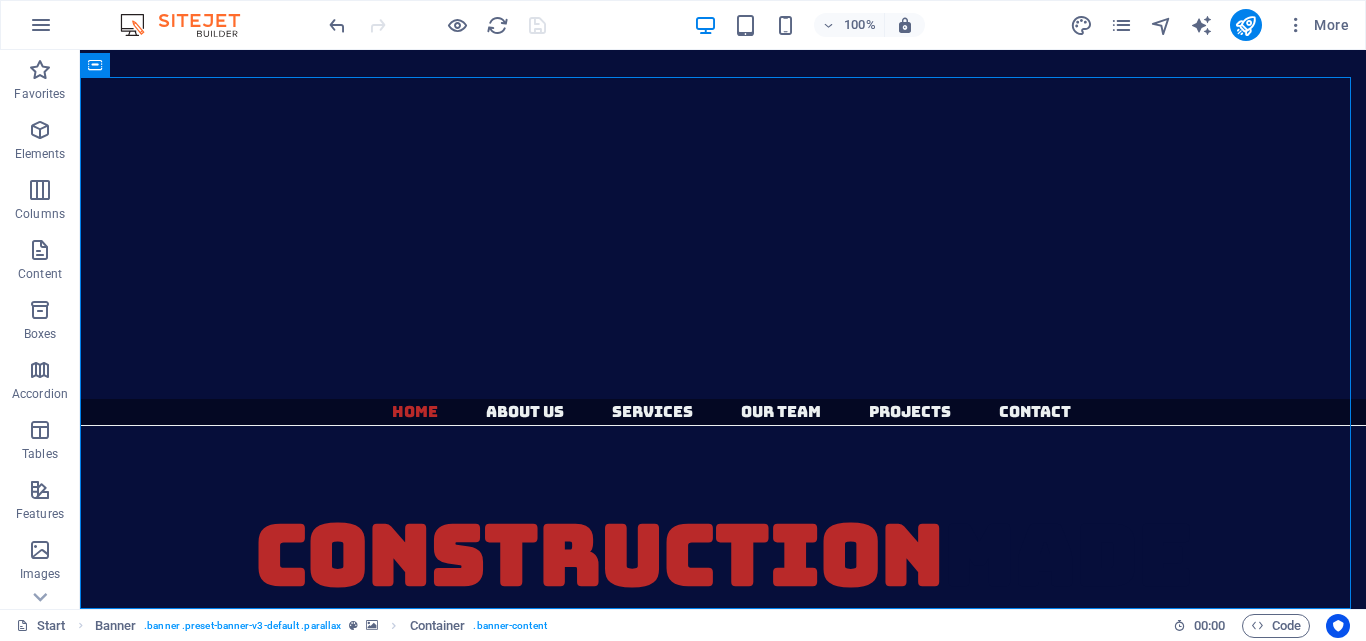 scroll, scrollTop: 0, scrollLeft: 0, axis: both 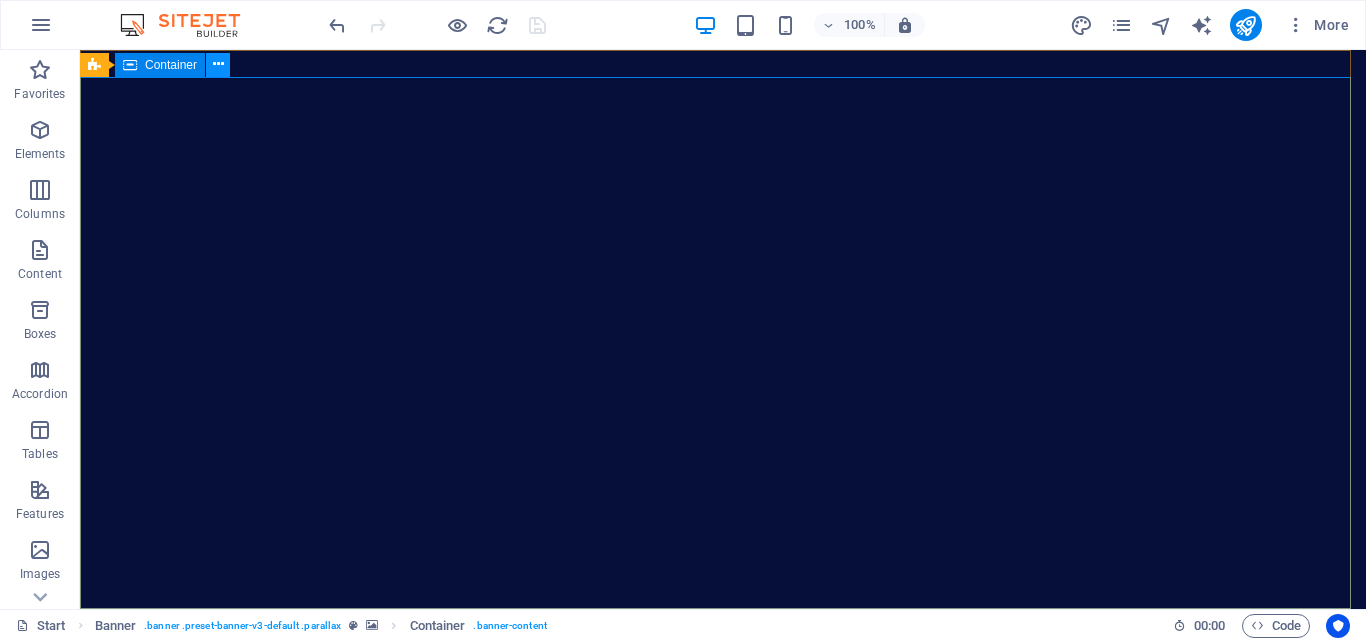 click at bounding box center [218, 64] 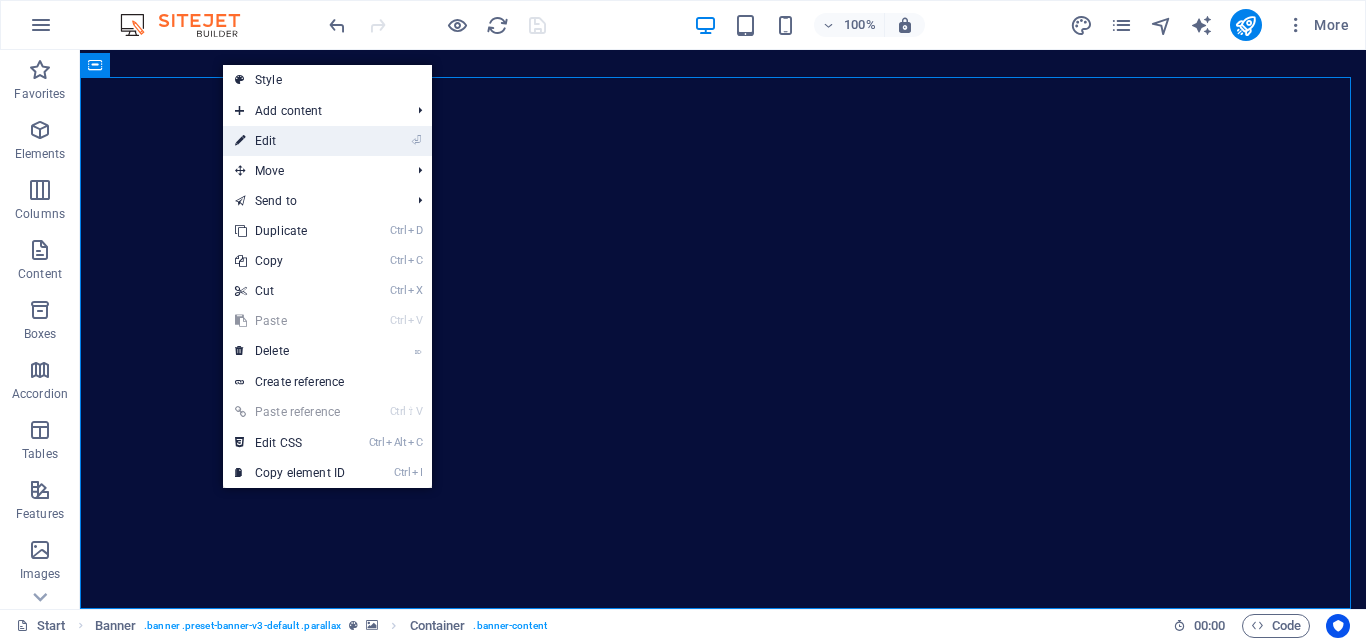 click on "⏎  Edit" at bounding box center [290, 141] 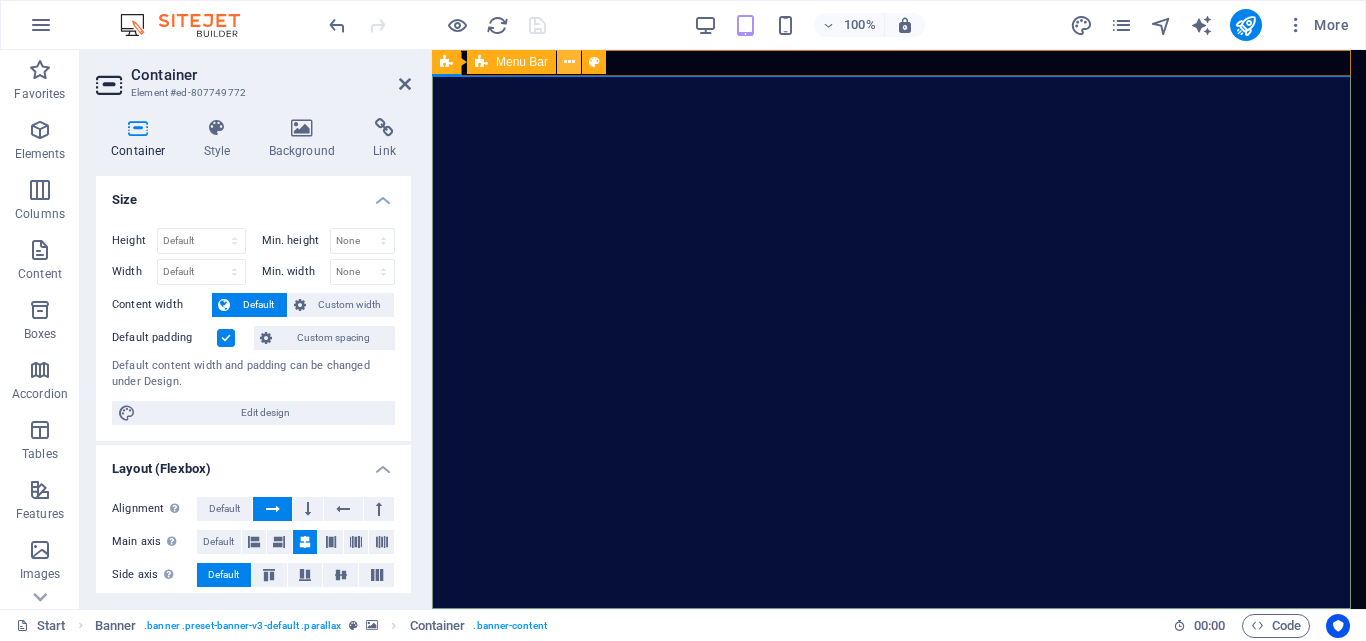 click at bounding box center (569, 62) 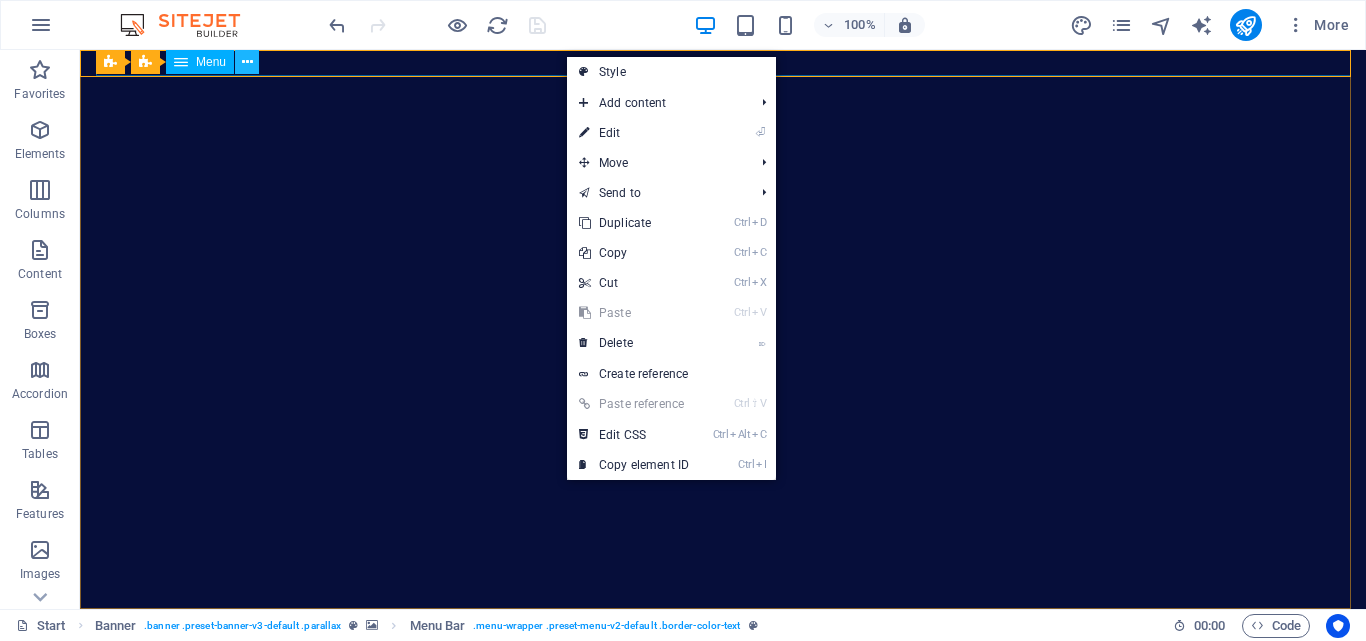 click at bounding box center (247, 62) 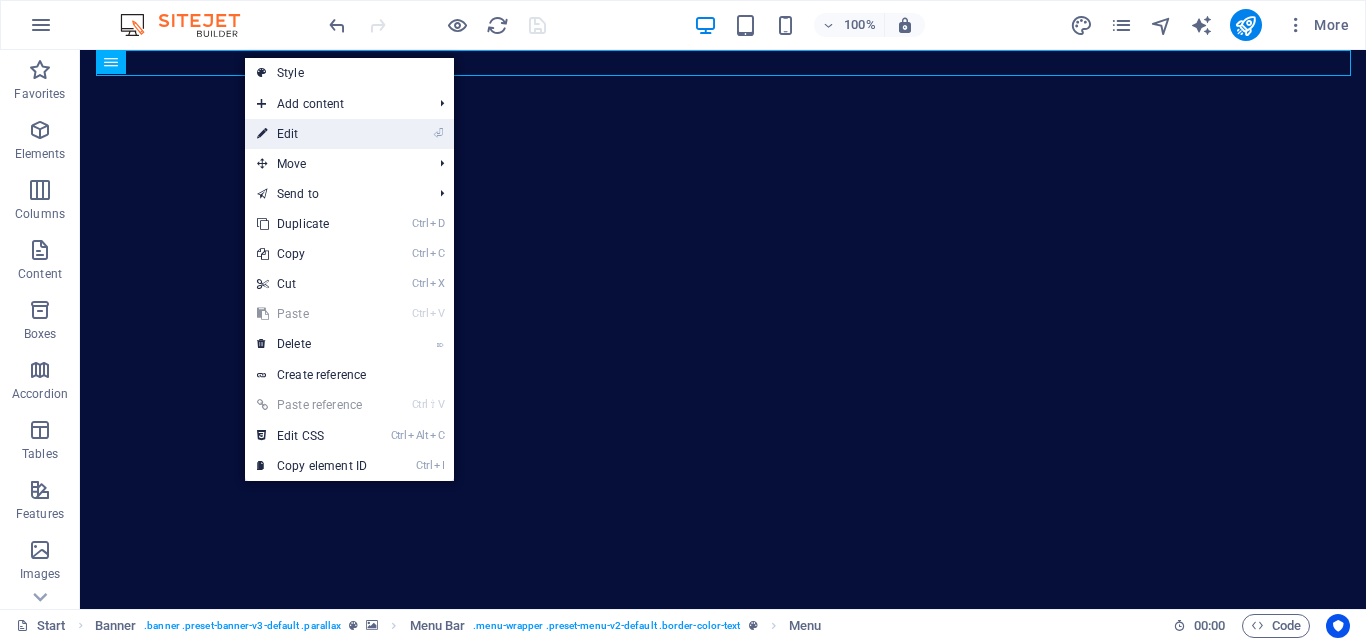 click on "⏎  Edit" at bounding box center [312, 134] 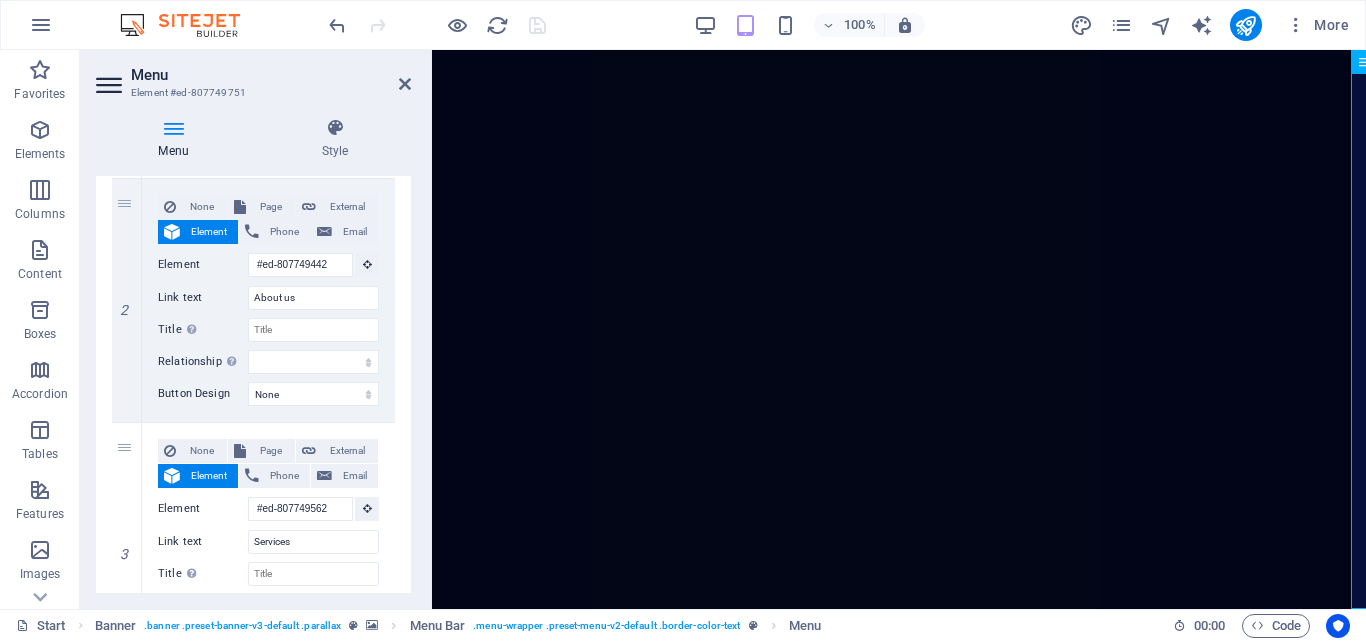 scroll, scrollTop: 0, scrollLeft: 0, axis: both 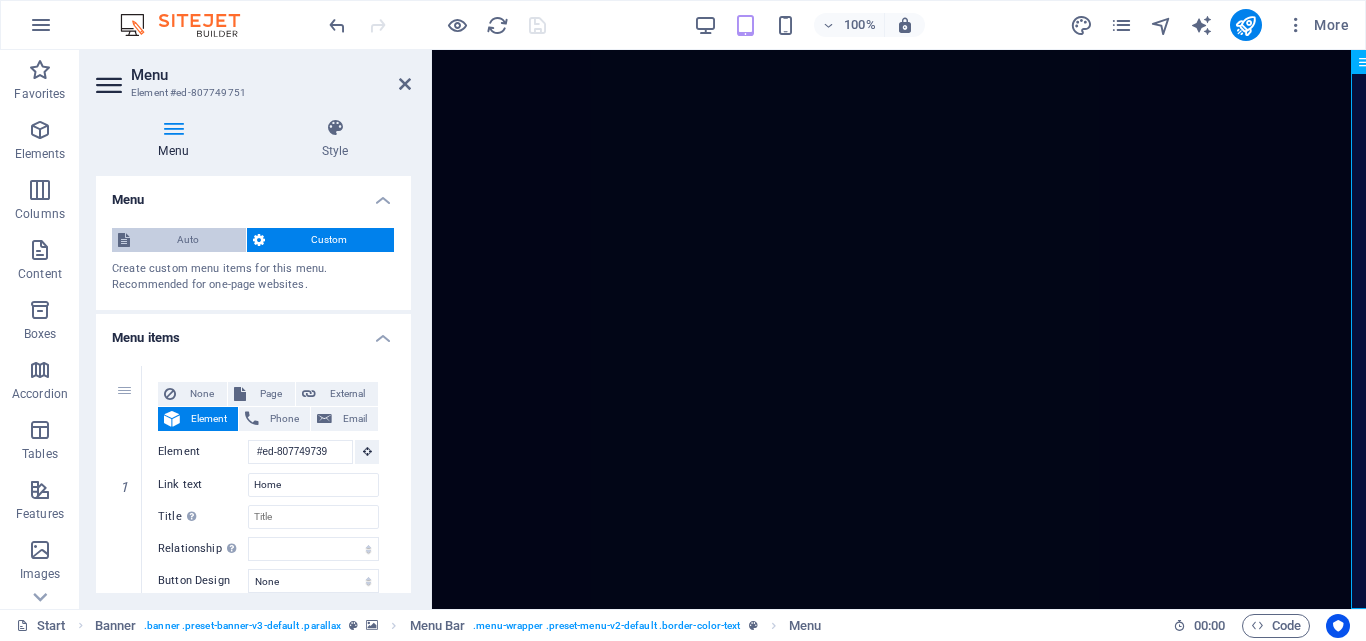 click on "Auto" at bounding box center [188, 240] 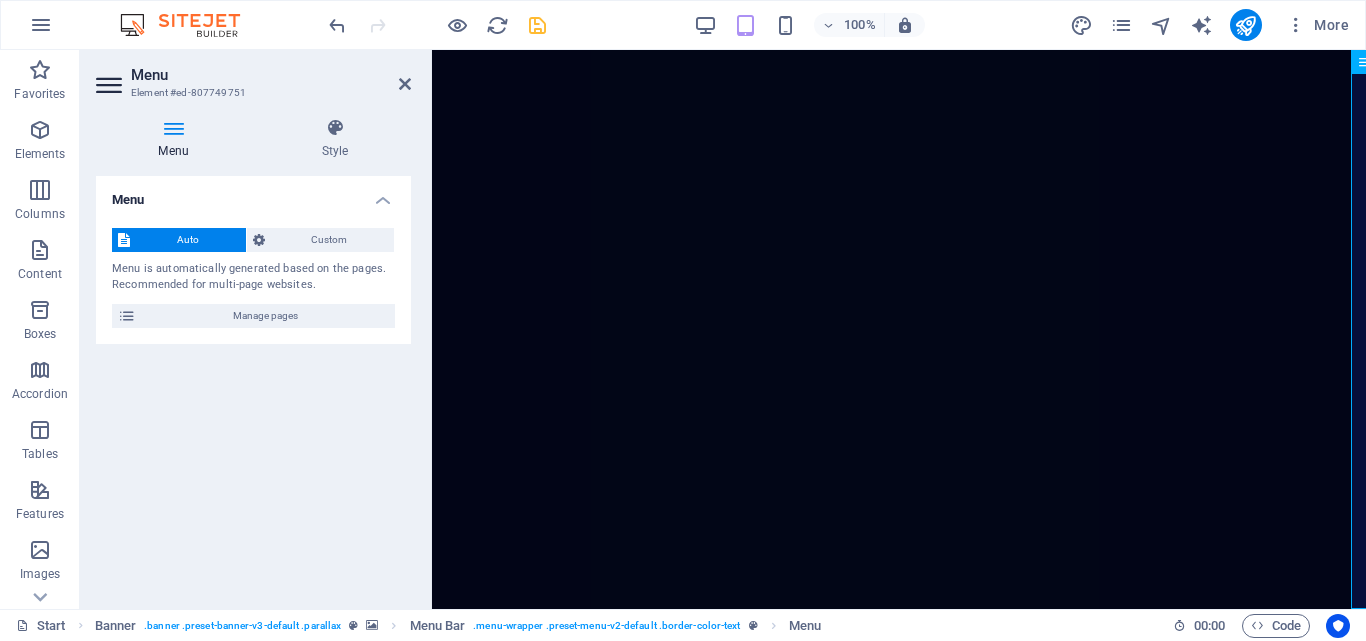 click at bounding box center [111, 85] 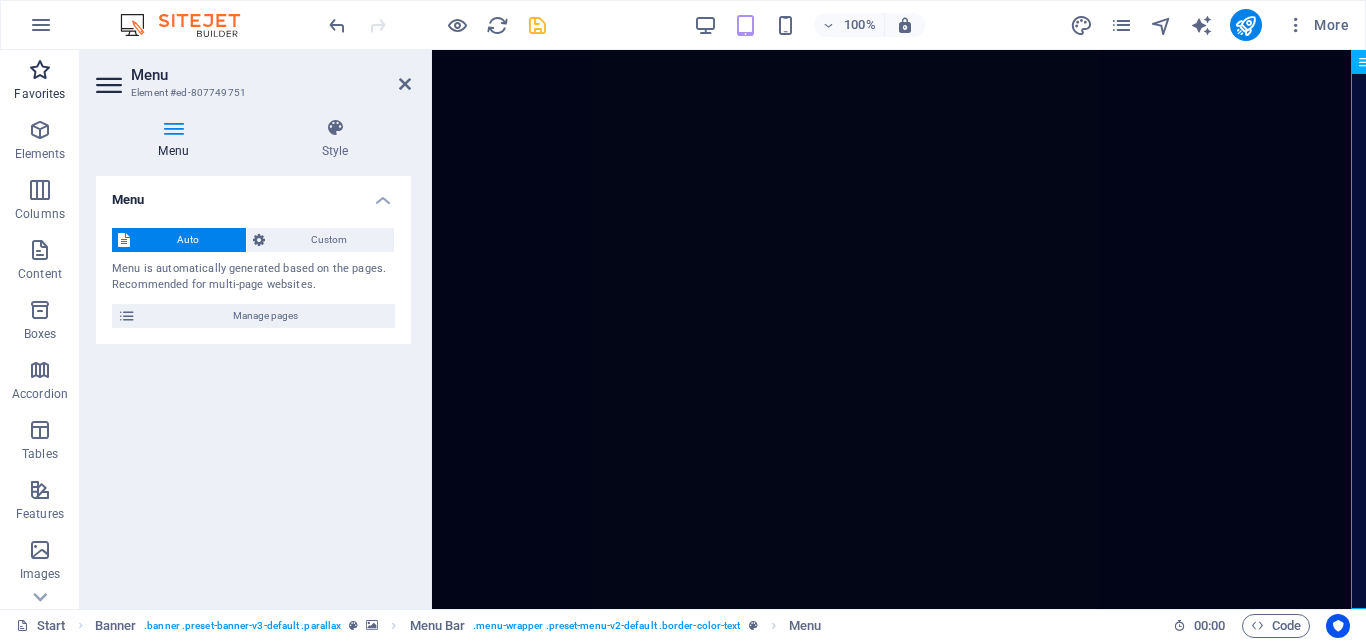 click on "Favorites" at bounding box center [39, 94] 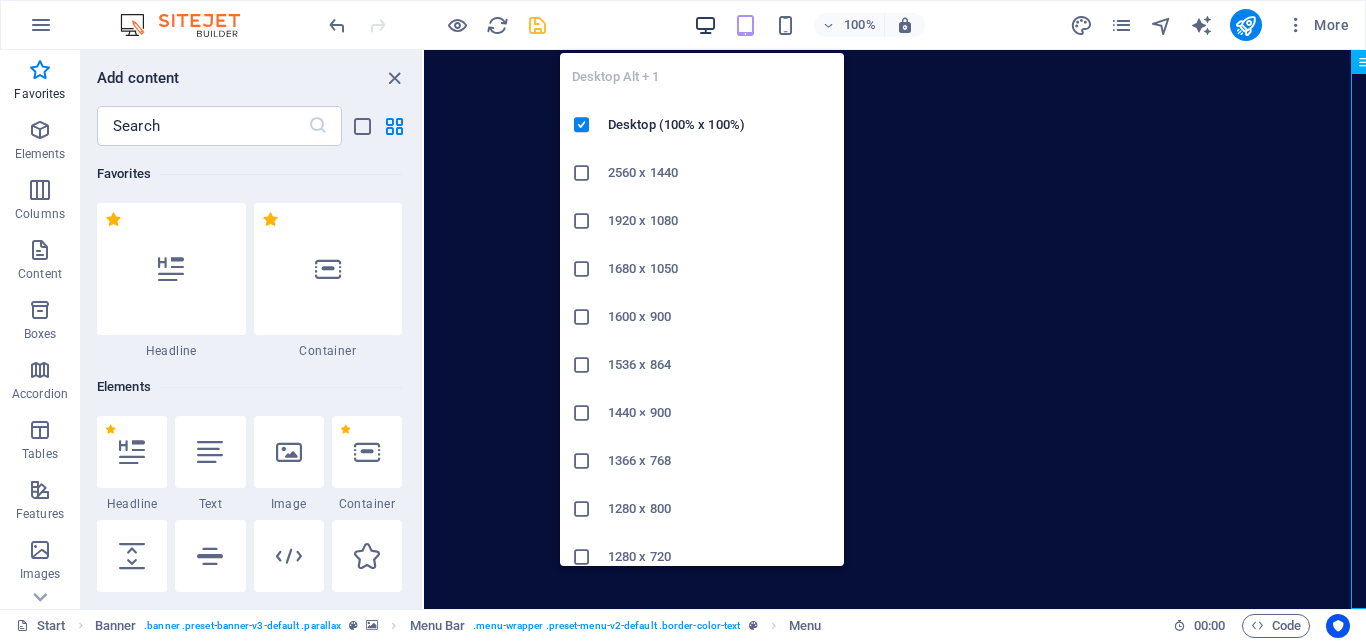 click at bounding box center (705, 25) 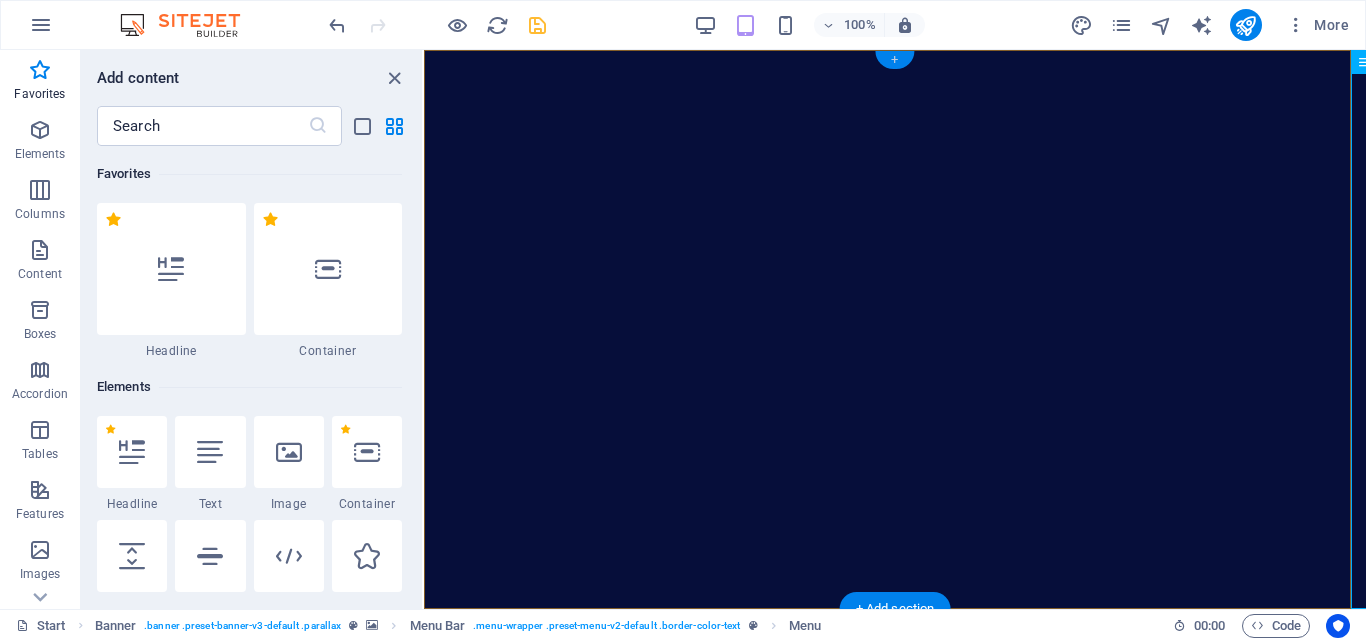 click on "+" at bounding box center [894, 60] 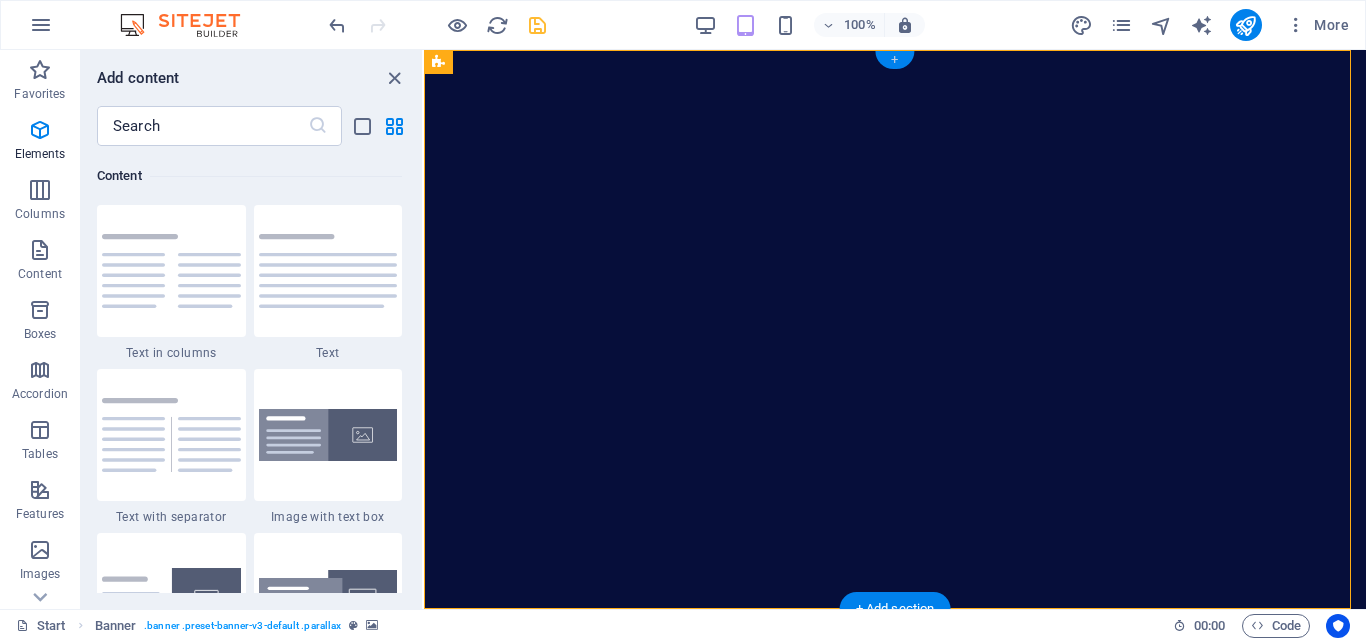 scroll, scrollTop: 3499, scrollLeft: 0, axis: vertical 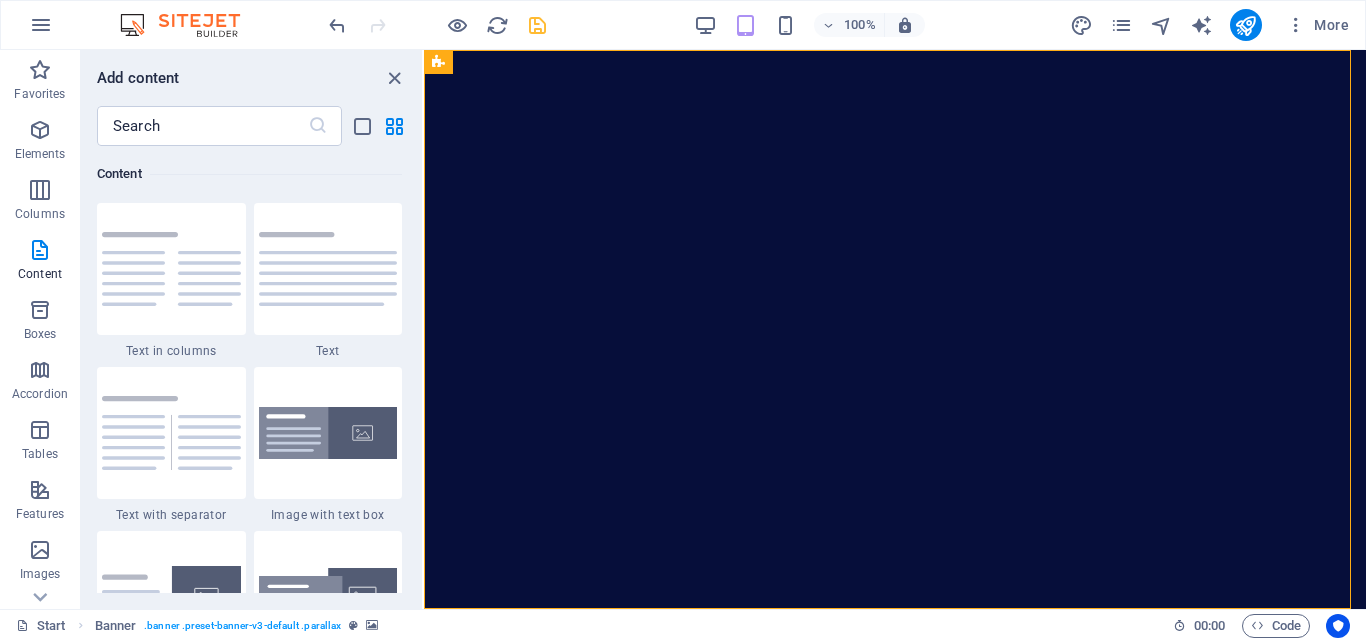 drag, startPoint x: 417, startPoint y: 233, endPoint x: 419, endPoint y: 264, distance: 31.06445 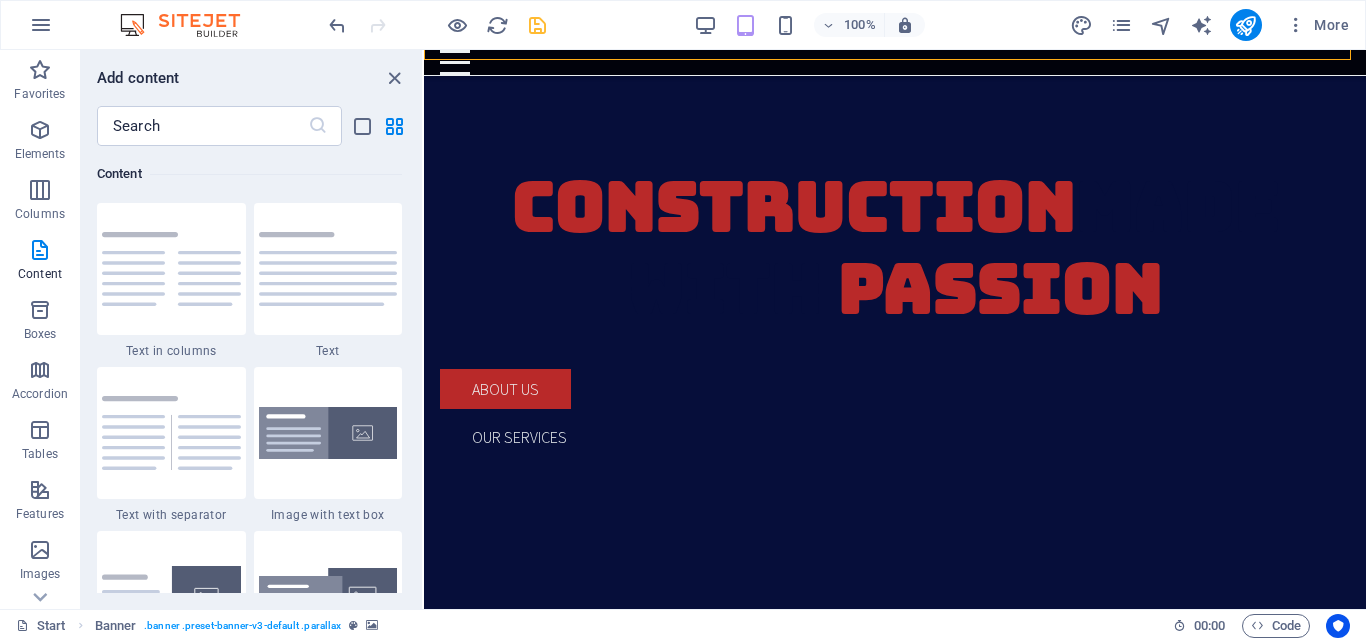 scroll, scrollTop: 655, scrollLeft: 0, axis: vertical 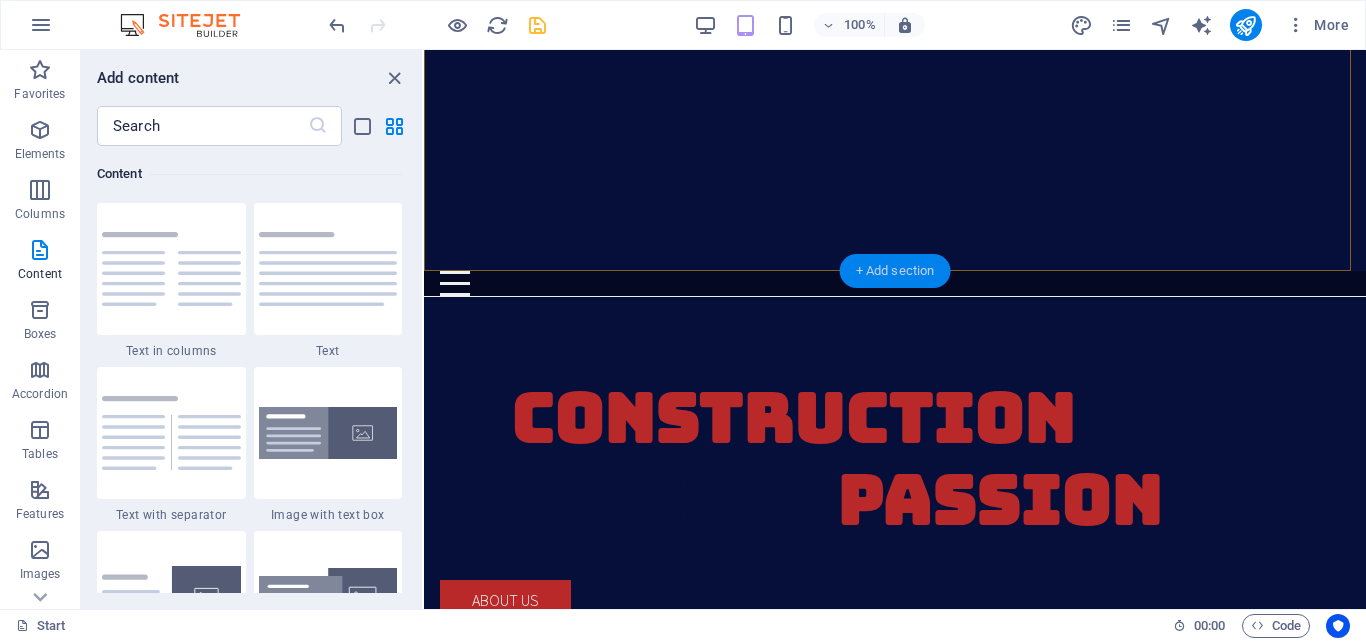click on "+ Add section" at bounding box center (895, 271) 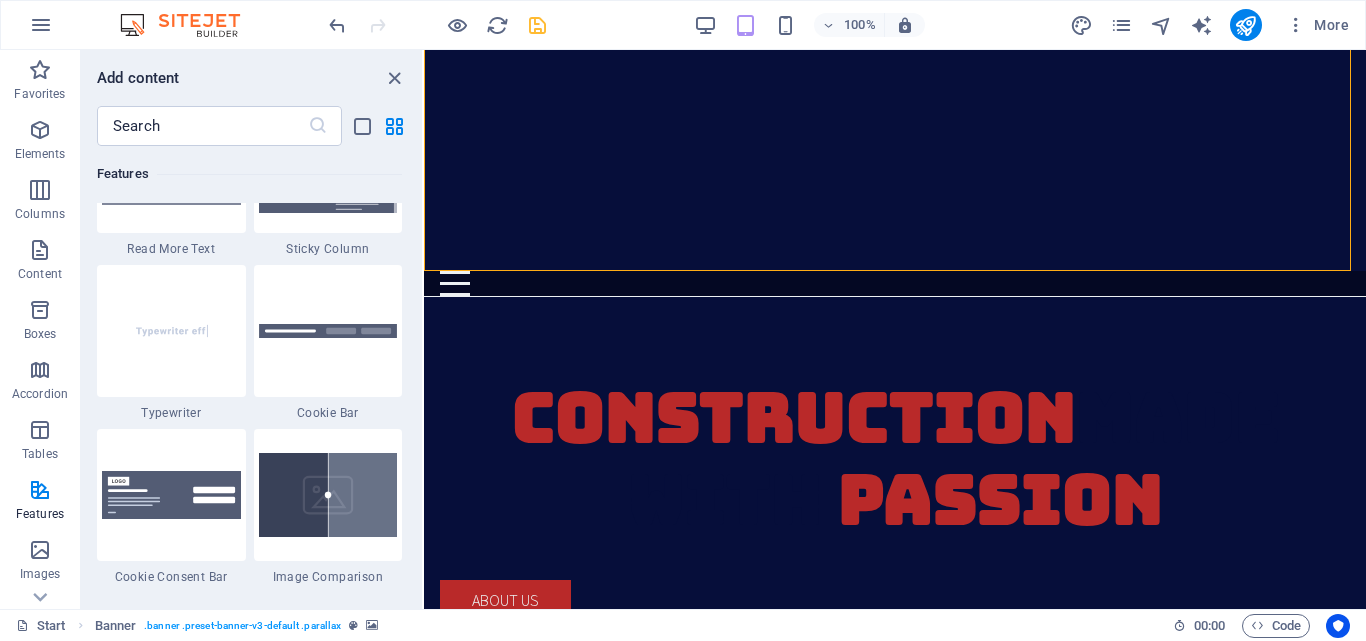scroll, scrollTop: 8163, scrollLeft: 0, axis: vertical 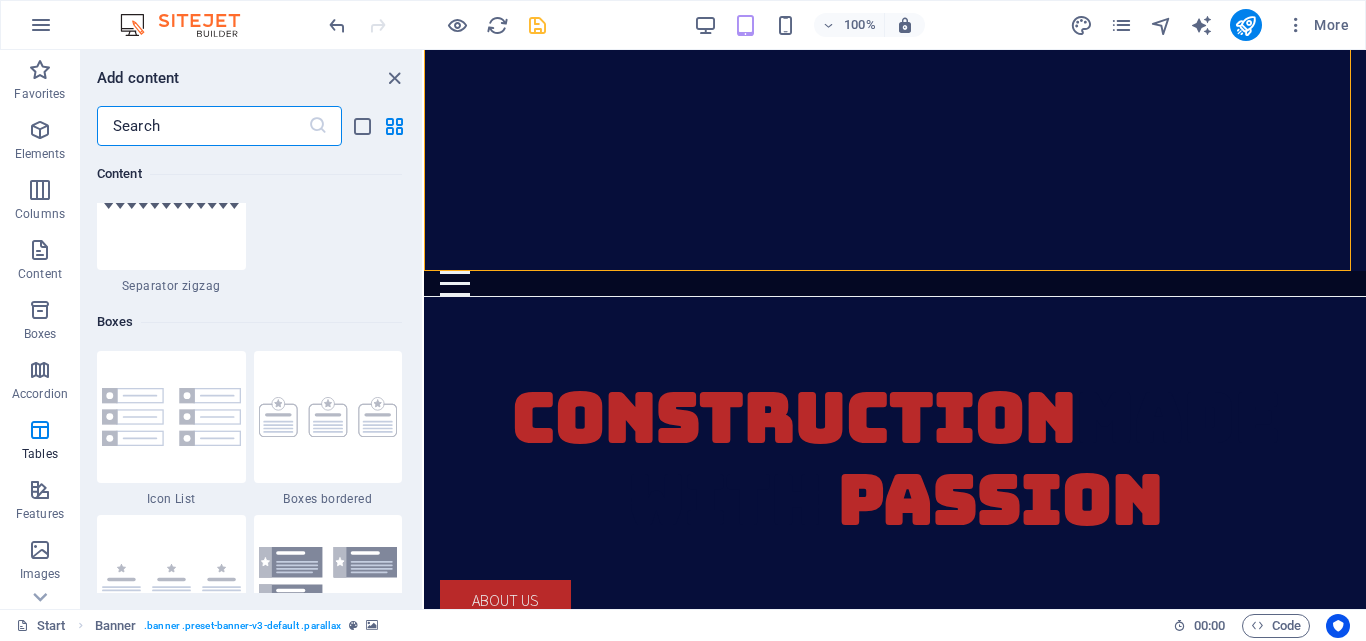 click at bounding box center (202, 126) 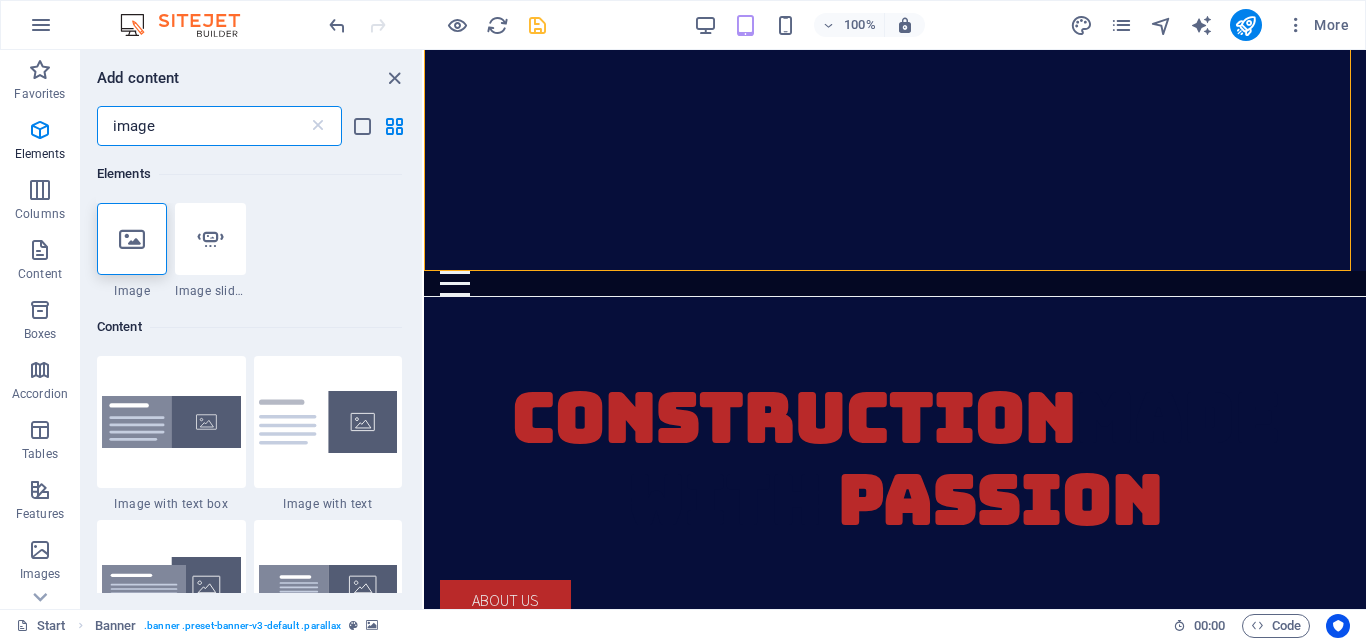 scroll, scrollTop: 0, scrollLeft: 0, axis: both 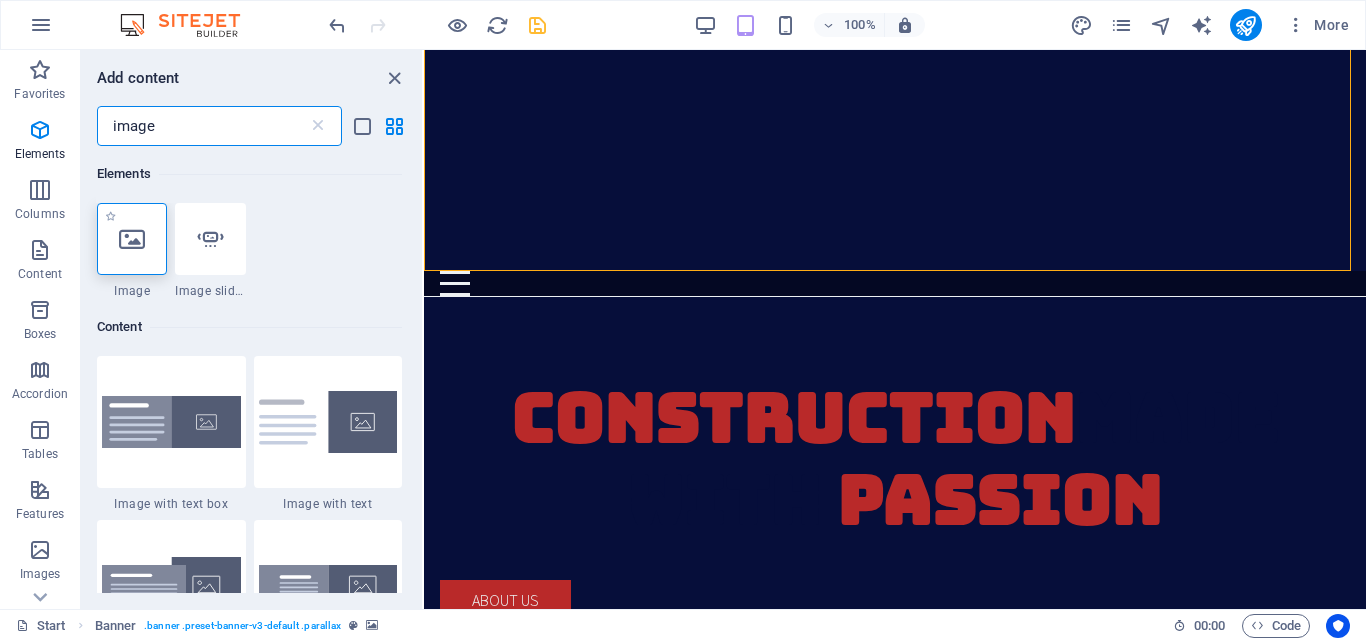 type on "image" 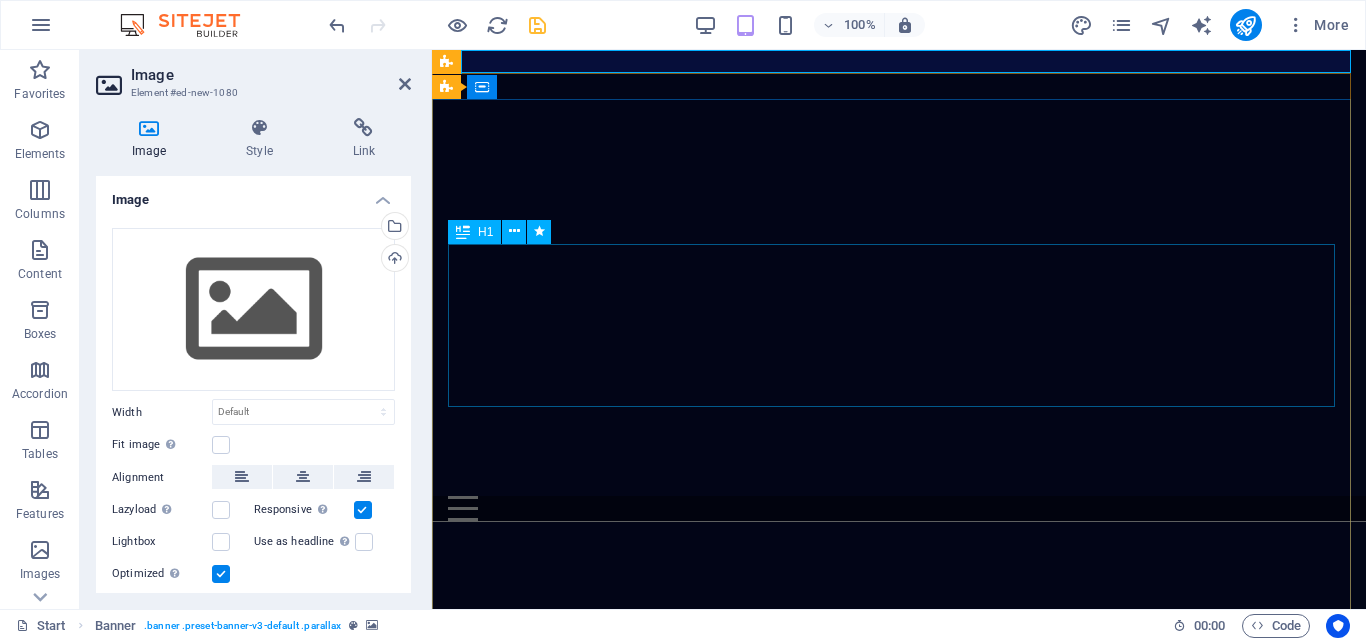 scroll, scrollTop: 0, scrollLeft: 0, axis: both 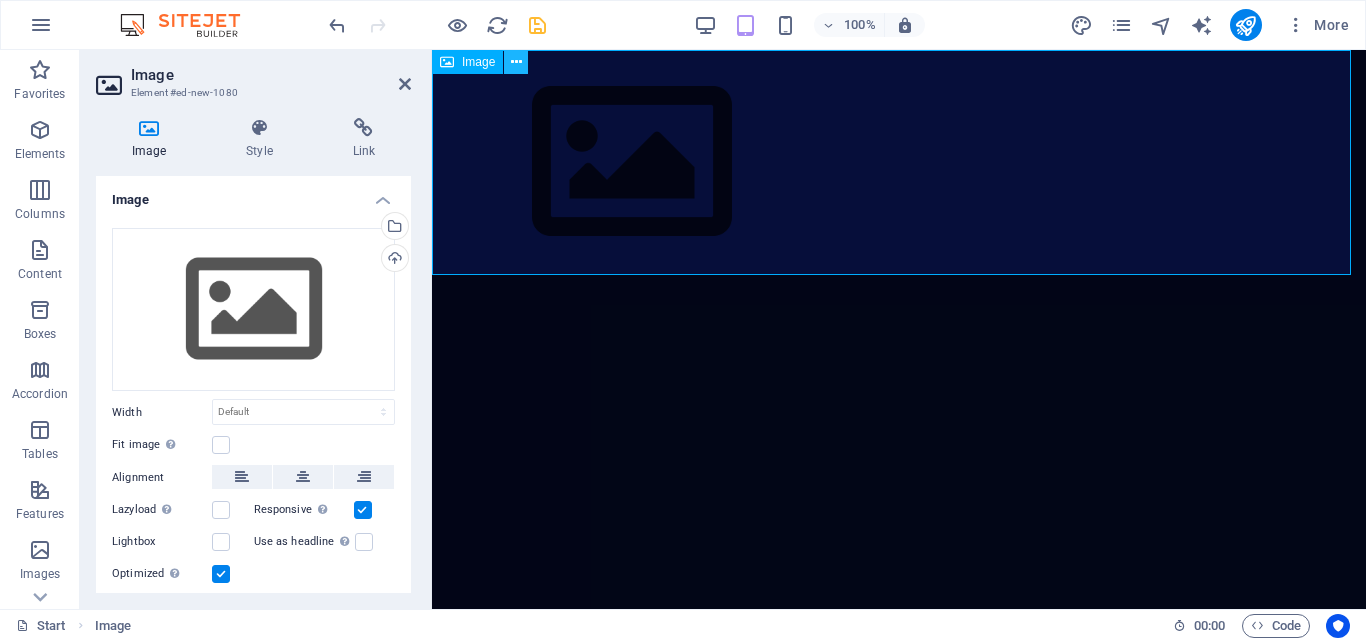 click at bounding box center (516, 62) 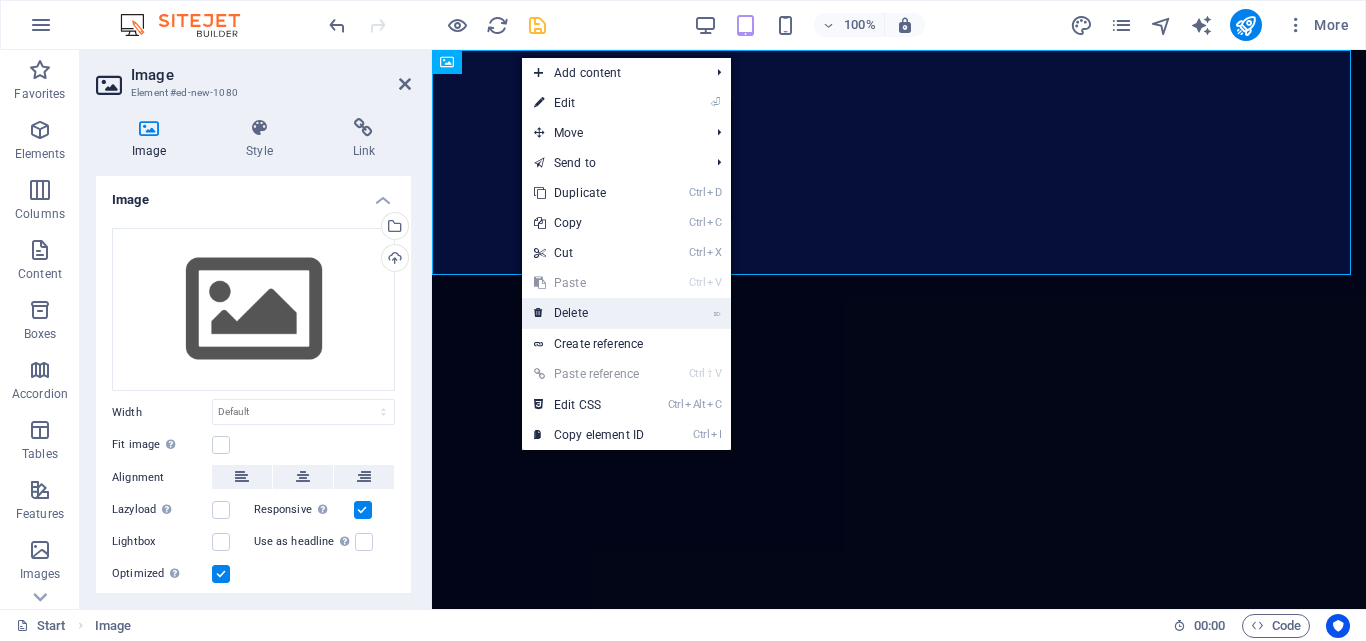 click on "⌦  Delete" at bounding box center [589, 313] 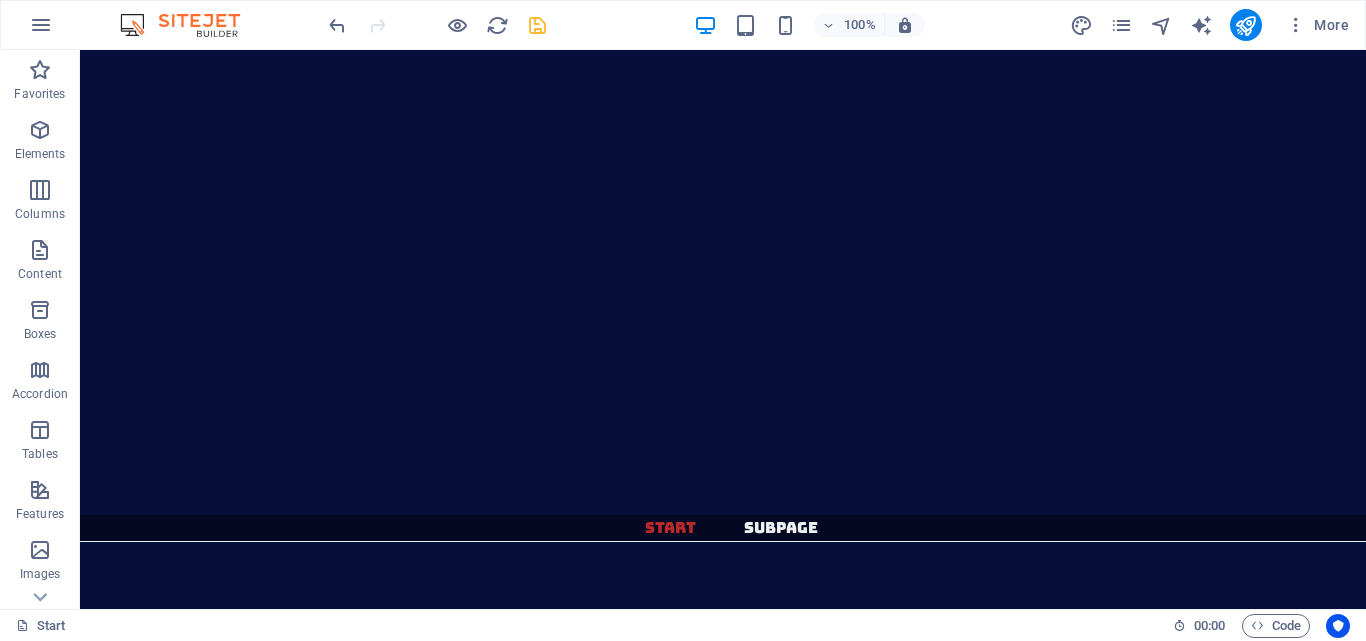 scroll, scrollTop: 318, scrollLeft: 0, axis: vertical 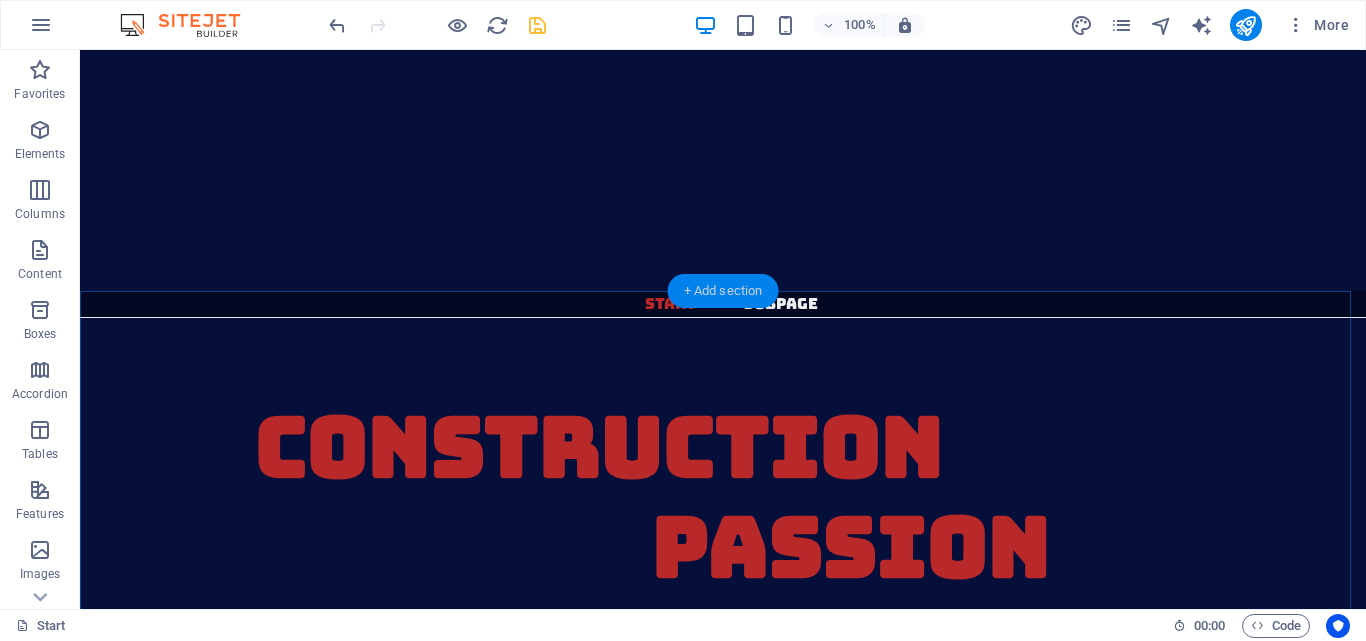 click on "+ Add section" at bounding box center (723, 291) 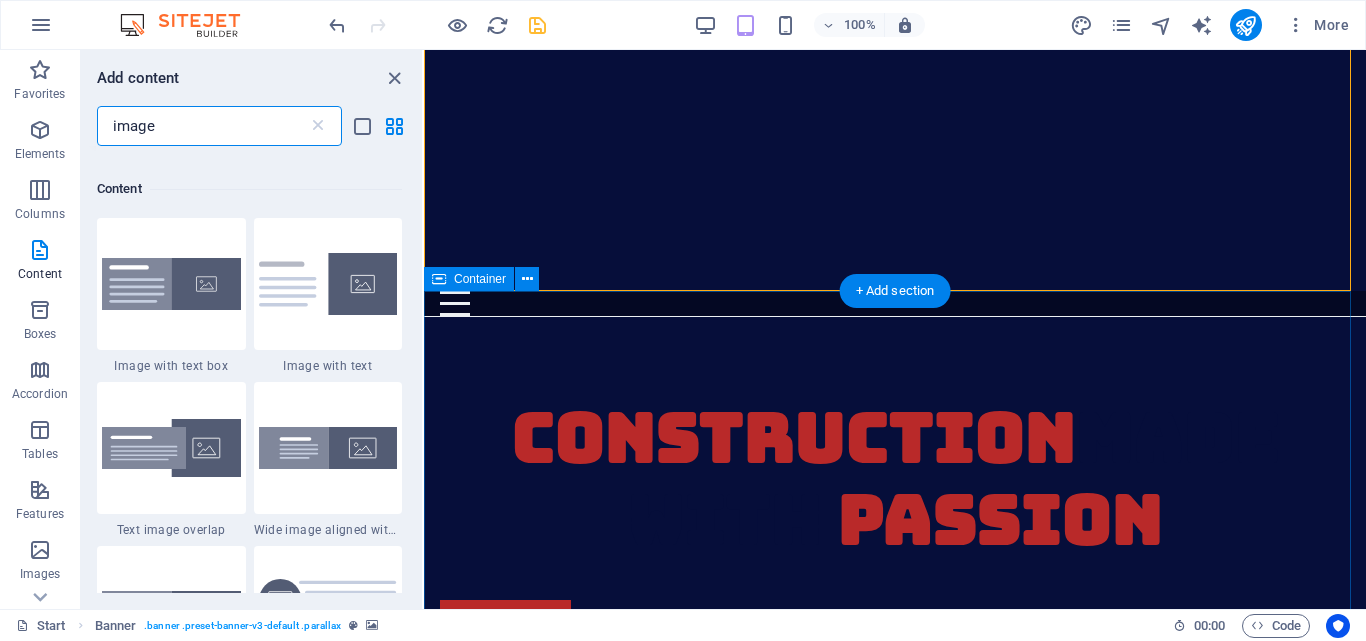 scroll, scrollTop: 153, scrollLeft: 0, axis: vertical 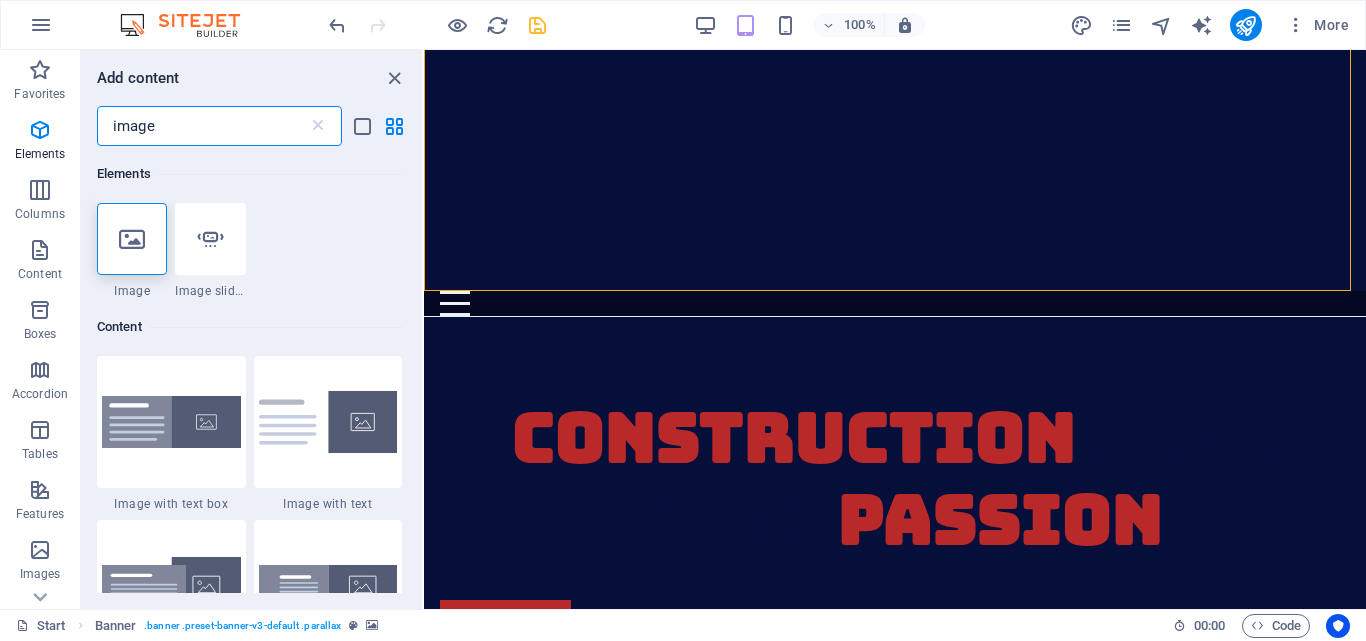 drag, startPoint x: 419, startPoint y: 221, endPoint x: 0, endPoint y: 137, distance: 427.3371 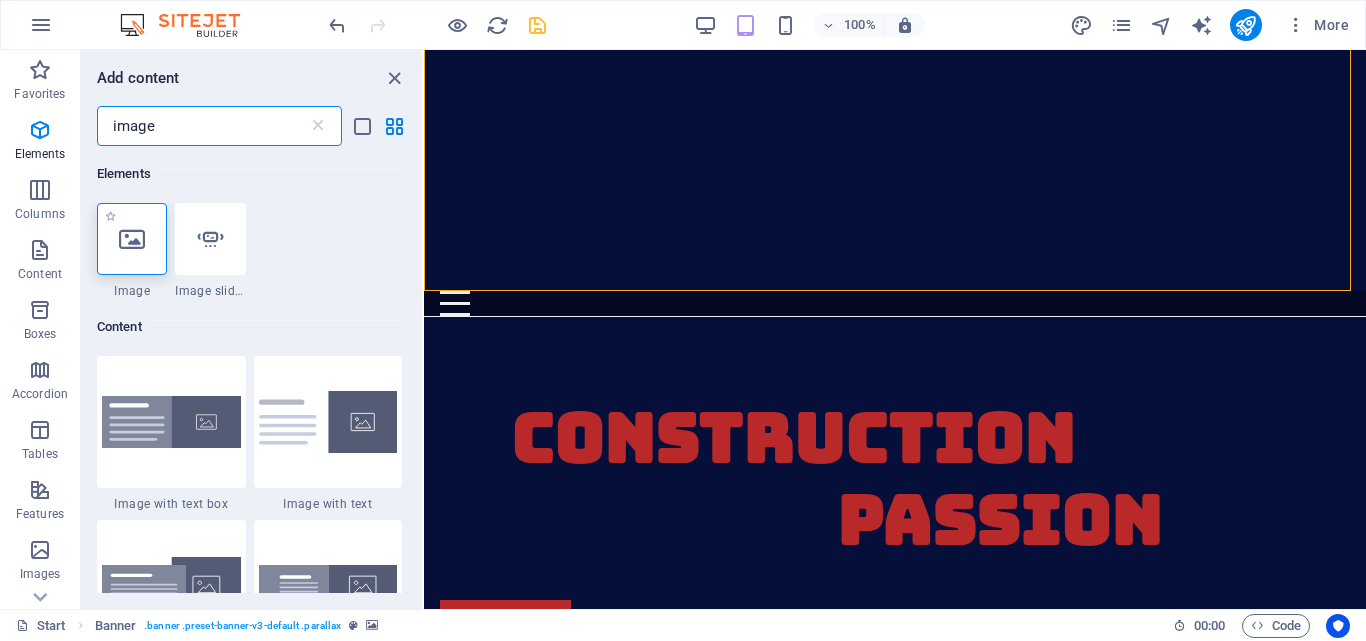 click at bounding box center (132, 239) 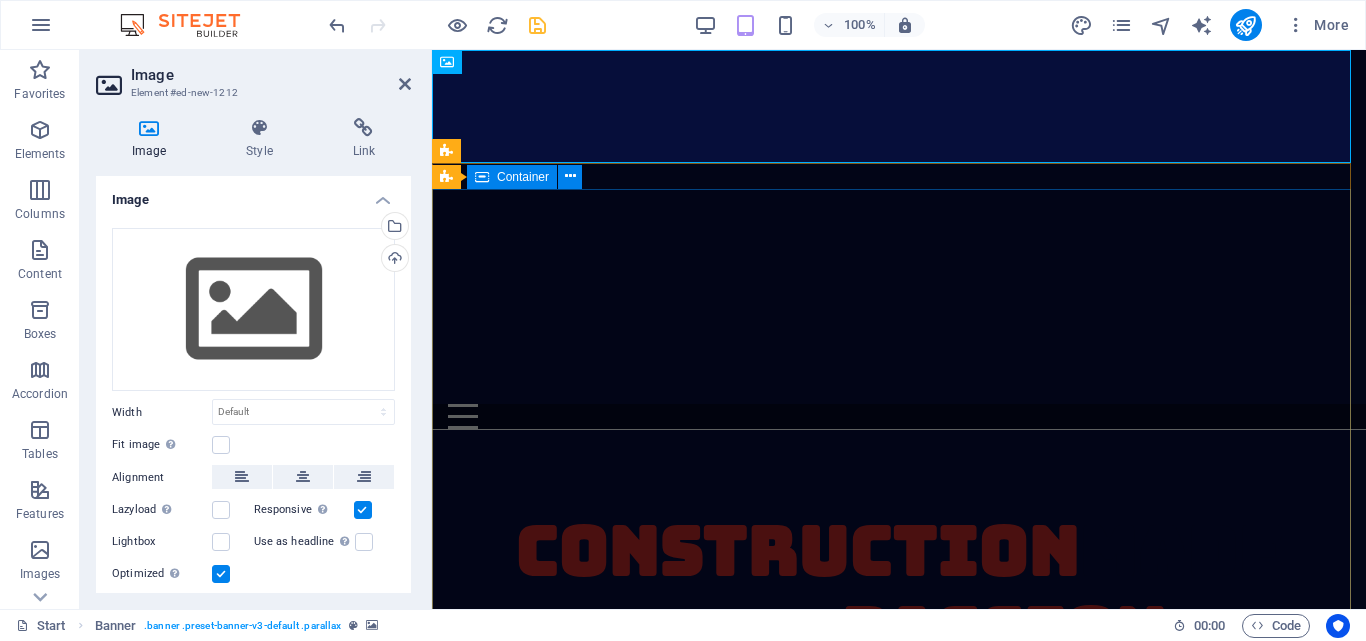 scroll, scrollTop: 0, scrollLeft: 0, axis: both 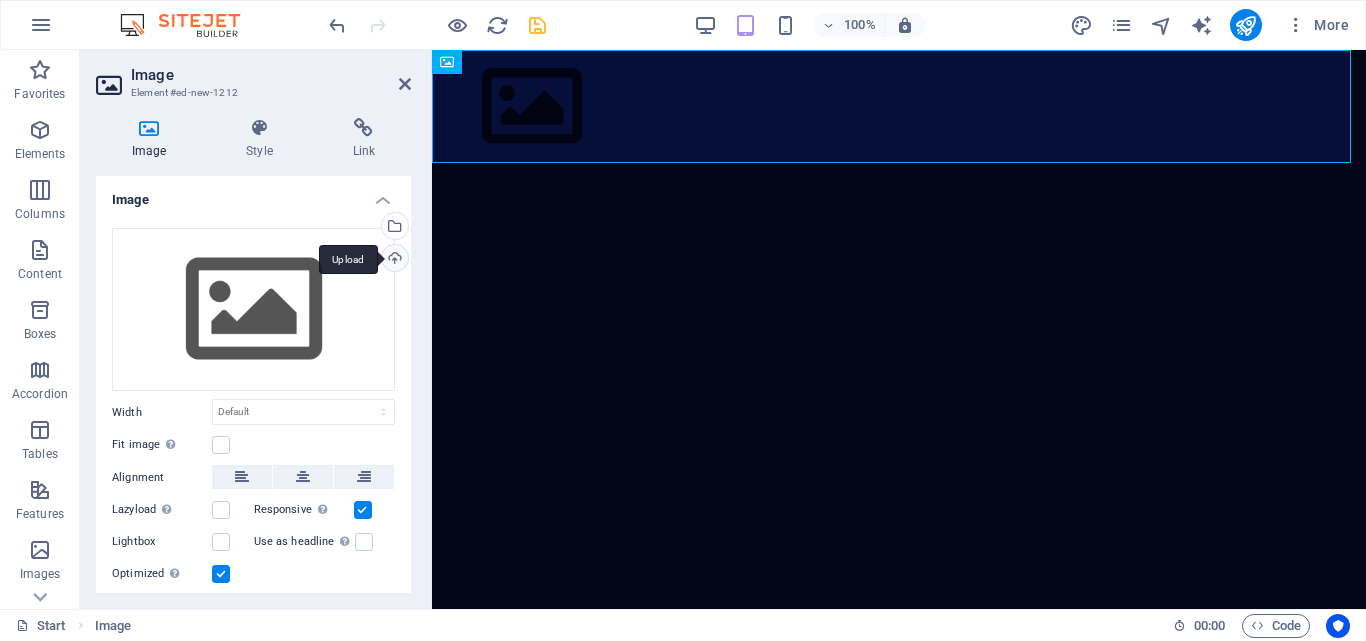 click on "Upload" at bounding box center (393, 260) 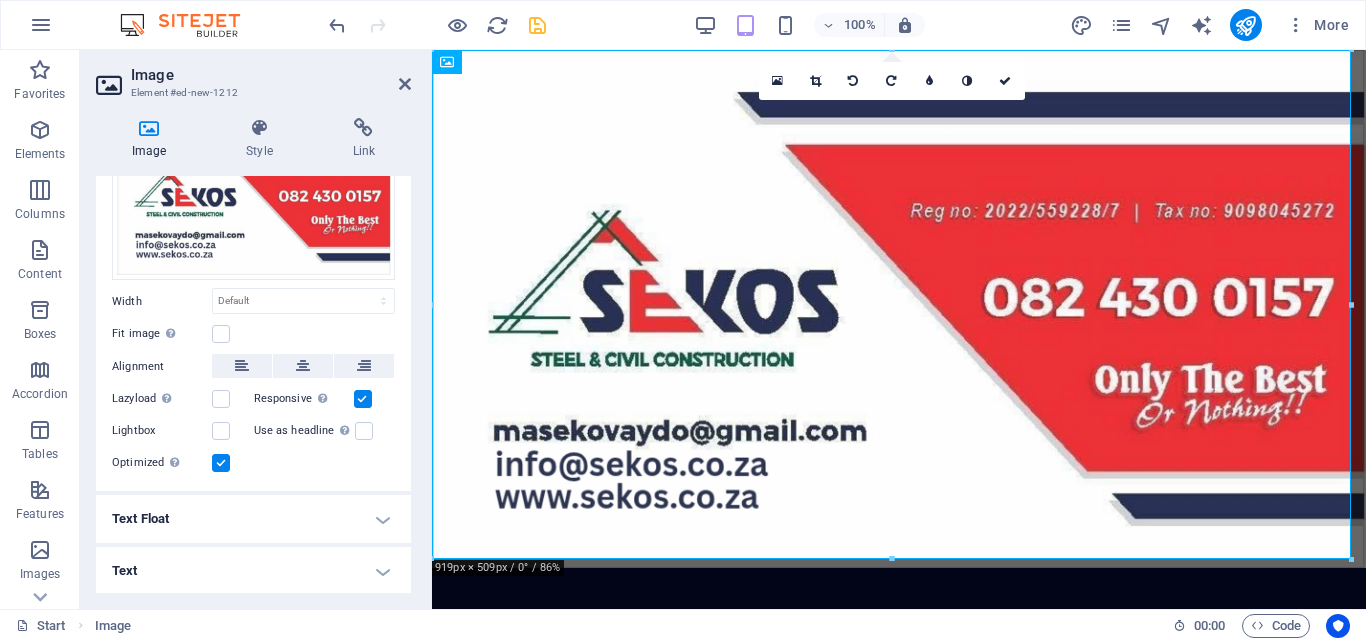 scroll, scrollTop: 47, scrollLeft: 0, axis: vertical 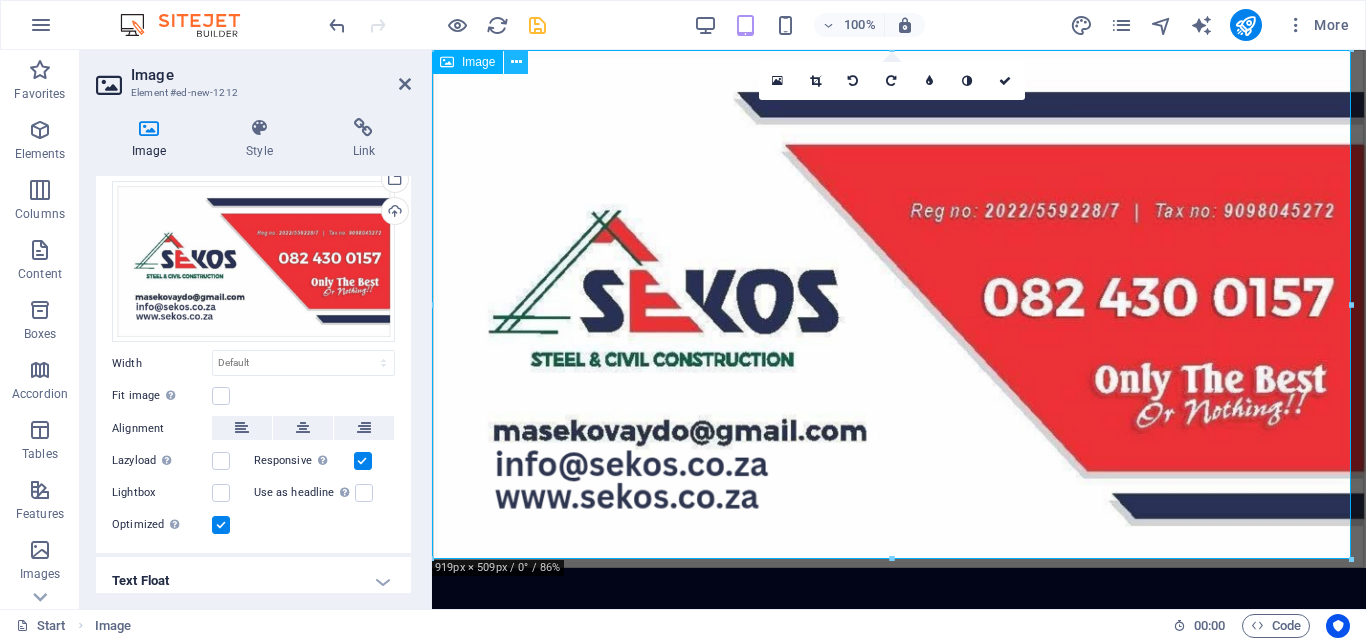 click at bounding box center (516, 62) 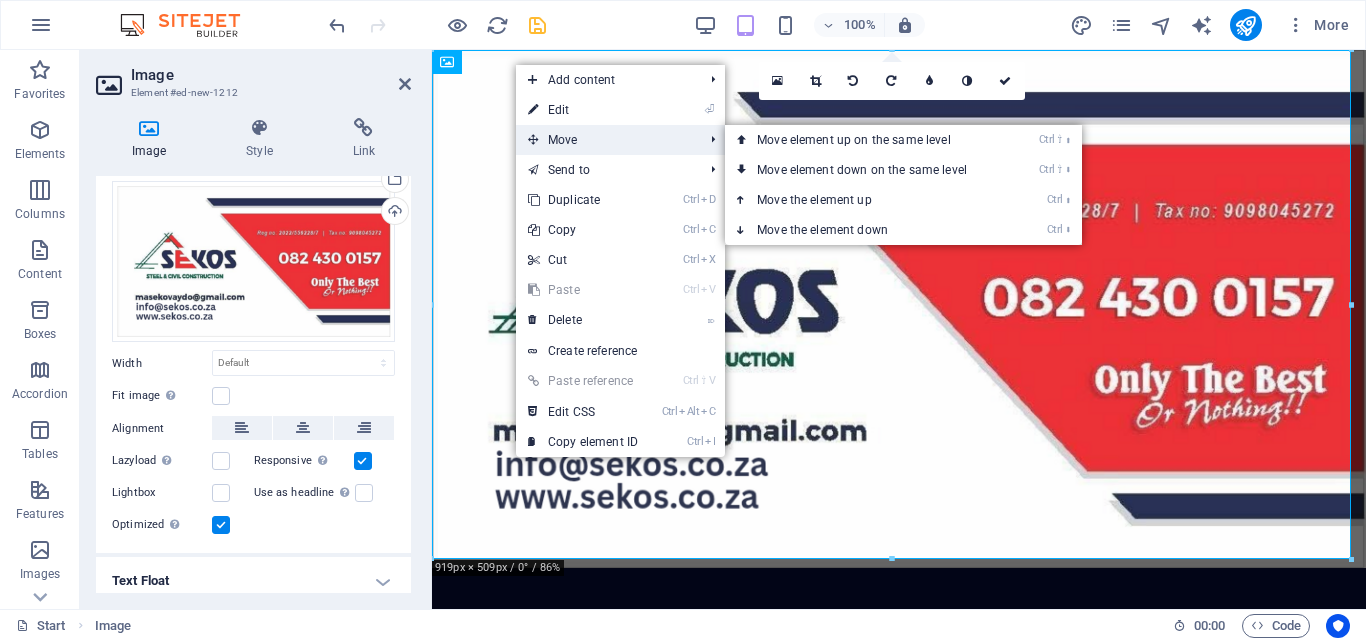 click on "Move" at bounding box center (605, 140) 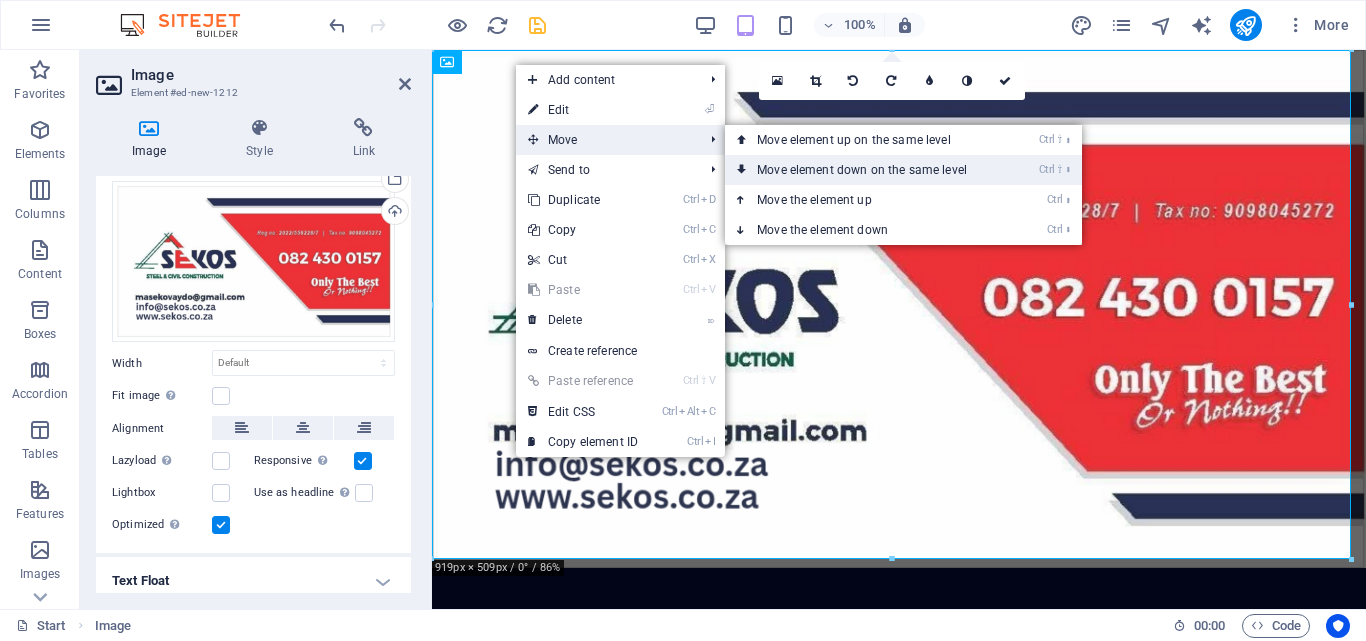 click on "Ctrl ⇧ ⬇  Move element down on the same level" at bounding box center [866, 170] 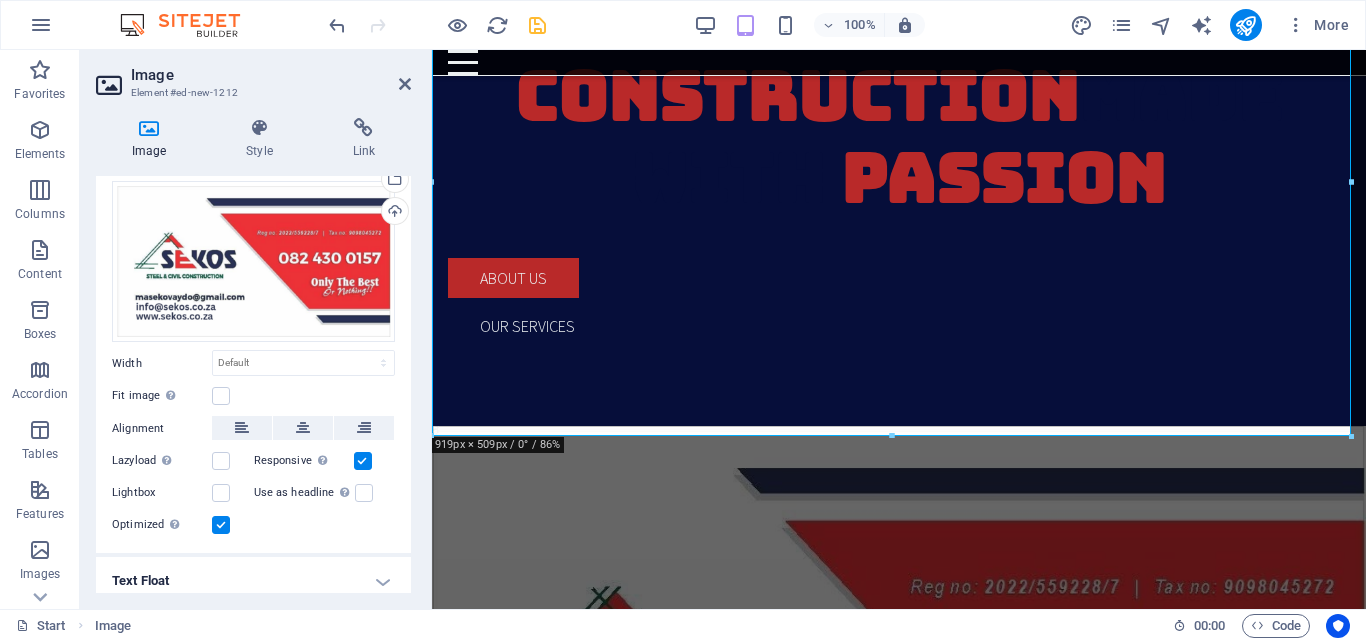 scroll, scrollTop: 792, scrollLeft: 0, axis: vertical 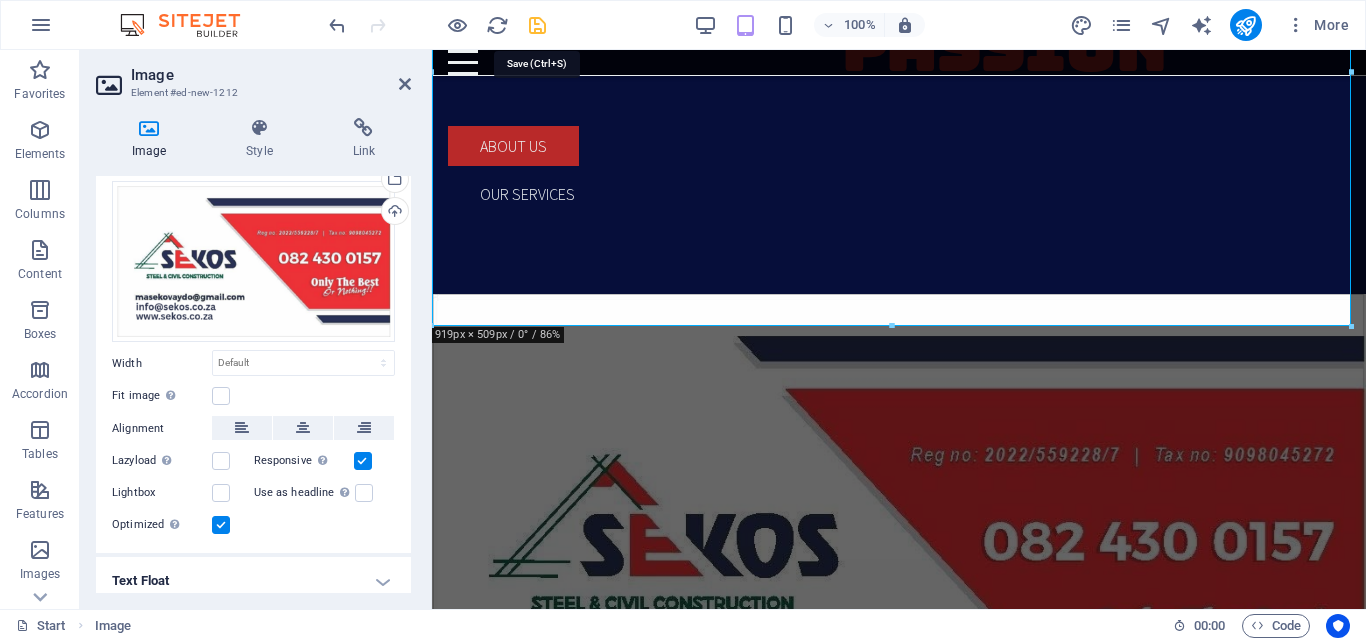 click at bounding box center [537, 25] 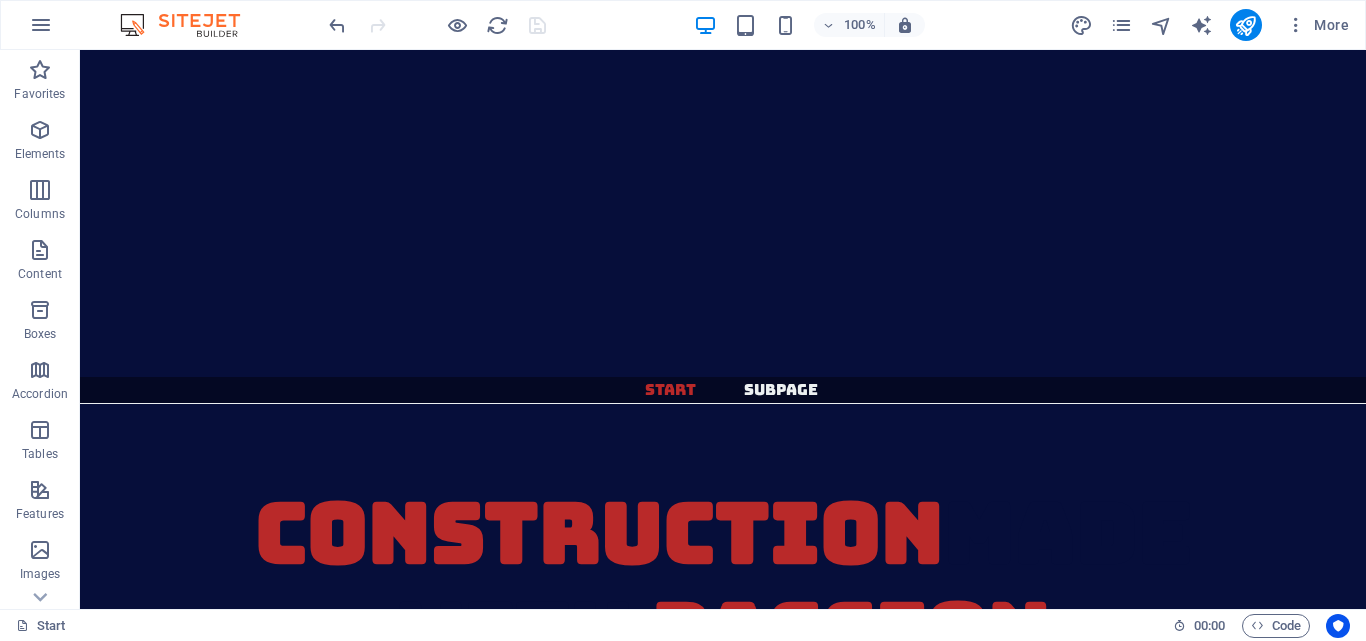scroll, scrollTop: 0, scrollLeft: 0, axis: both 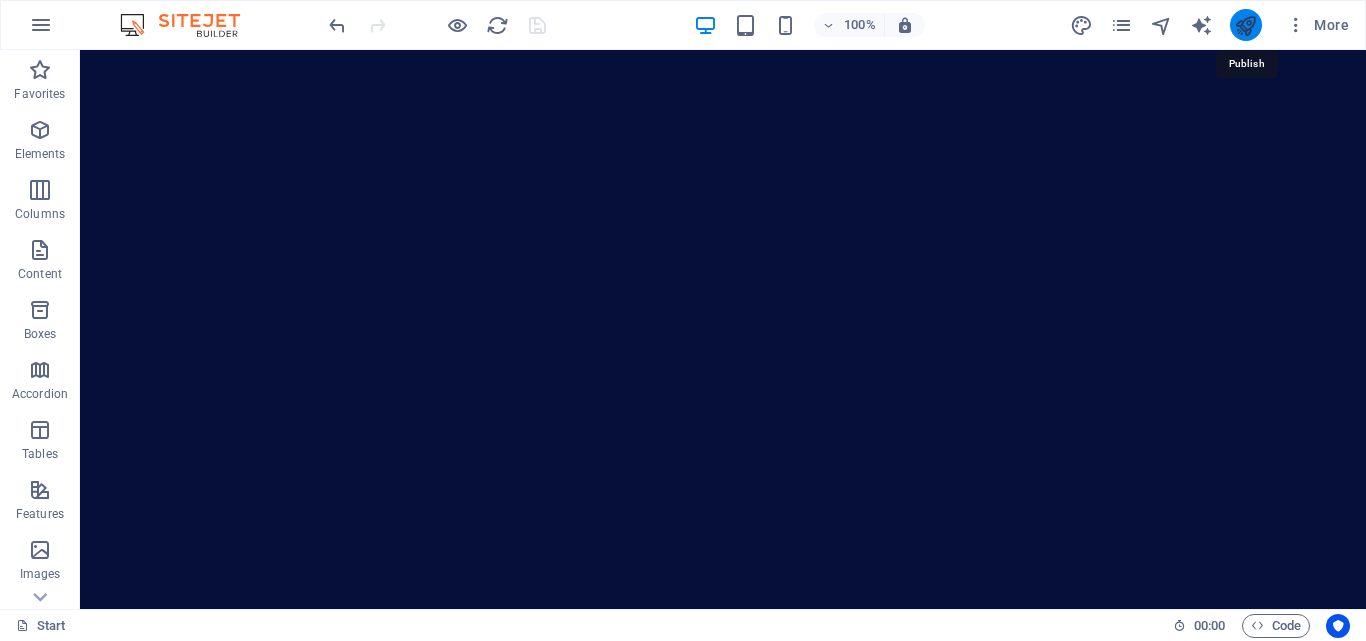 click at bounding box center [1245, 25] 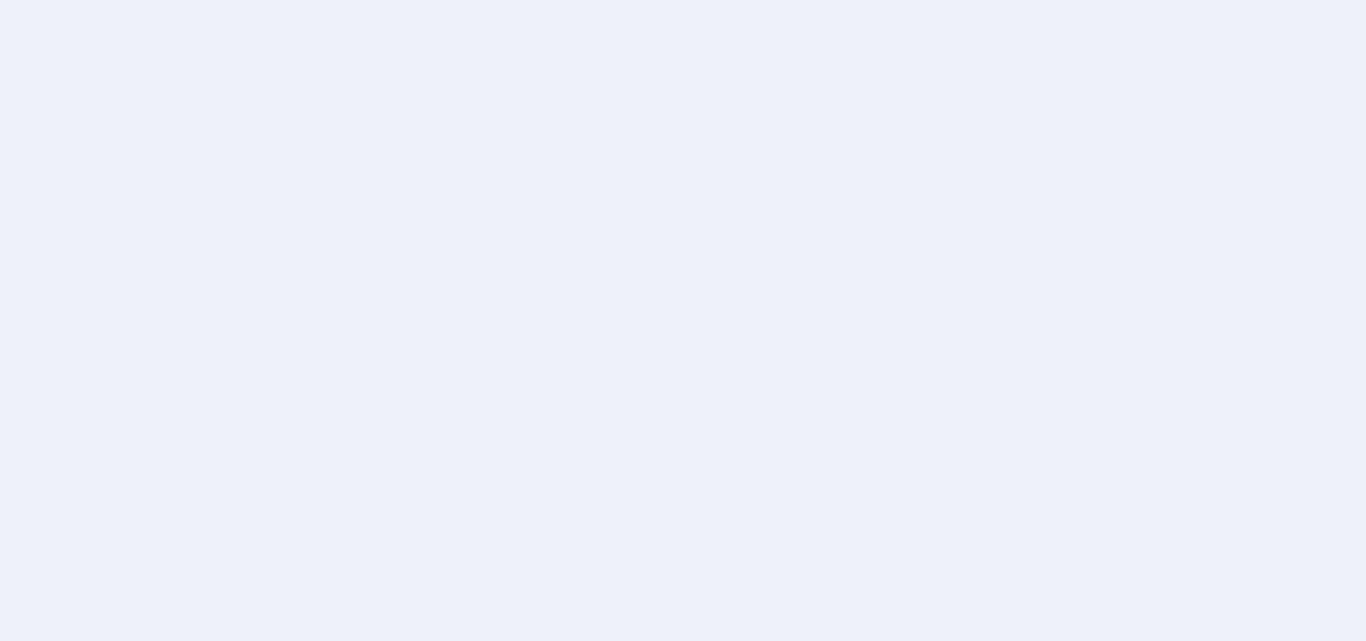 scroll, scrollTop: 0, scrollLeft: 0, axis: both 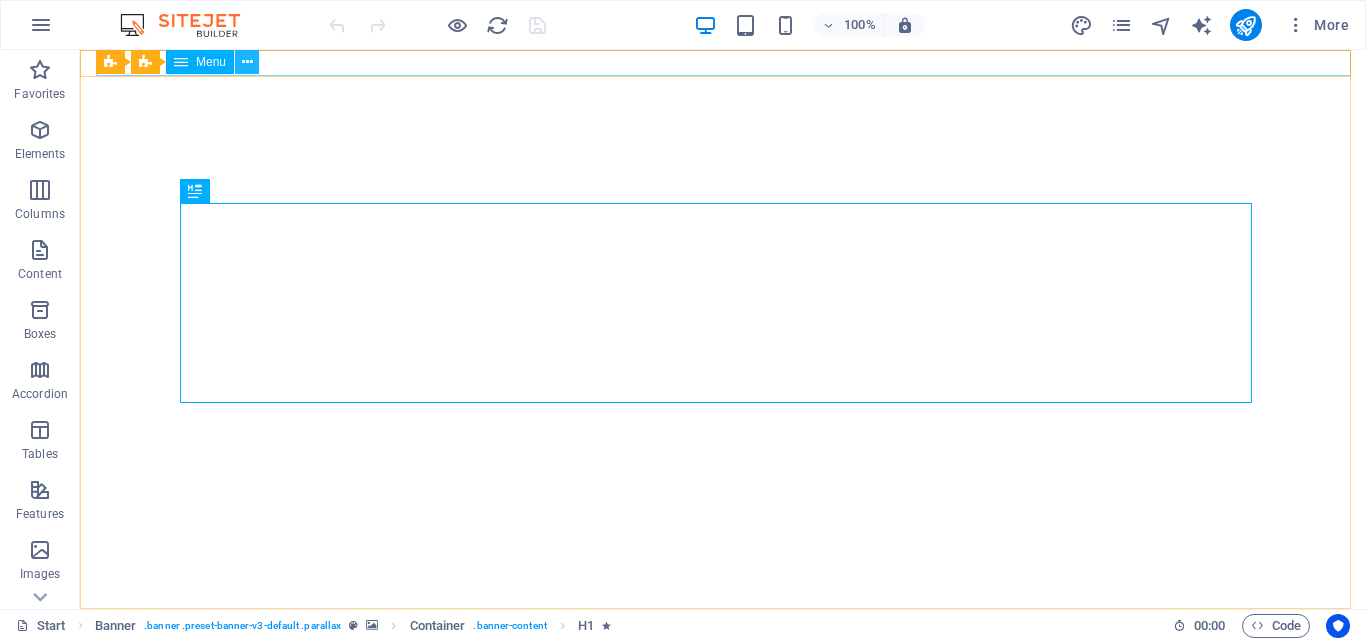 click at bounding box center (247, 62) 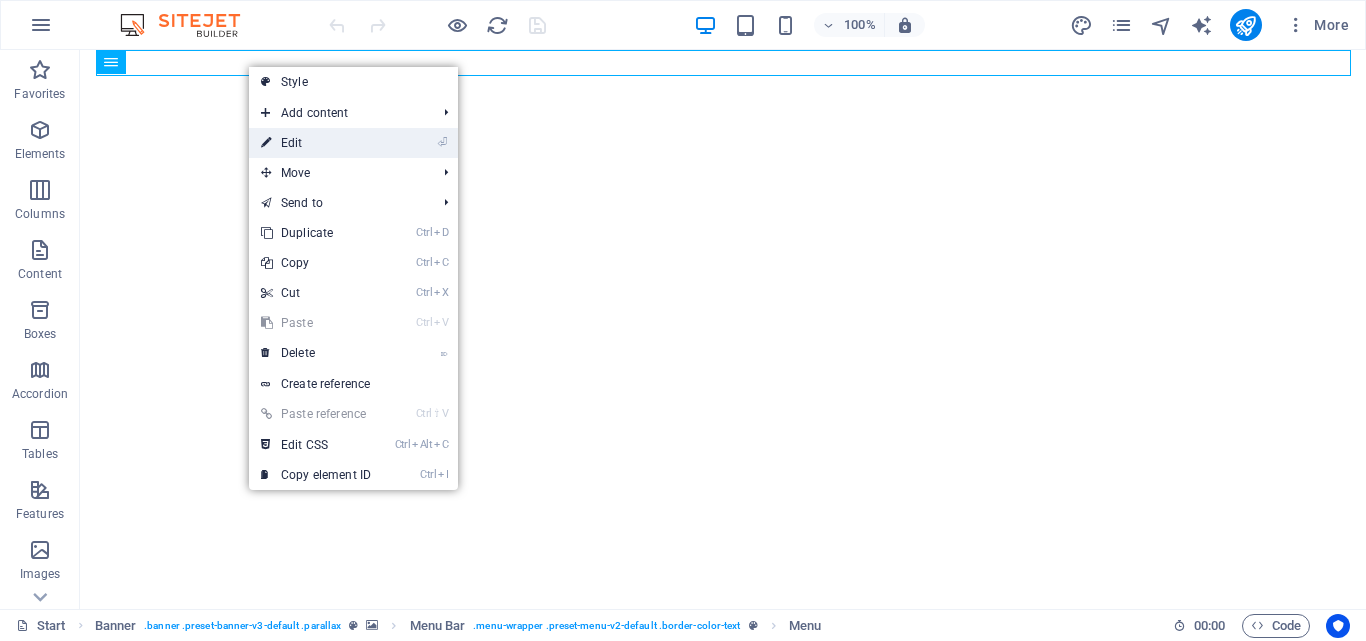 click on "⏎  Edit" at bounding box center (316, 143) 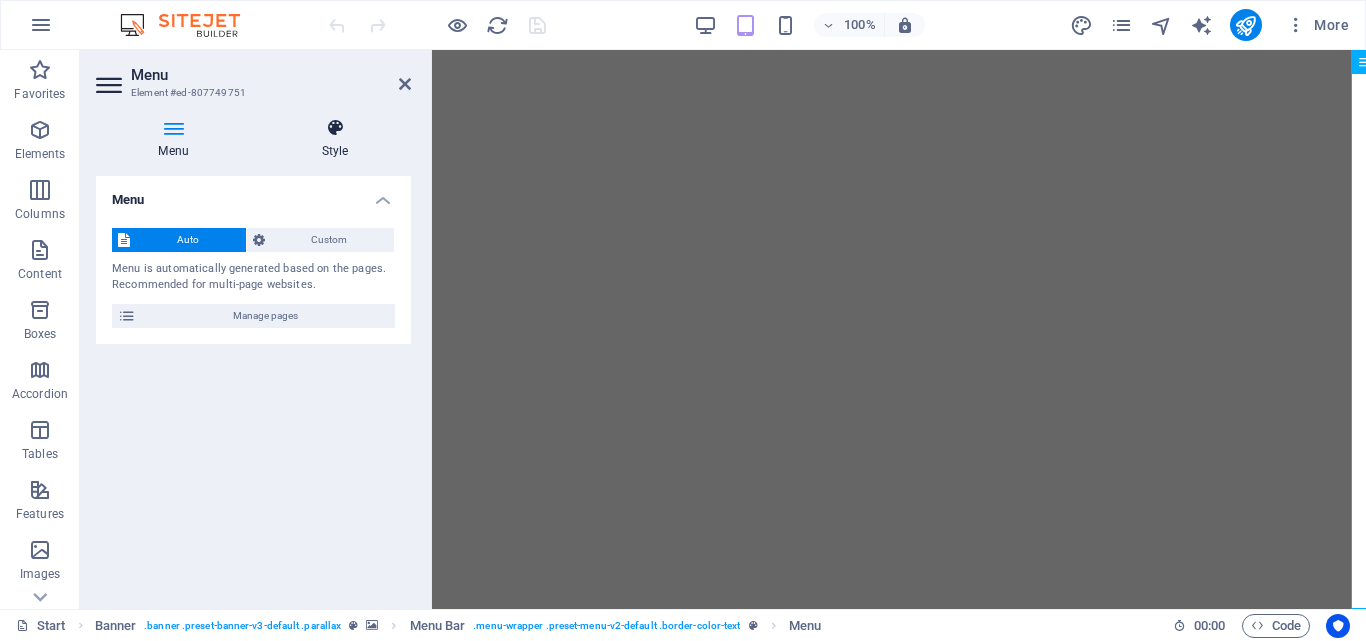 click on "Style" at bounding box center (335, 139) 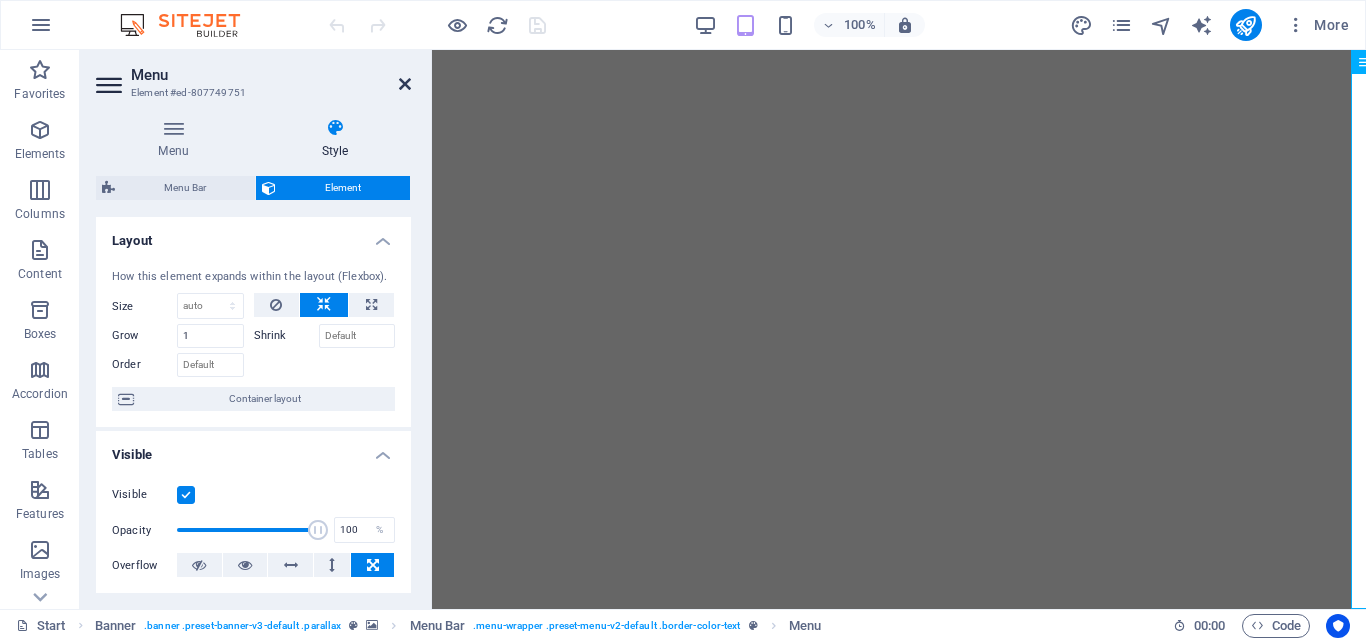 click at bounding box center (405, 84) 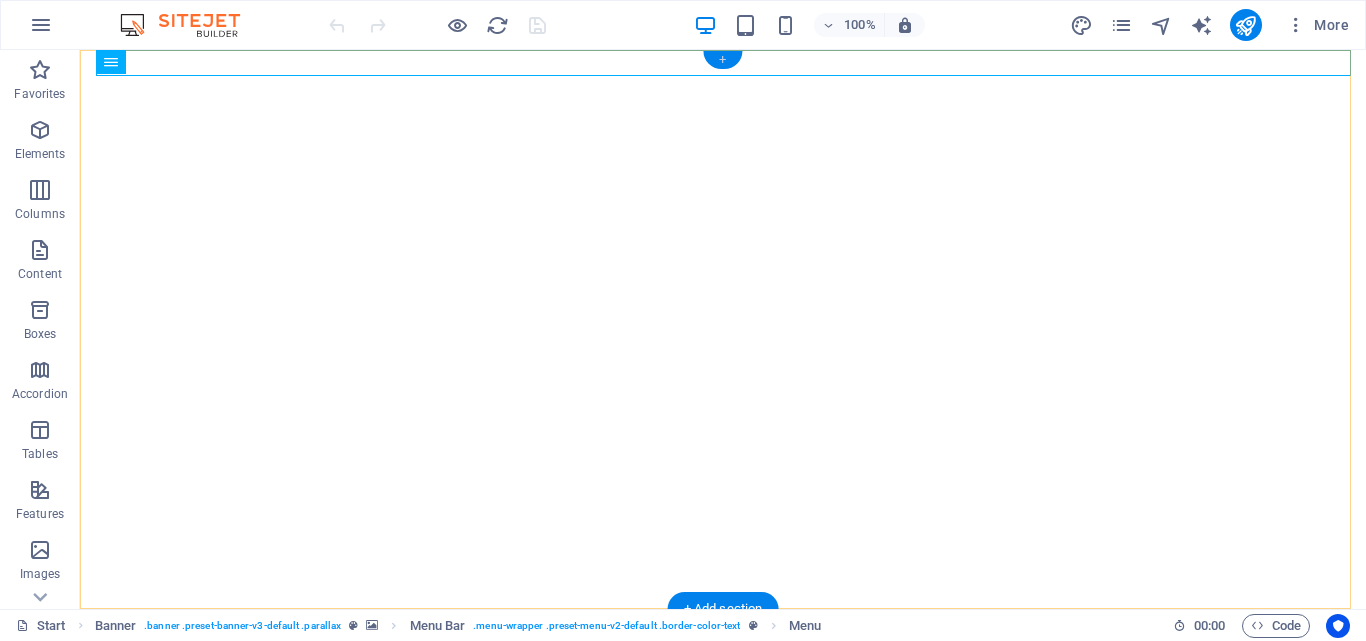 click on "+" at bounding box center [722, 60] 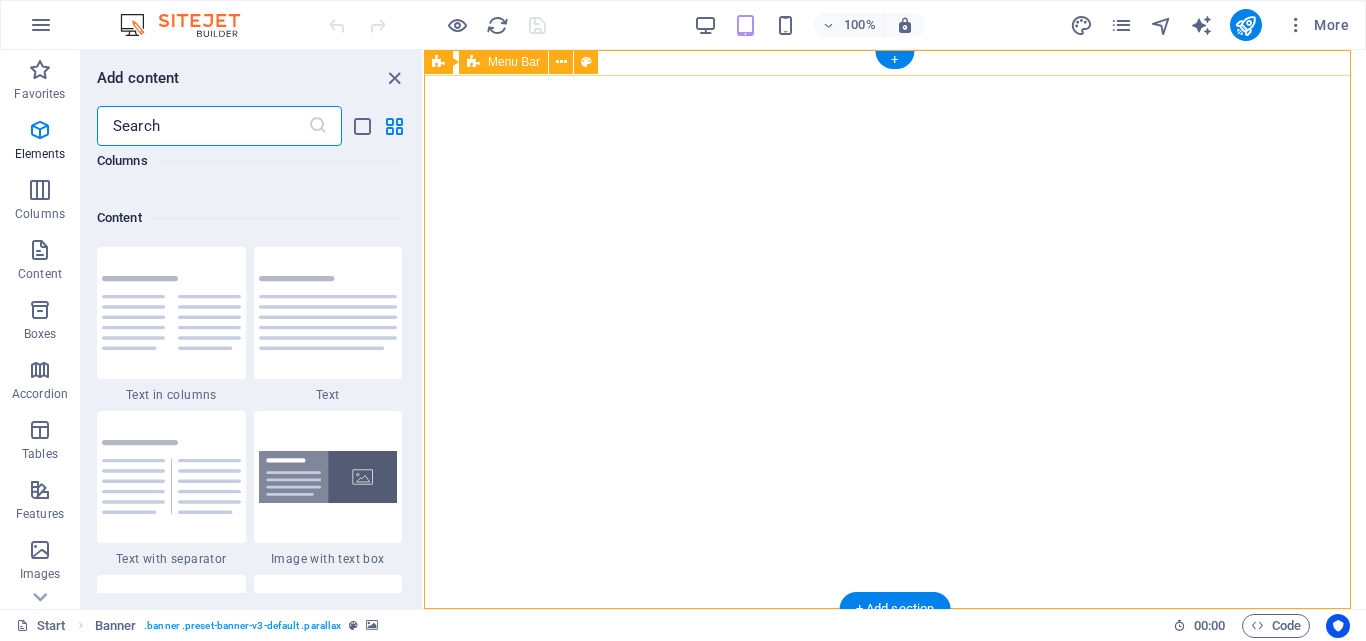 scroll, scrollTop: 3499, scrollLeft: 0, axis: vertical 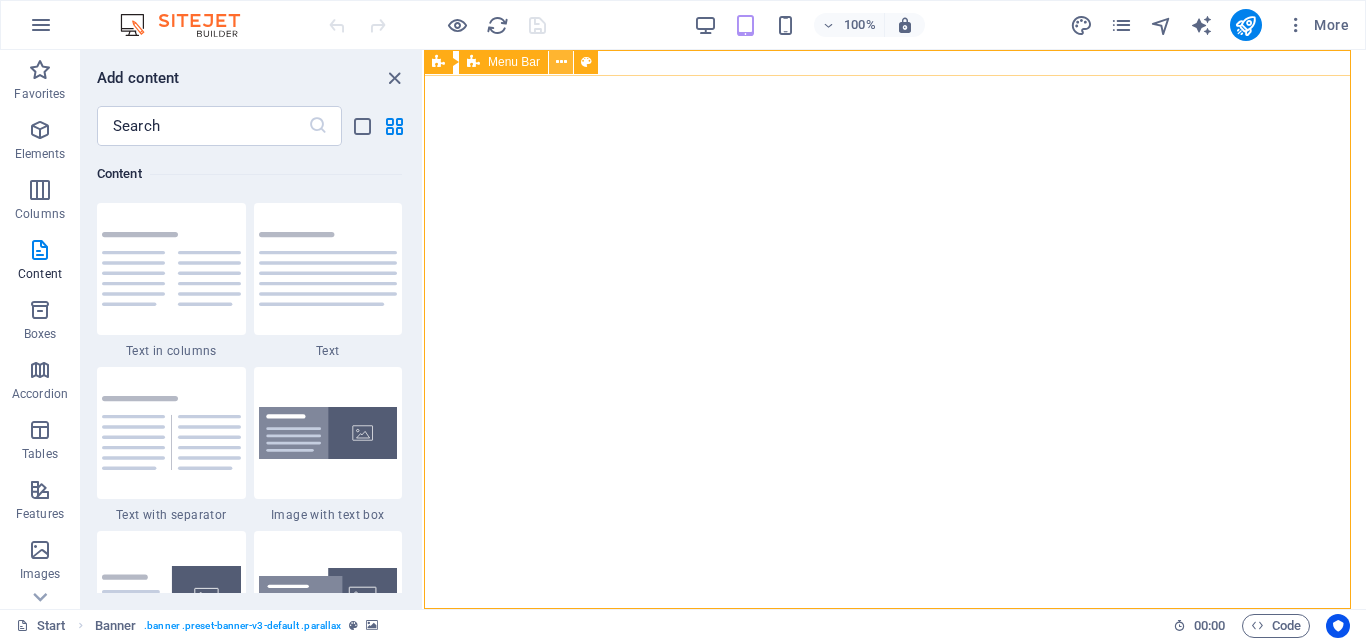 click at bounding box center (561, 62) 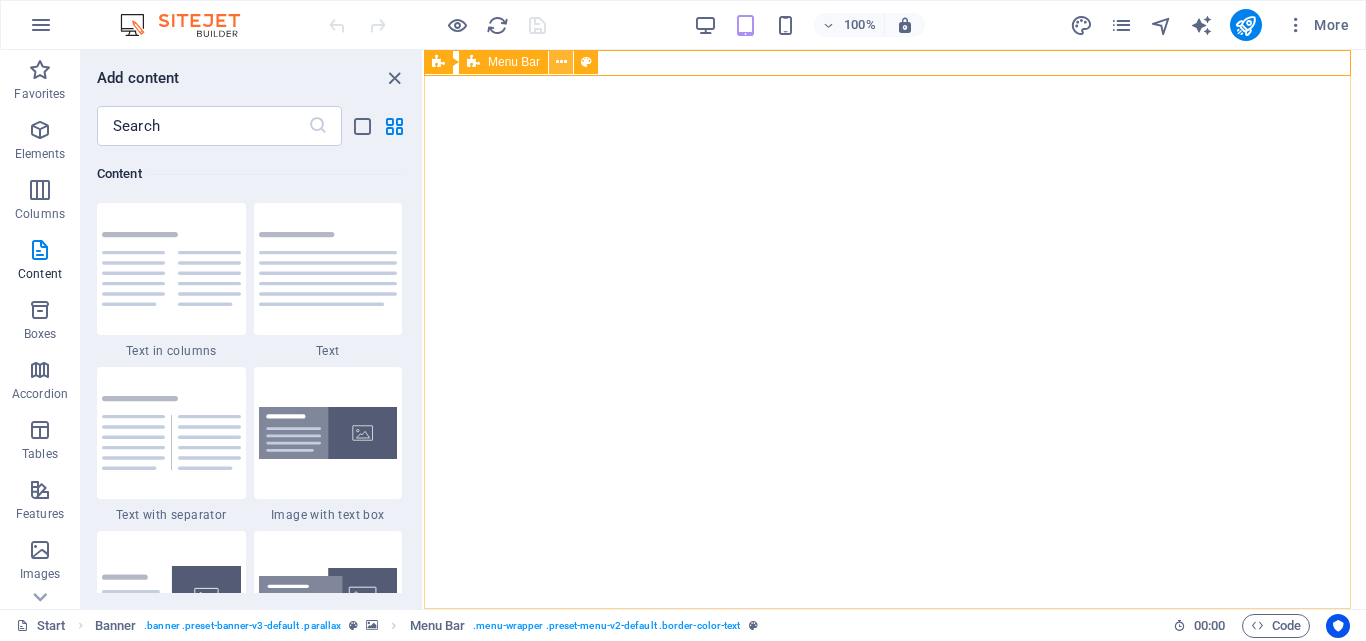 click at bounding box center [561, 62] 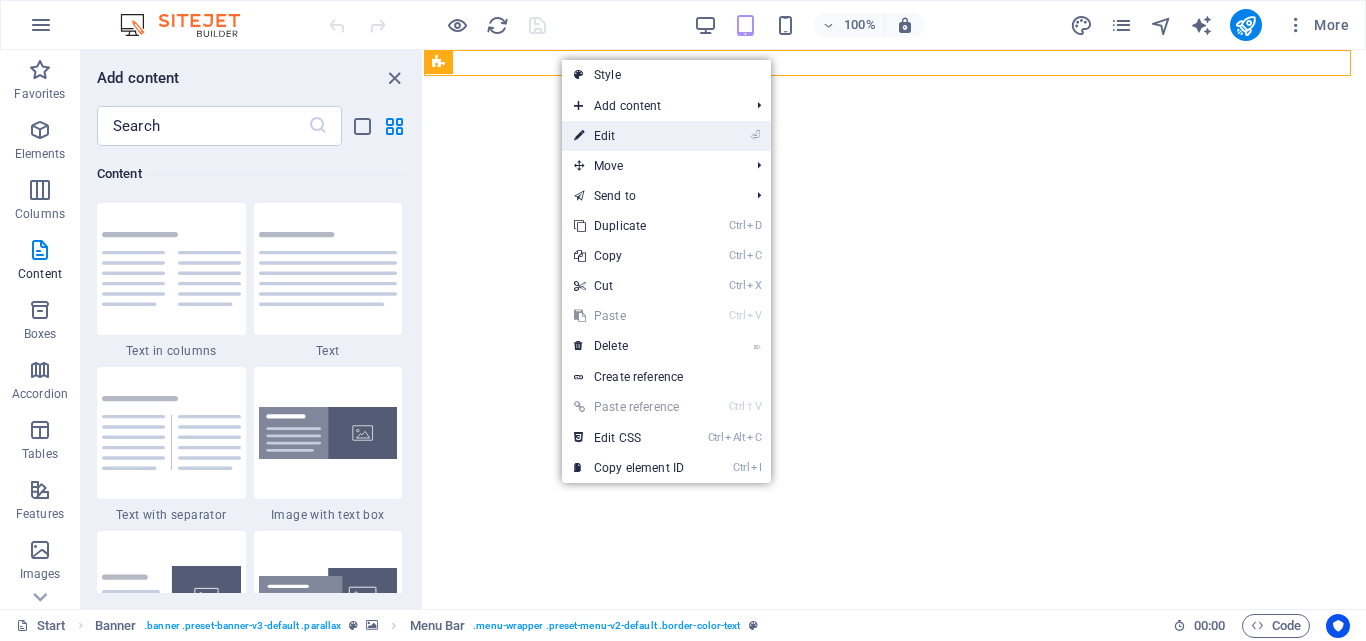 click on "⏎  Edit" at bounding box center [629, 136] 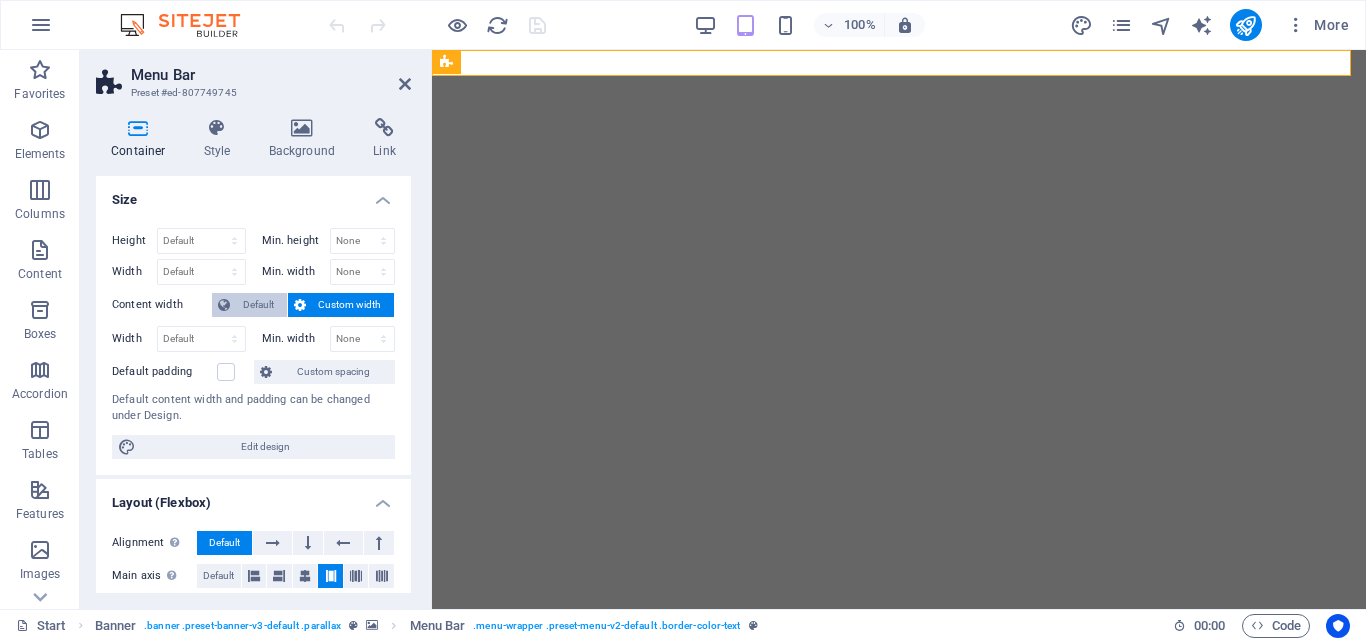 click on "Default" at bounding box center (249, 305) 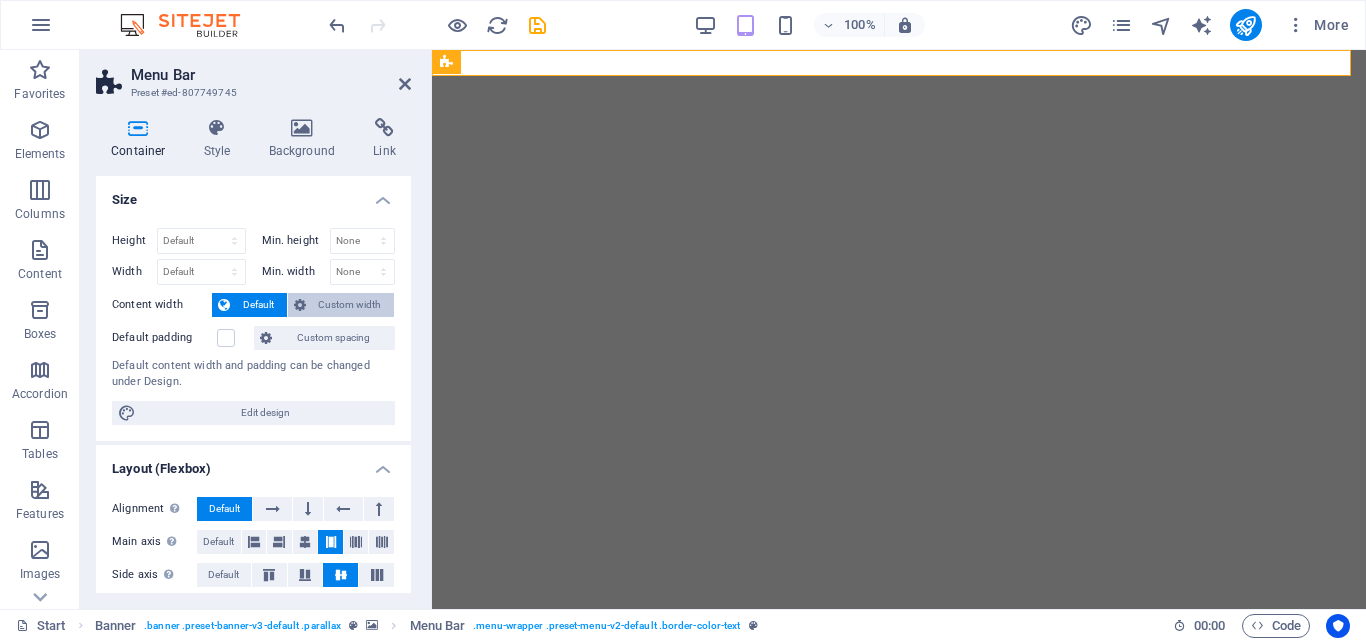 click on "Custom width" at bounding box center [350, 305] 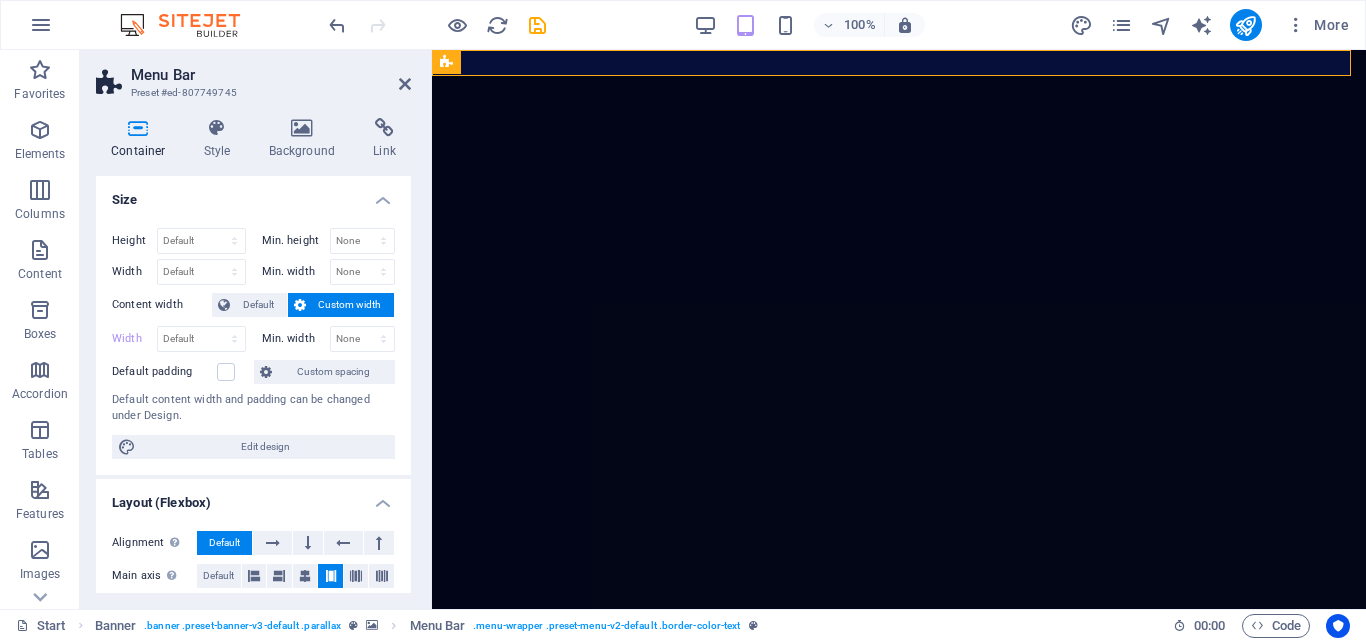 scroll, scrollTop: 0, scrollLeft: 0, axis: both 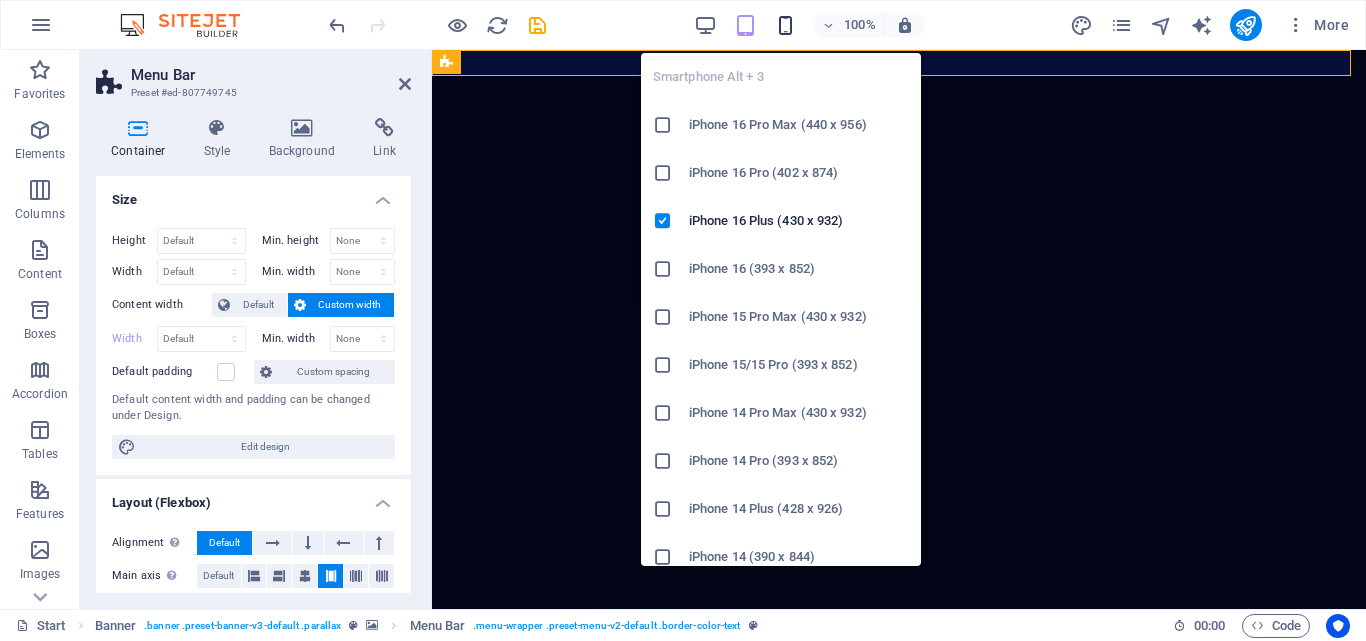 click at bounding box center (785, 25) 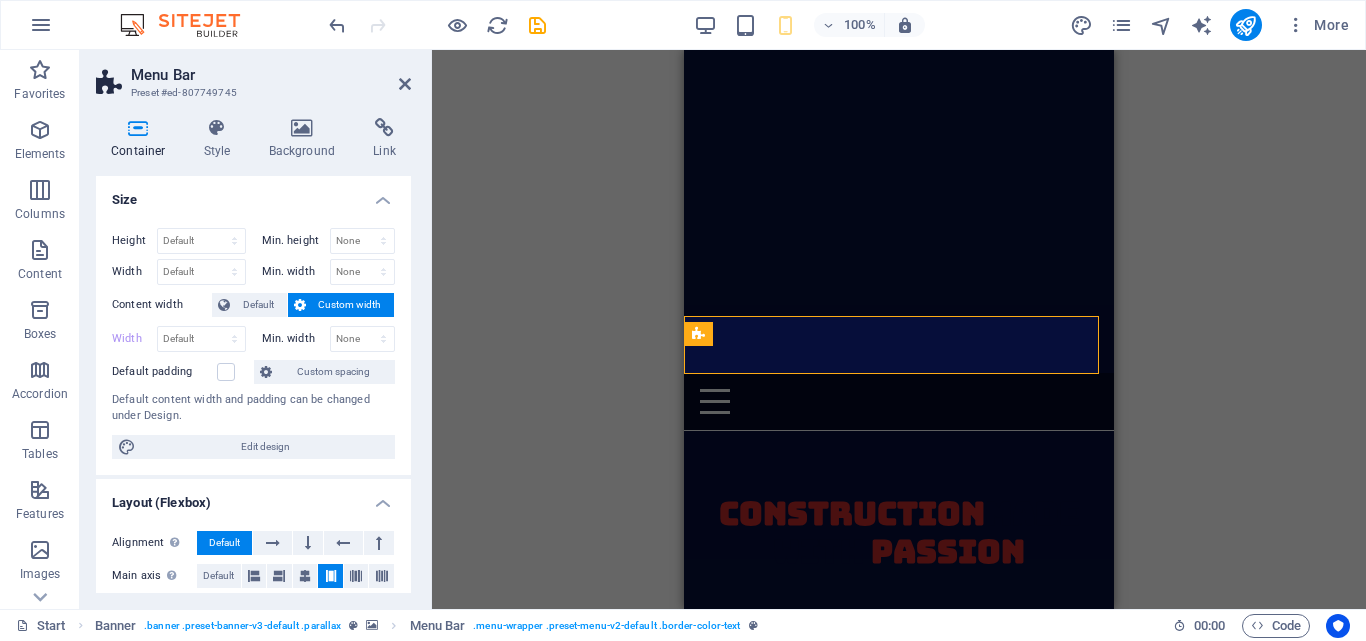 scroll, scrollTop: 0, scrollLeft: 0, axis: both 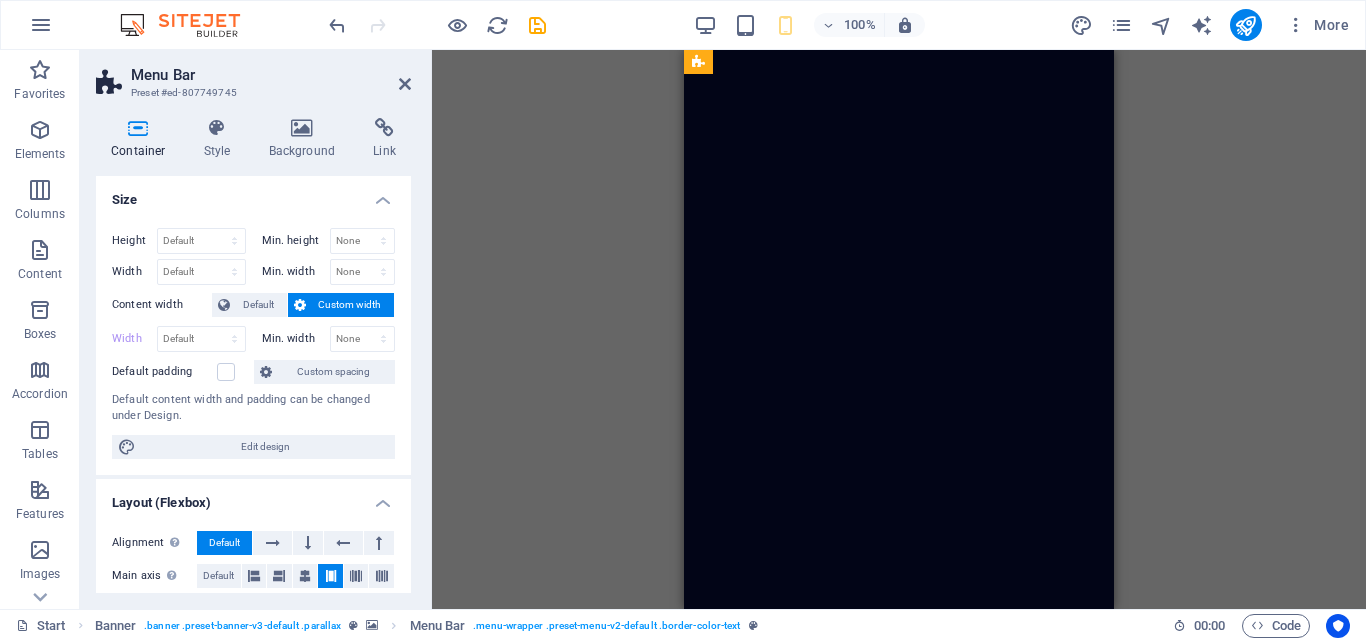 drag, startPoint x: 1107, startPoint y: 77, endPoint x: 1798, endPoint y: 106, distance: 691.6083 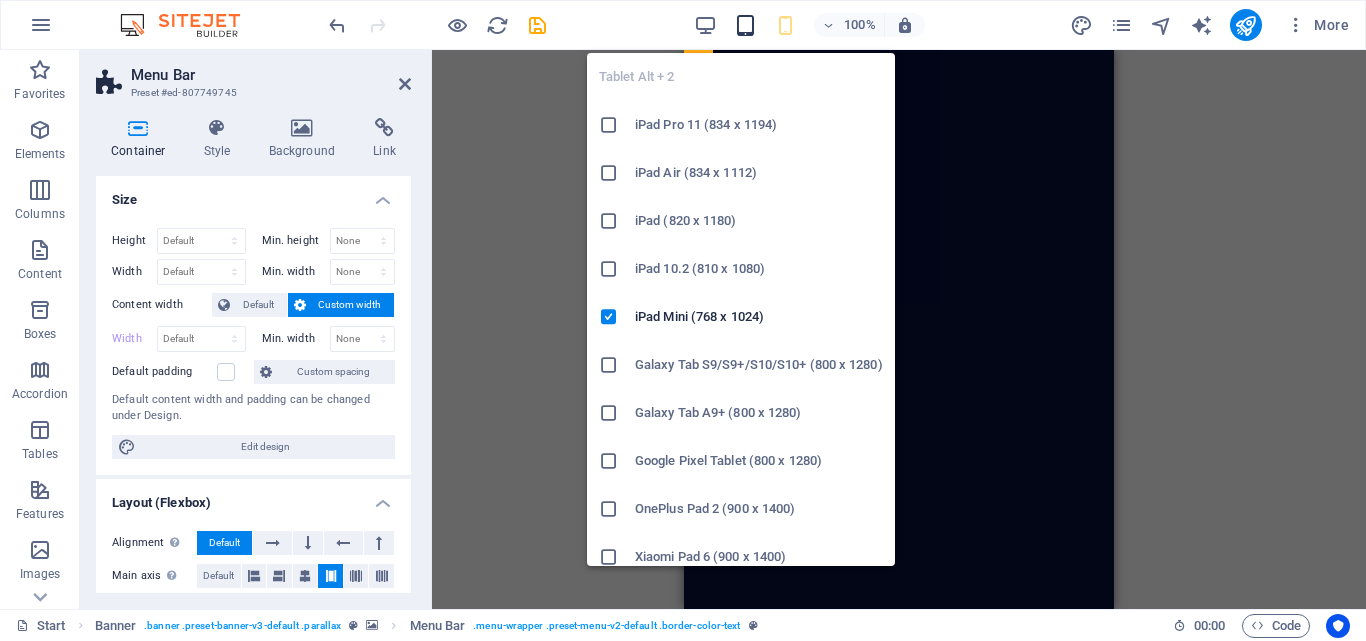 click at bounding box center (745, 25) 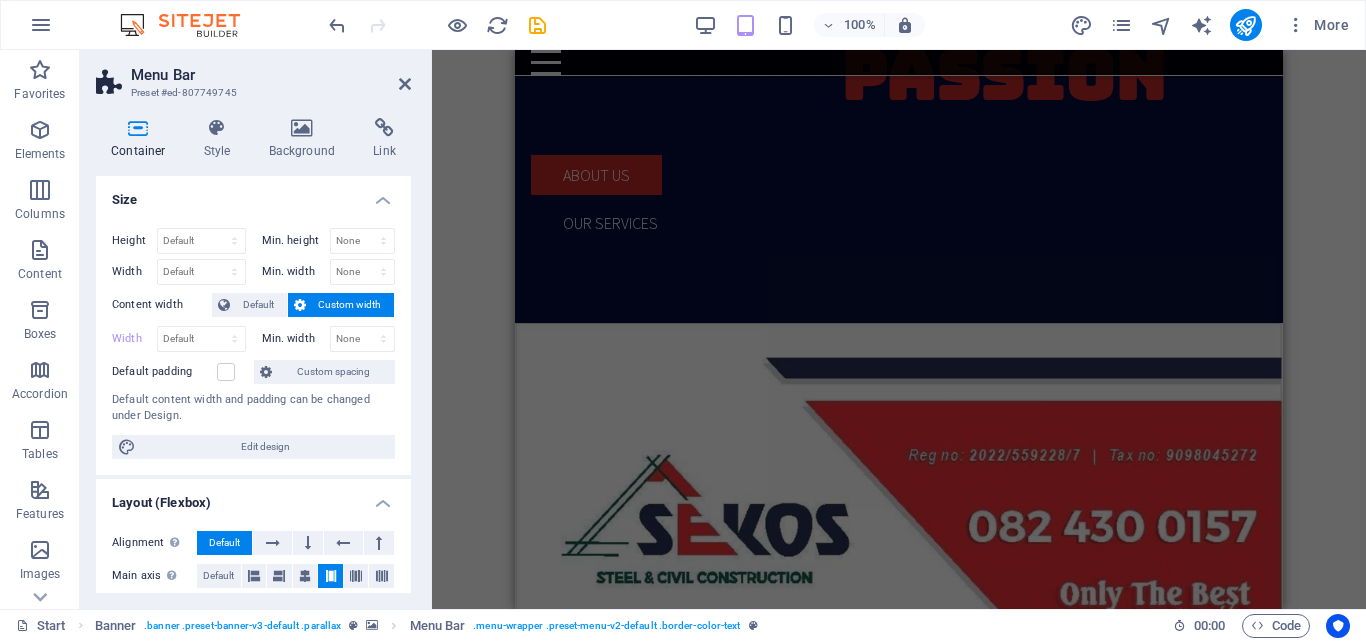 scroll, scrollTop: 827, scrollLeft: 0, axis: vertical 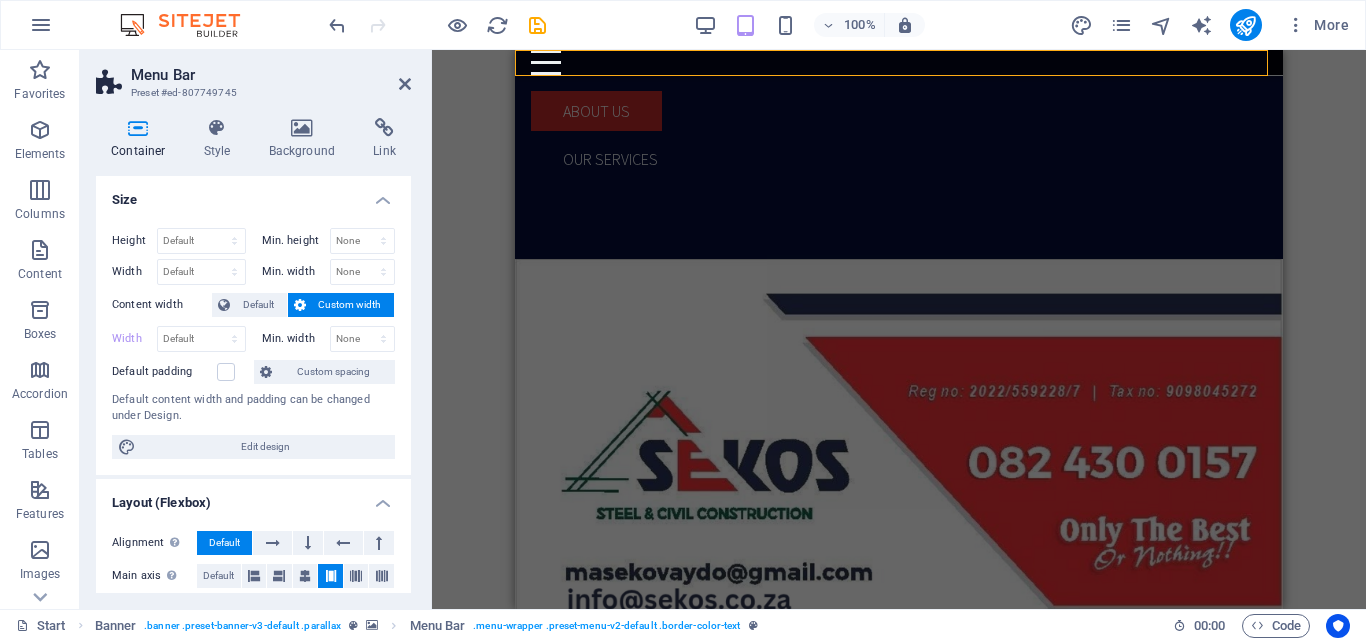 drag, startPoint x: 760, startPoint y: 32, endPoint x: 1283, endPoint y: 121, distance: 530.5186 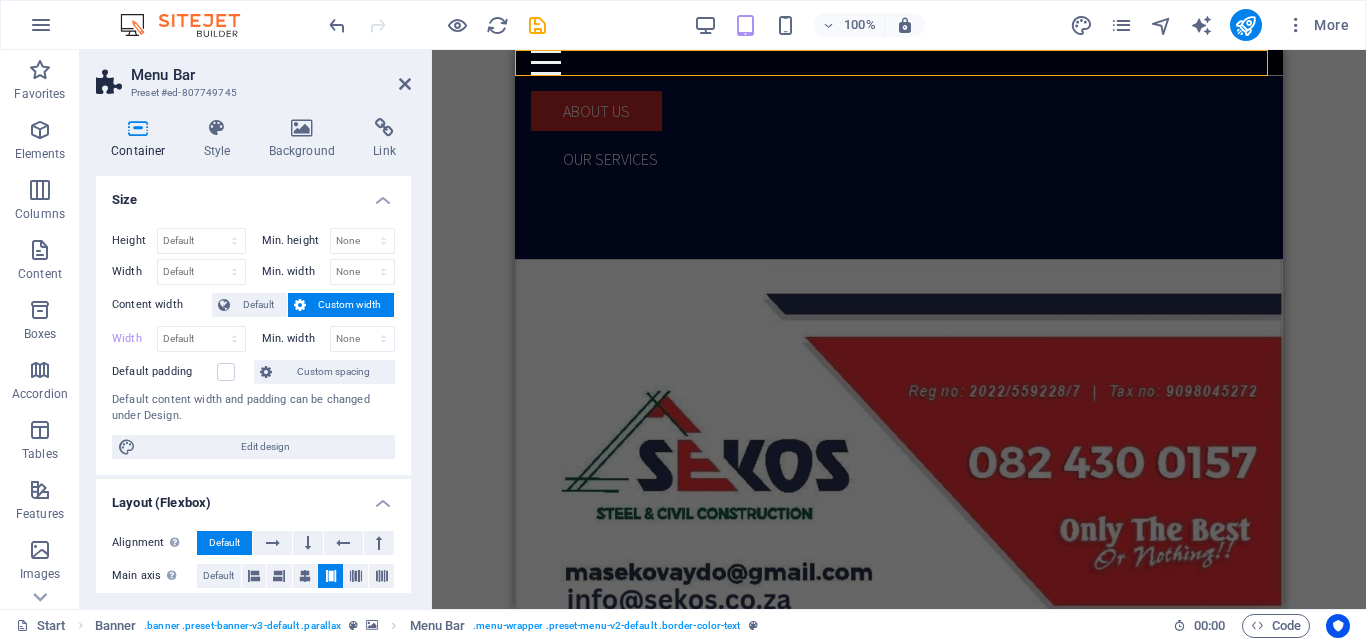 click on "H1   Banner   Banner   Container   Banner   Menu   Menu Bar" at bounding box center [899, 329] 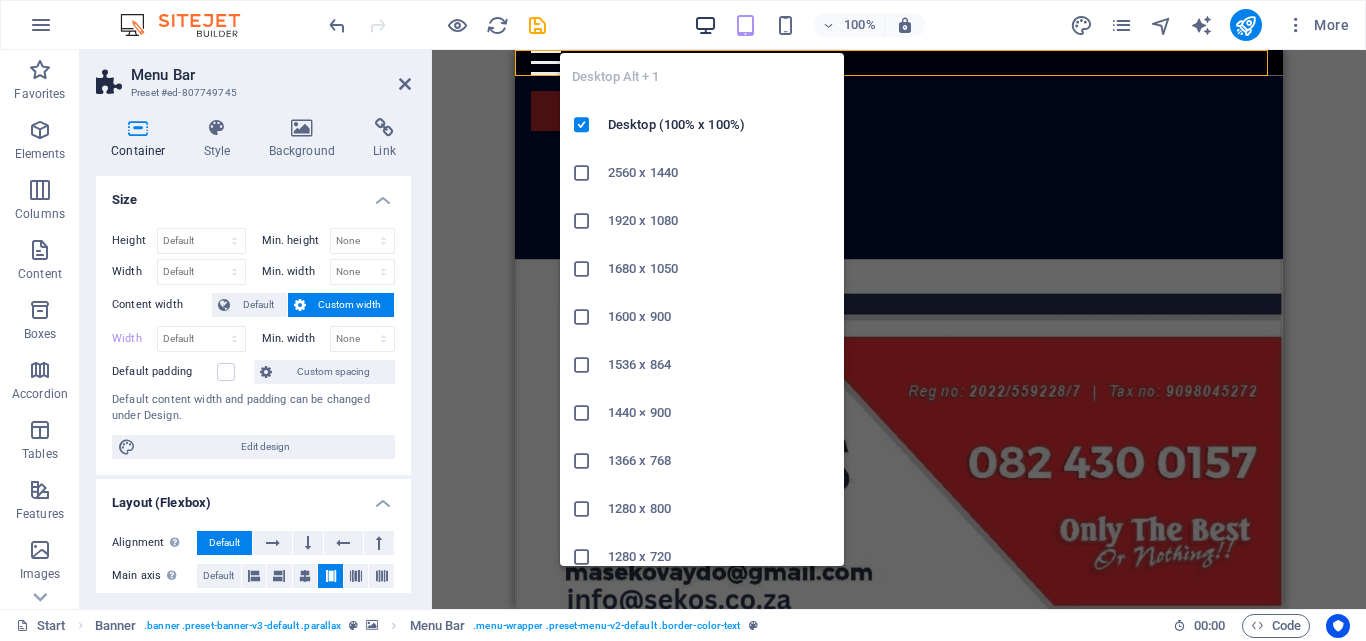 click at bounding box center [705, 25] 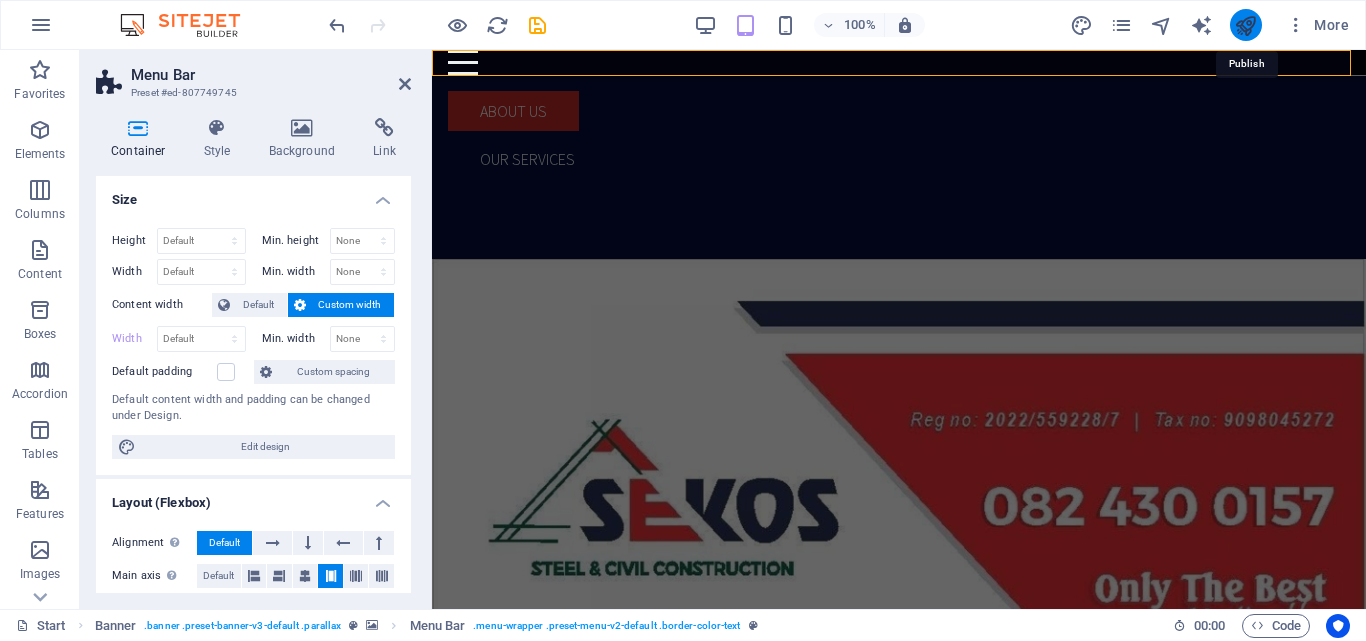 click at bounding box center [1245, 25] 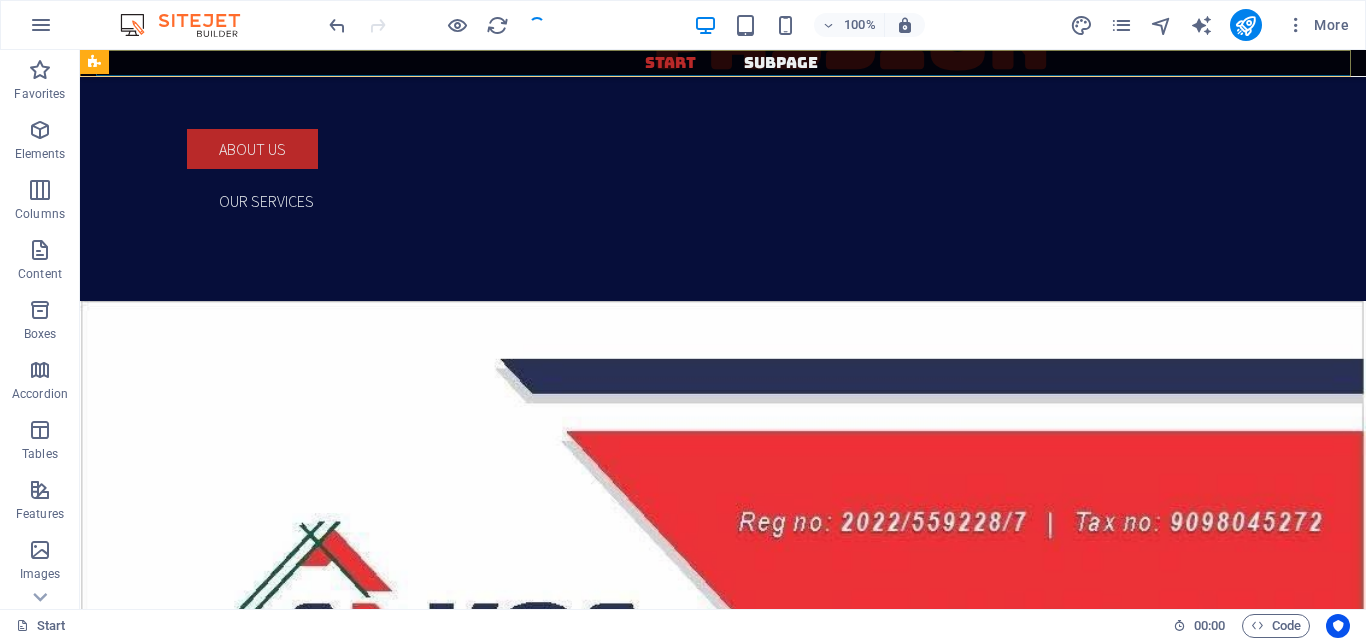 click on "Start Subpage" at bounding box center [731, 63] 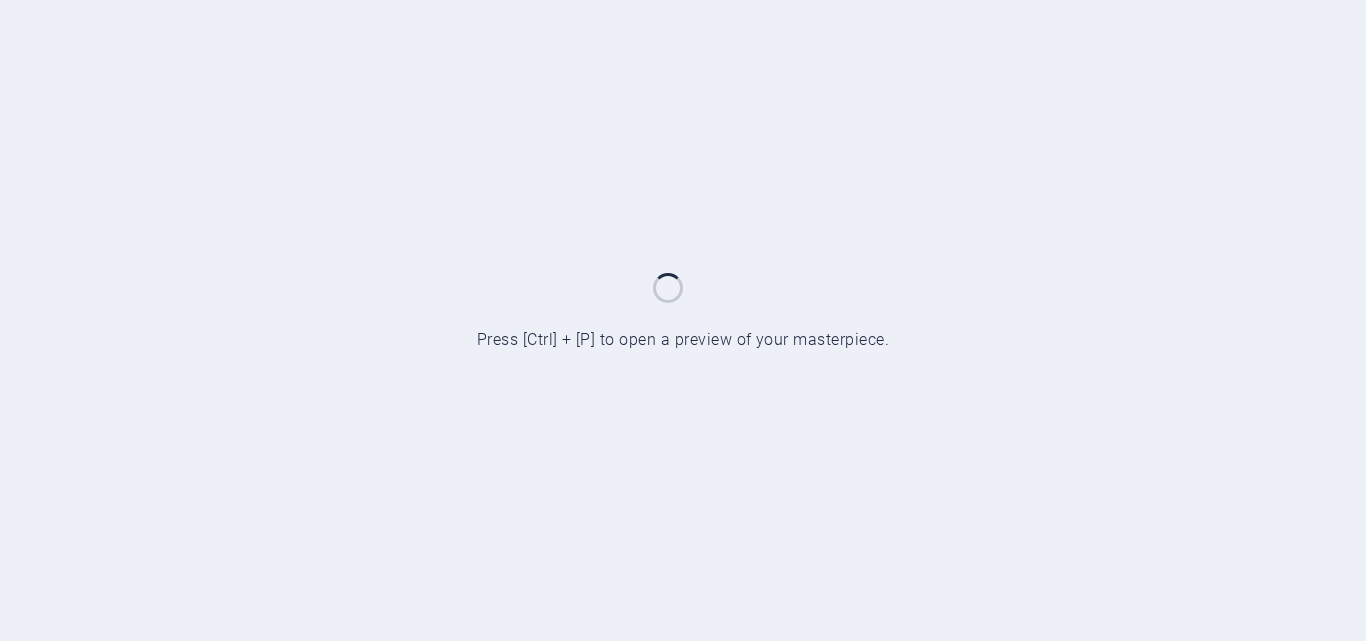 scroll, scrollTop: 0, scrollLeft: 0, axis: both 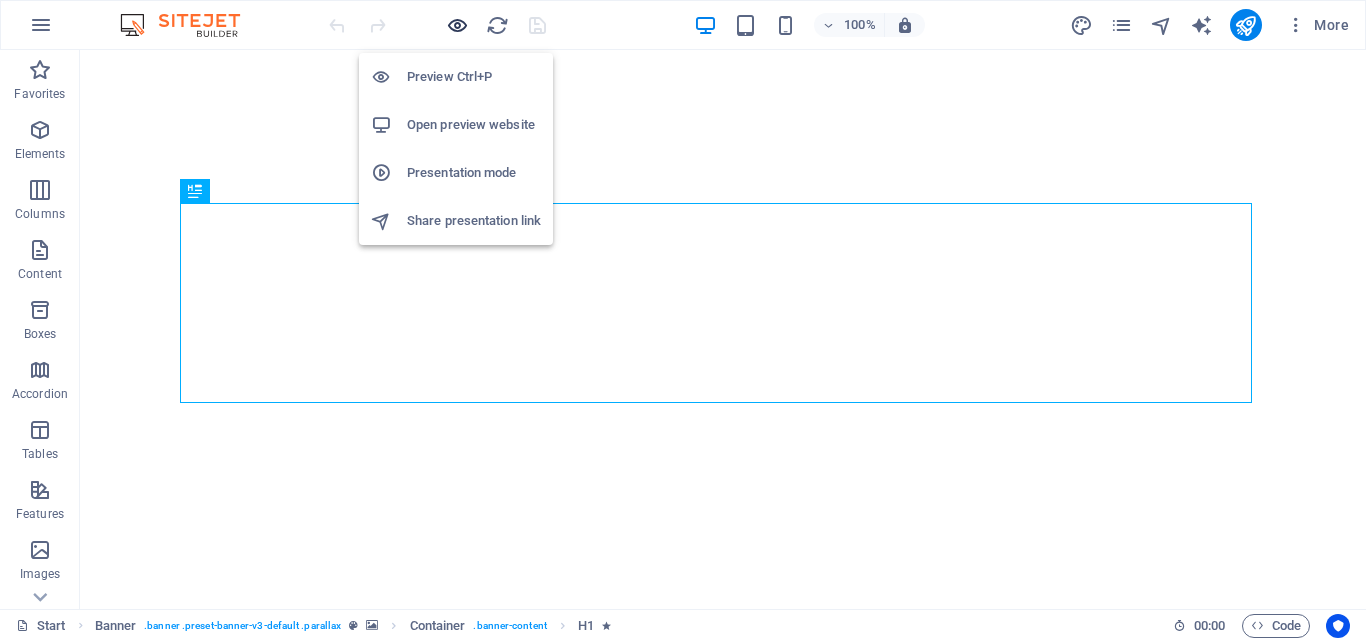 click at bounding box center (457, 25) 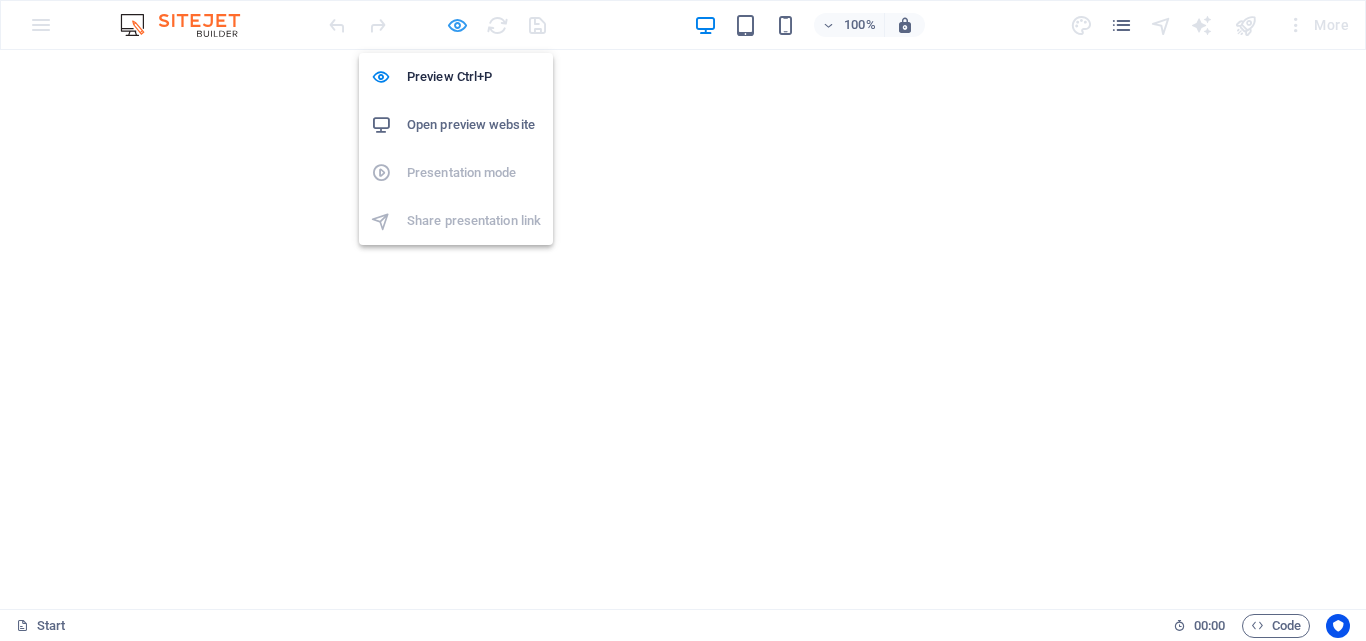 click at bounding box center [457, 25] 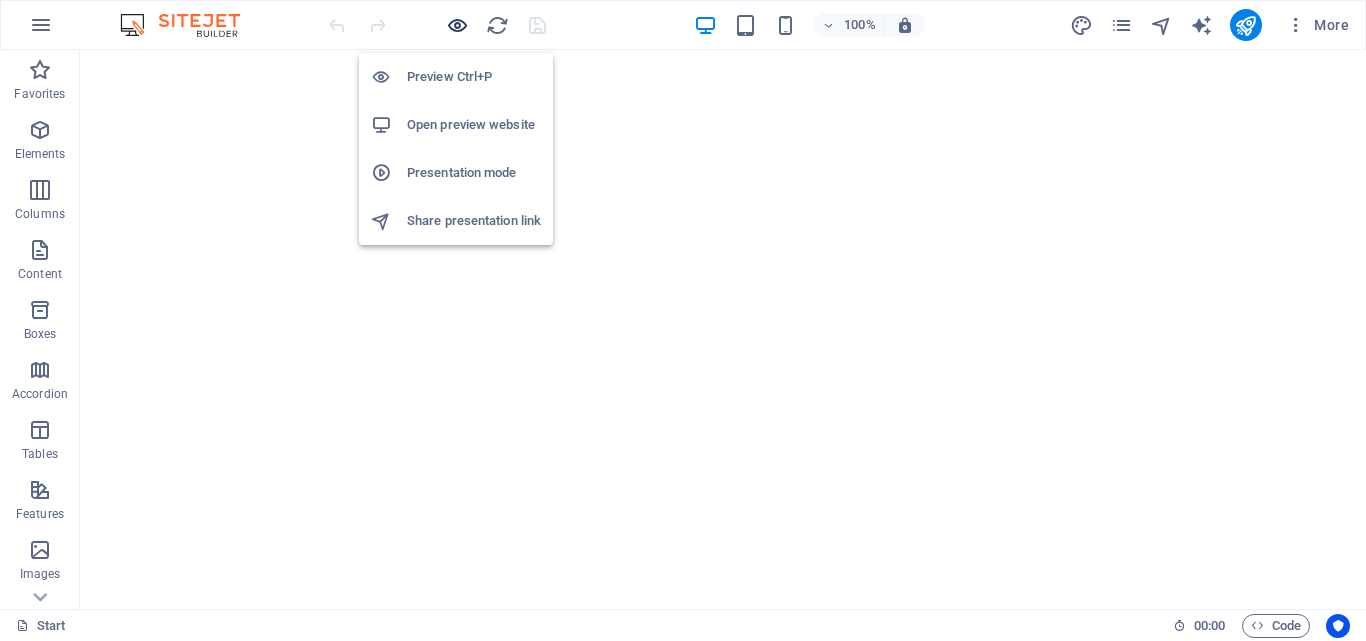 click at bounding box center [457, 25] 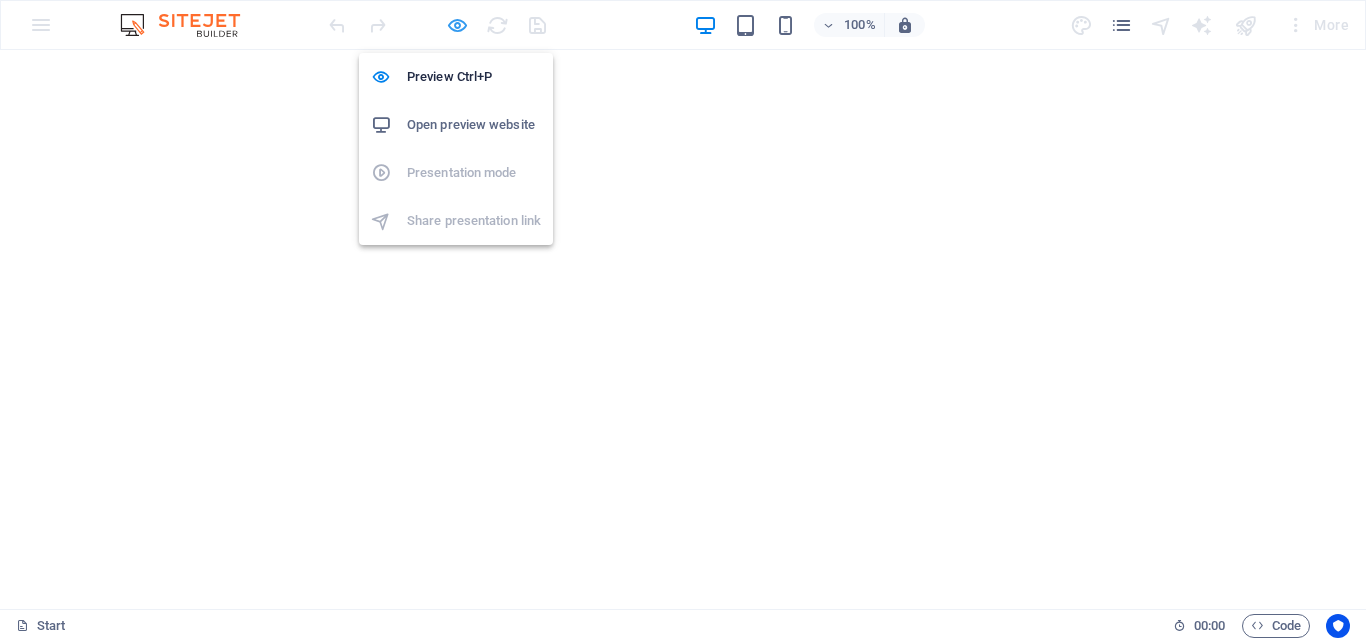 click at bounding box center [457, 25] 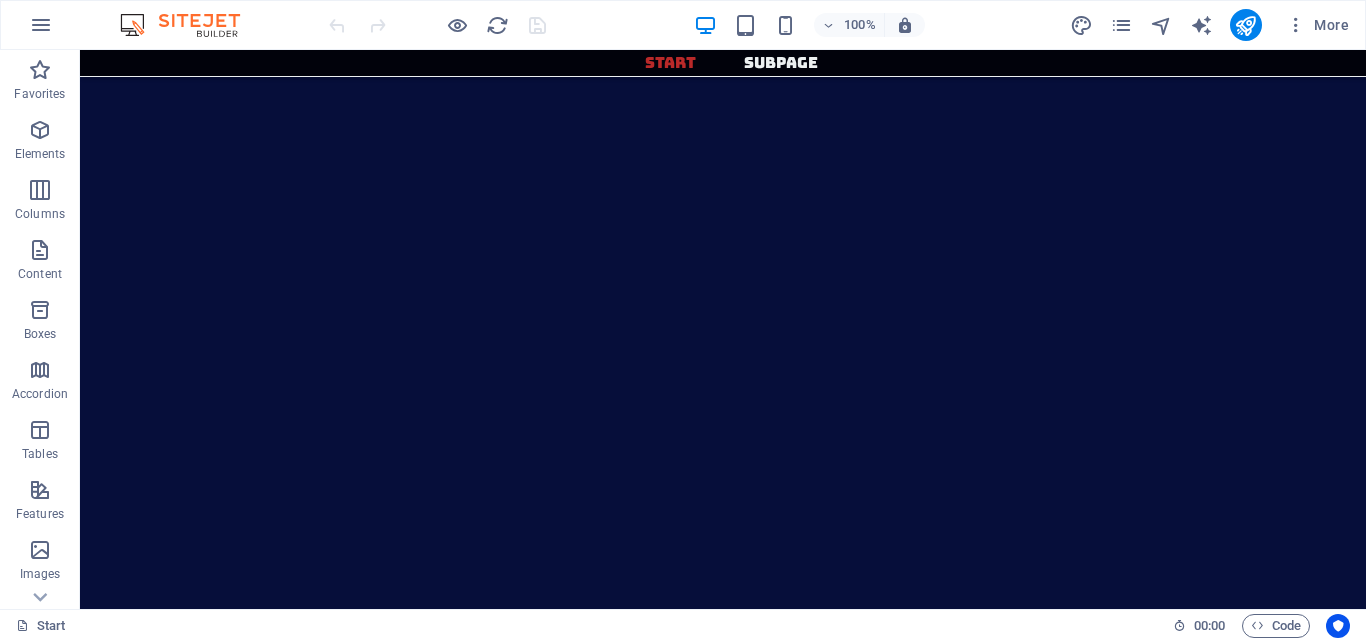 scroll, scrollTop: 4206, scrollLeft: 0, axis: vertical 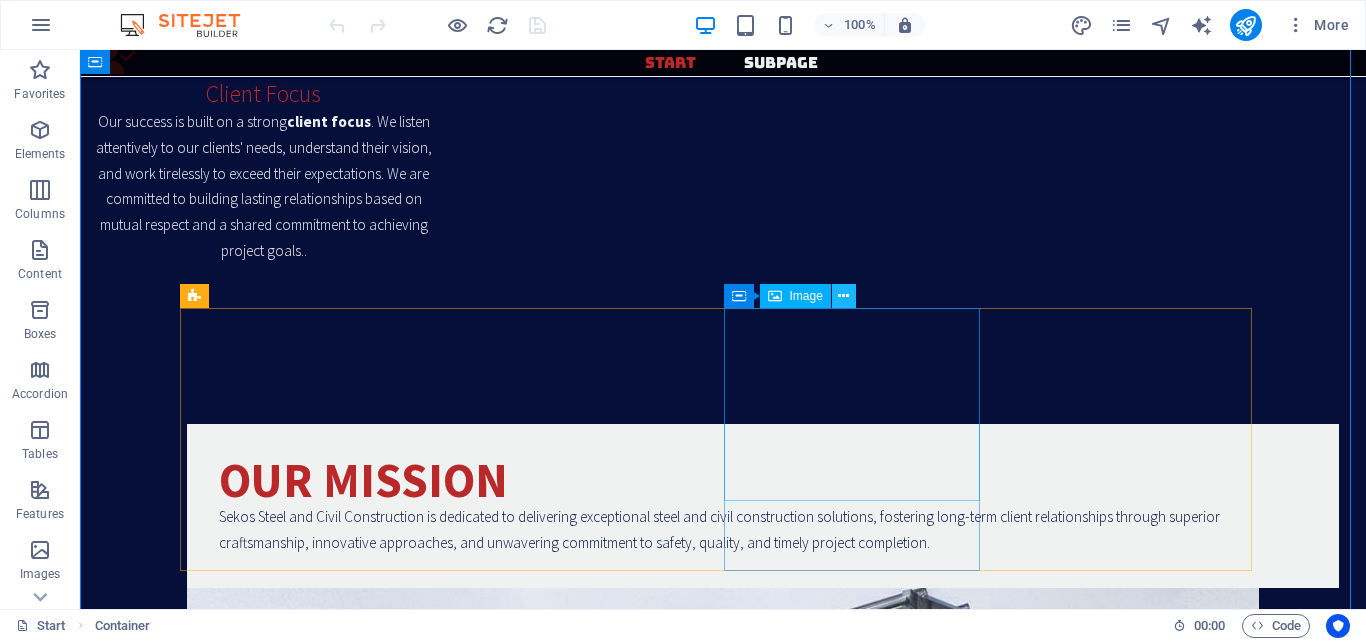 click at bounding box center (843, 296) 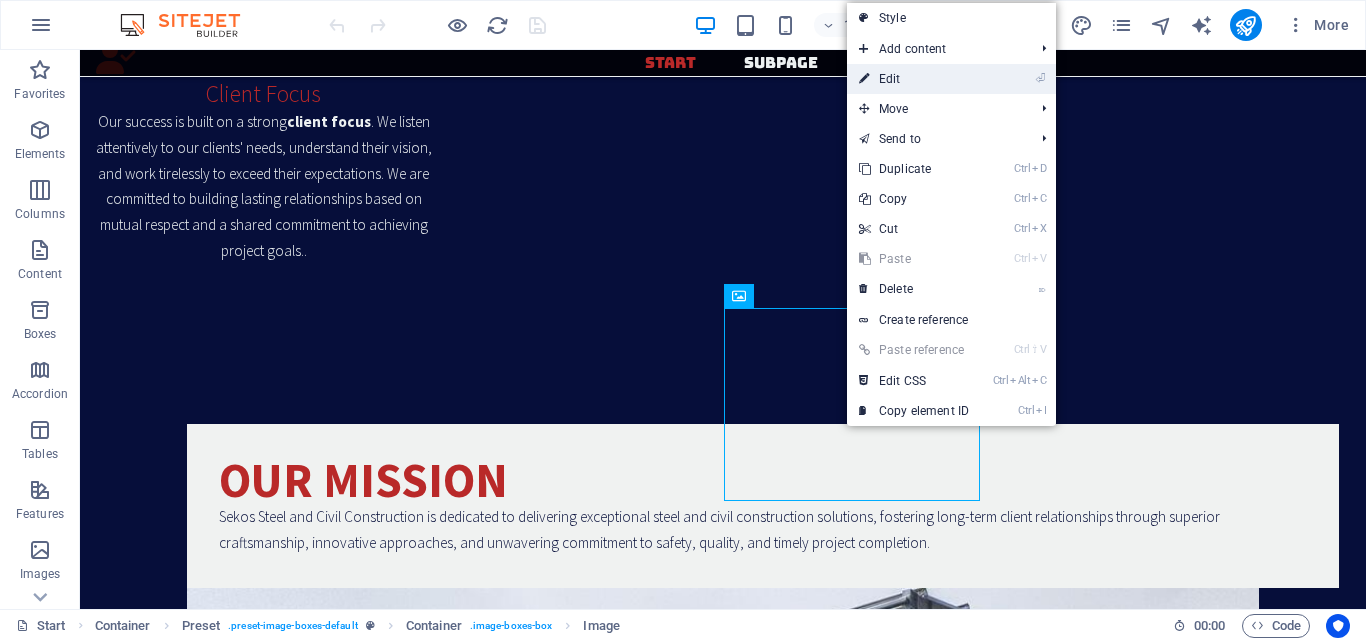 click on "⏎  Edit" at bounding box center [914, 79] 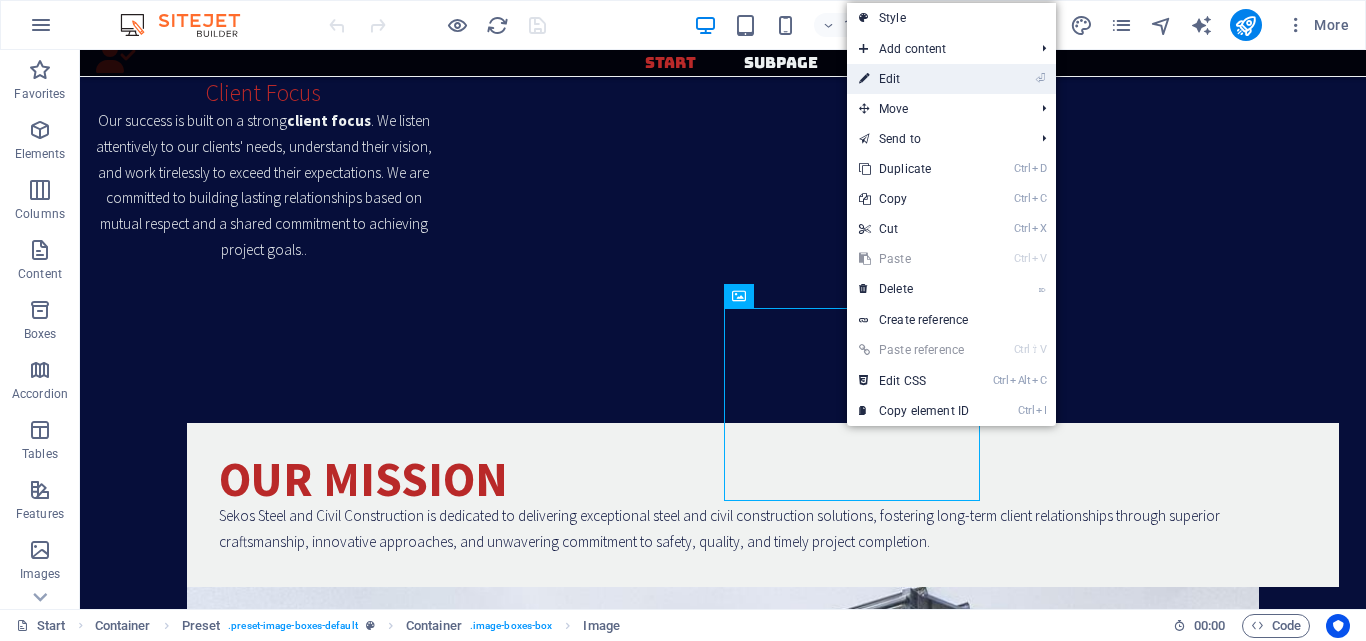 select on "%" 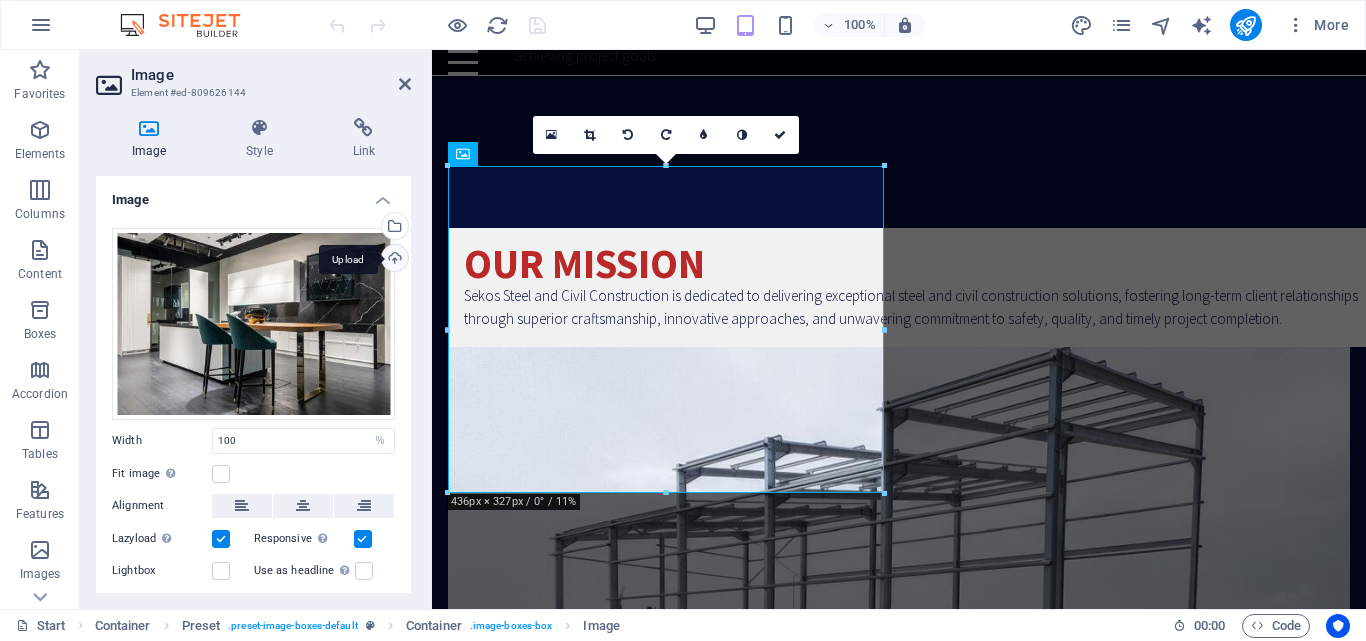 scroll, scrollTop: 4916, scrollLeft: 0, axis: vertical 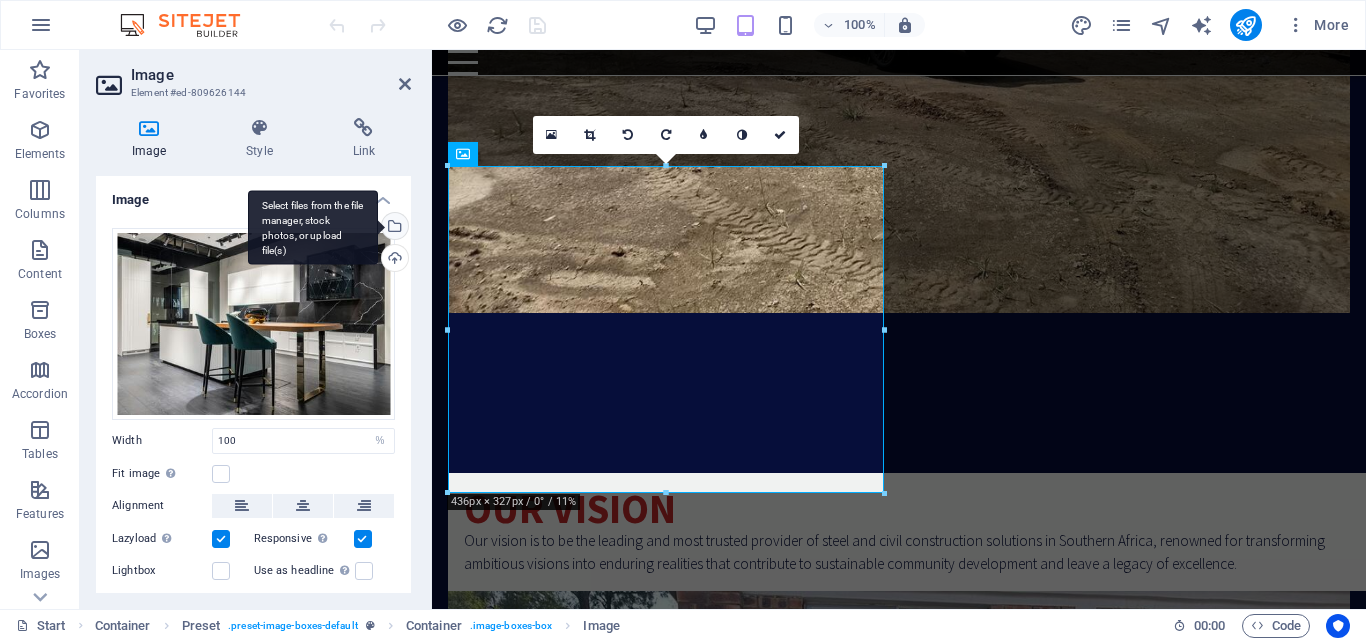 click on "Select files from the file manager, stock photos, or upload file(s)" at bounding box center [313, 227] 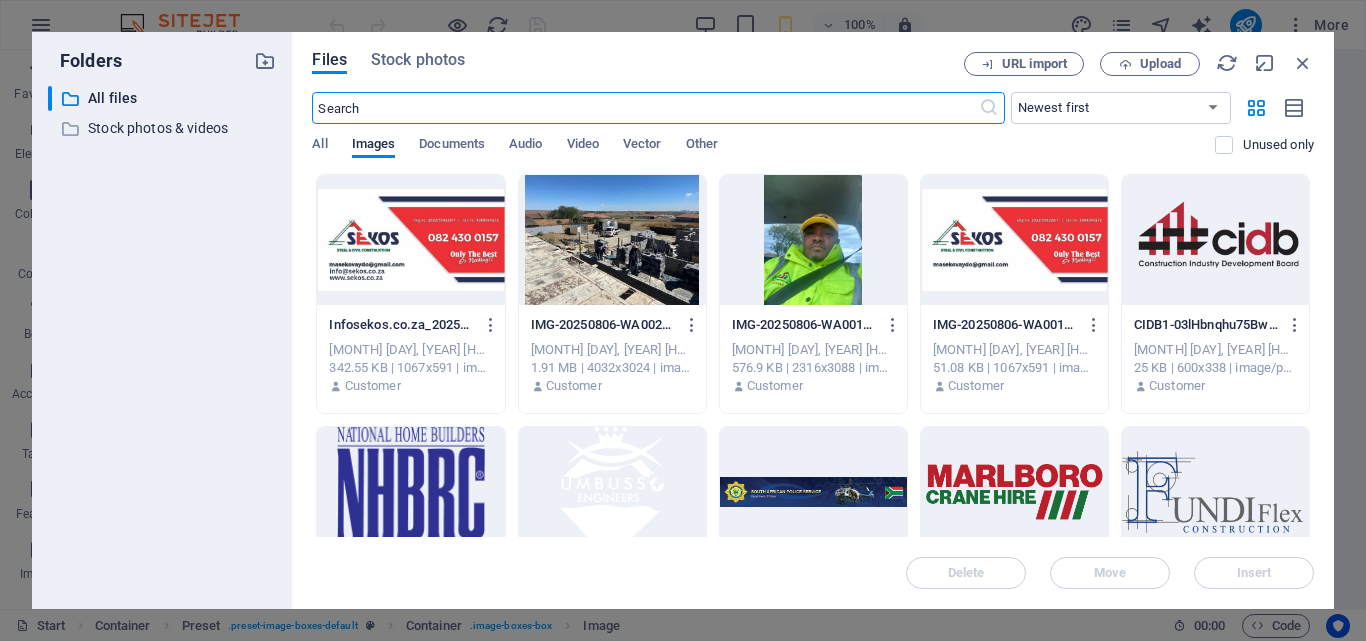 scroll, scrollTop: 7362, scrollLeft: 0, axis: vertical 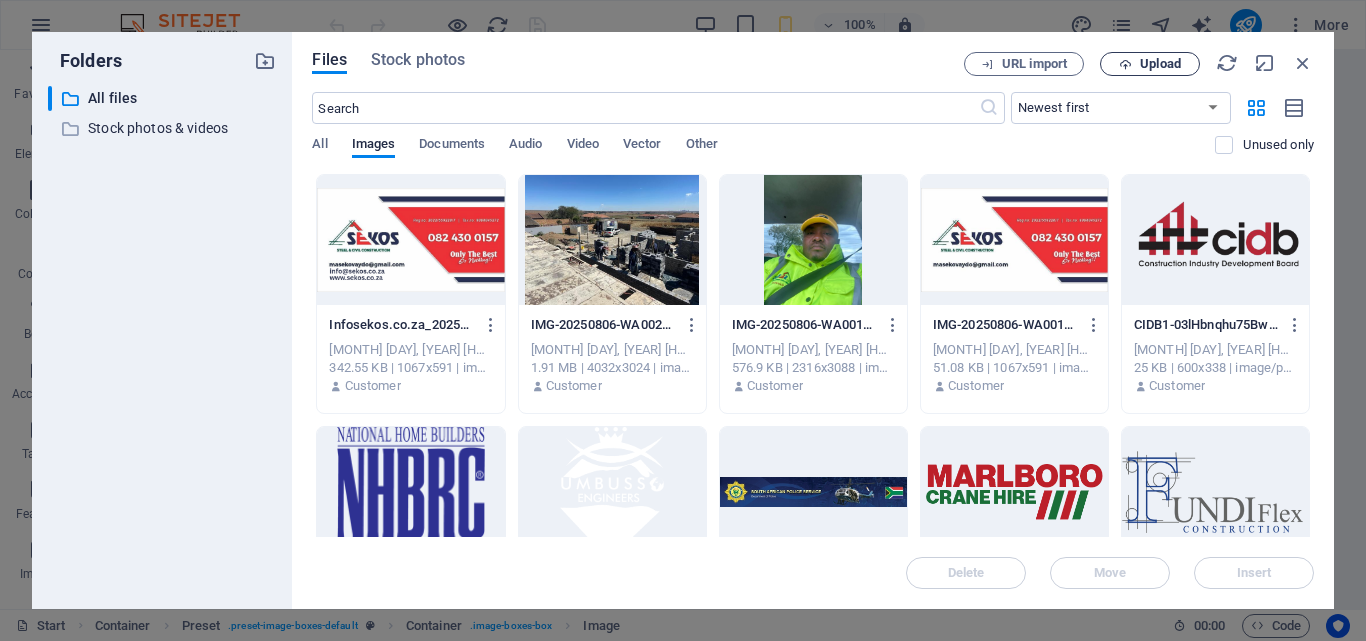 click on "Upload" at bounding box center (1160, 64) 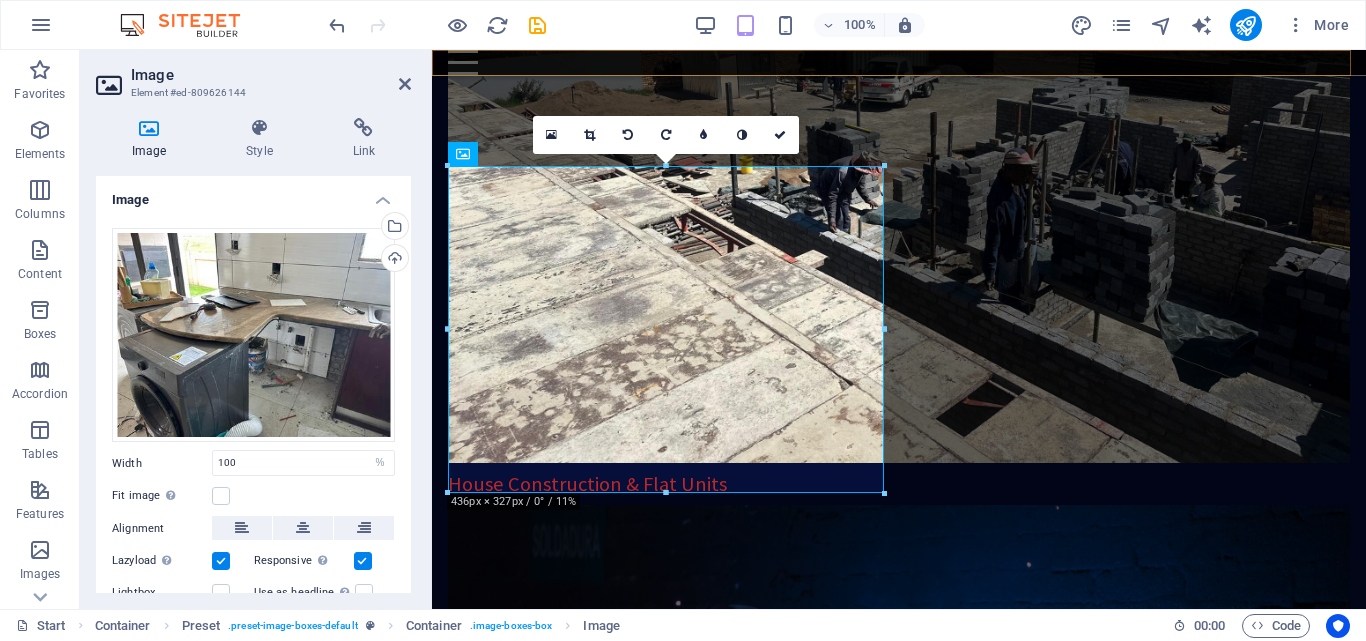 scroll, scrollTop: 5231, scrollLeft: 0, axis: vertical 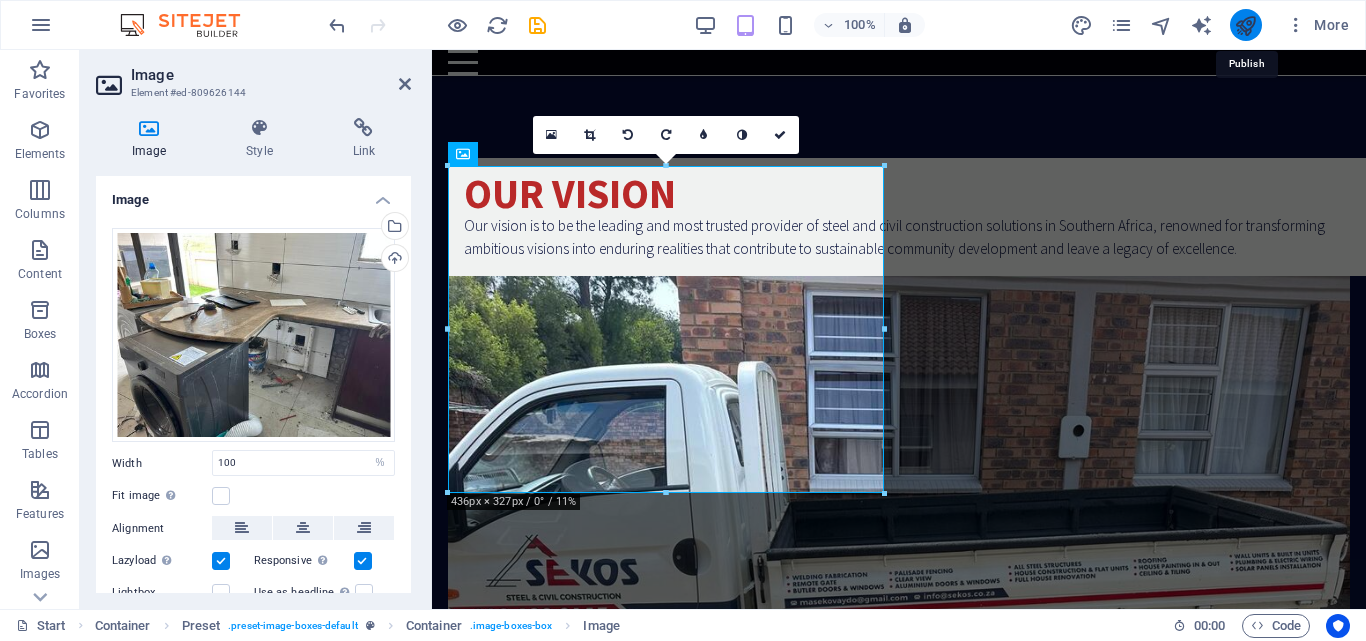 click at bounding box center [1245, 25] 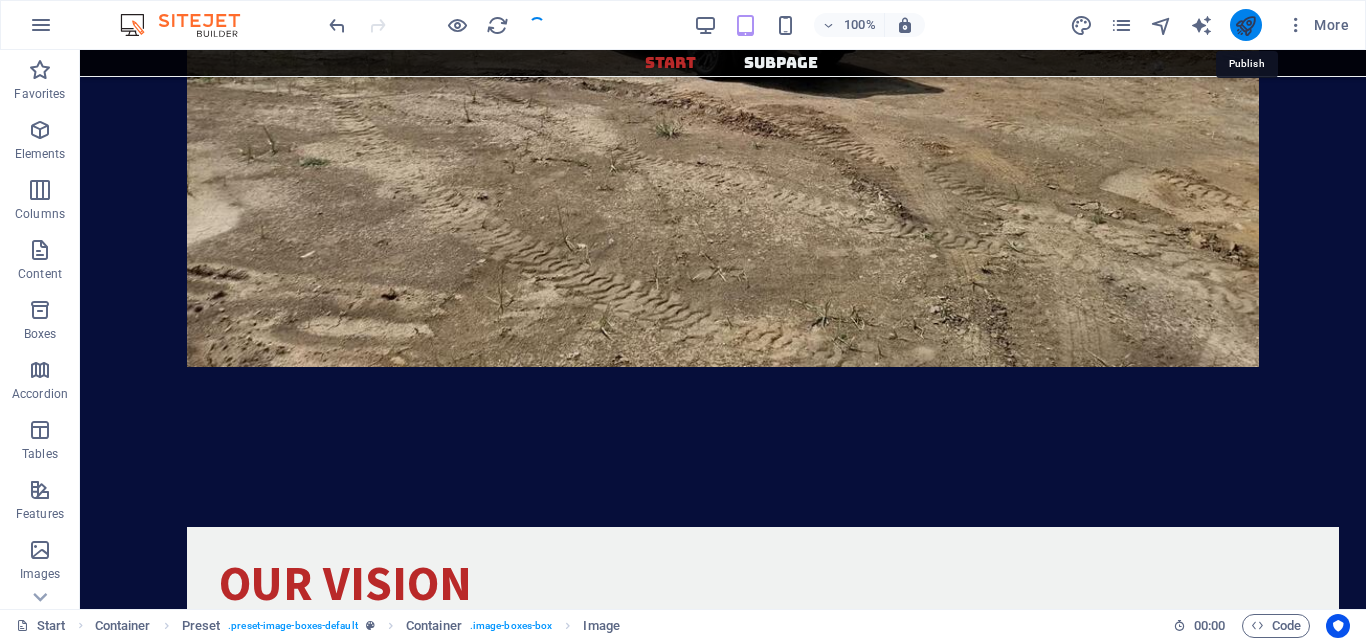 scroll, scrollTop: 4654, scrollLeft: 0, axis: vertical 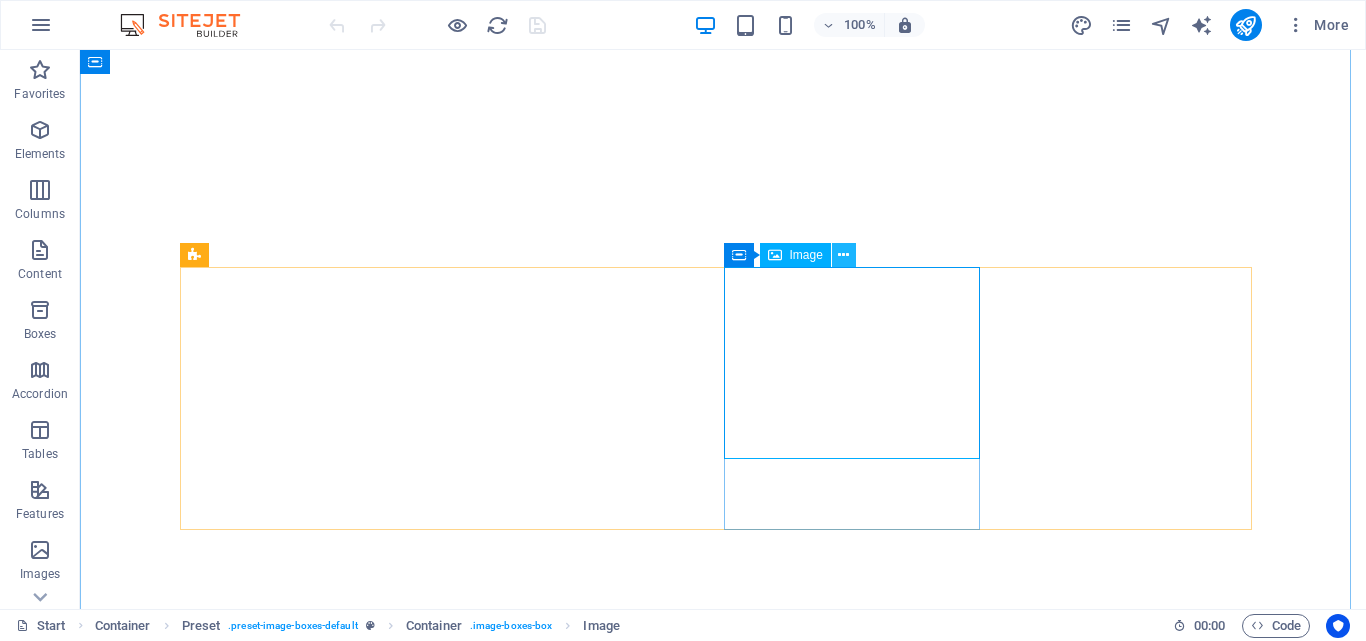 click at bounding box center (843, 255) 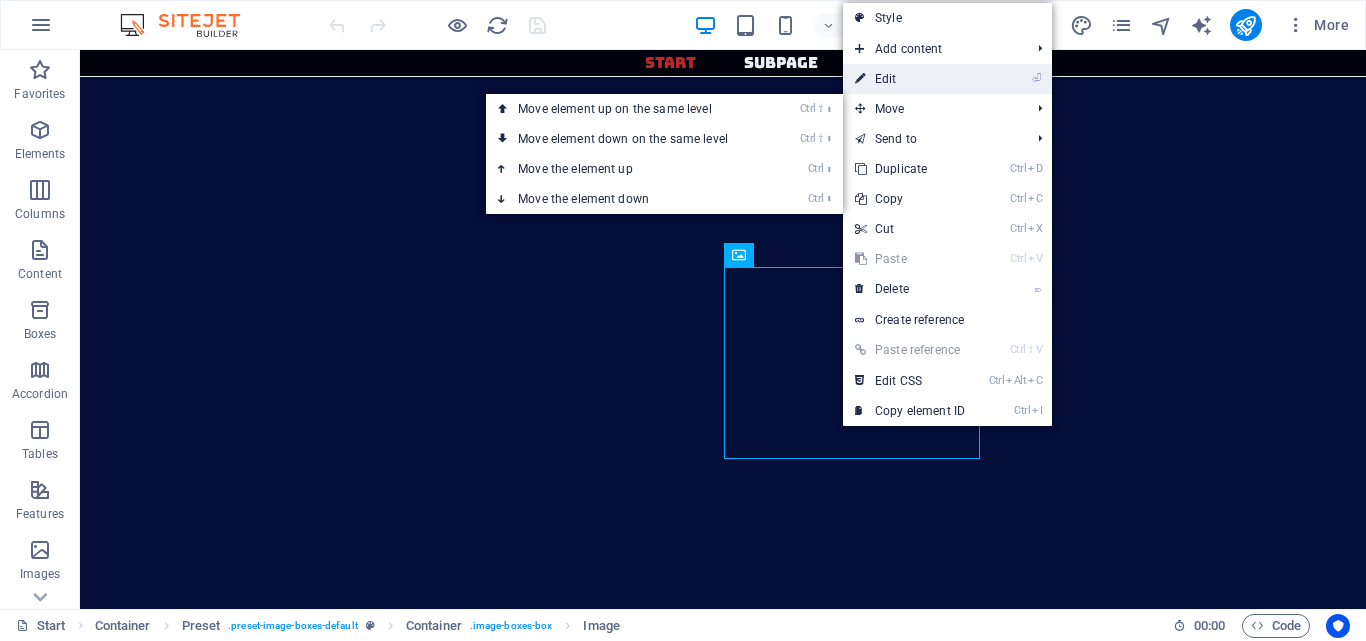 scroll, scrollTop: 5147, scrollLeft: 0, axis: vertical 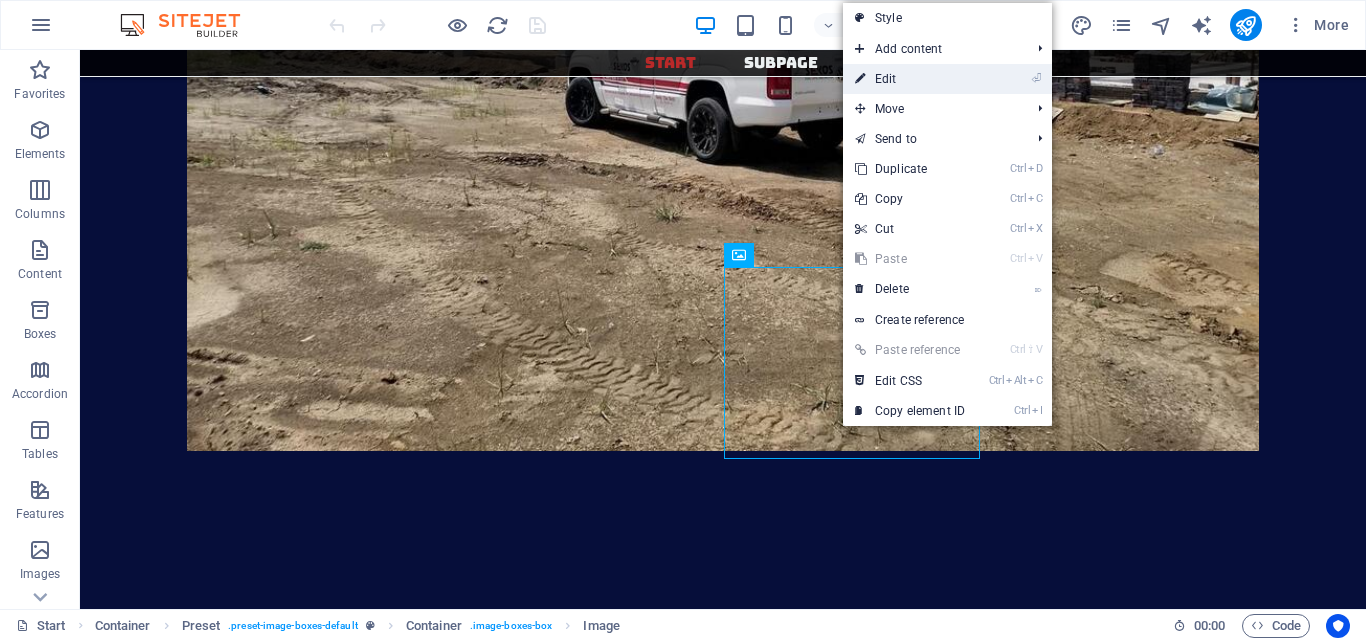 click on "⏎  Edit" at bounding box center (910, 79) 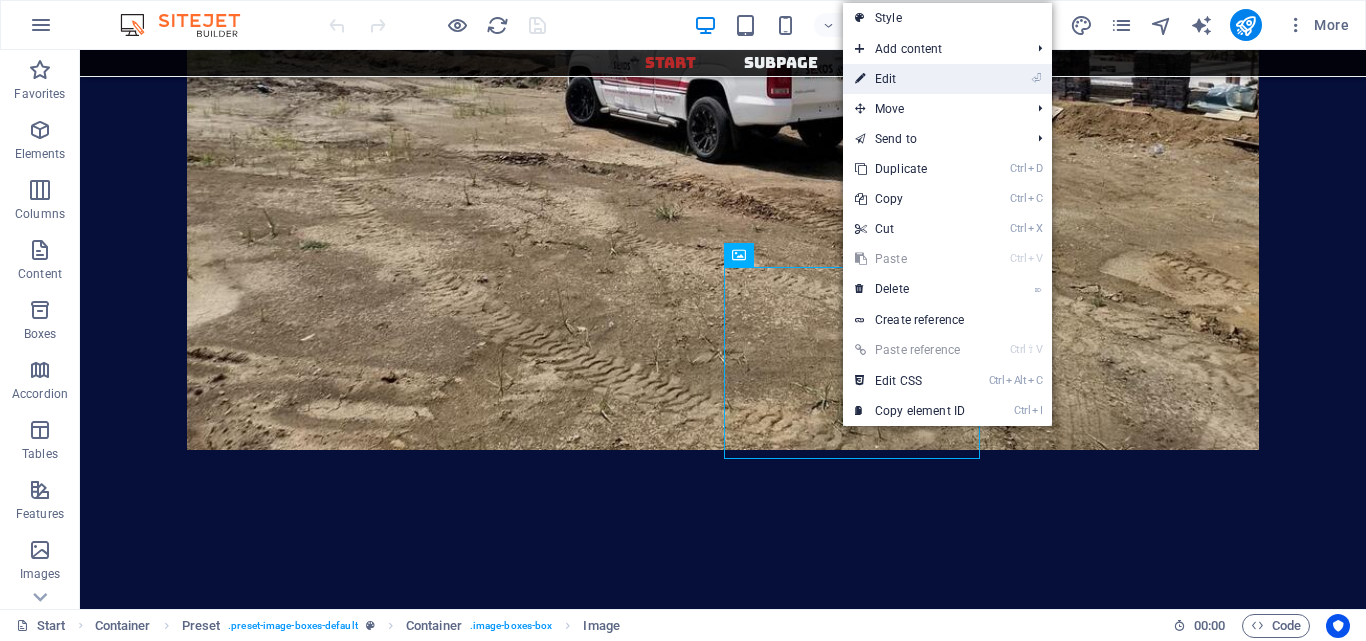 scroll, scrollTop: 6816, scrollLeft: 0, axis: vertical 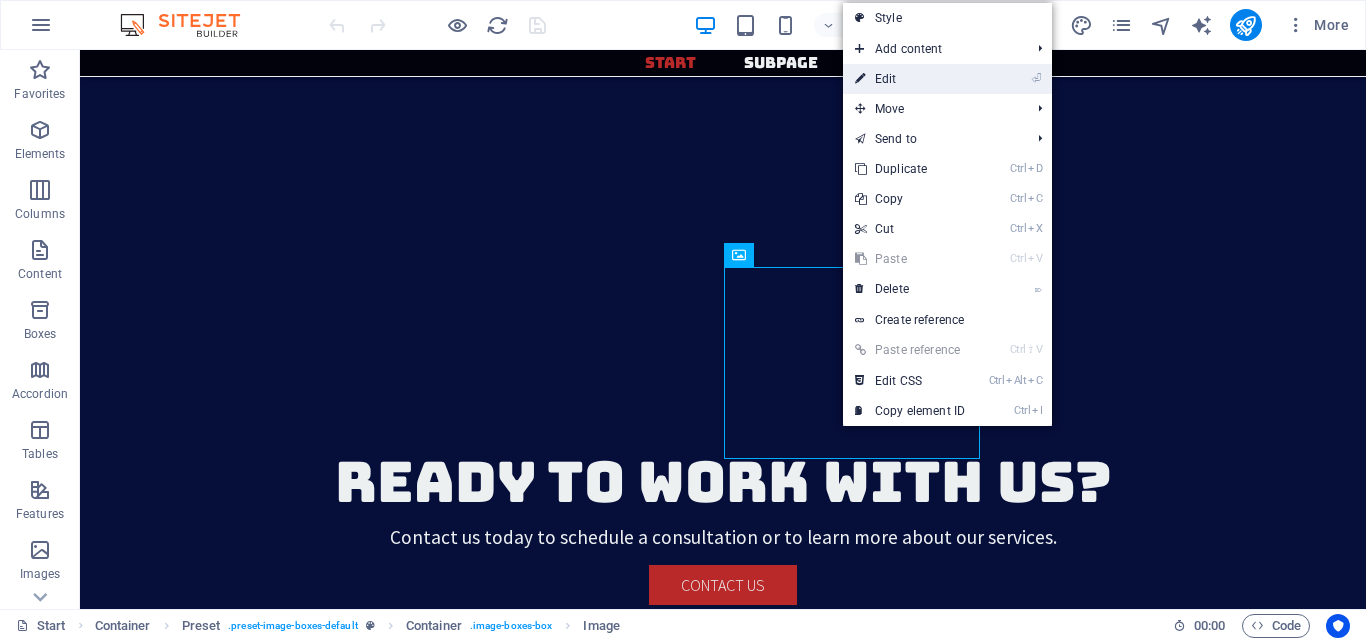 select on "%" 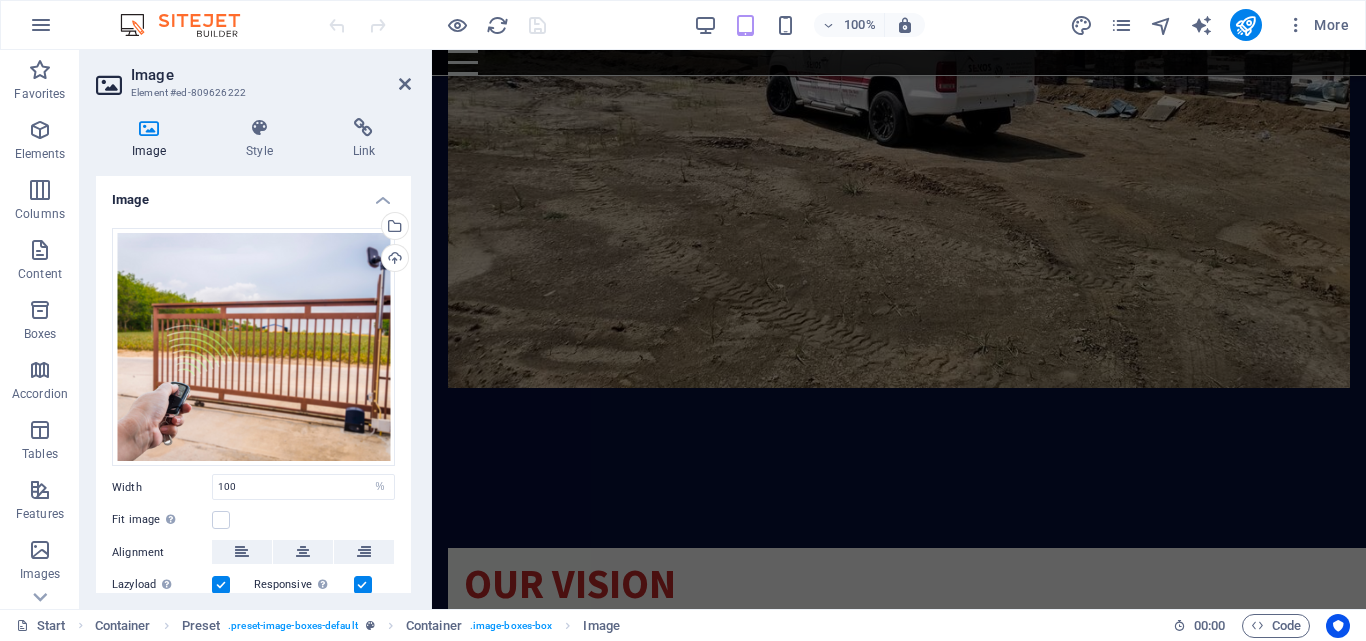 scroll, scrollTop: 4798, scrollLeft: 0, axis: vertical 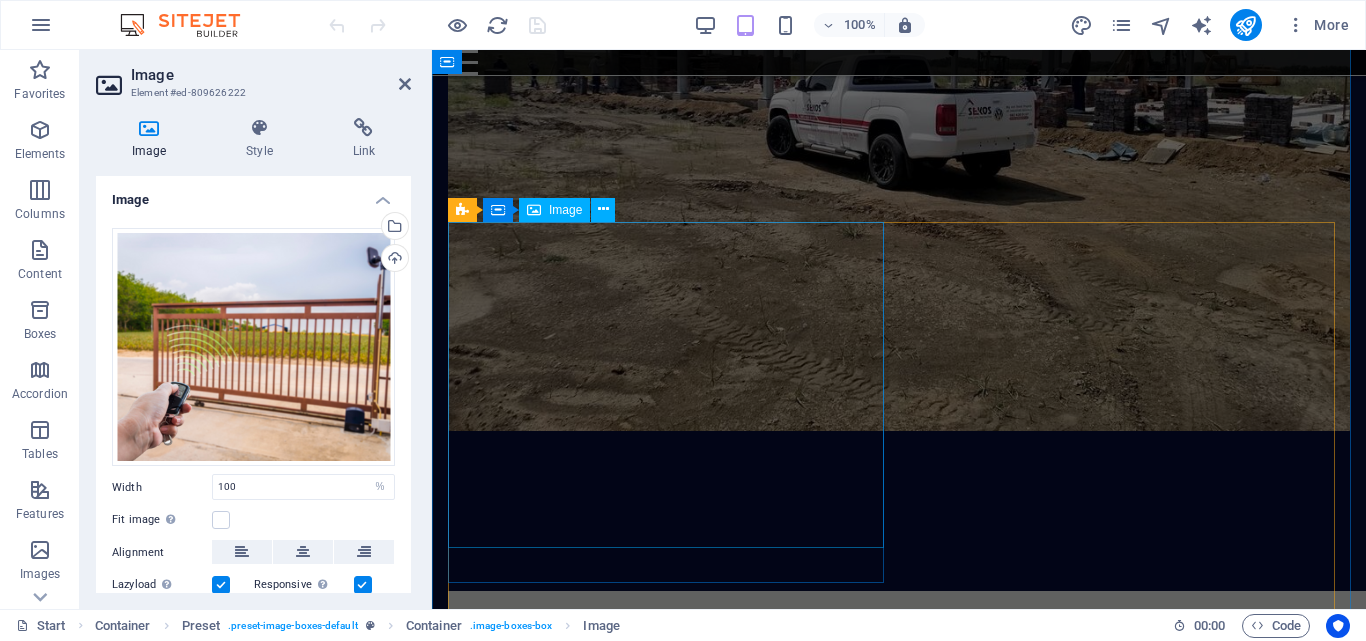 click at bounding box center (899, 5556) 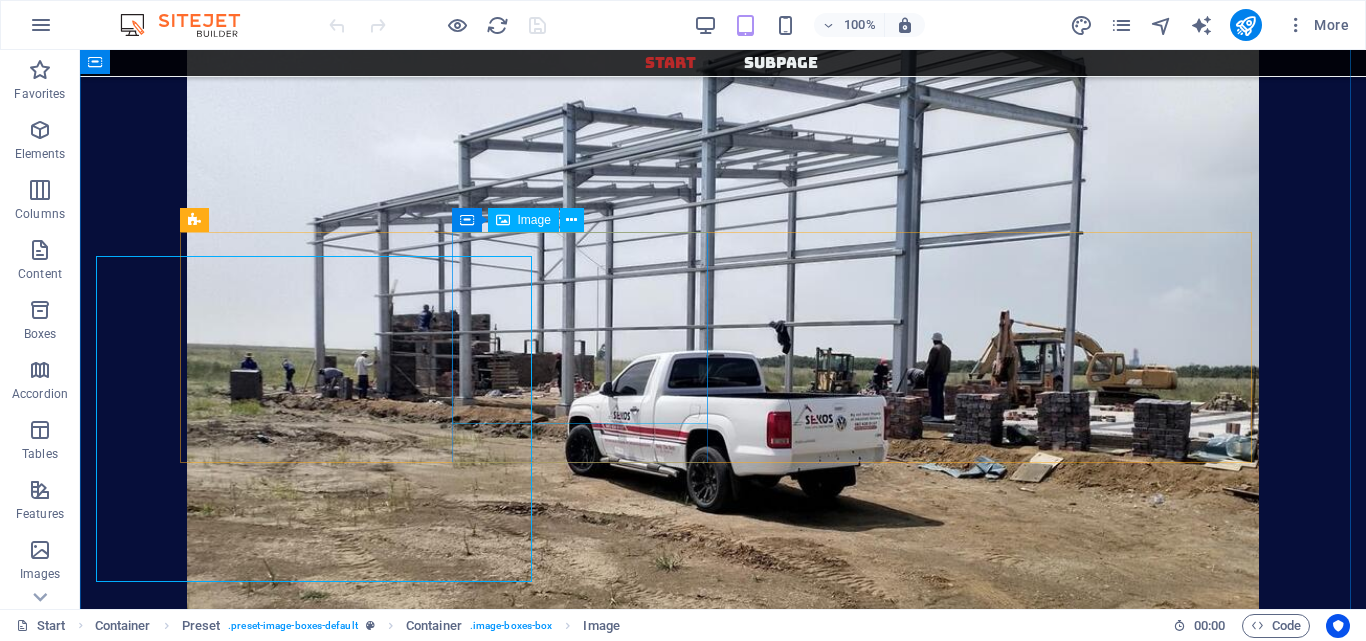 scroll, scrollTop: 4764, scrollLeft: 0, axis: vertical 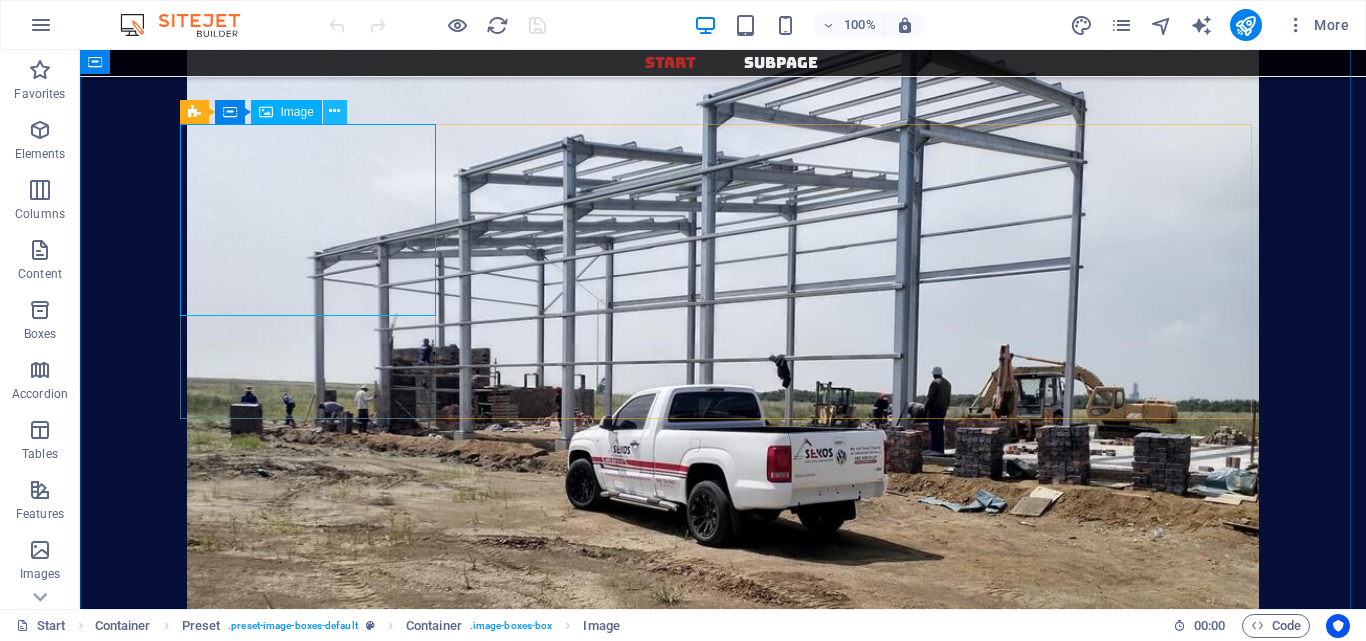 click at bounding box center (334, 111) 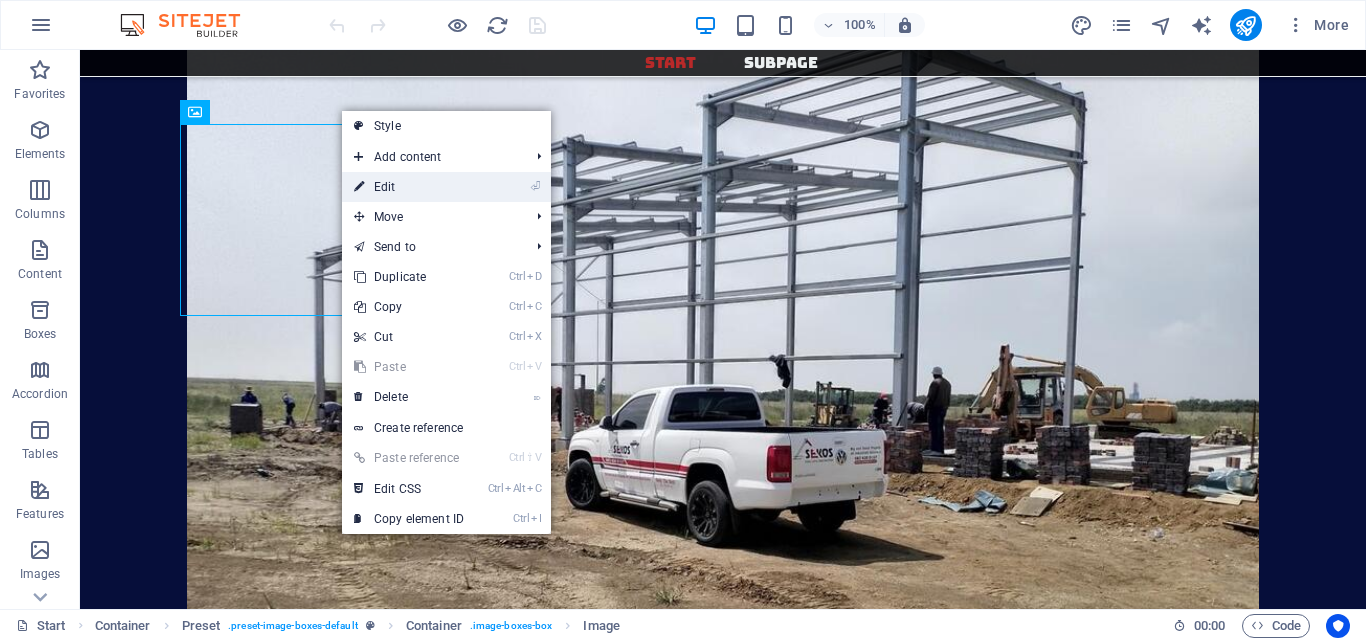 click on "⏎  Edit" at bounding box center (409, 187) 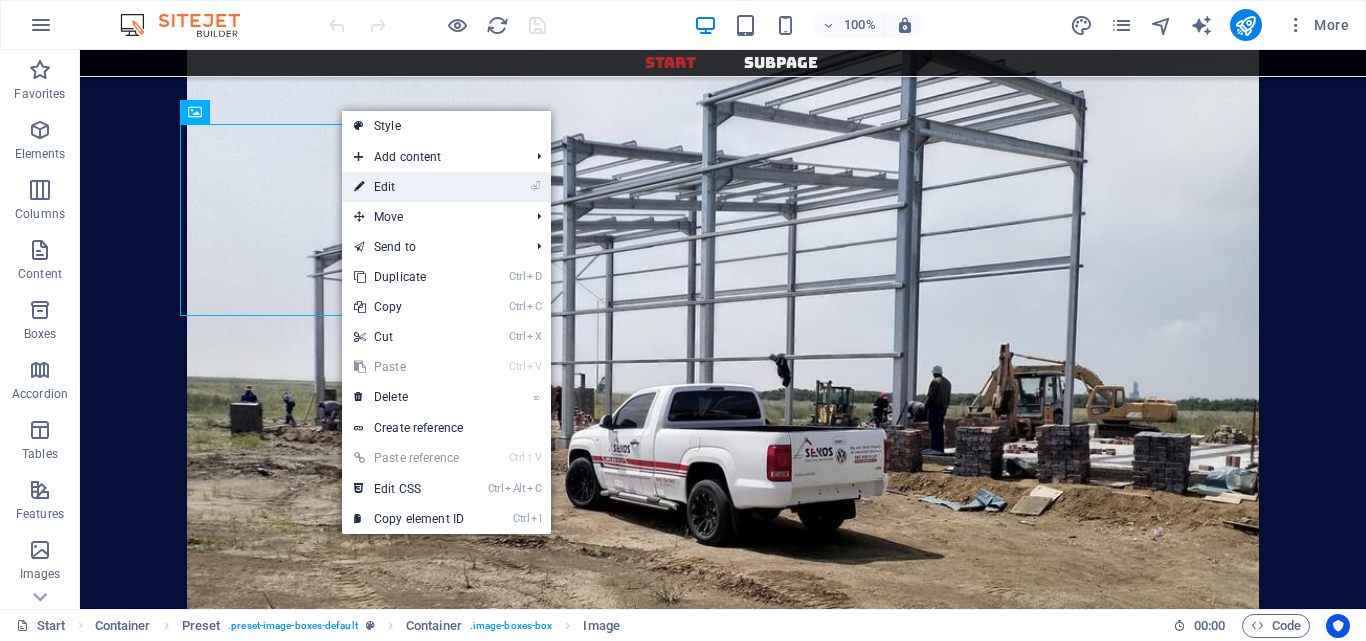 select on "%" 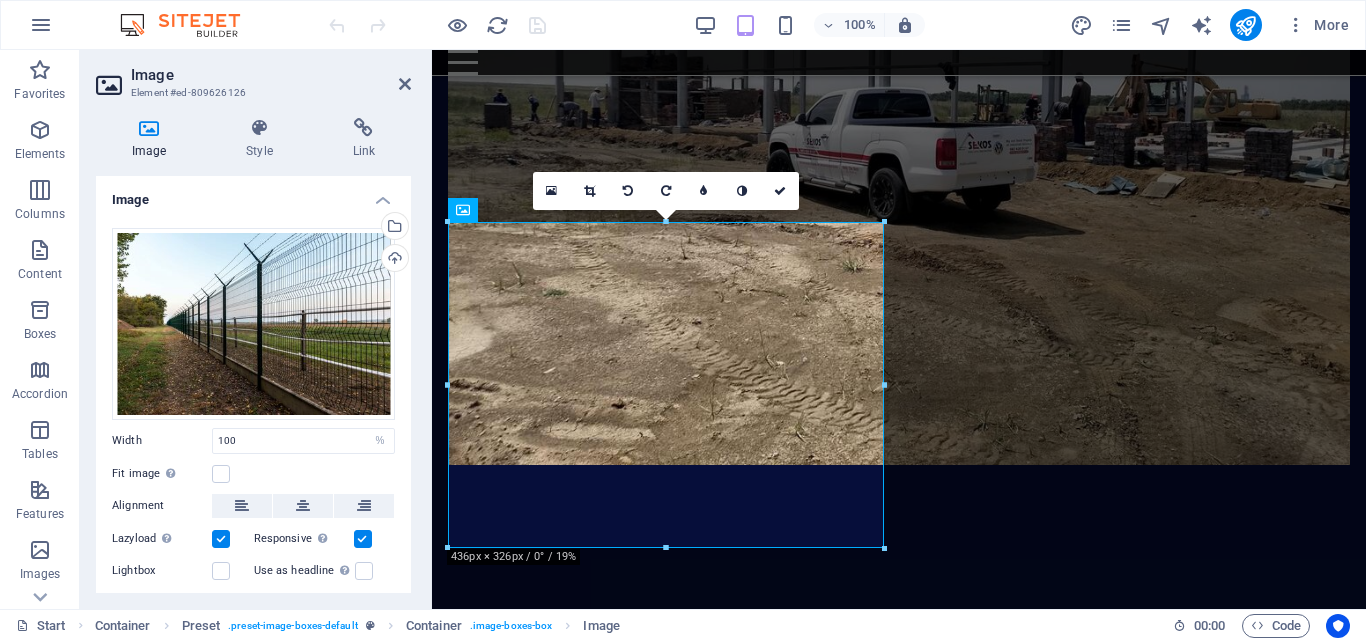 scroll, scrollTop: 4798, scrollLeft: 0, axis: vertical 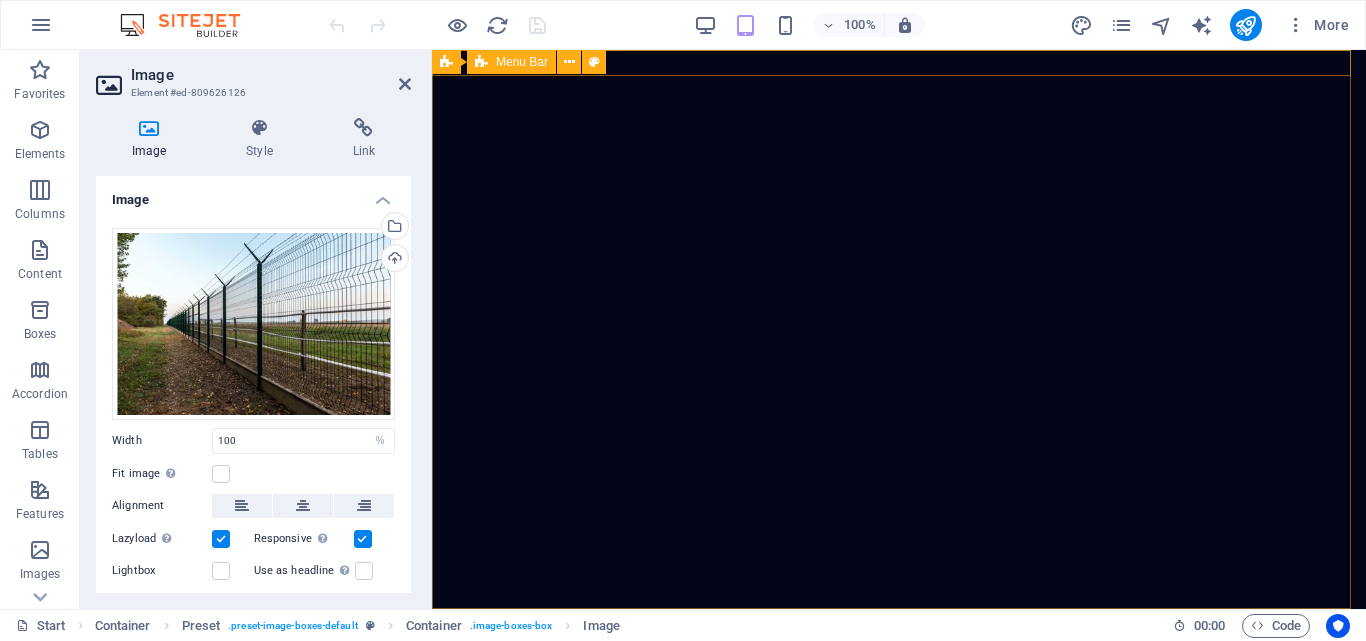 click on "Start Subpage" at bounding box center (899, 622) 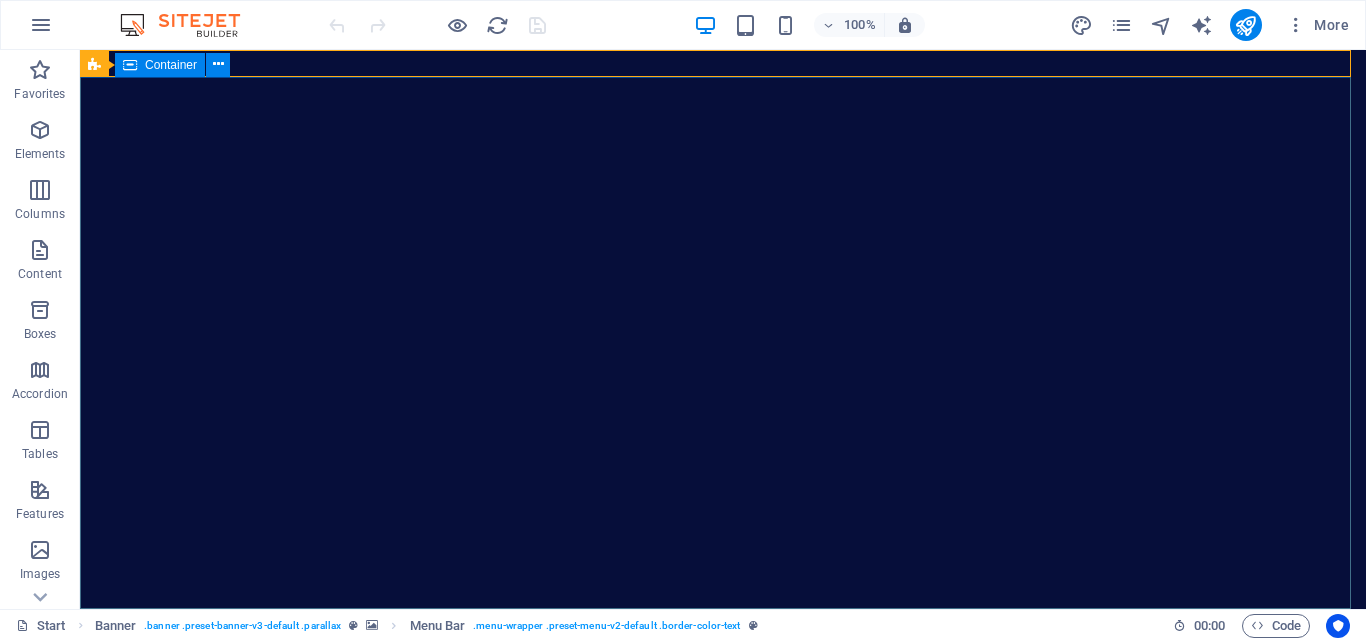 click on "Container" at bounding box center (171, 65) 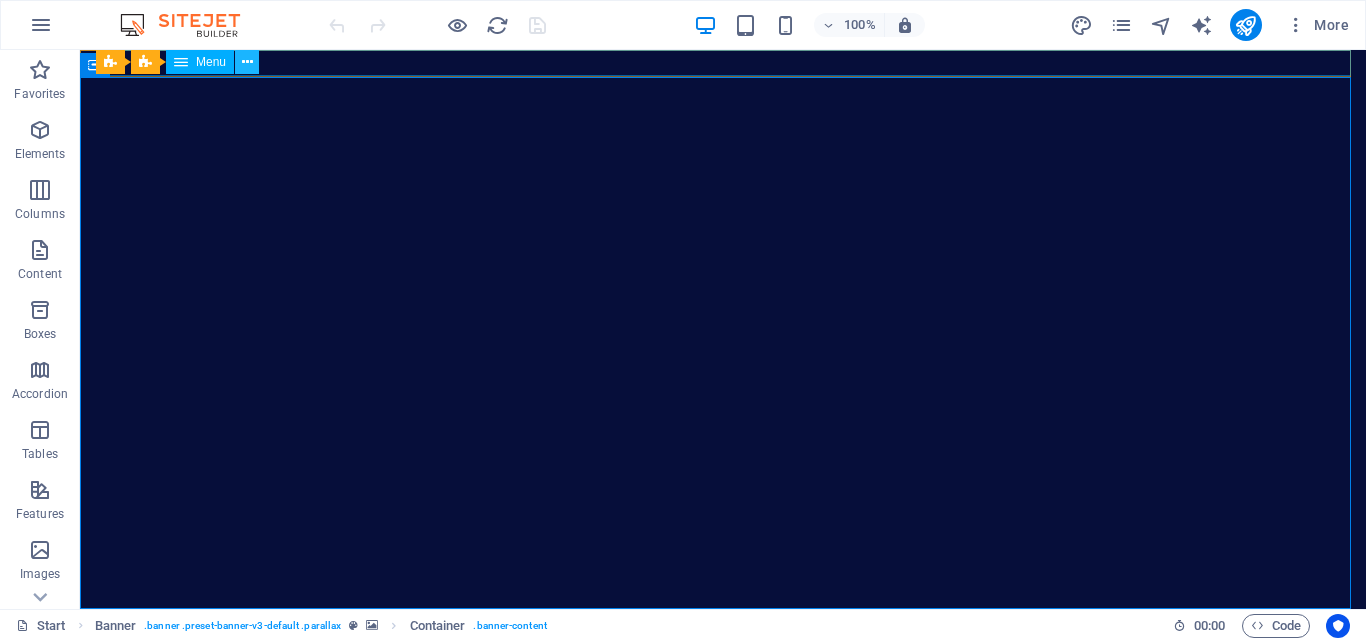 click at bounding box center [247, 62] 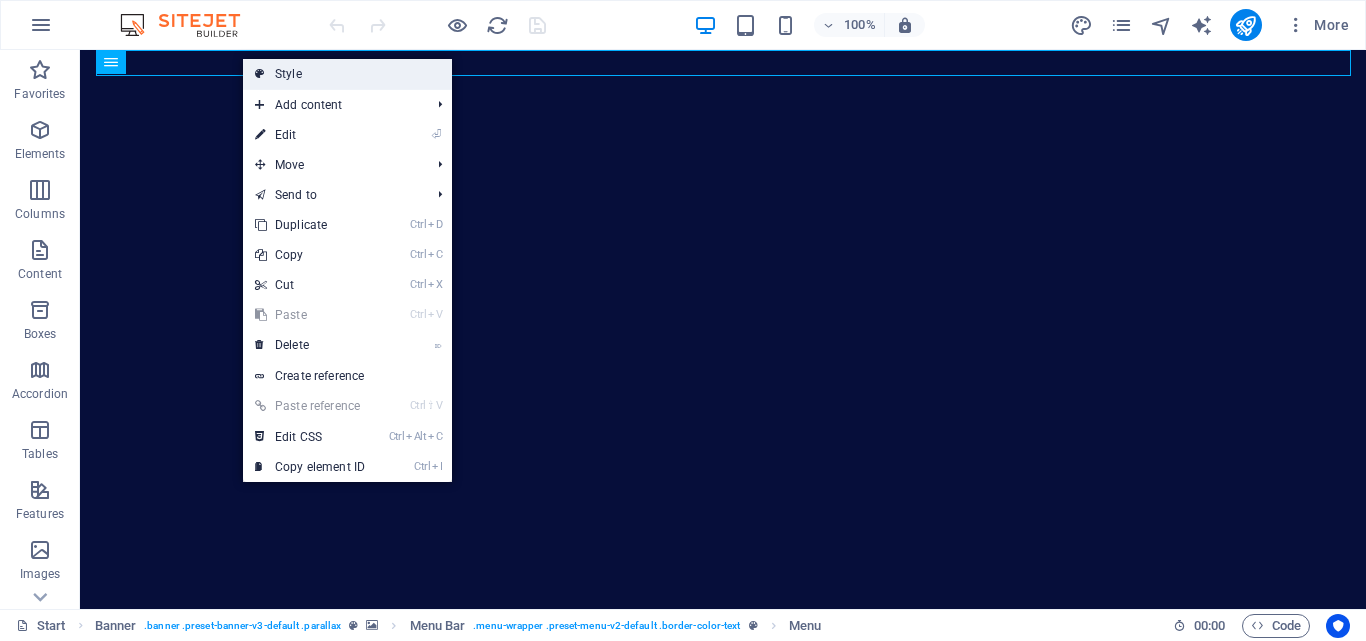 click on "Style" at bounding box center (347, 74) 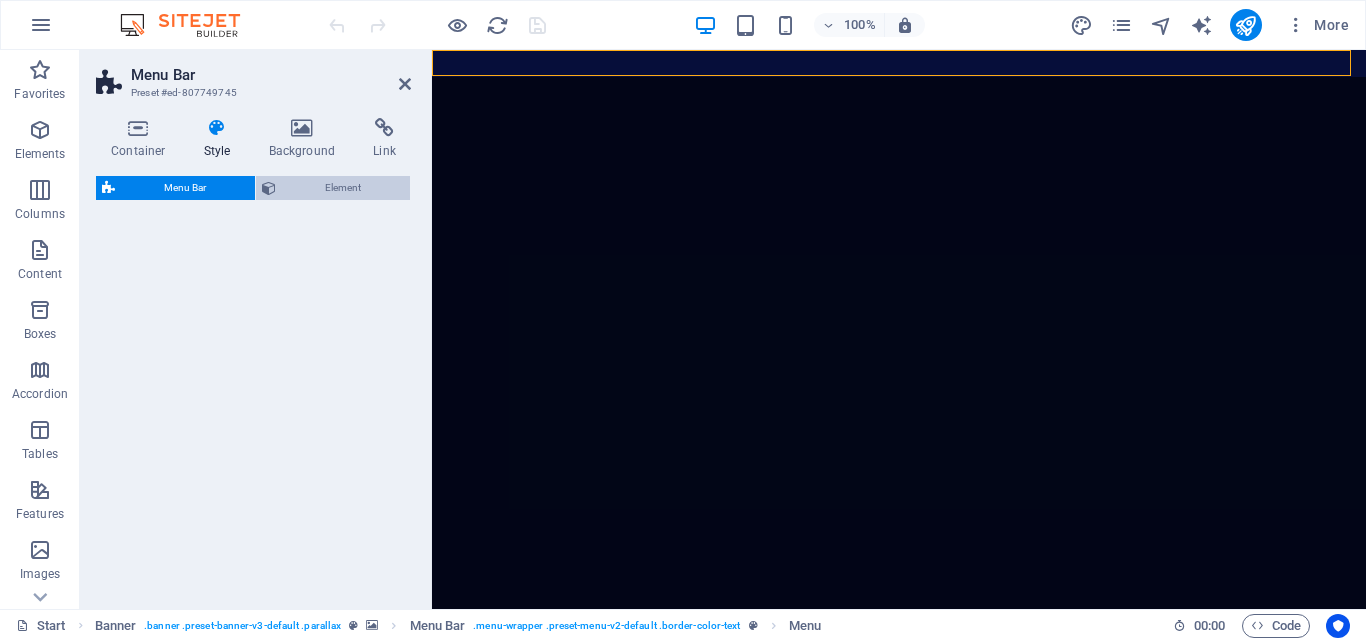 select on "rem" 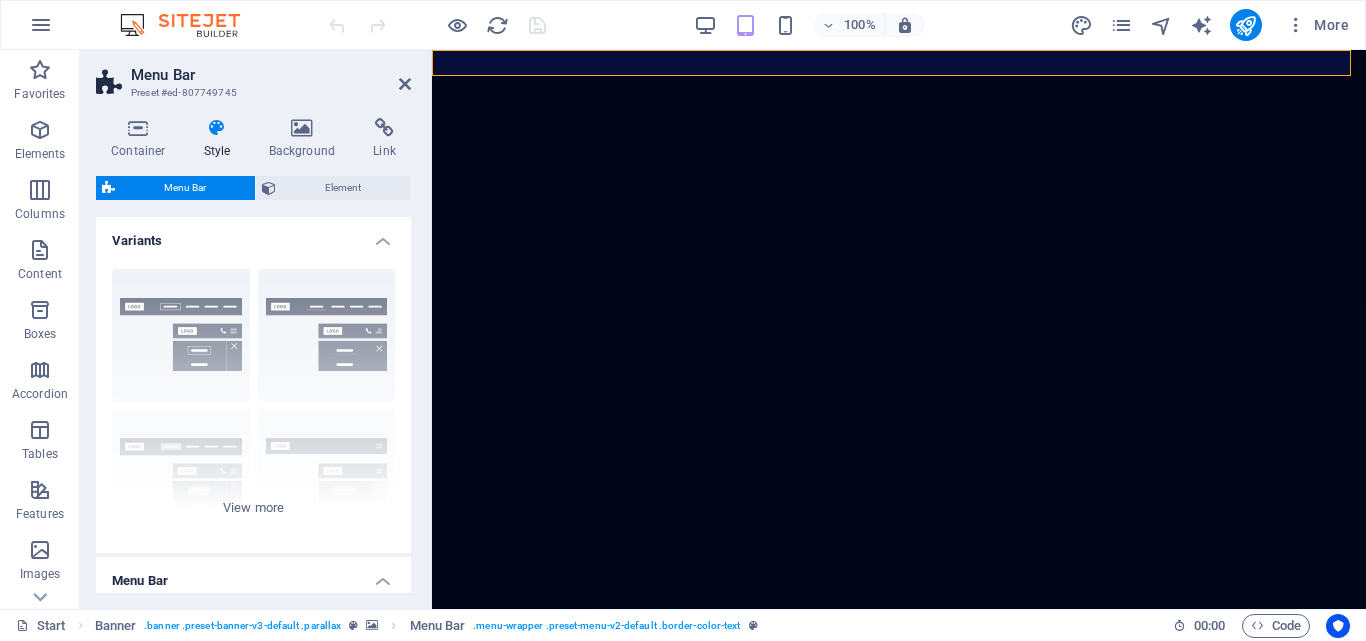 drag, startPoint x: 406, startPoint y: 275, endPoint x: 408, endPoint y: 305, distance: 30.066593 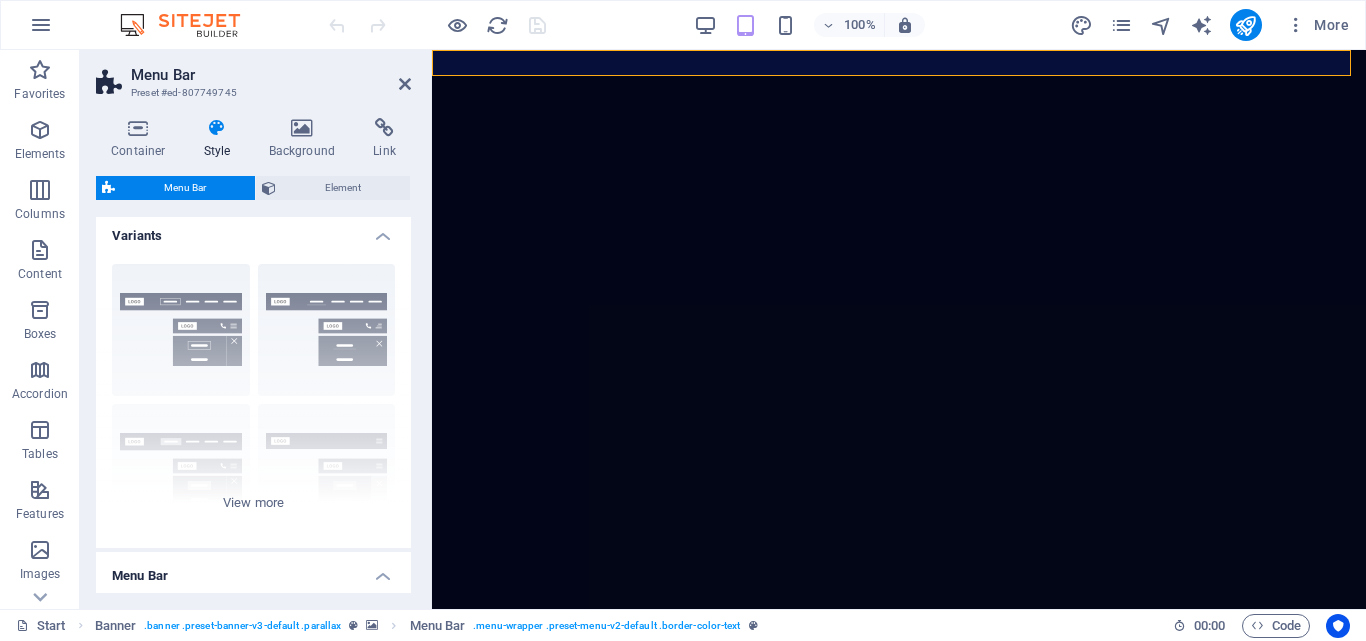 scroll, scrollTop: 0, scrollLeft: 0, axis: both 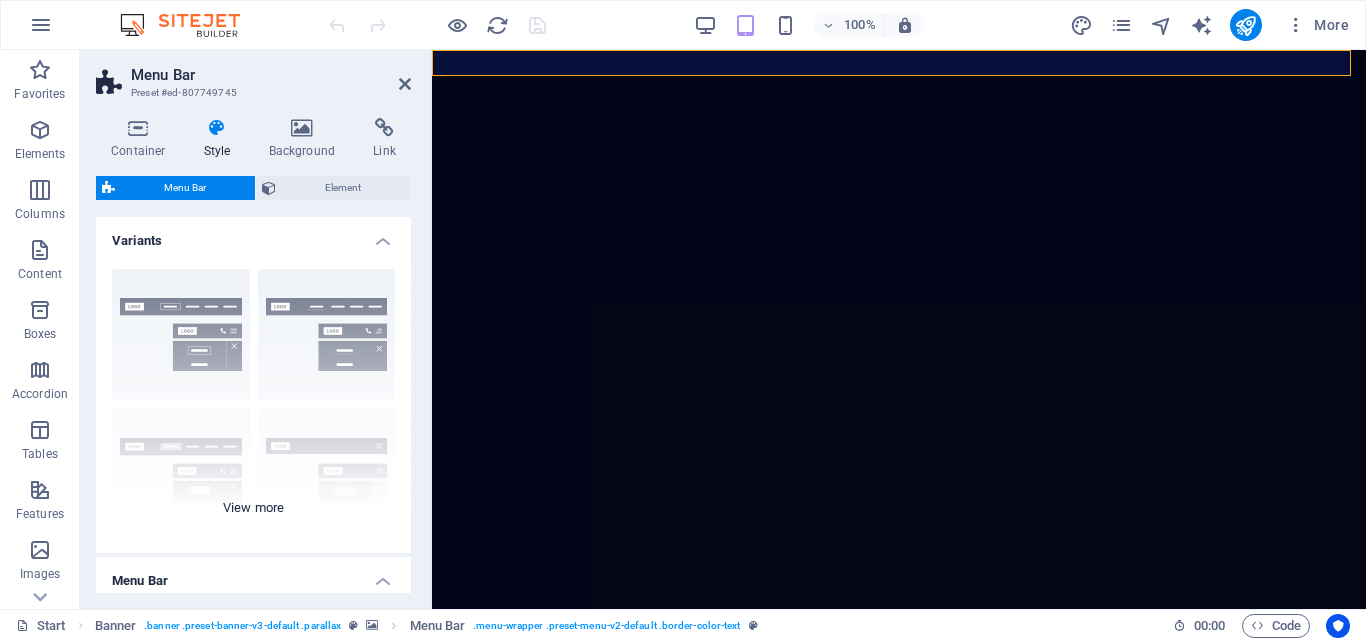 click on "Border Centered Default Fixed Loki Trigger Wide XXL" at bounding box center (253, 403) 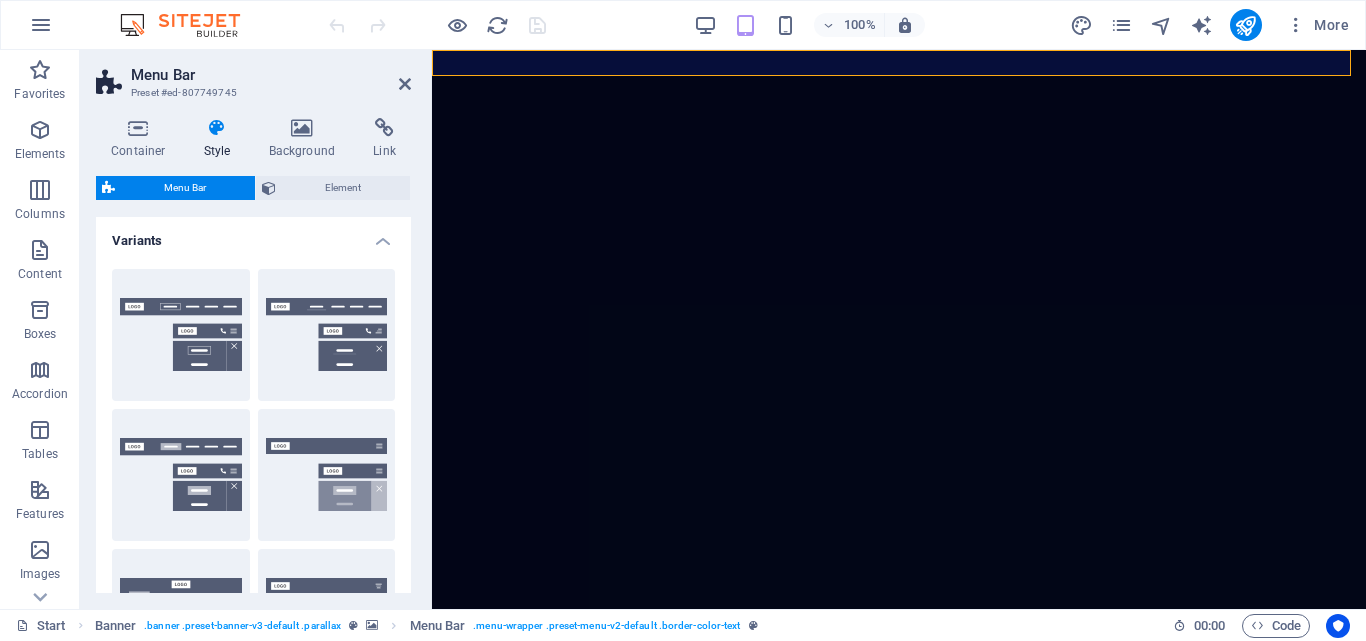 click on "Border" at bounding box center (181, 335) 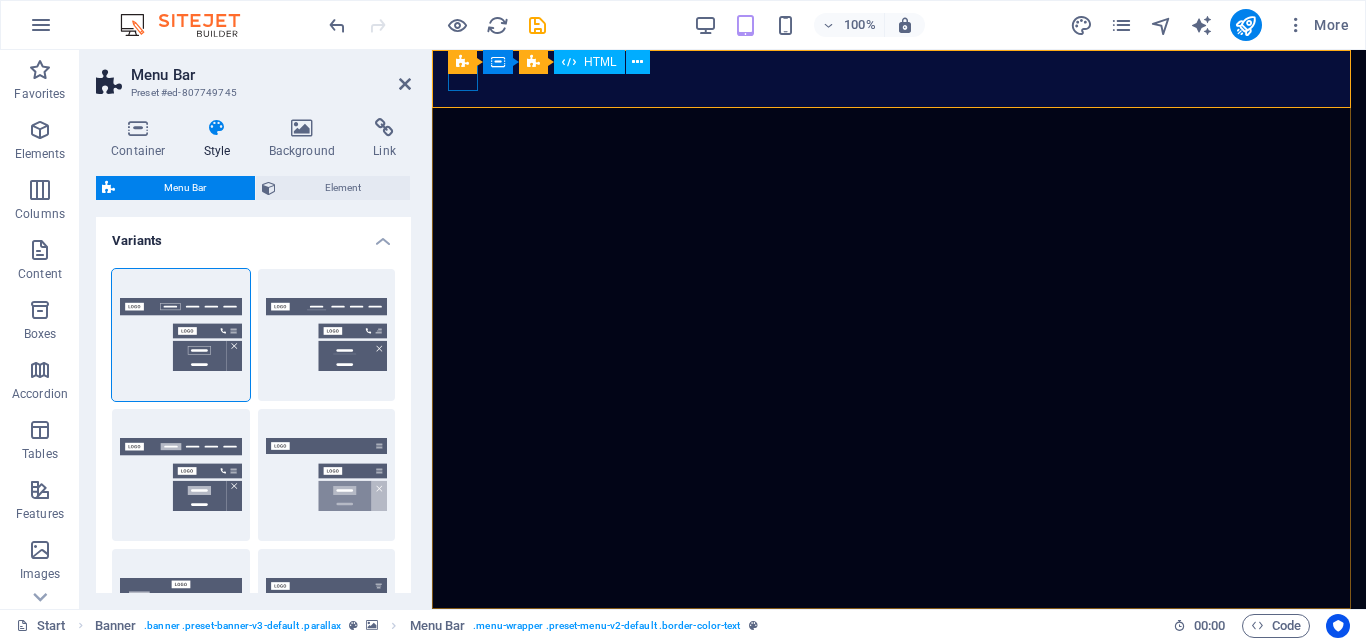 click at bounding box center (899, 637) 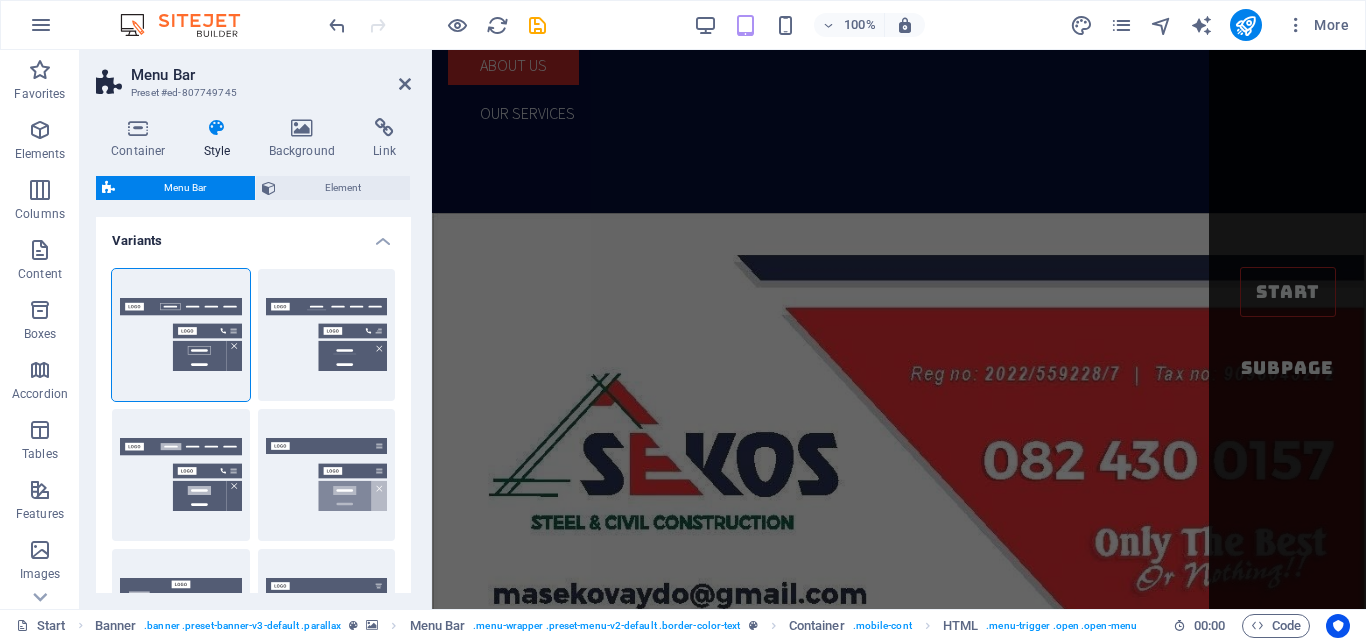 scroll, scrollTop: 881, scrollLeft: 0, axis: vertical 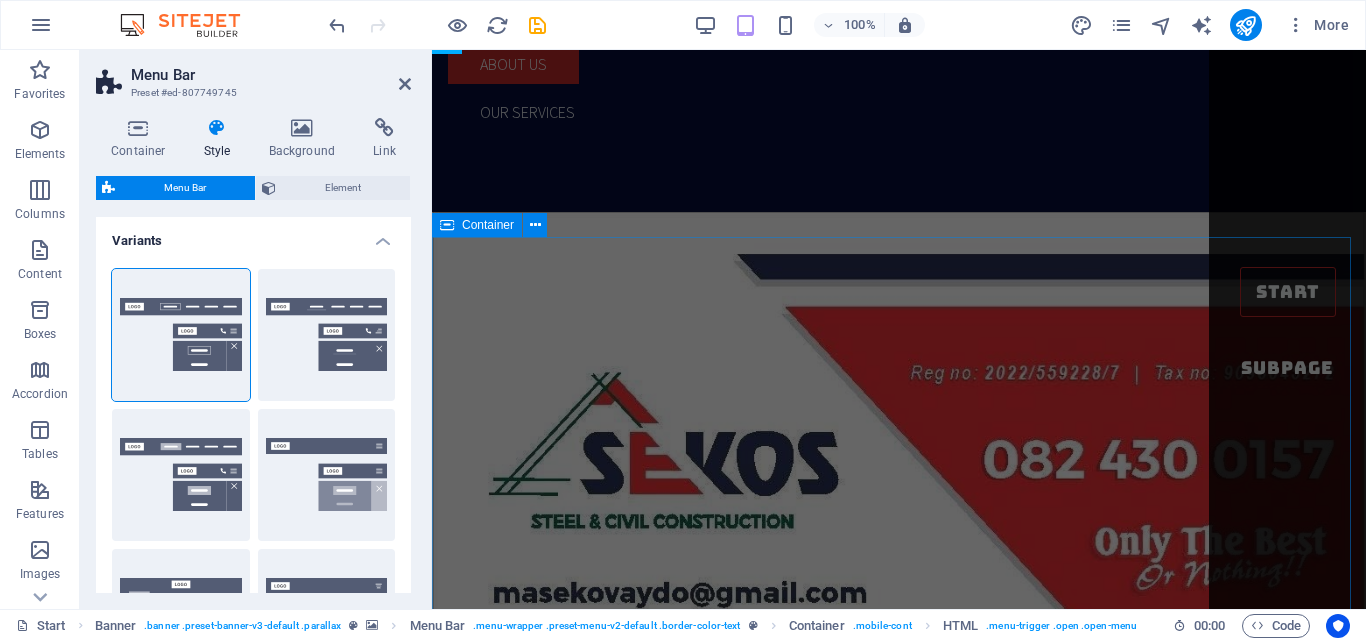 click on "Welcome to  Sekos steel & Civil construction Get to know us Sekos Steel and Civil Construction is a dynamic and reputable construction company based in Mpumalanga, South Africa. With a strong commitment to excellence and a comprehensive range of expertise, we specialize in delivering high-quality construction and steel services across various sectors. Our core capabilities encompass all facets of construction, from initial planning and design to project execution and completion. We pride ourselves on our ability to manage diverse projects, whether they involve intricate civil engineering works, robust structural steel fabrication and erection, or complete building solutions. Our team of experienced professionals brings extensive knowledge and skill to every undertaking, ensuring projects are delivered on time, within budget, and to the highest industry standards. Concept design Affordable prices Handmade furniture Complete refurbishing Over 5+  Years  experience" at bounding box center (899, 1201) 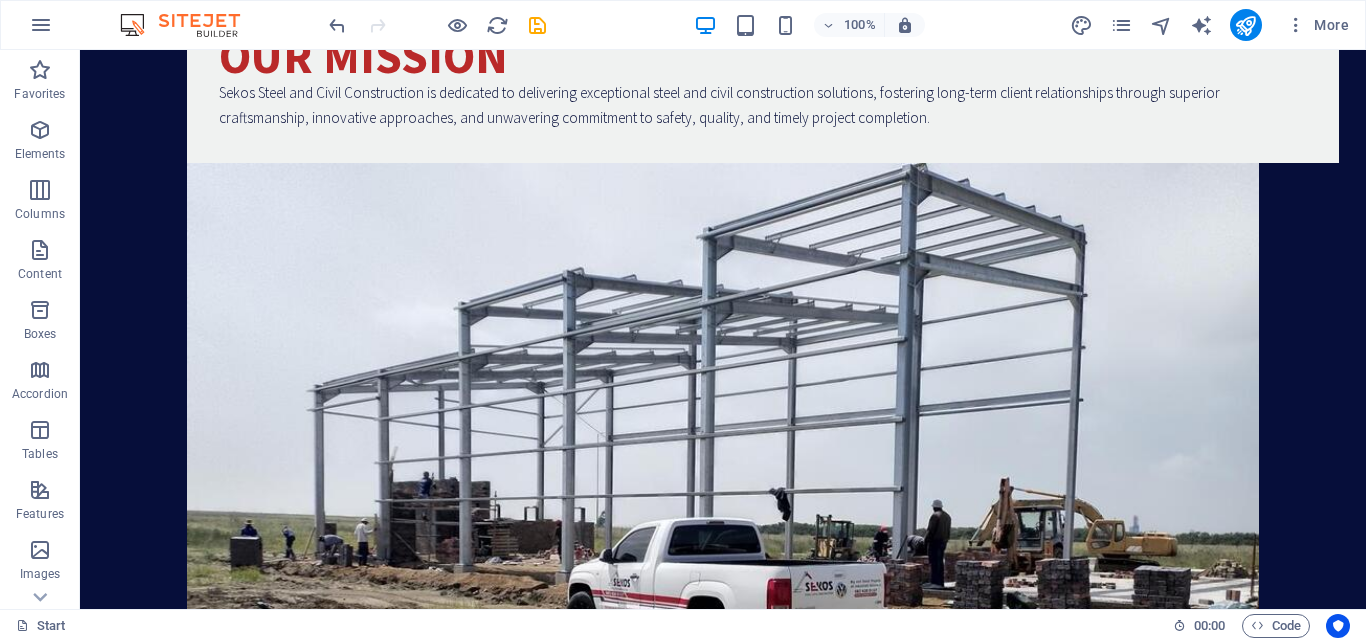 scroll, scrollTop: 4867, scrollLeft: 0, axis: vertical 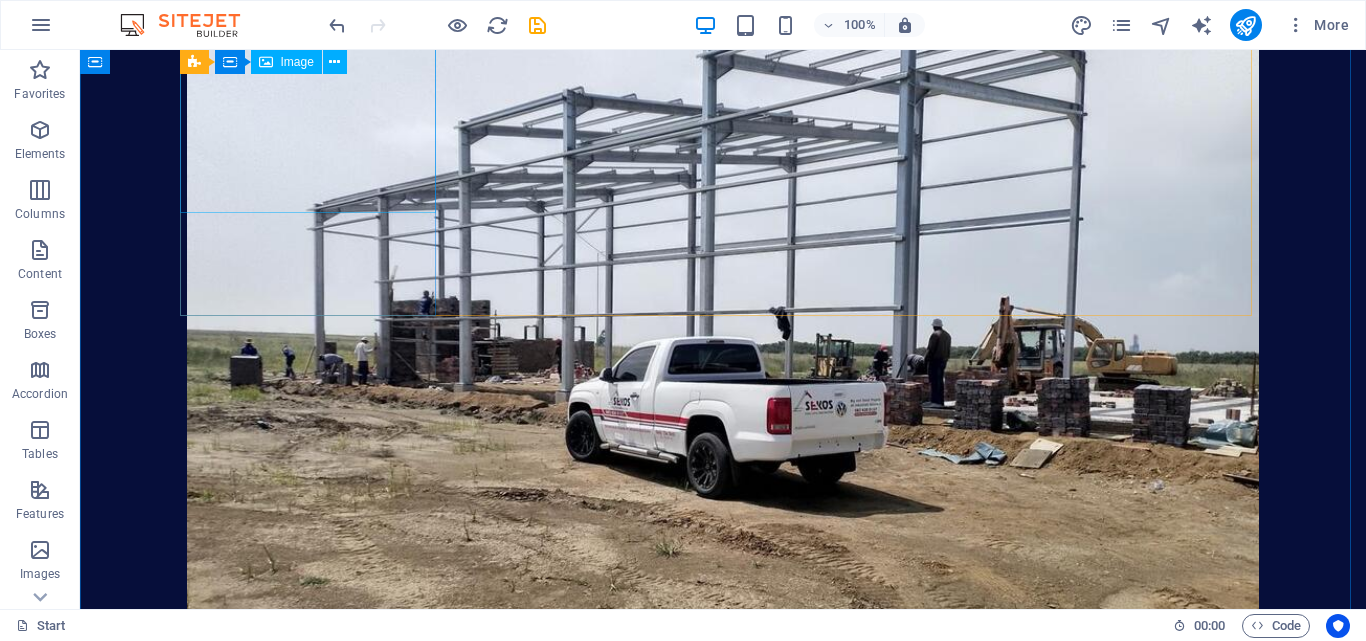 click at bounding box center [723, 6687] 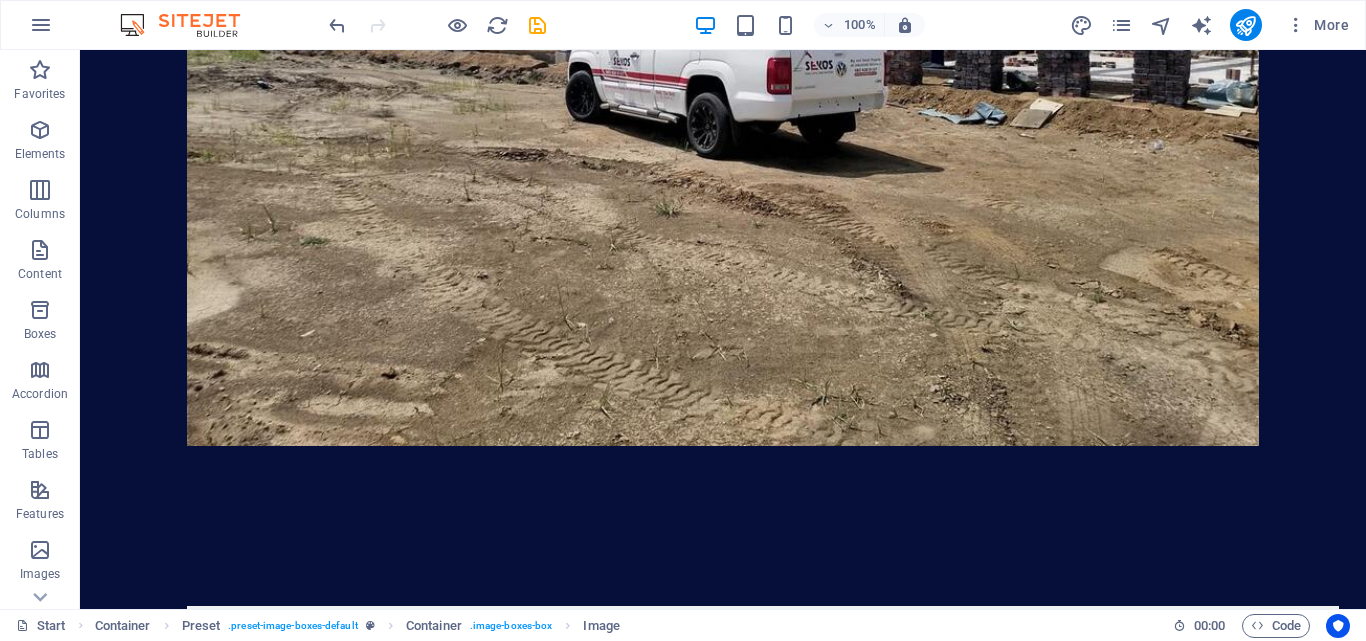 scroll, scrollTop: 5227, scrollLeft: 0, axis: vertical 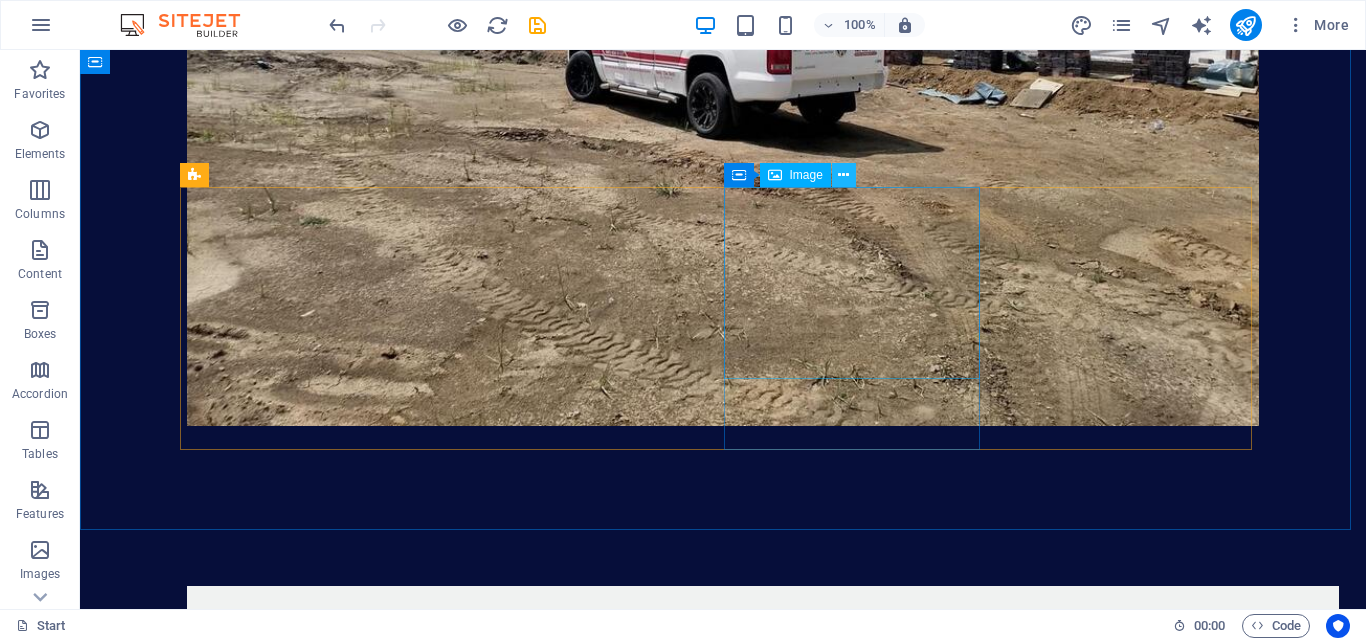 click at bounding box center (843, 175) 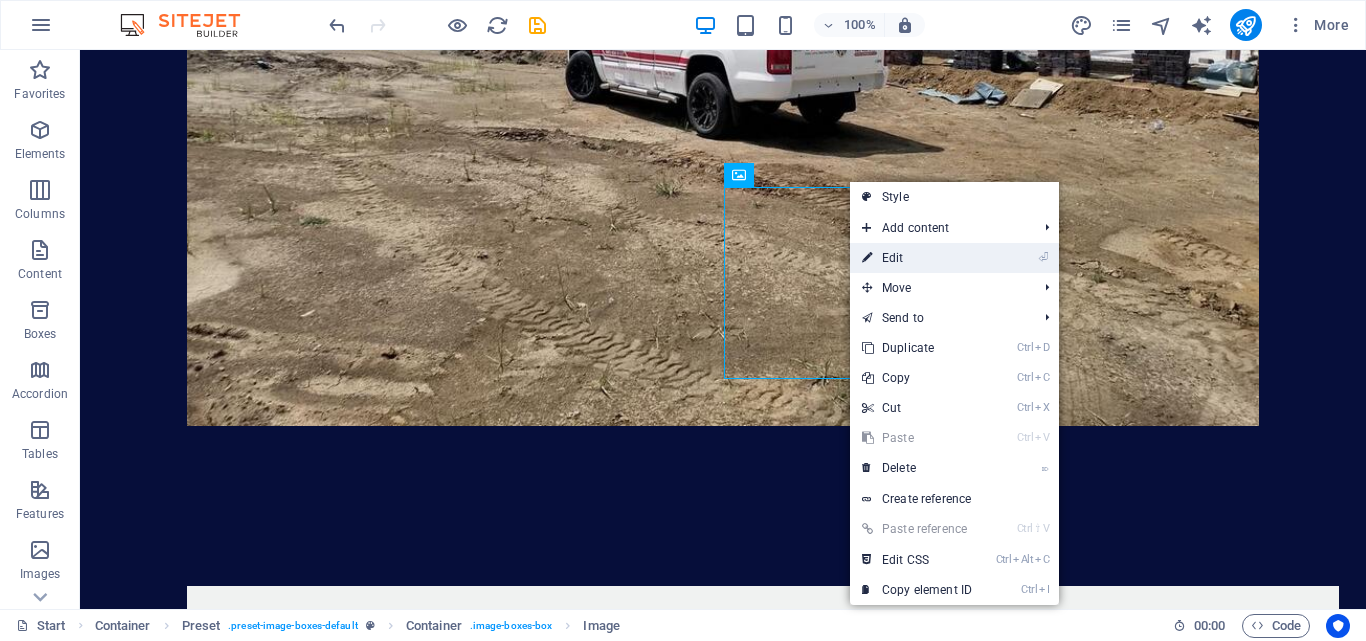click on "⏎  Edit" at bounding box center (917, 258) 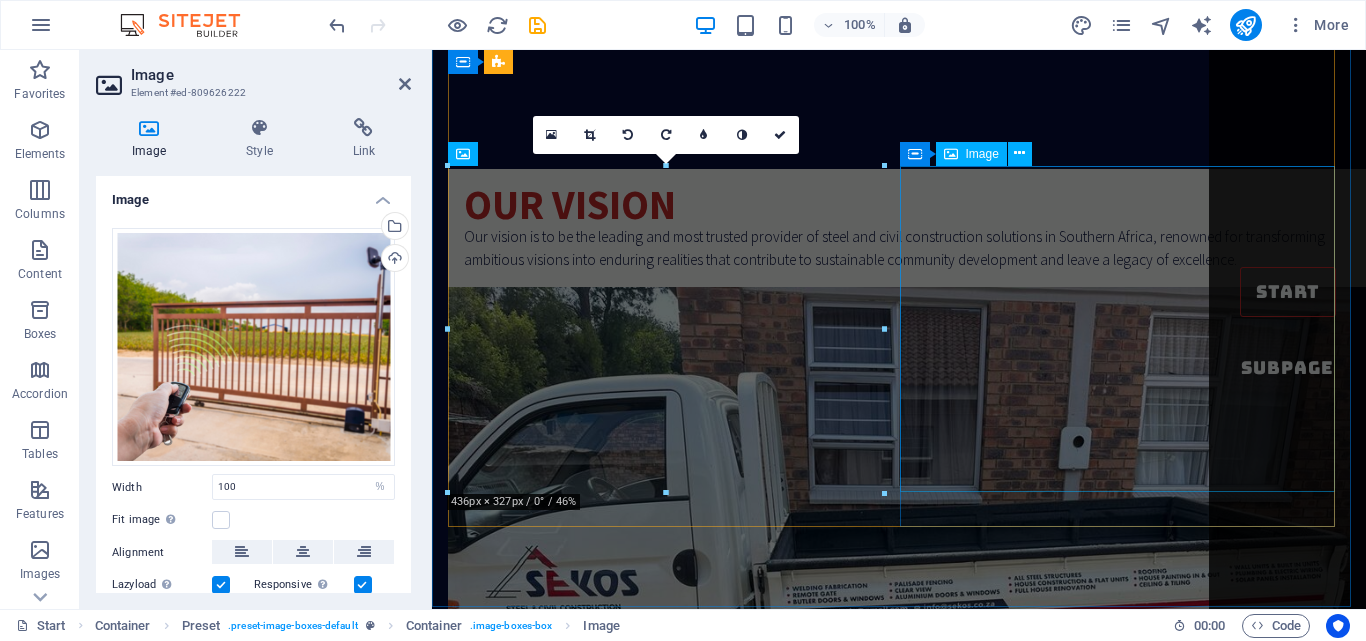 scroll, scrollTop: 6816, scrollLeft: 0, axis: vertical 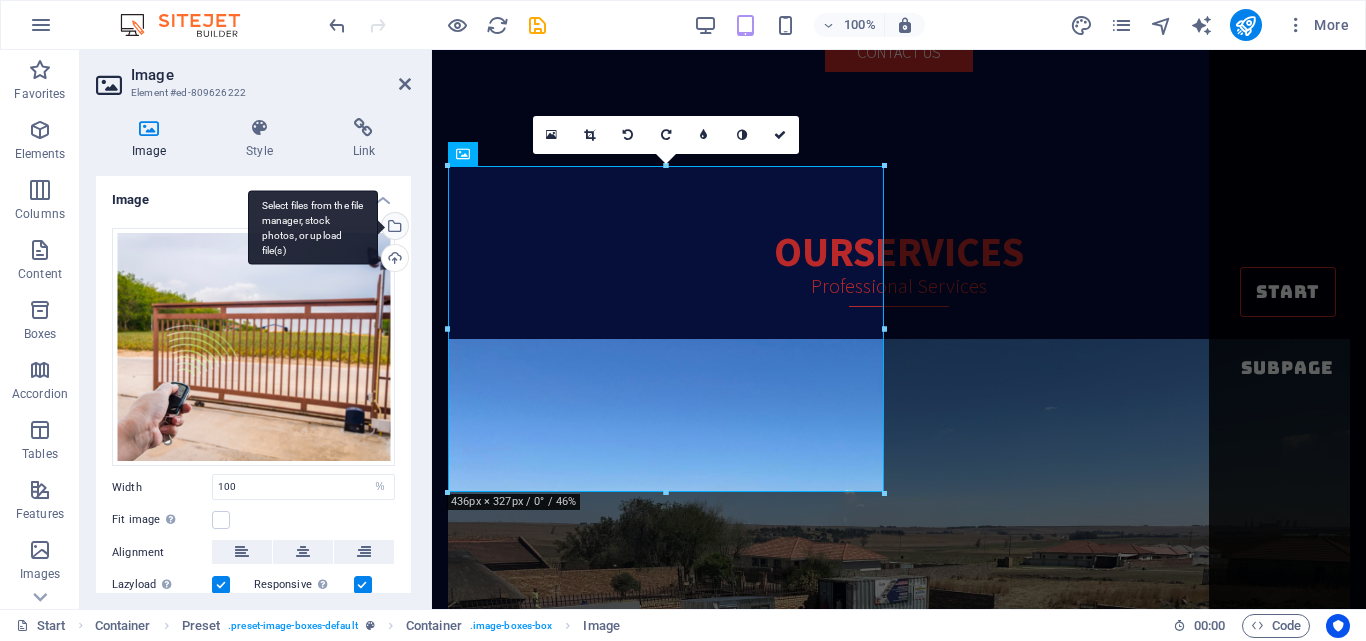 click on "Select files from the file manager, stock photos, or upload file(s)" at bounding box center (393, 228) 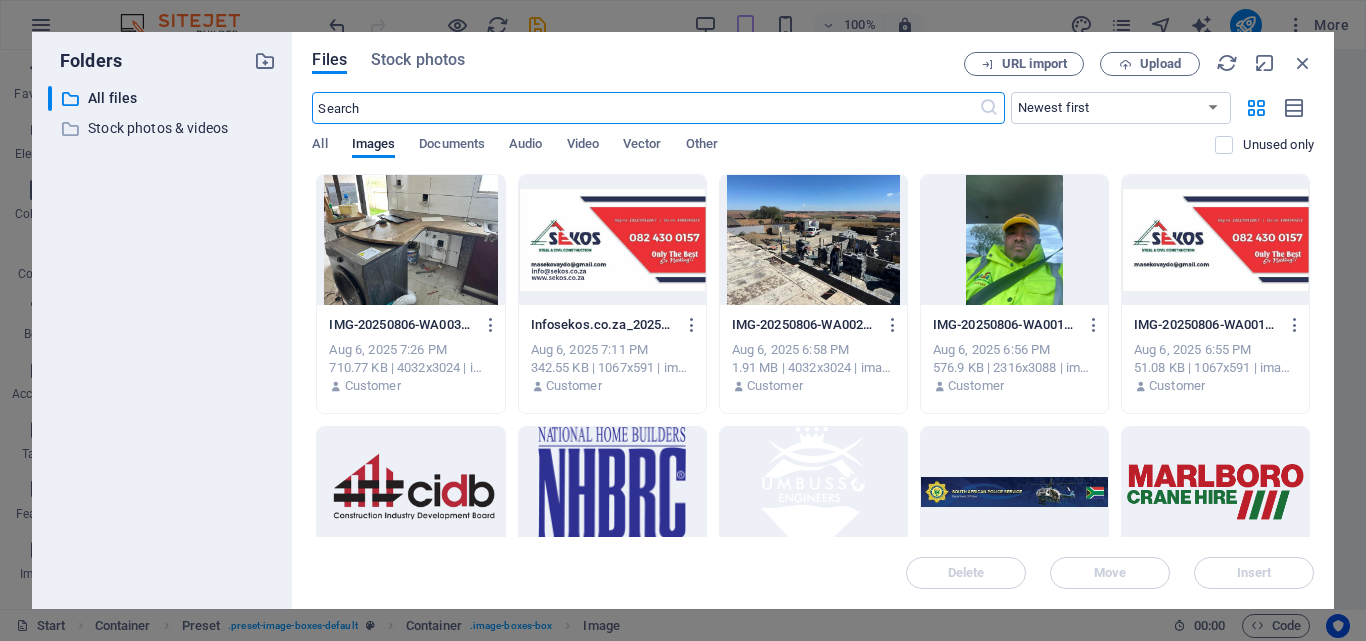 scroll, scrollTop: 10122, scrollLeft: 0, axis: vertical 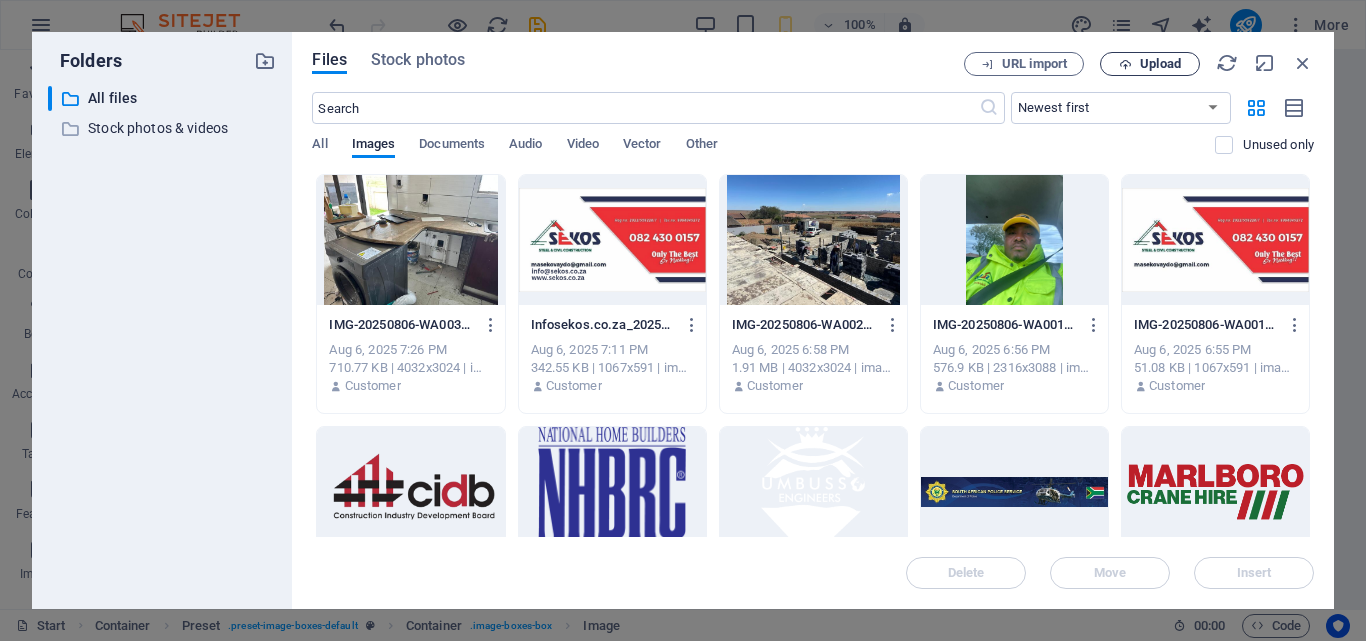 click at bounding box center (1125, 64) 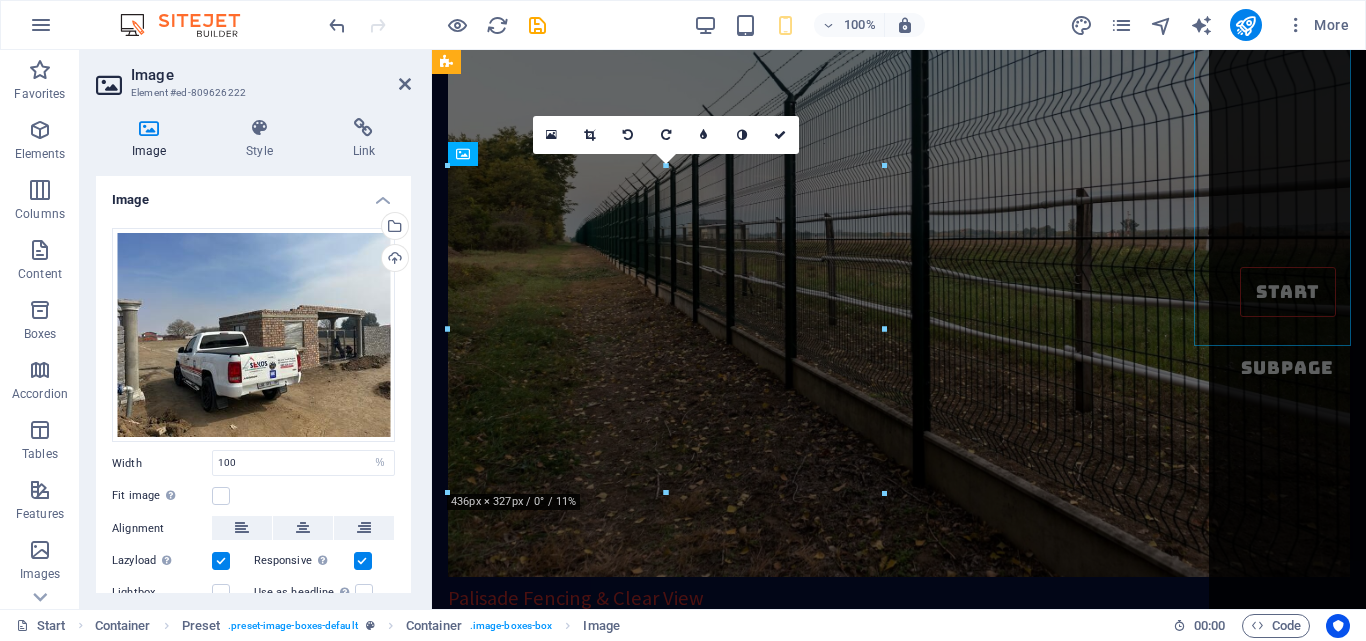 scroll, scrollTop: 6816, scrollLeft: 0, axis: vertical 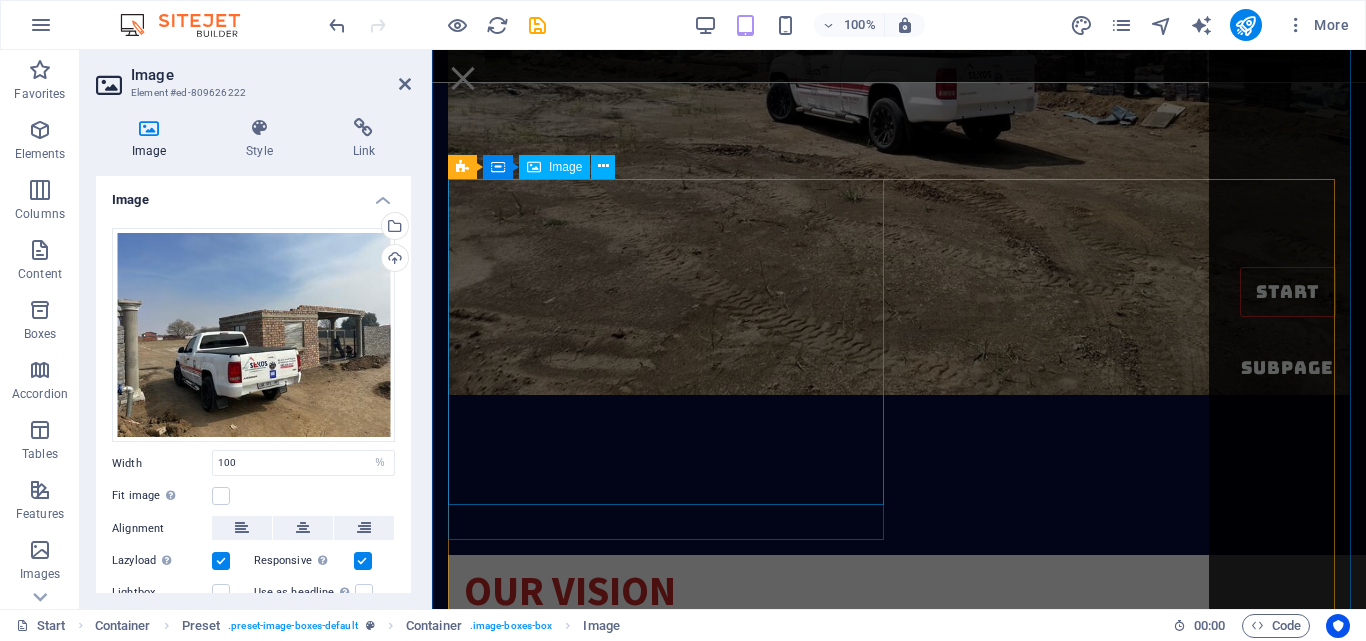 click at bounding box center [899, 5520] 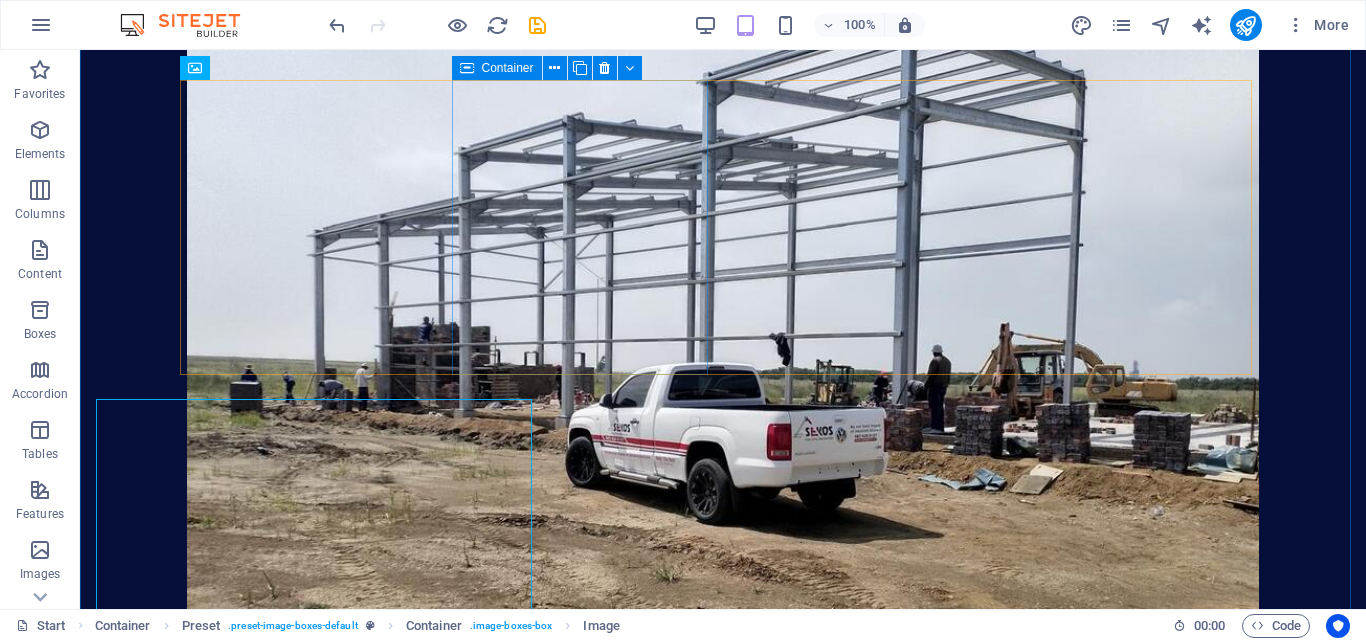 scroll, scrollTop: 4807, scrollLeft: 0, axis: vertical 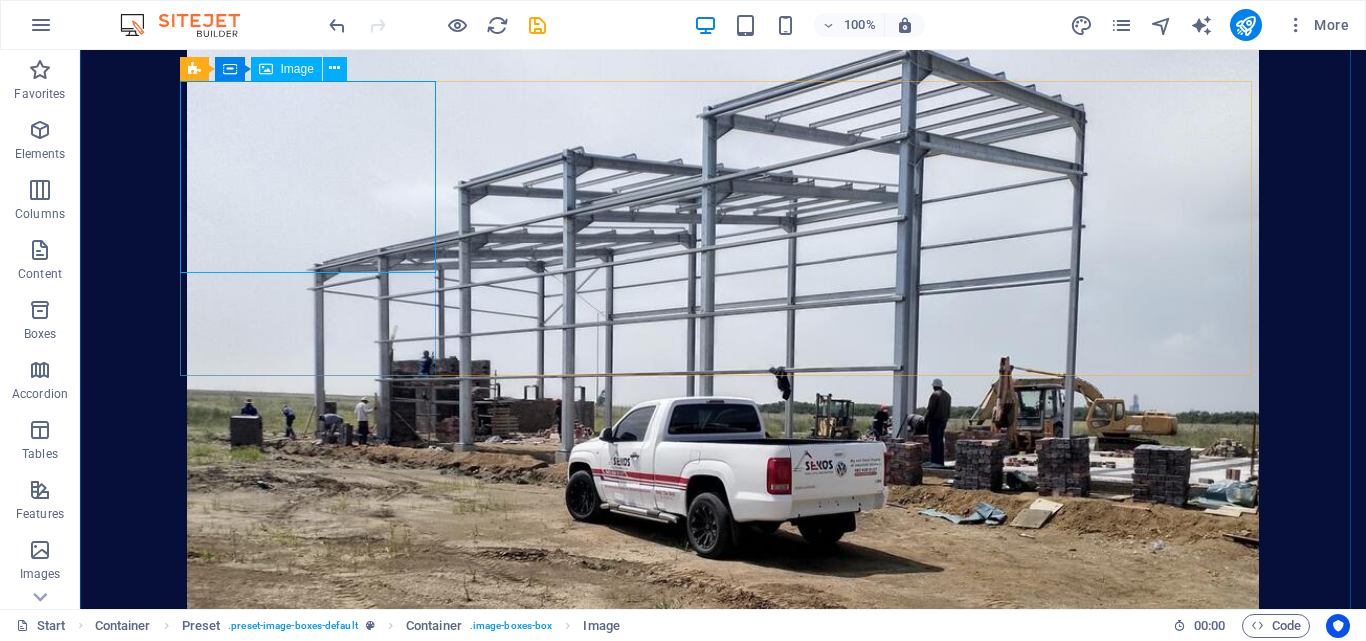 click at bounding box center [723, 6747] 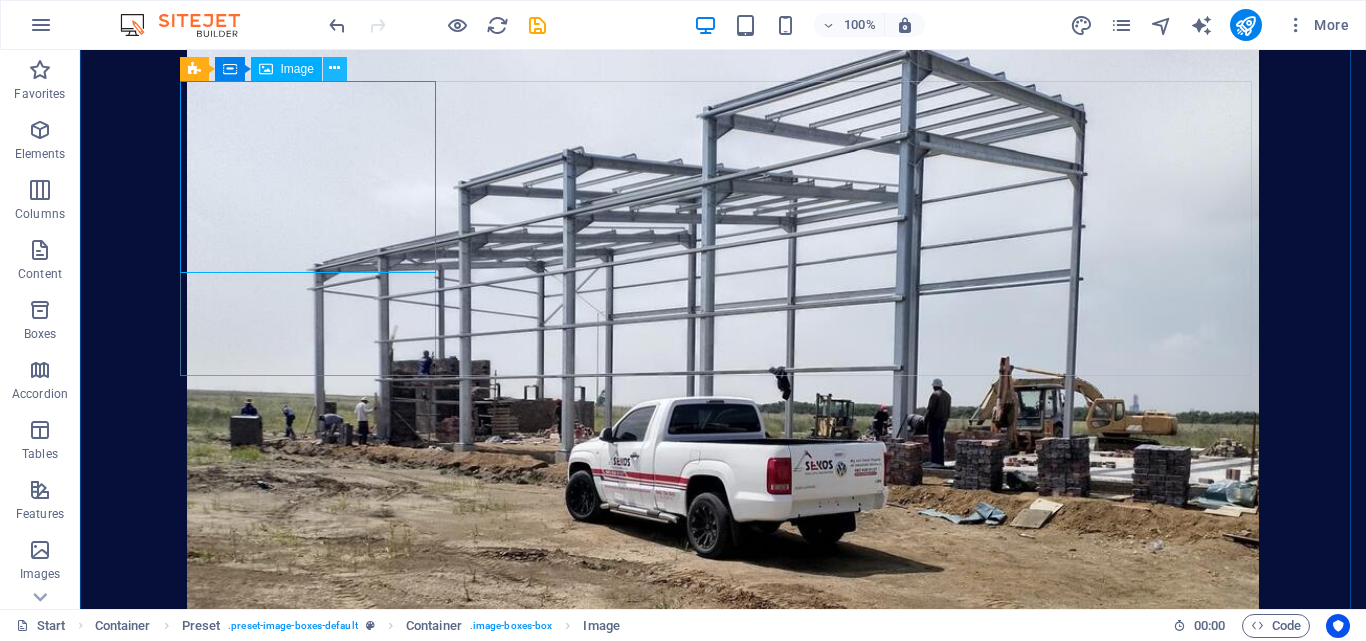 click at bounding box center (334, 68) 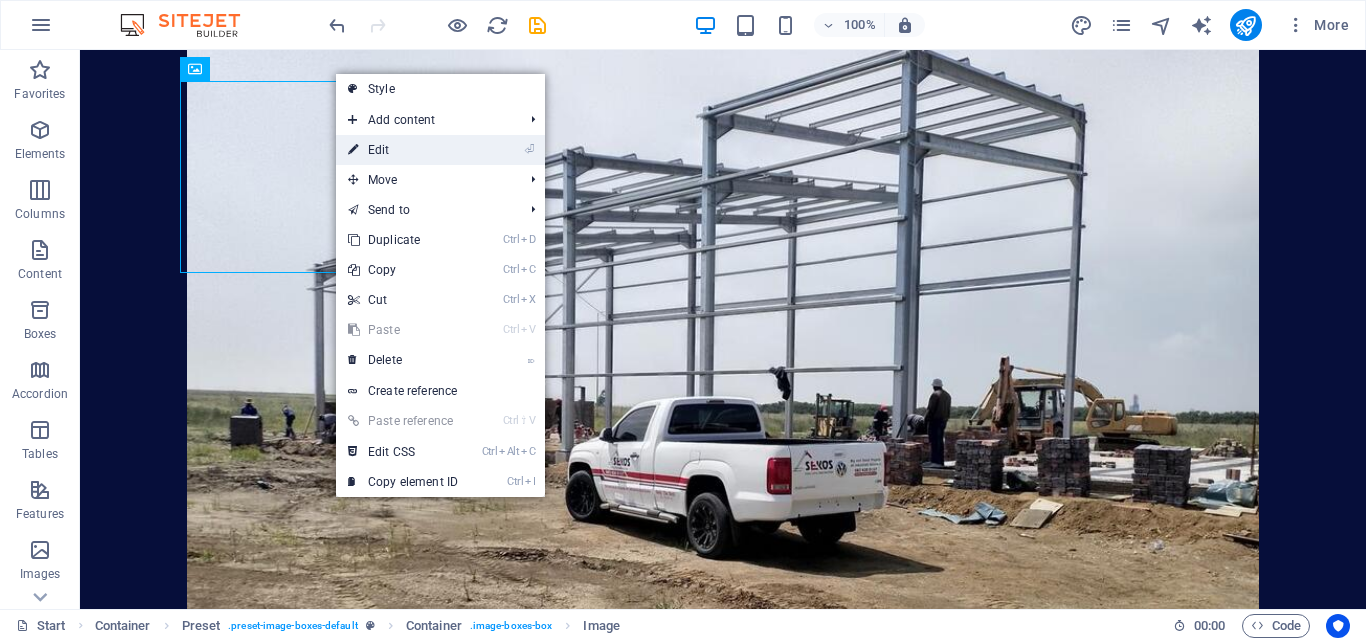 click on "⏎  Edit" at bounding box center [403, 150] 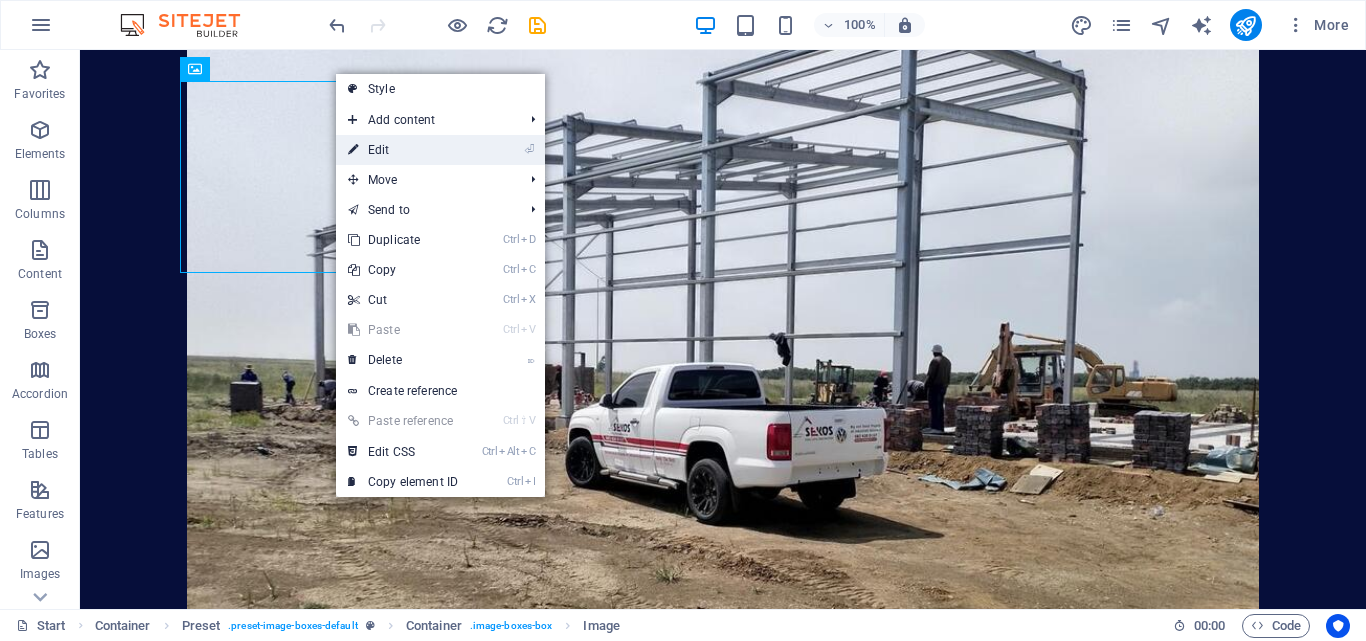 select on "%" 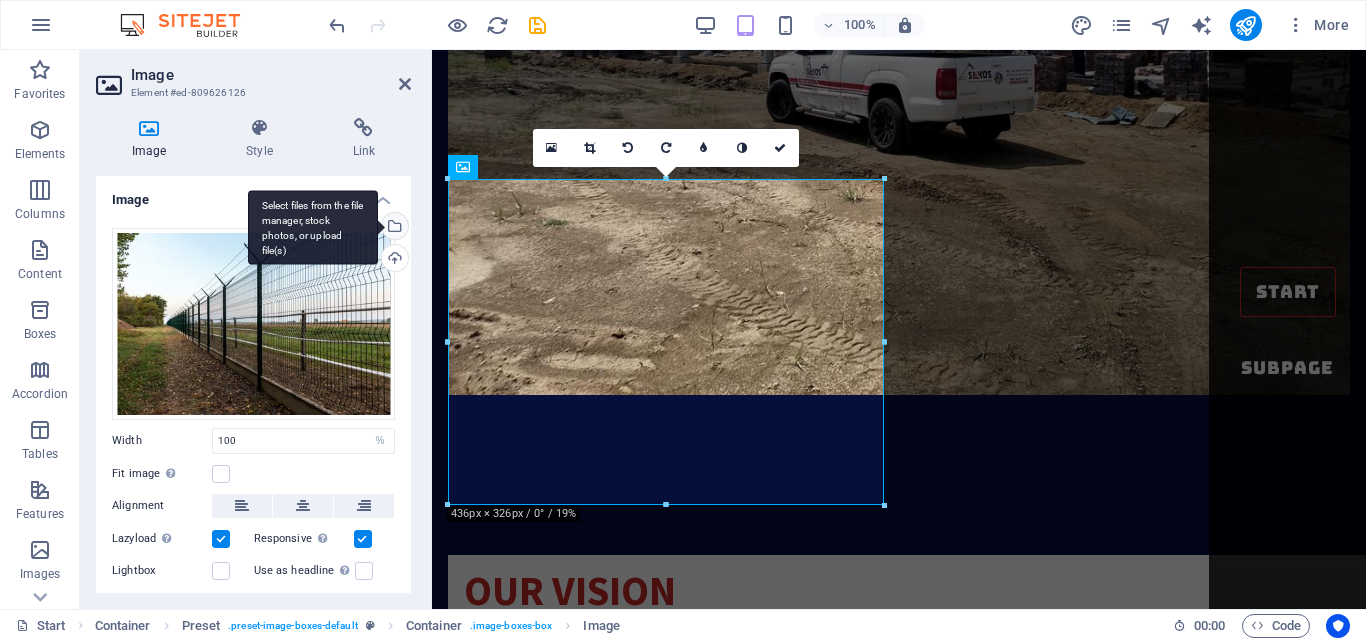 click on "Select files from the file manager, stock photos, or upload file(s)" at bounding box center (393, 228) 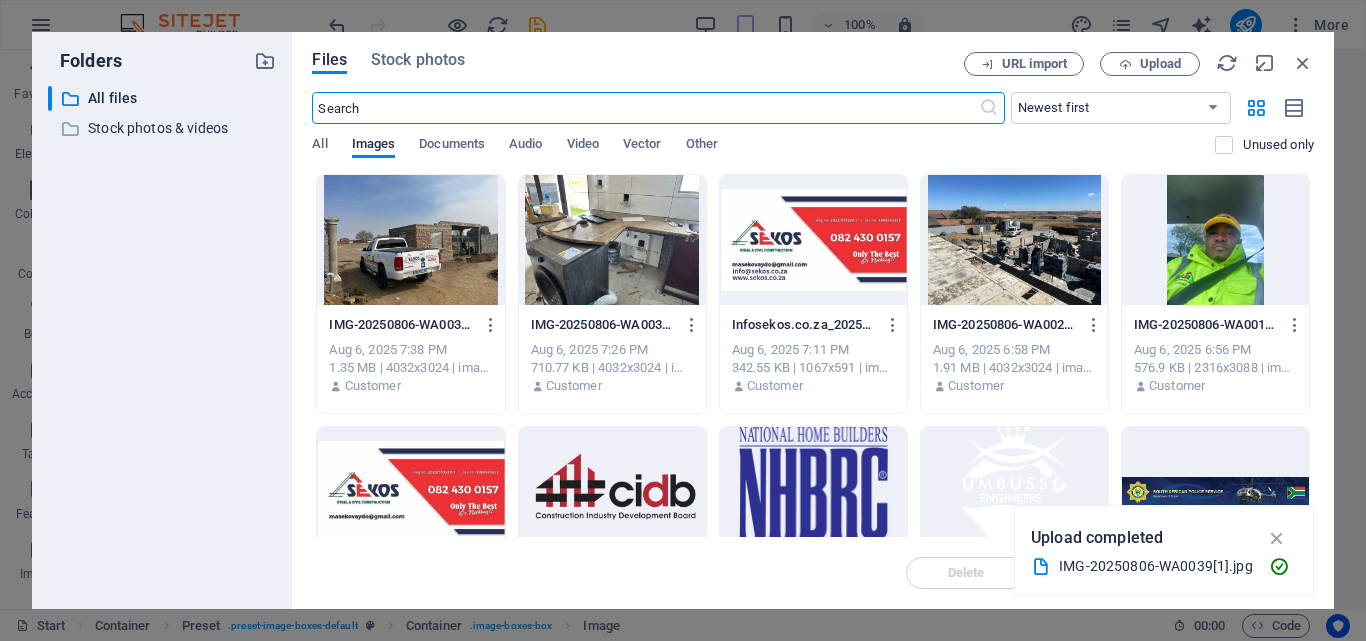 scroll, scrollTop: 6674, scrollLeft: 0, axis: vertical 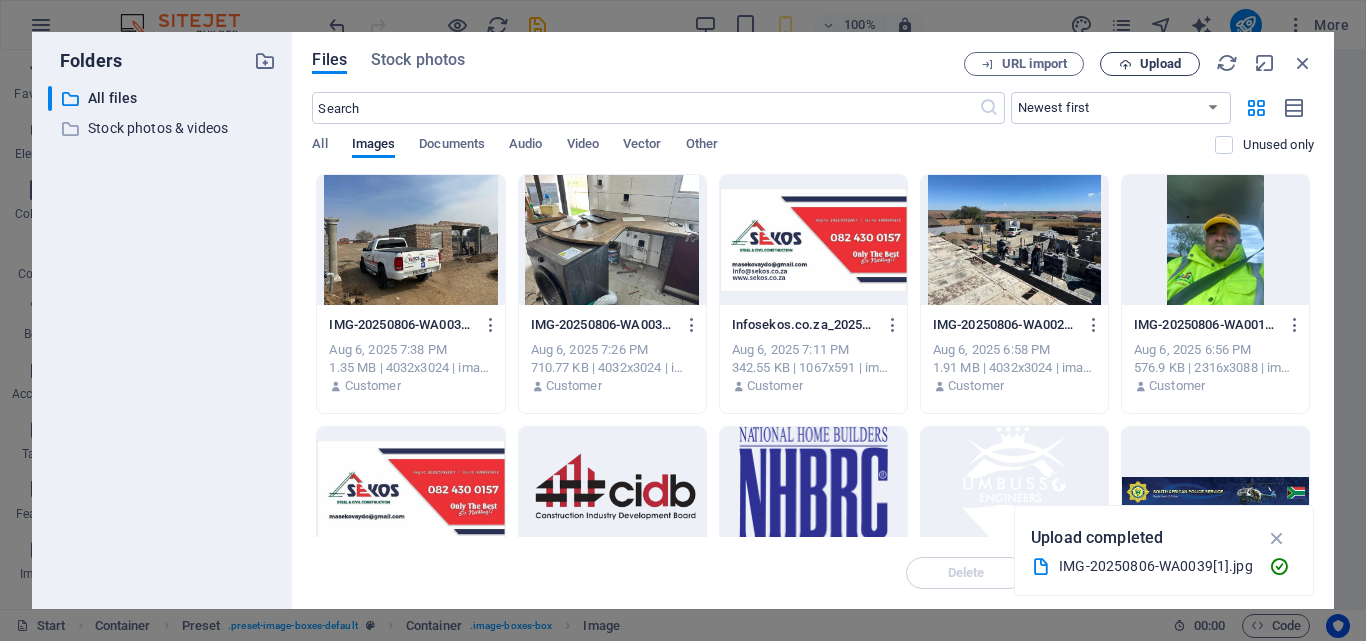 click on "Upload" at bounding box center (1160, 64) 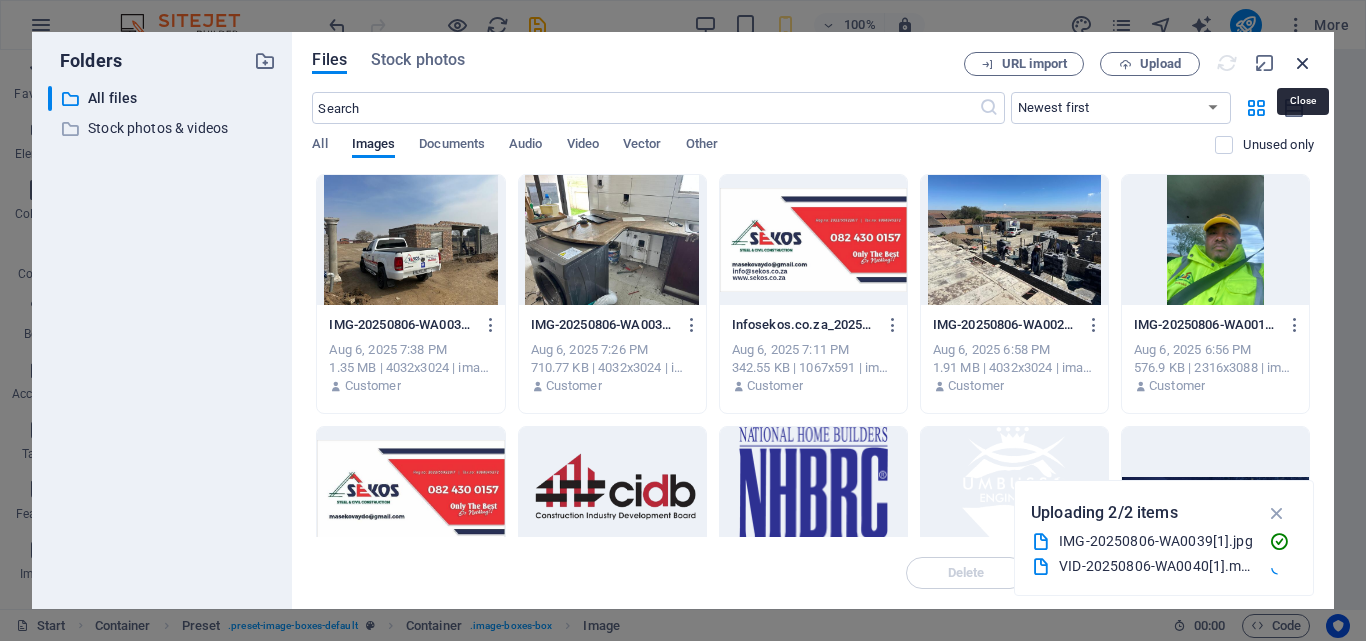click at bounding box center (1303, 63) 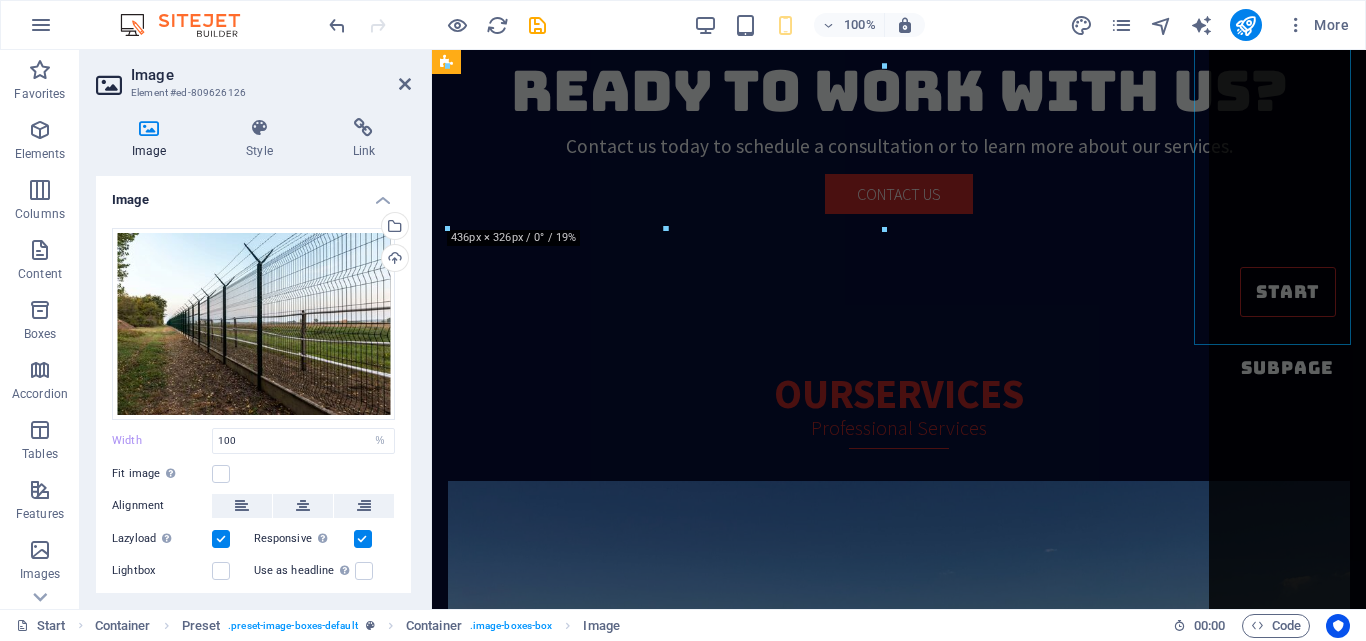 scroll, scrollTop: 4854, scrollLeft: 0, axis: vertical 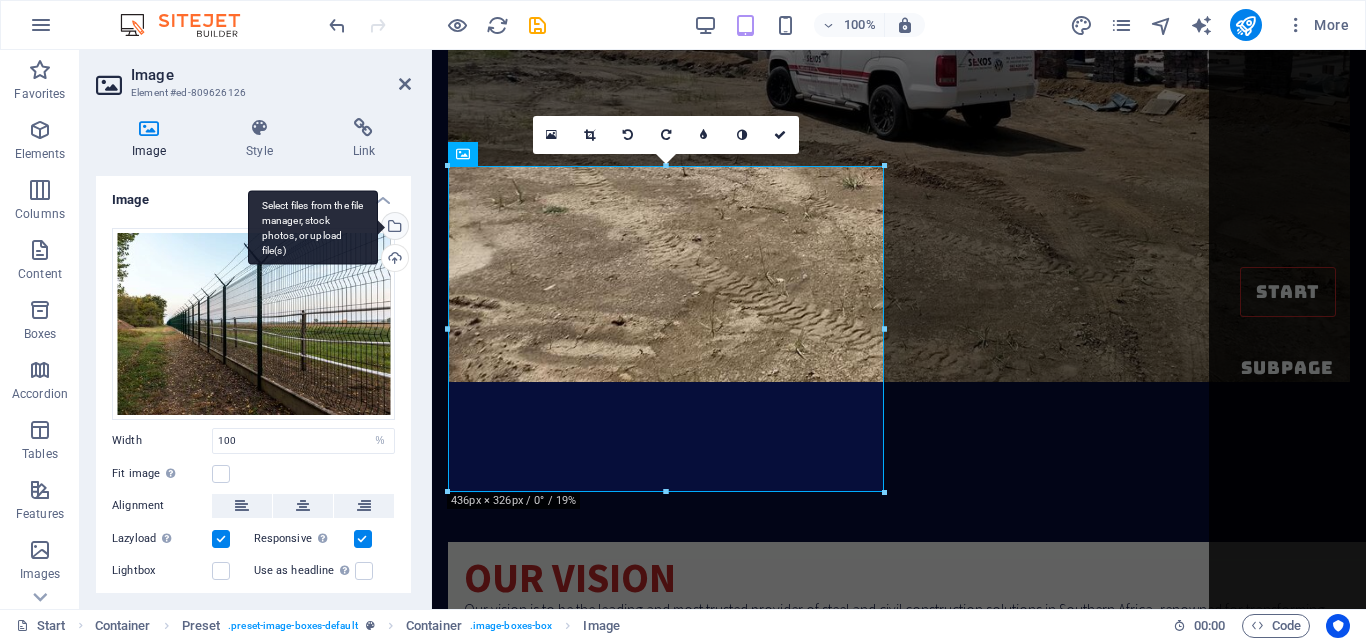 click on "Select files from the file manager, stock photos, or upload file(s)" at bounding box center [393, 228] 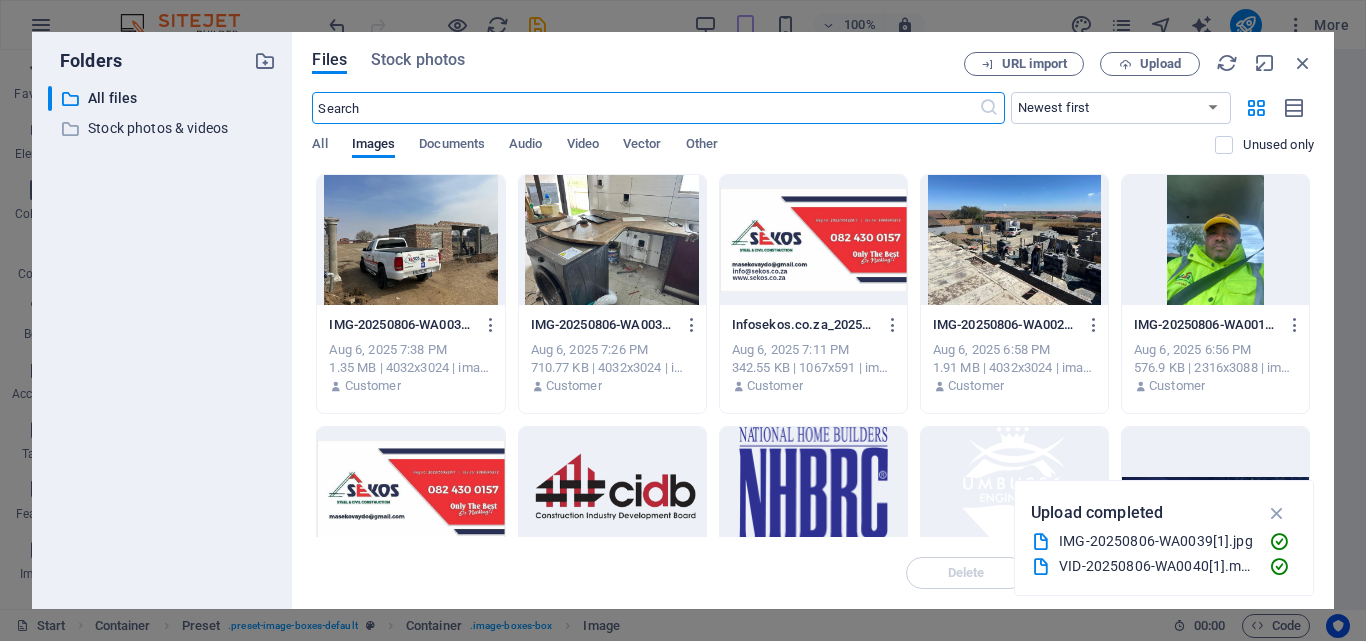 scroll, scrollTop: 6674, scrollLeft: 0, axis: vertical 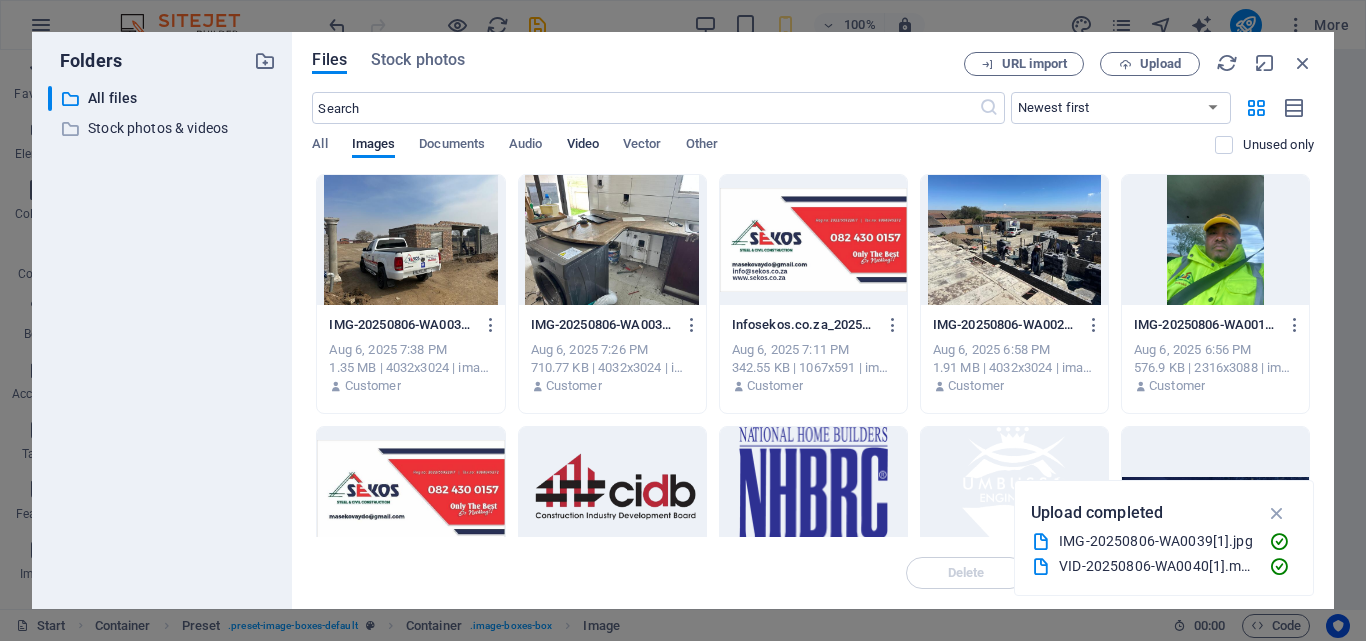 click on "Video" at bounding box center [583, 146] 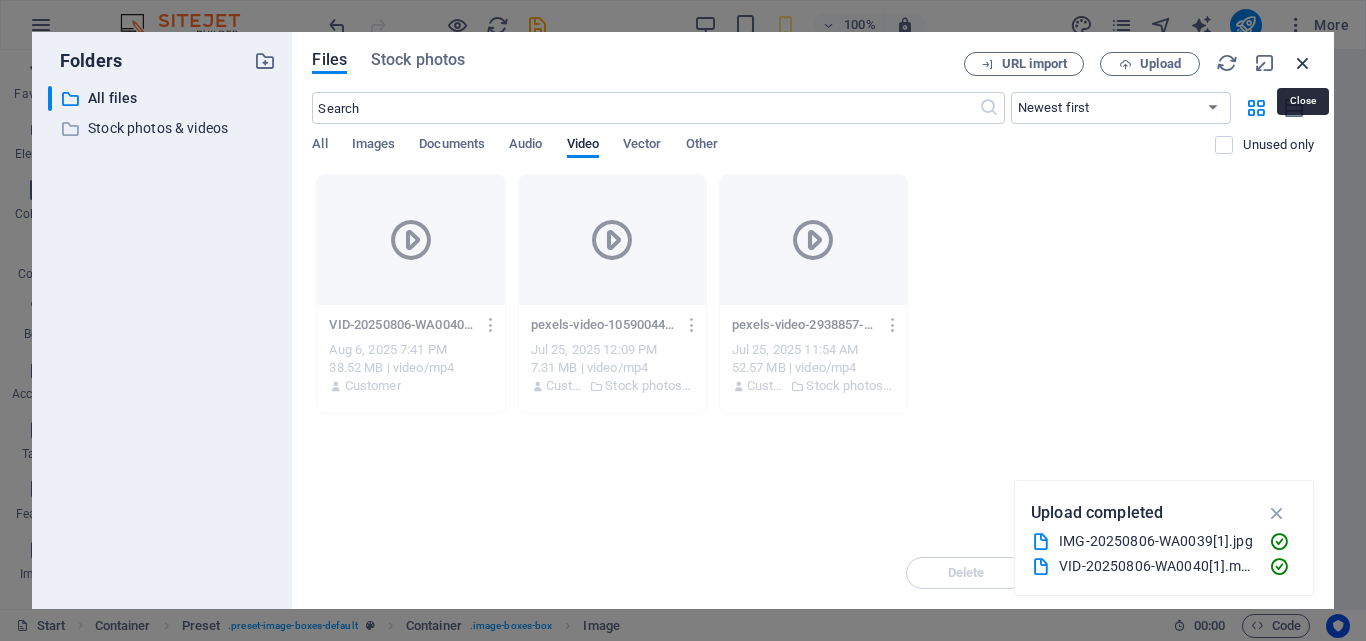 click at bounding box center [1303, 63] 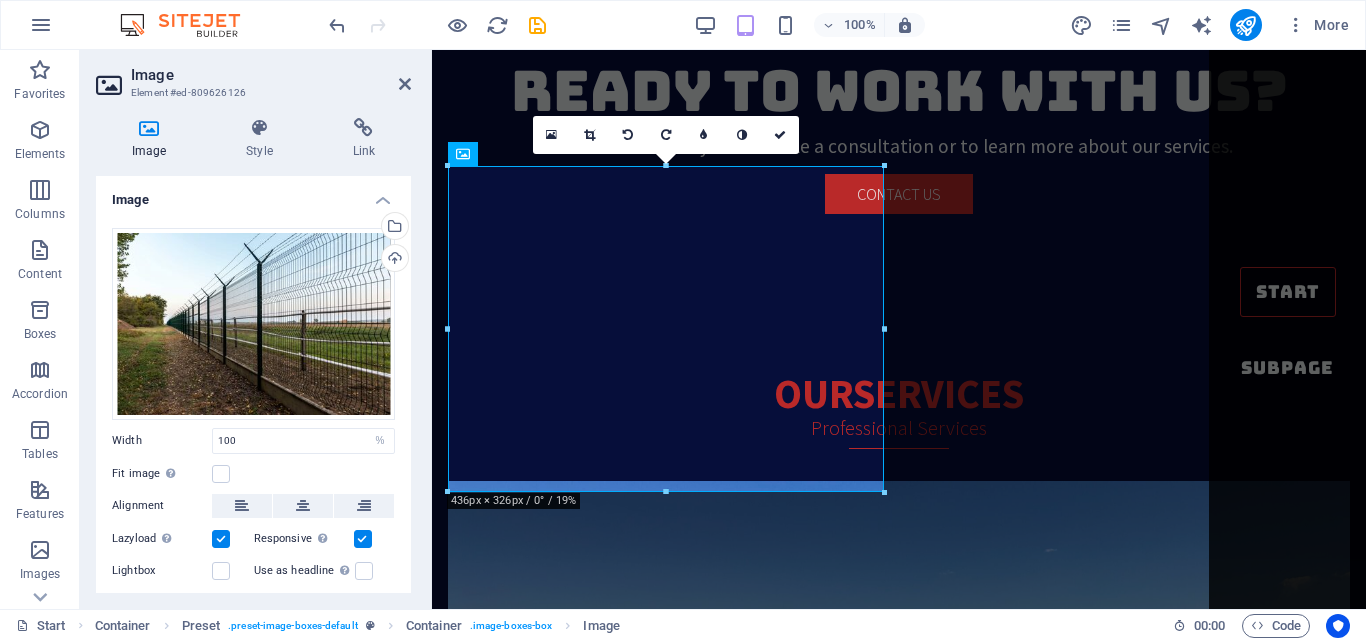 scroll, scrollTop: 4854, scrollLeft: 0, axis: vertical 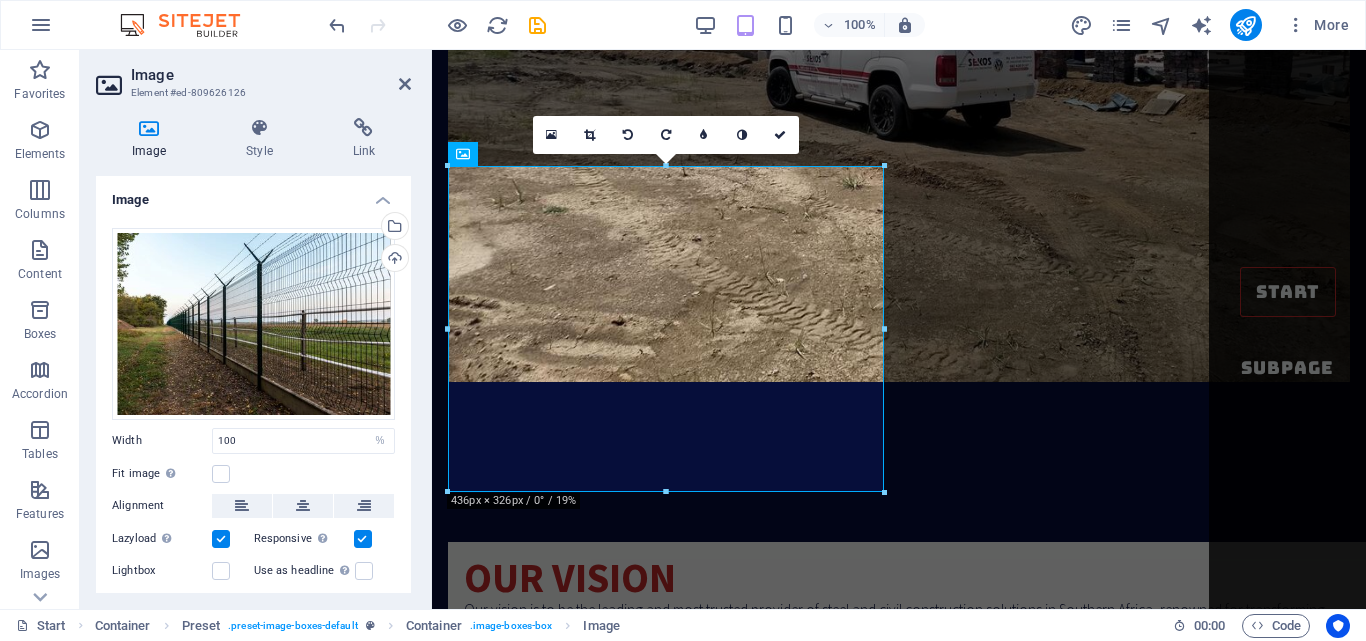 drag, startPoint x: 406, startPoint y: 243, endPoint x: 406, endPoint y: 278, distance: 35 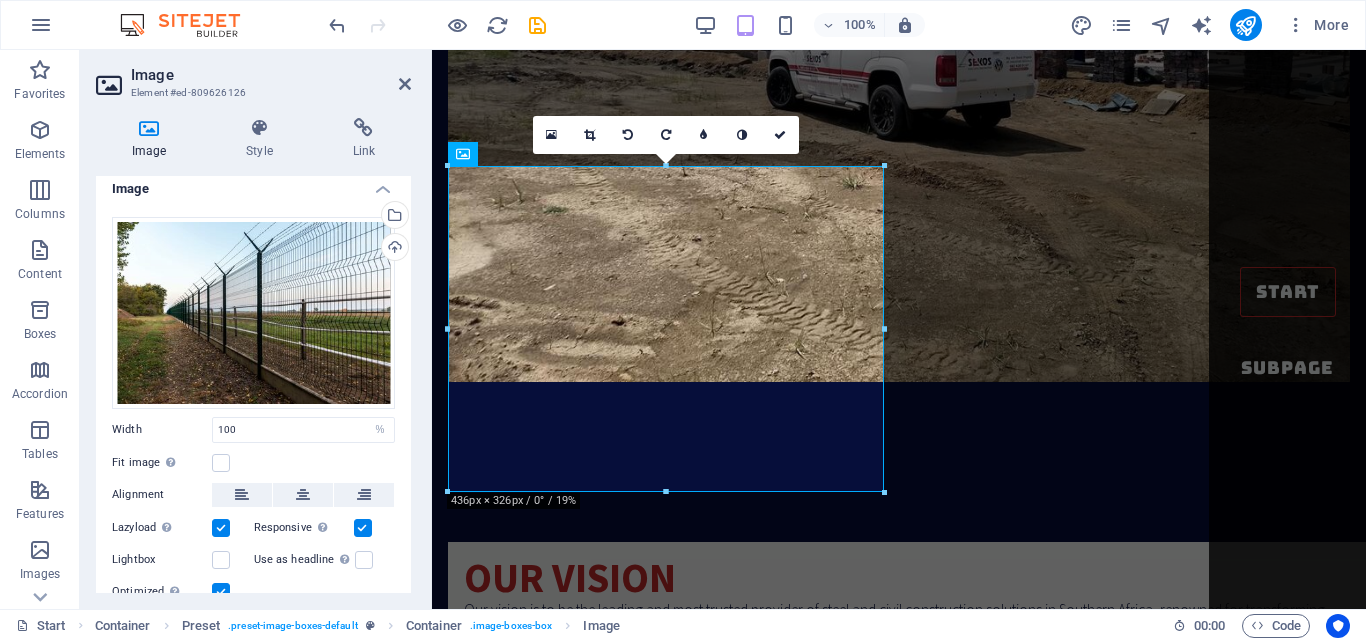 scroll, scrollTop: 0, scrollLeft: 0, axis: both 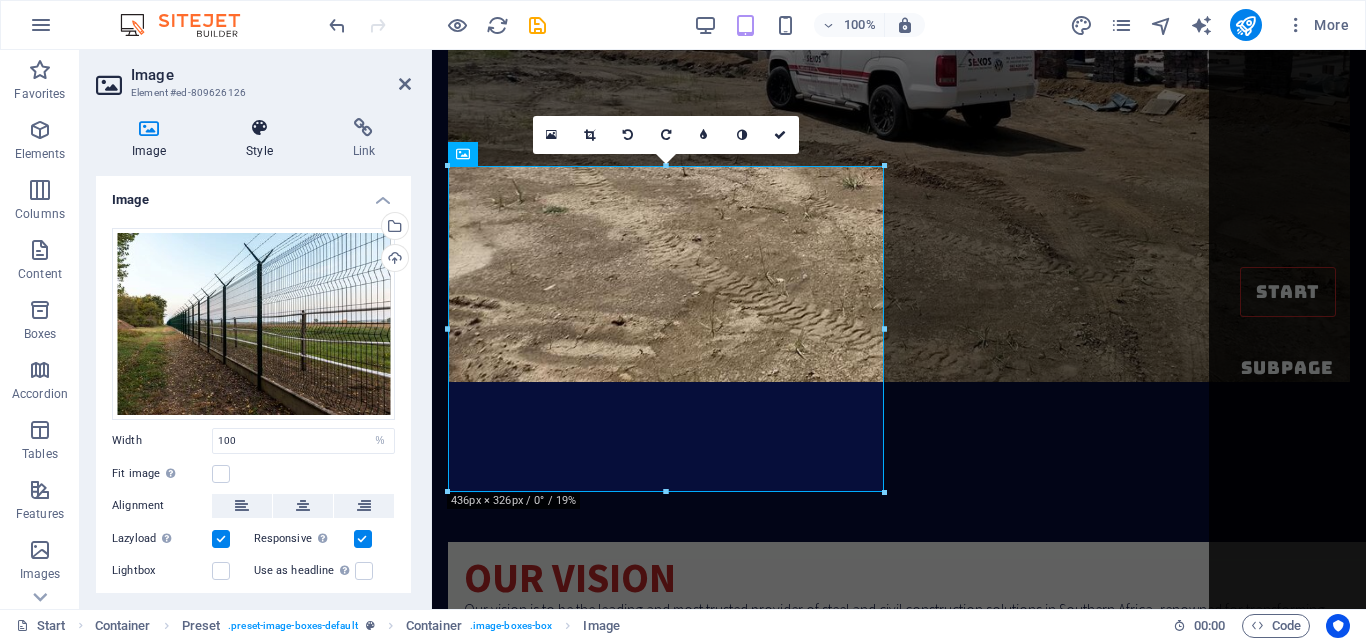 click on "Style" at bounding box center [263, 139] 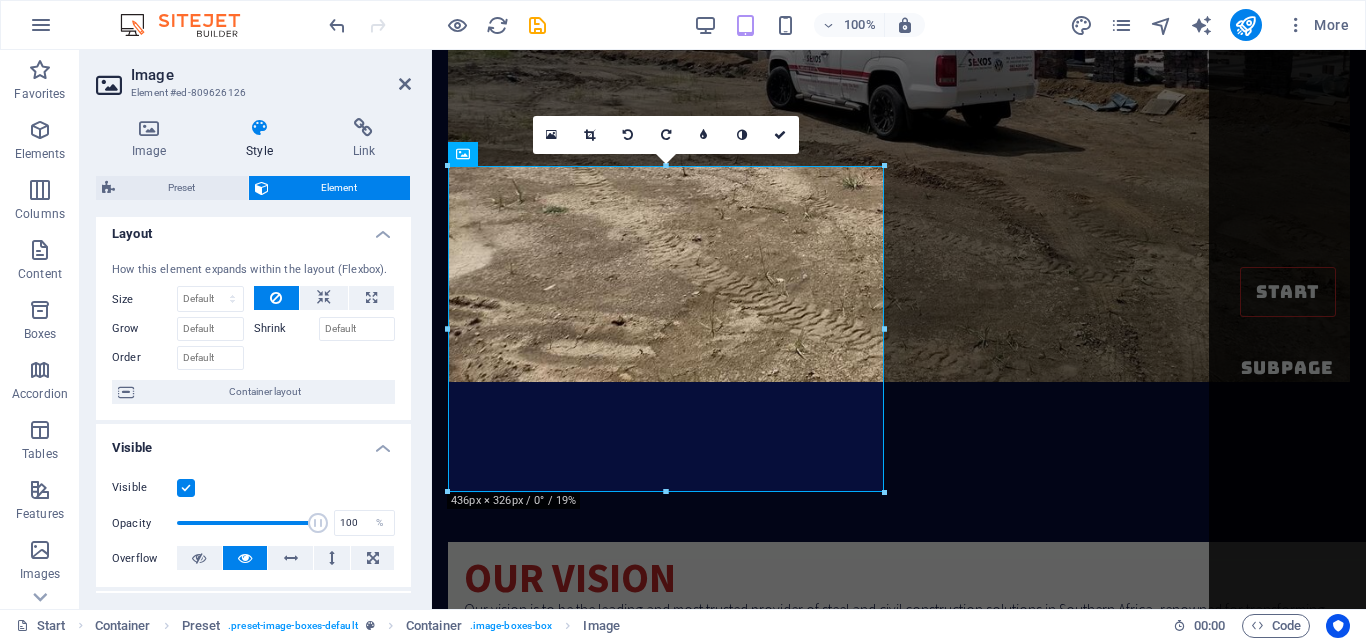 scroll, scrollTop: 0, scrollLeft: 0, axis: both 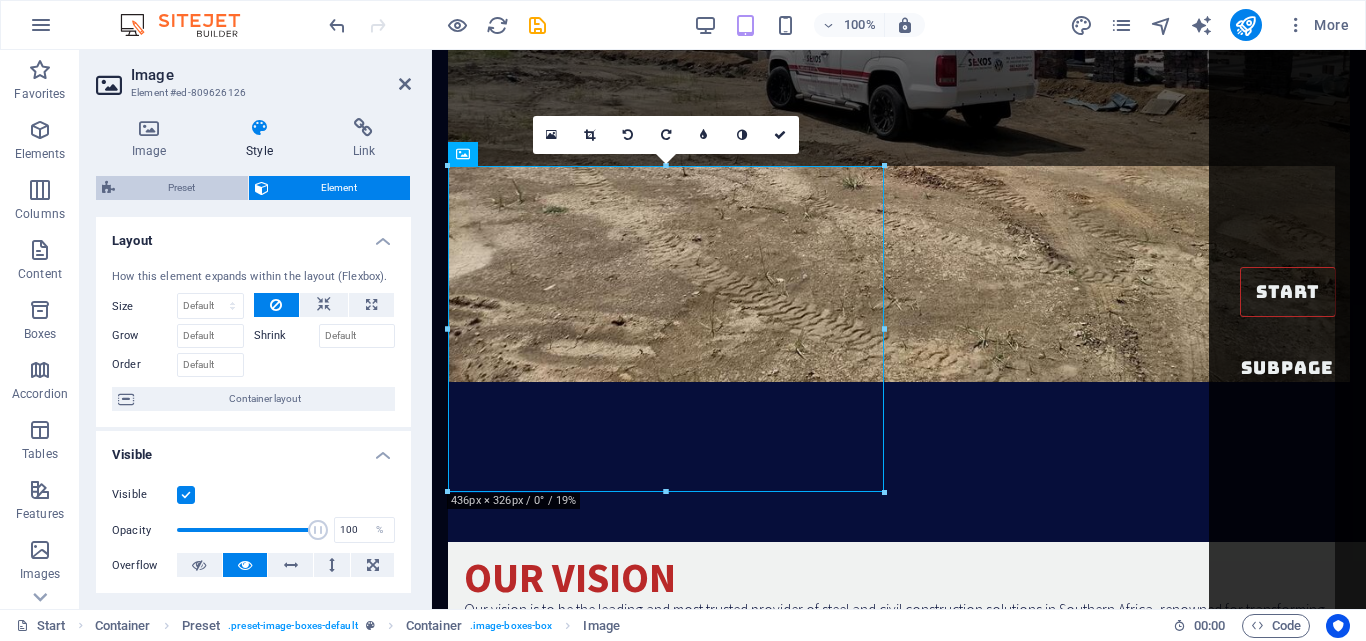 click on "Preset" at bounding box center [181, 188] 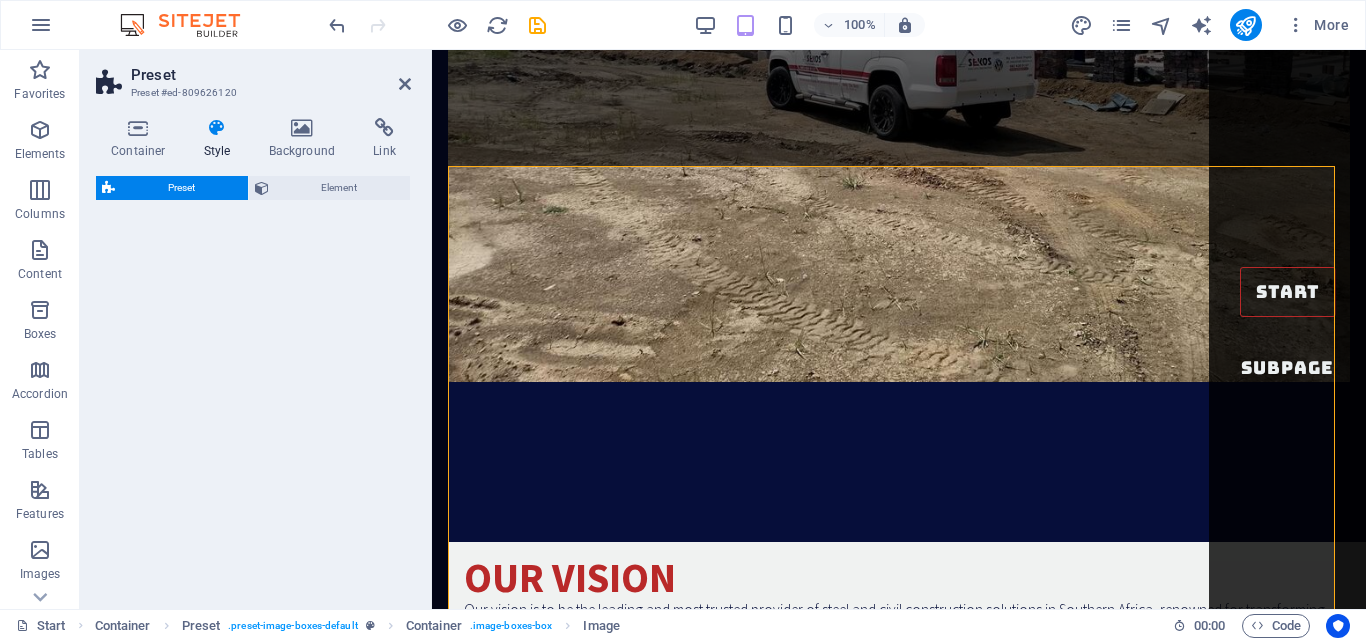 select on "px" 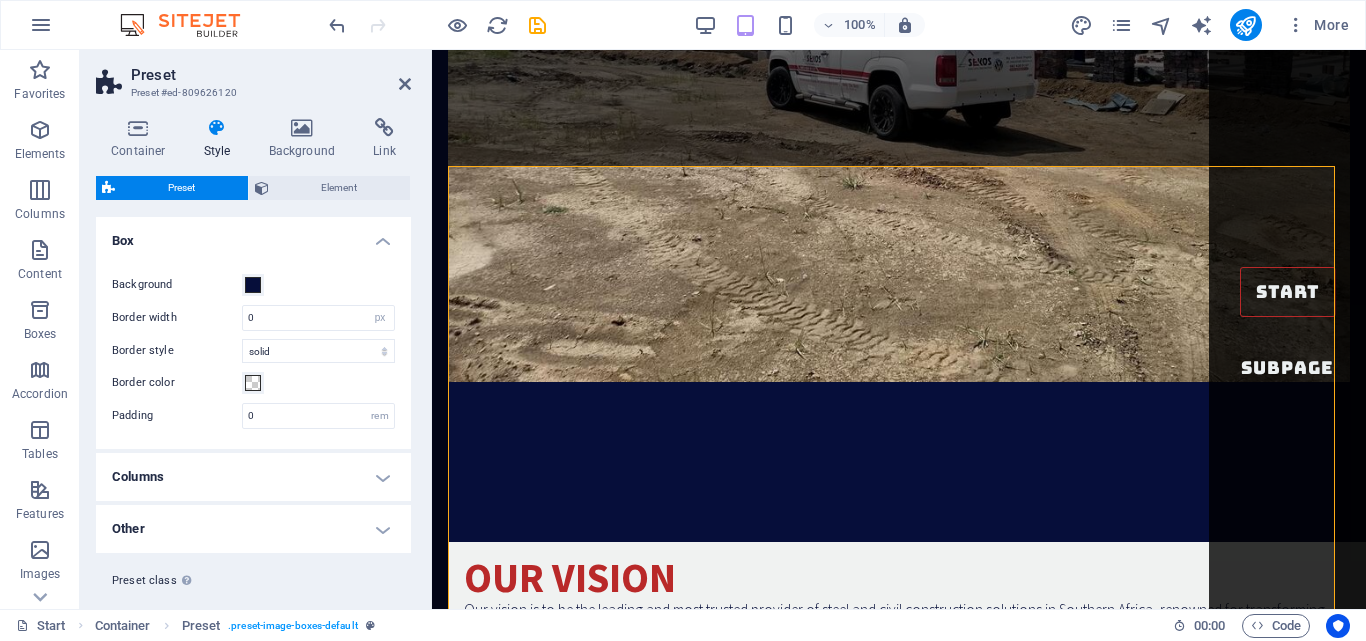 scroll, scrollTop: 40, scrollLeft: 0, axis: vertical 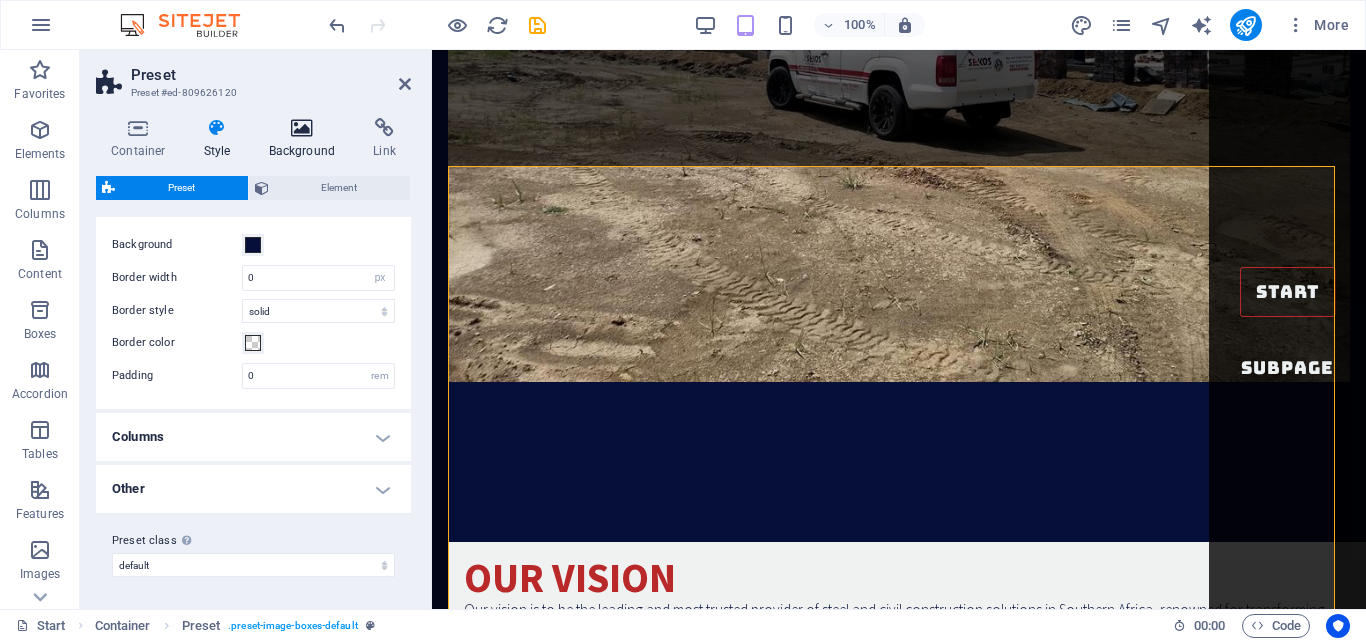click at bounding box center [302, 128] 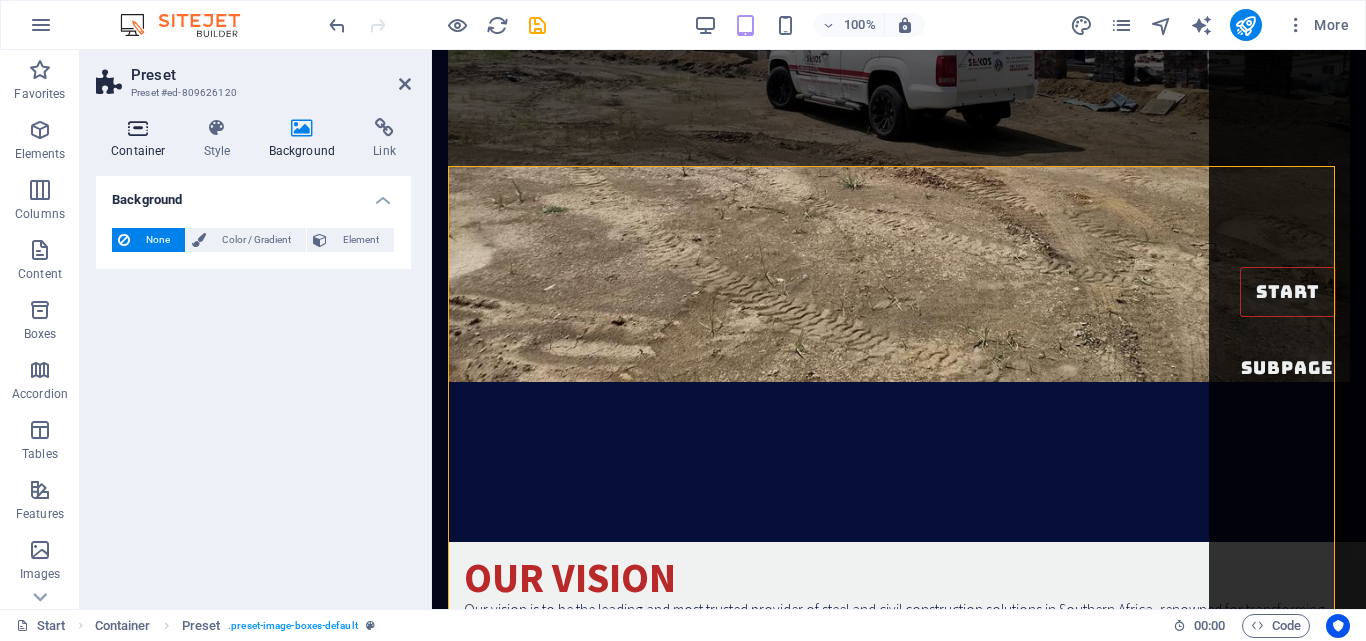 click at bounding box center (138, 128) 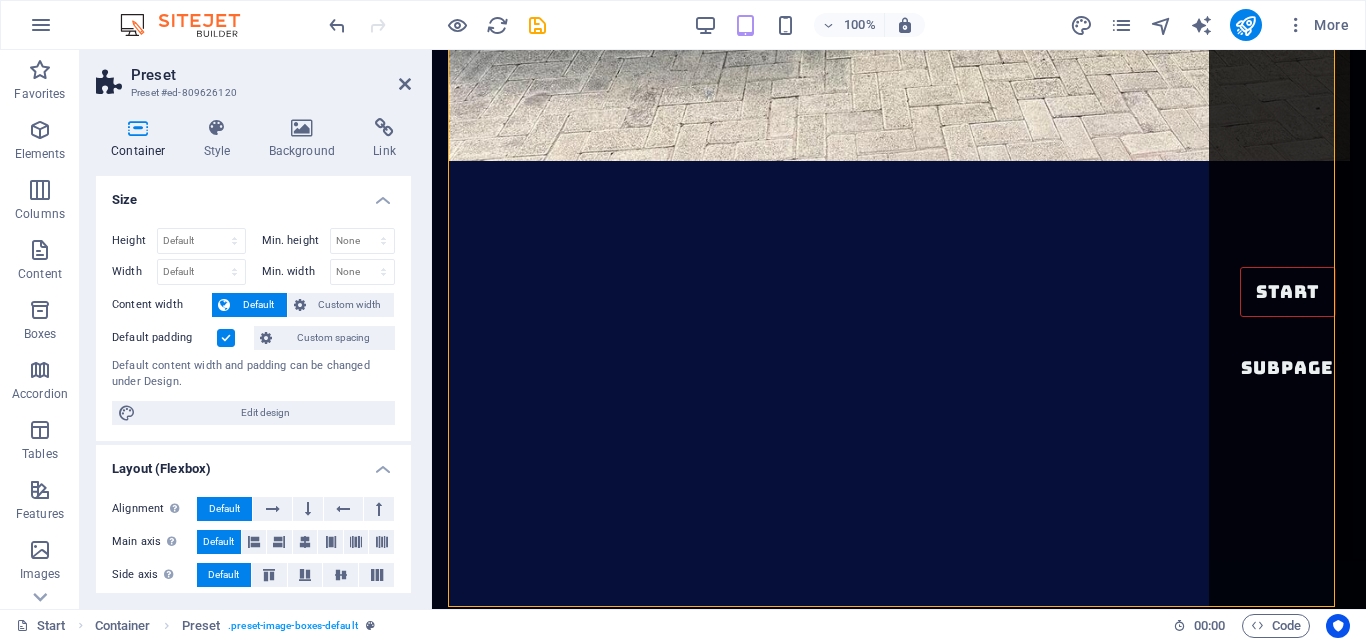 scroll, scrollTop: 6229, scrollLeft: 0, axis: vertical 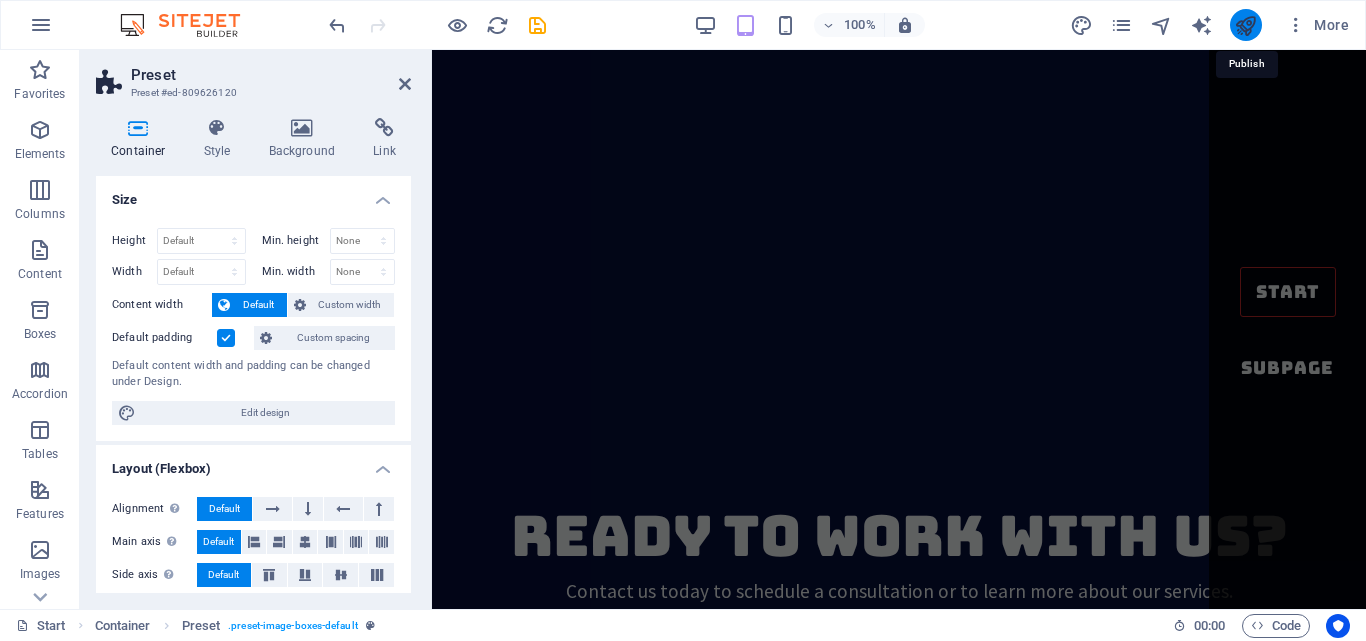 click at bounding box center [1245, 25] 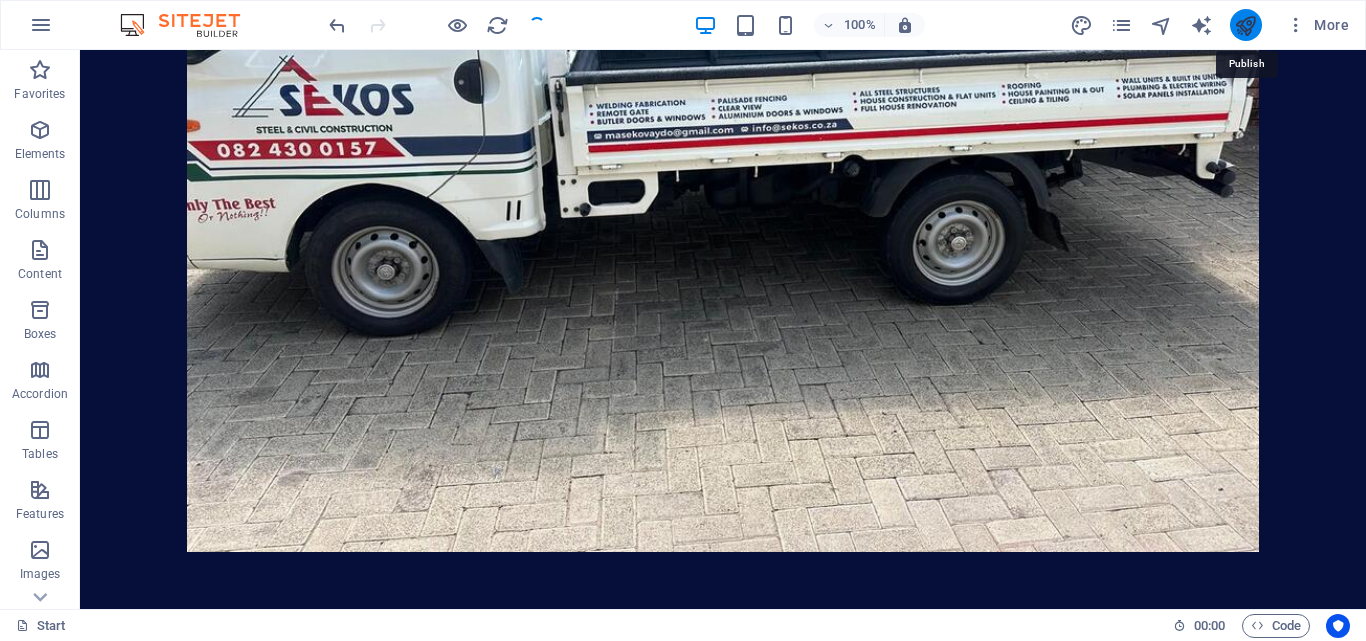 scroll, scrollTop: 4705, scrollLeft: 0, axis: vertical 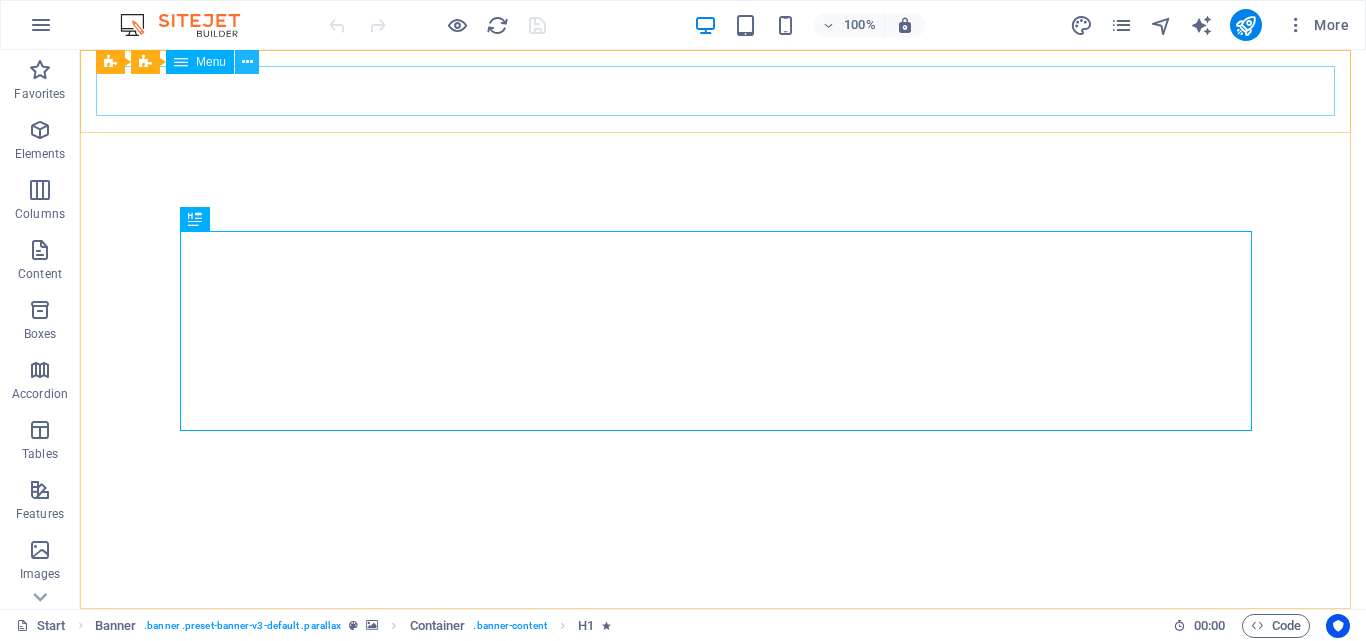 click at bounding box center (247, 62) 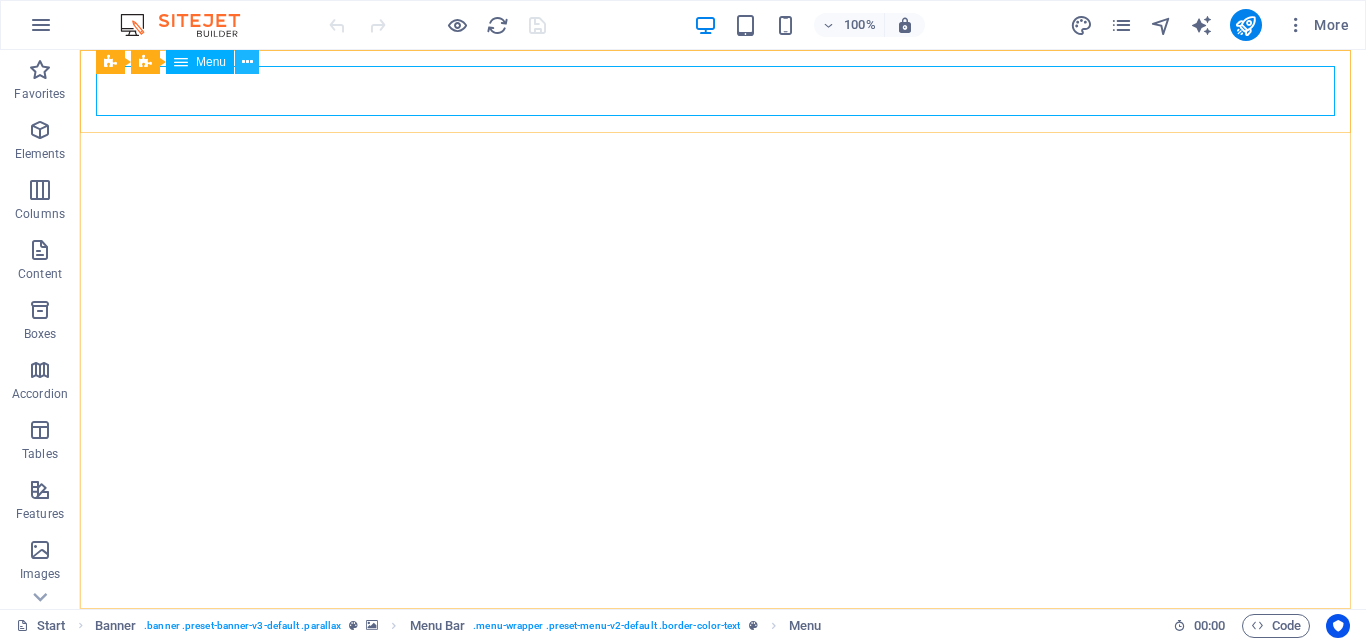 click at bounding box center [247, 62] 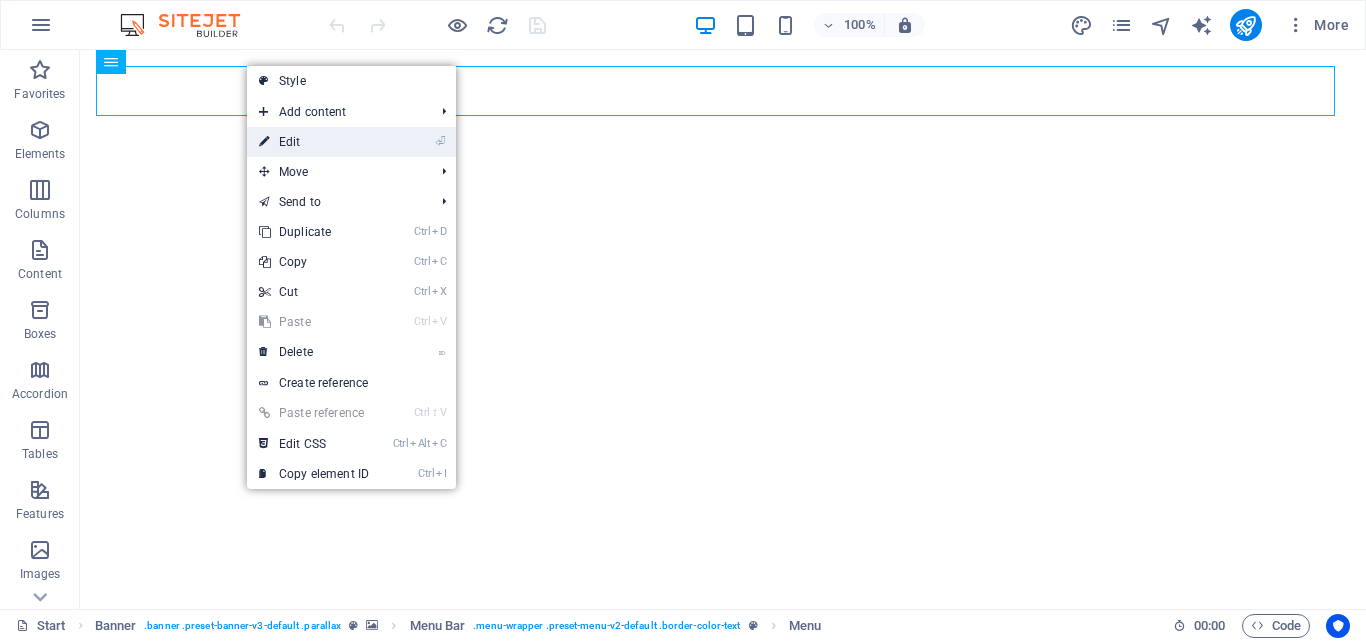 click on "⏎  Edit" at bounding box center (314, 142) 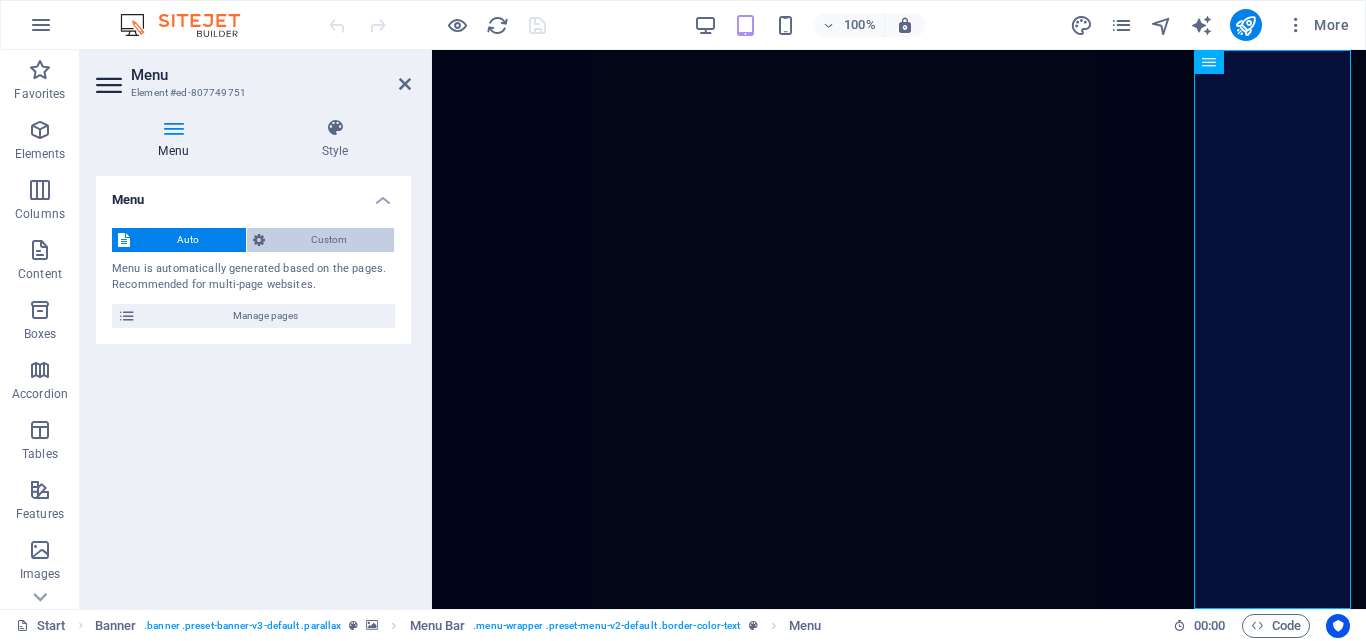 scroll, scrollTop: 0, scrollLeft: 0, axis: both 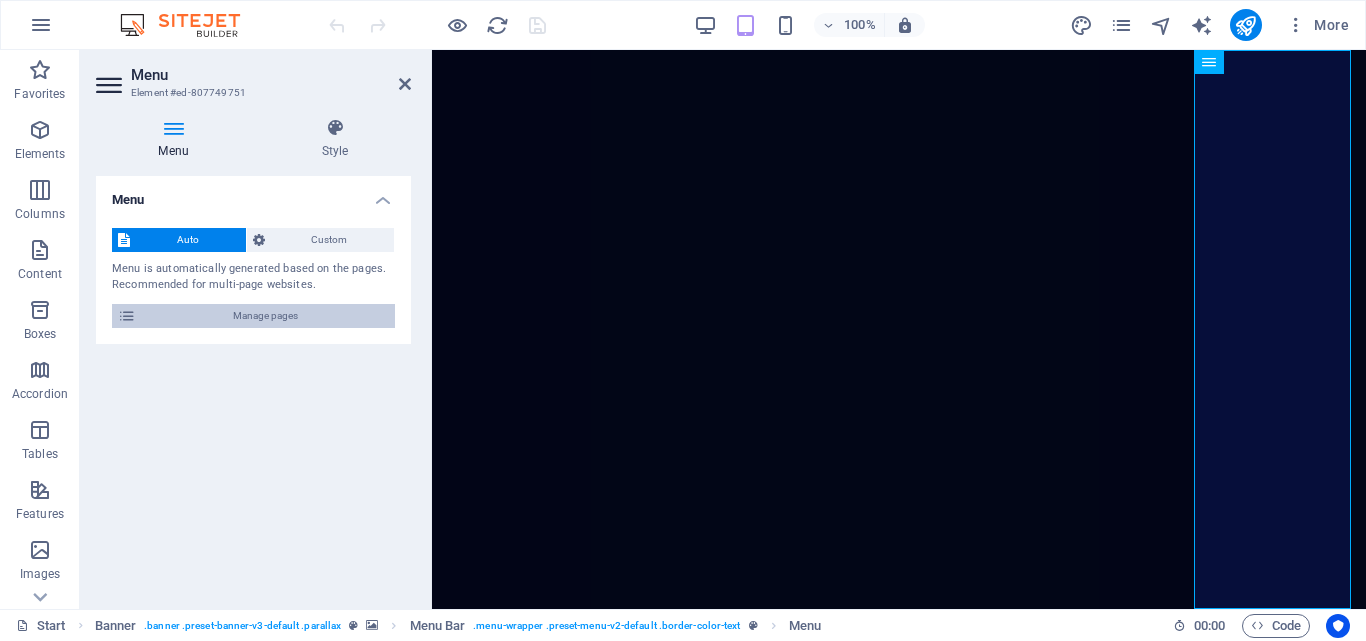 click on "Manage pages" at bounding box center (265, 316) 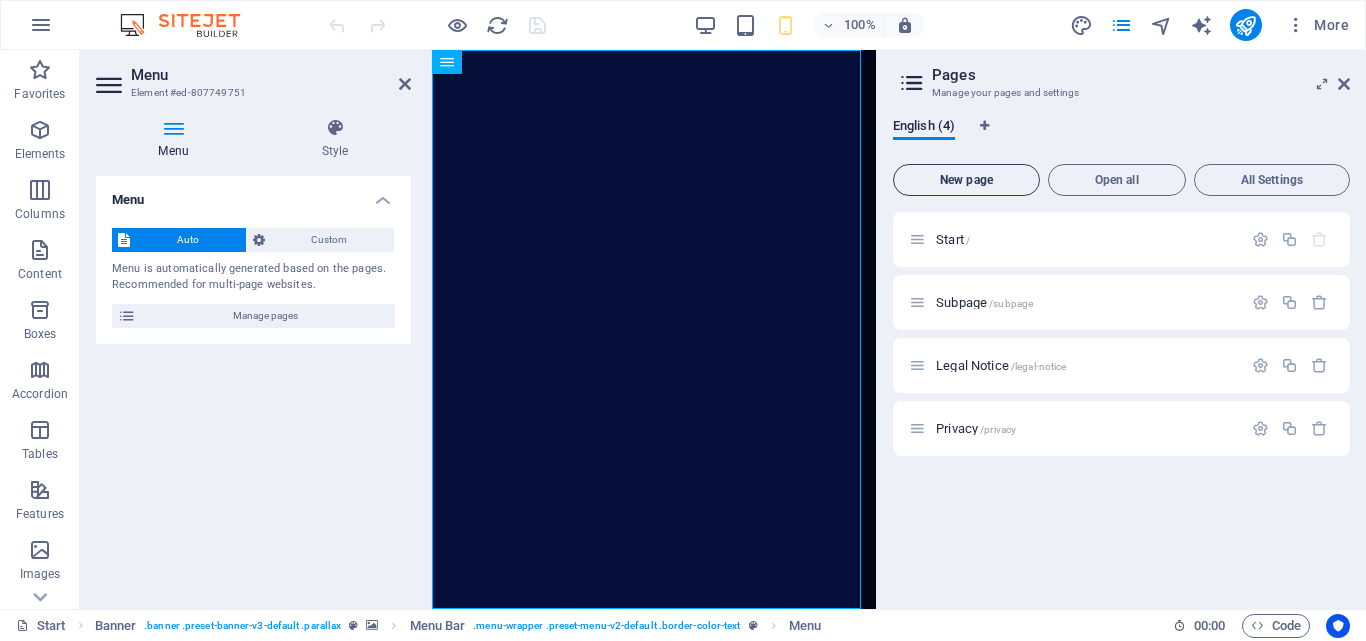 click on "New page" at bounding box center (966, 180) 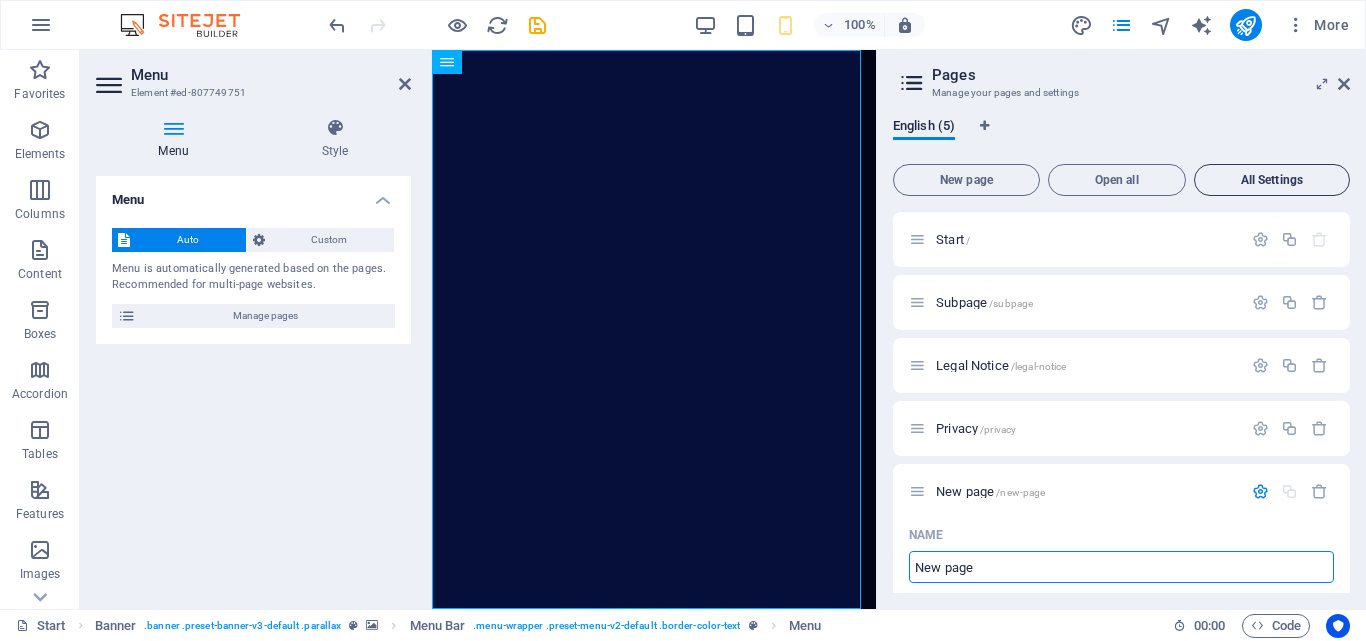 click on "All Settings" at bounding box center [1272, 180] 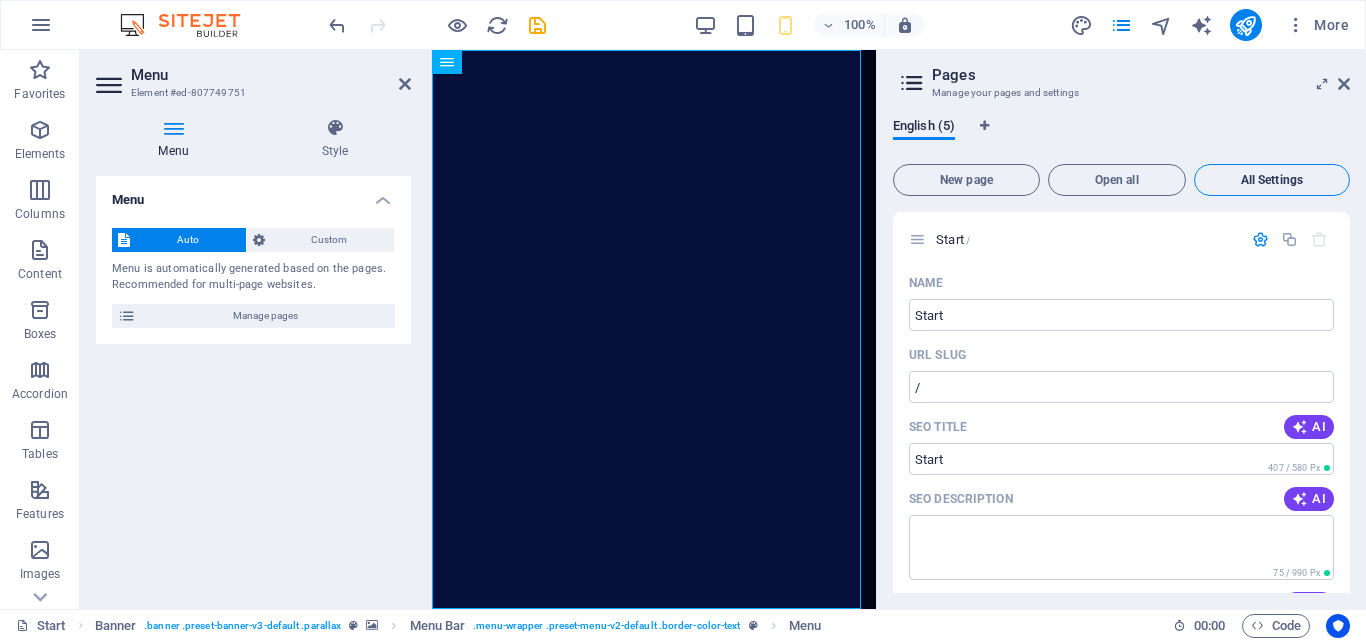 scroll, scrollTop: 2366, scrollLeft: 0, axis: vertical 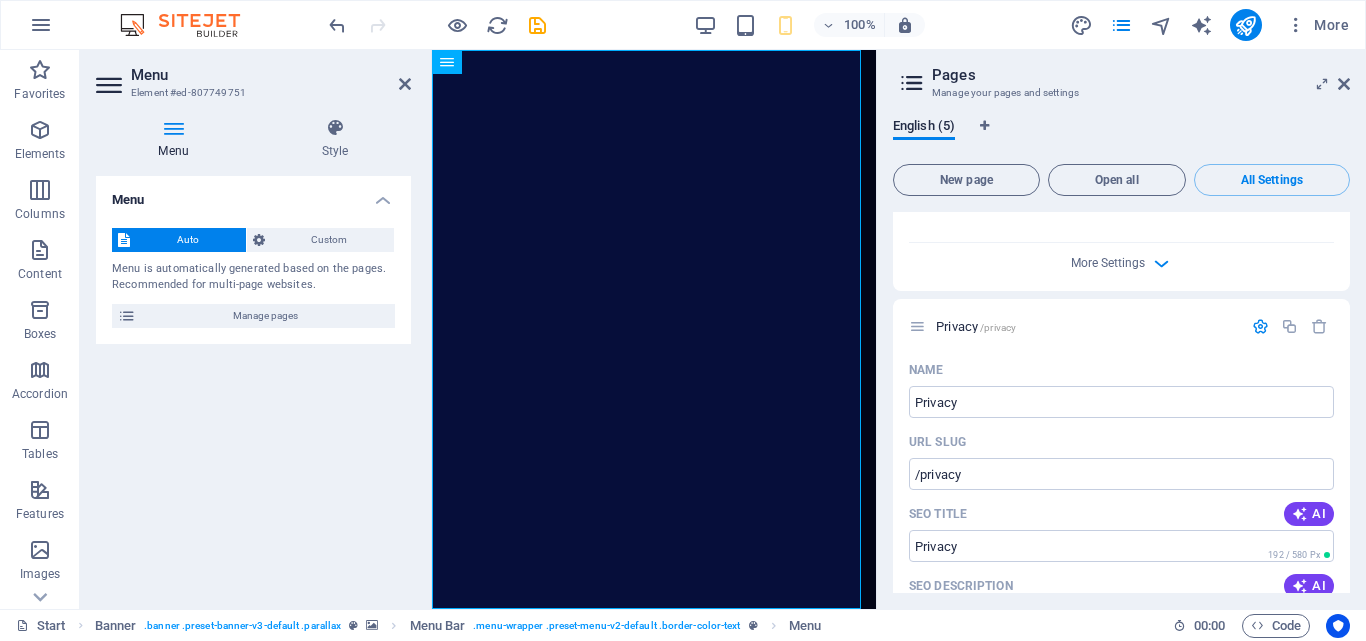 drag, startPoint x: 1350, startPoint y: 443, endPoint x: 1359, endPoint y: 487, distance: 44.911022 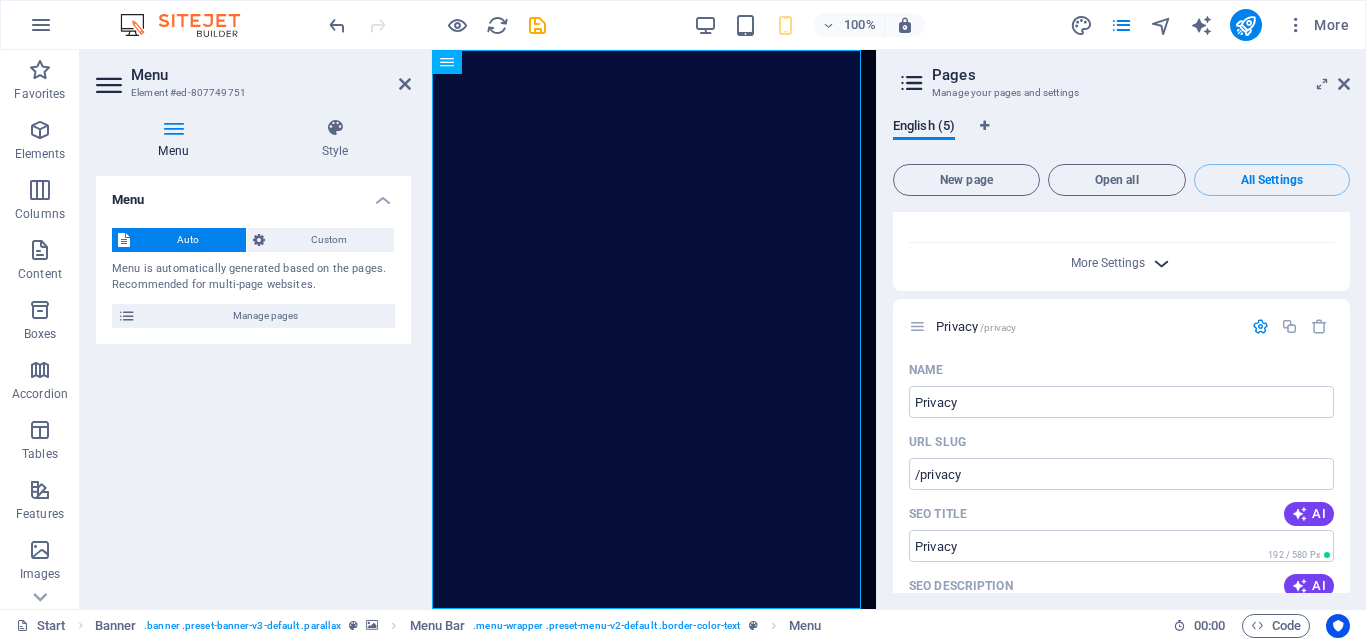 click at bounding box center [1161, 263] 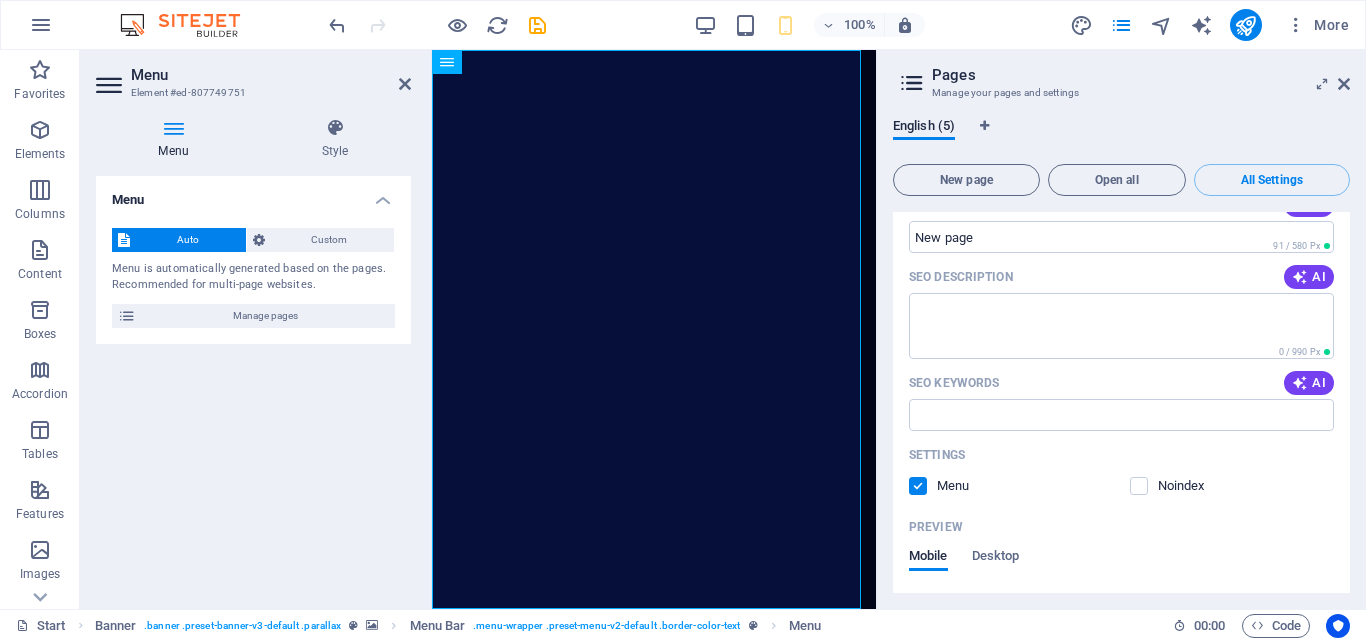 scroll, scrollTop: 3929, scrollLeft: 0, axis: vertical 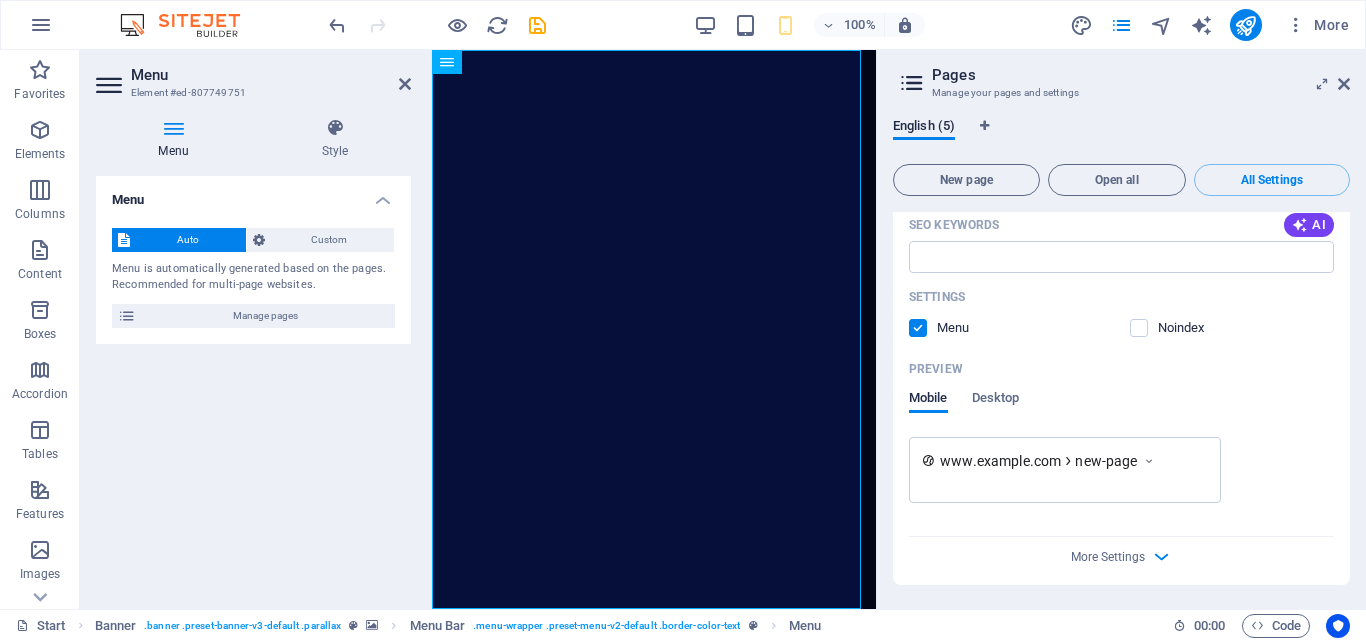 click at bounding box center [912, 83] 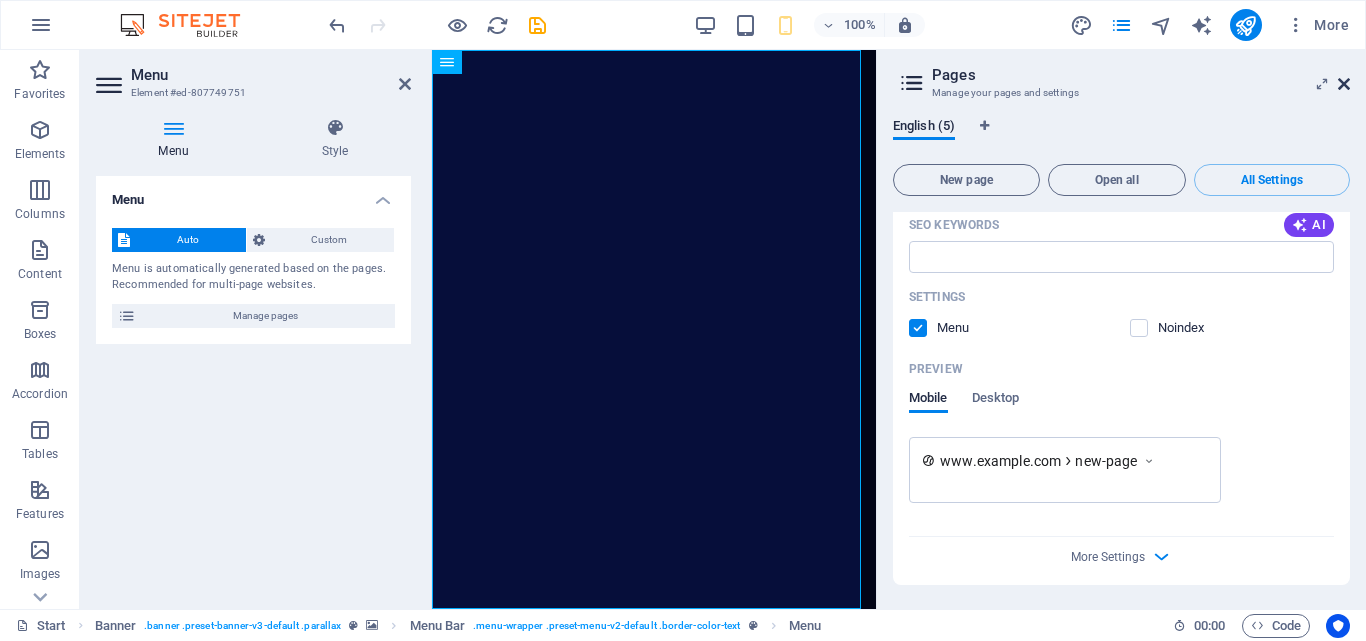 click at bounding box center [1344, 84] 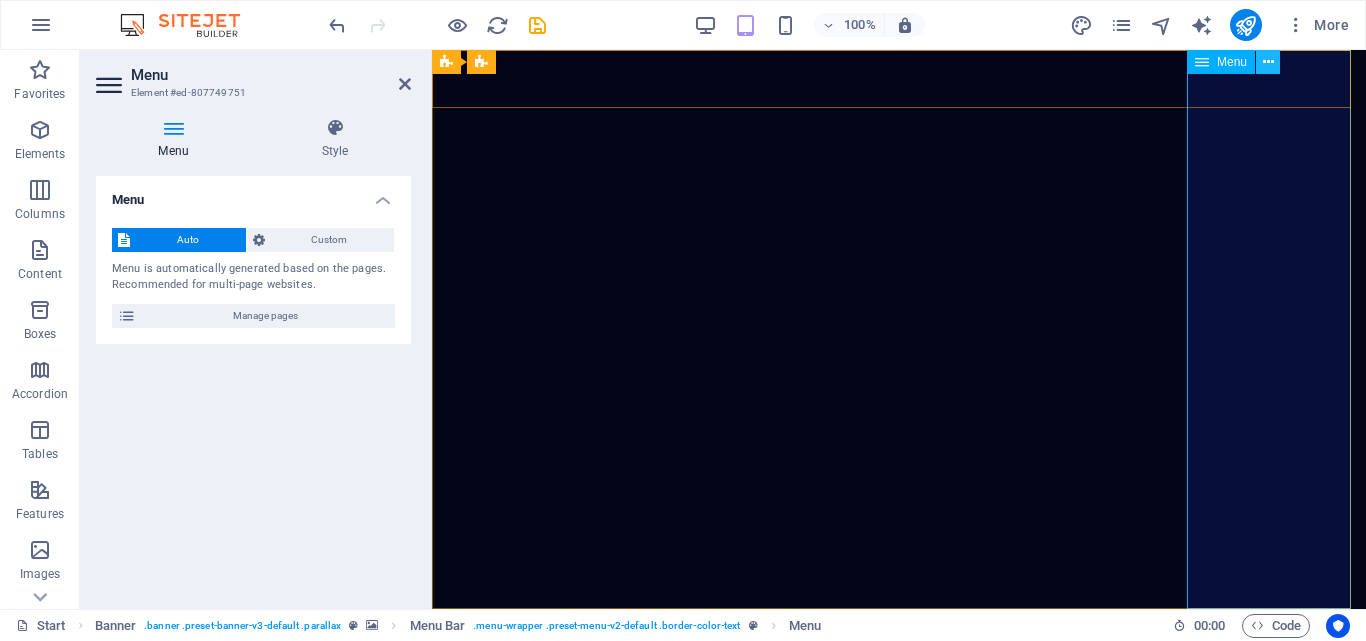click at bounding box center [1268, 62] 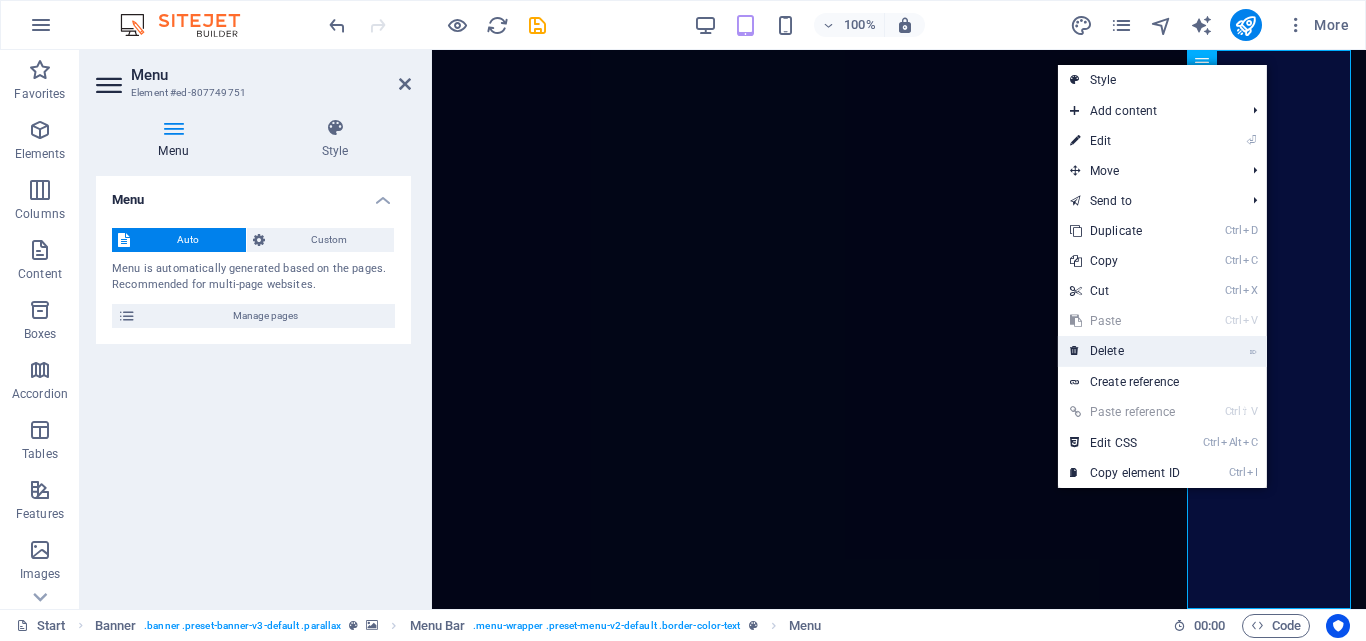click on "⌦  Delete" at bounding box center [1125, 351] 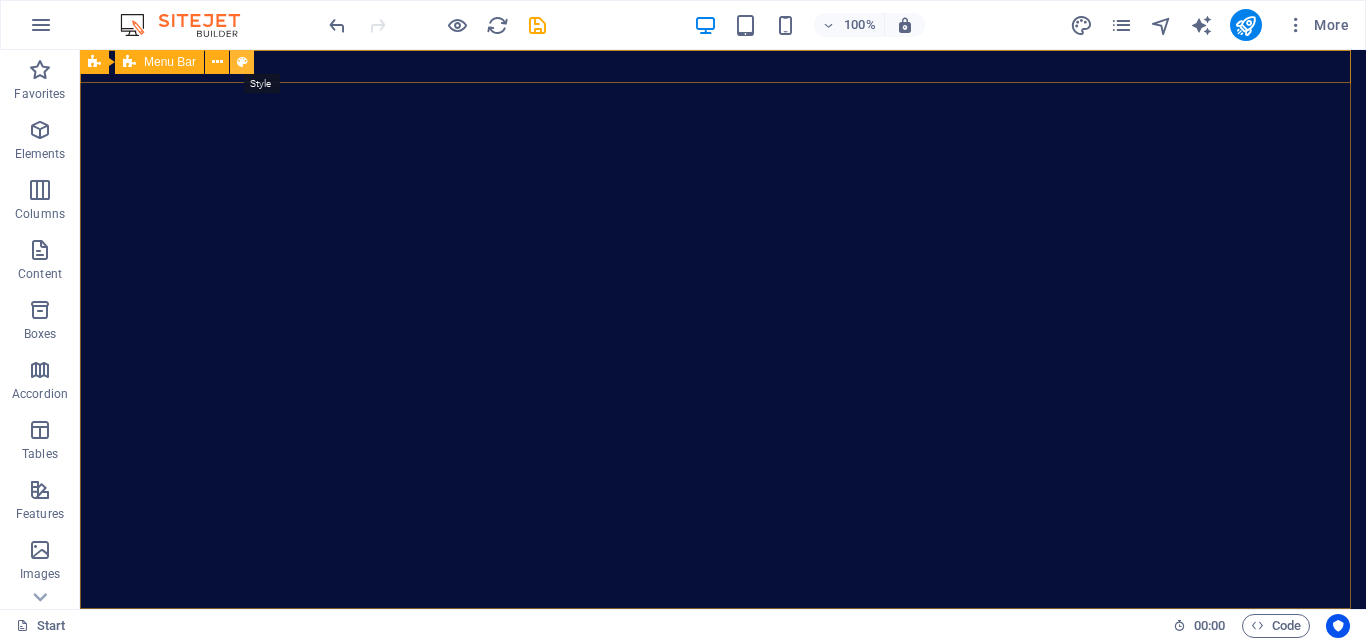 click at bounding box center (242, 62) 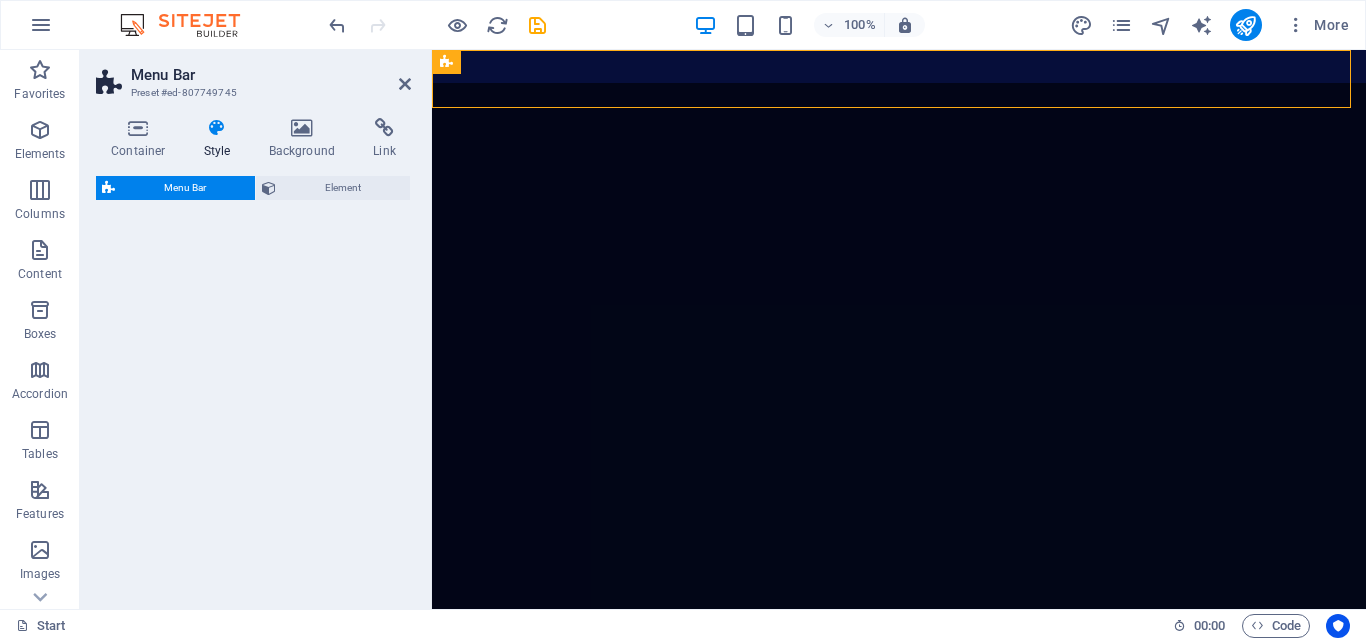 select on "rem" 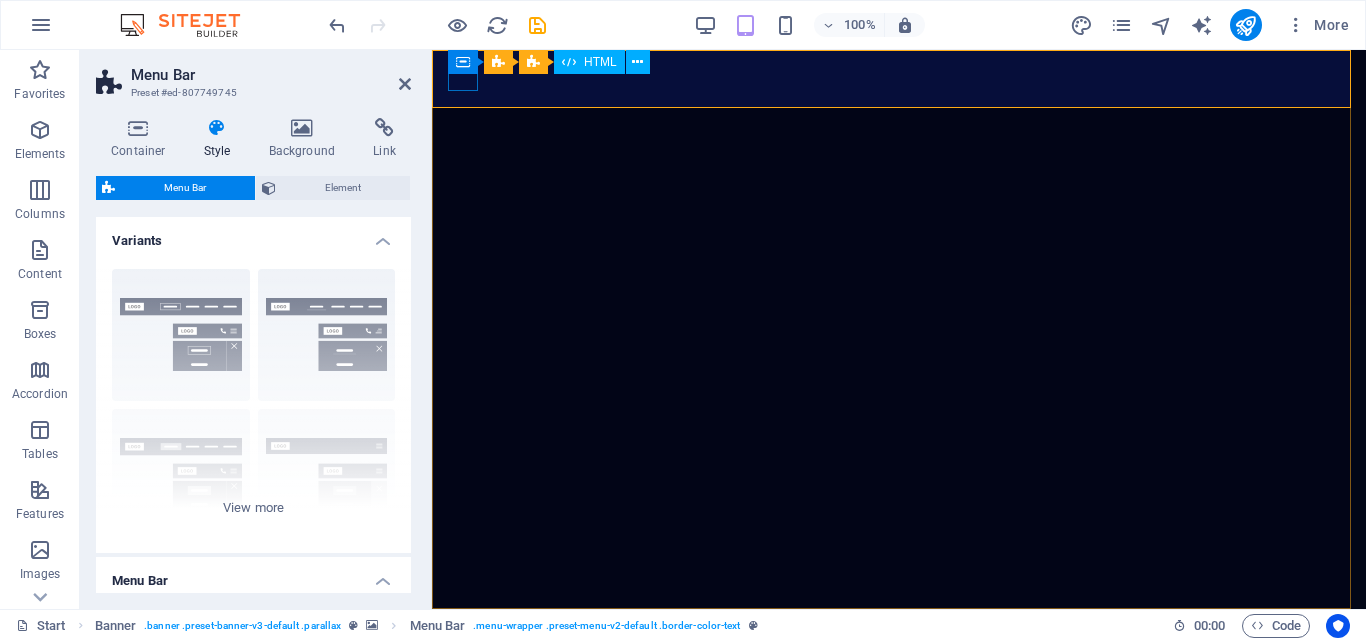 click at bounding box center [899, 637] 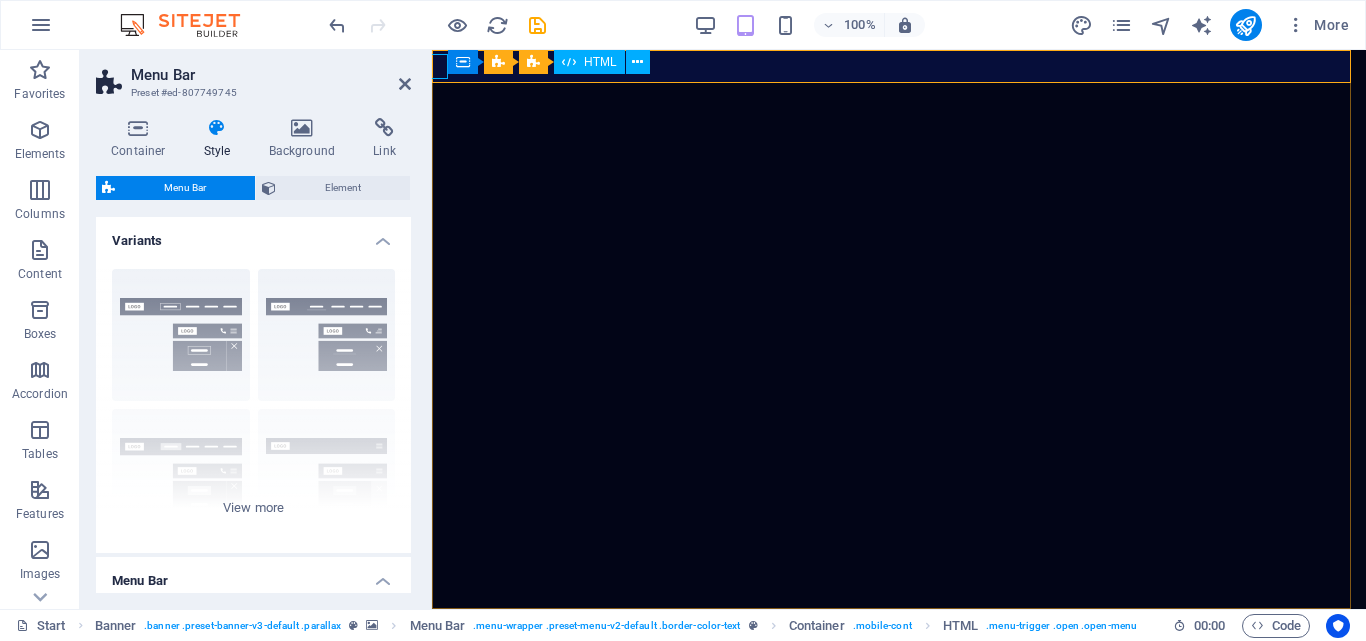 click at bounding box center [463, 637] 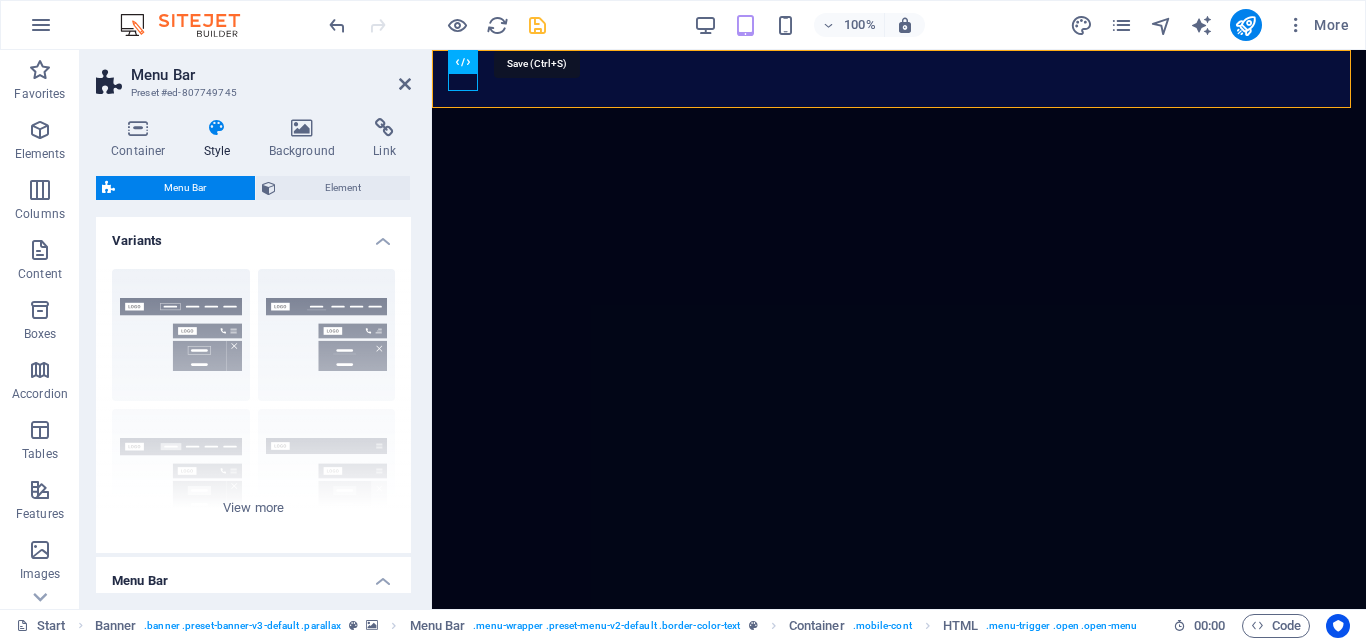 click at bounding box center [537, 25] 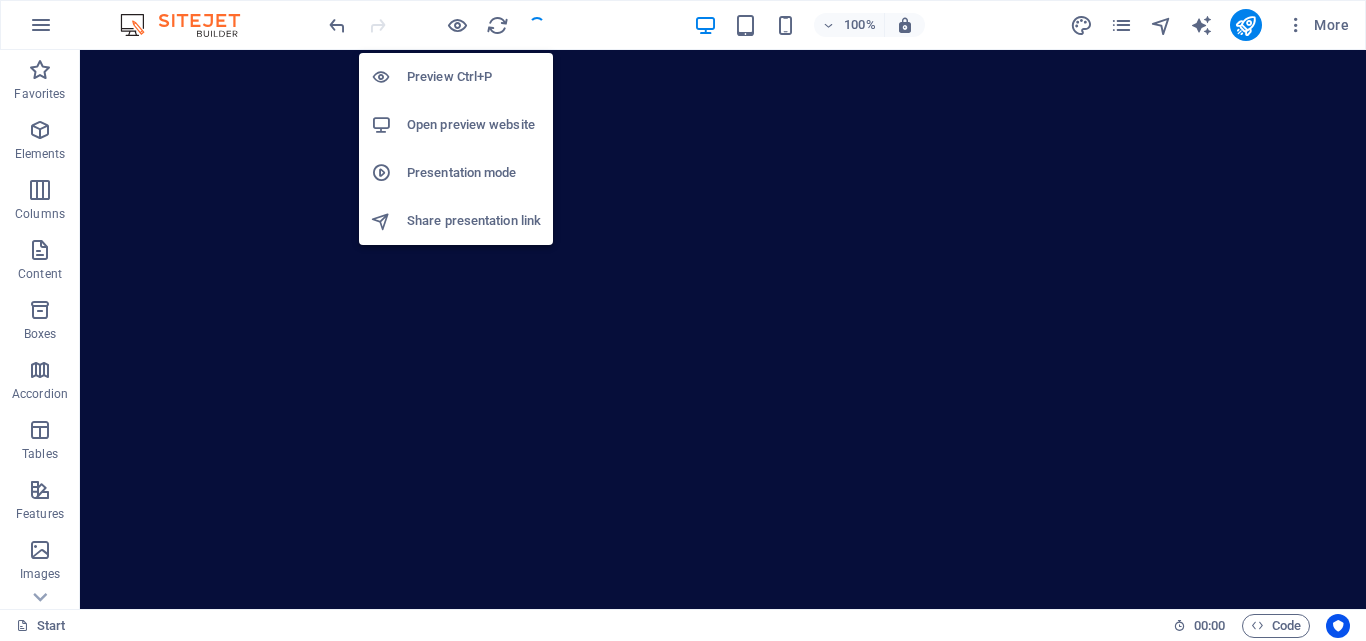click on "Preview Ctrl+P" at bounding box center (474, 77) 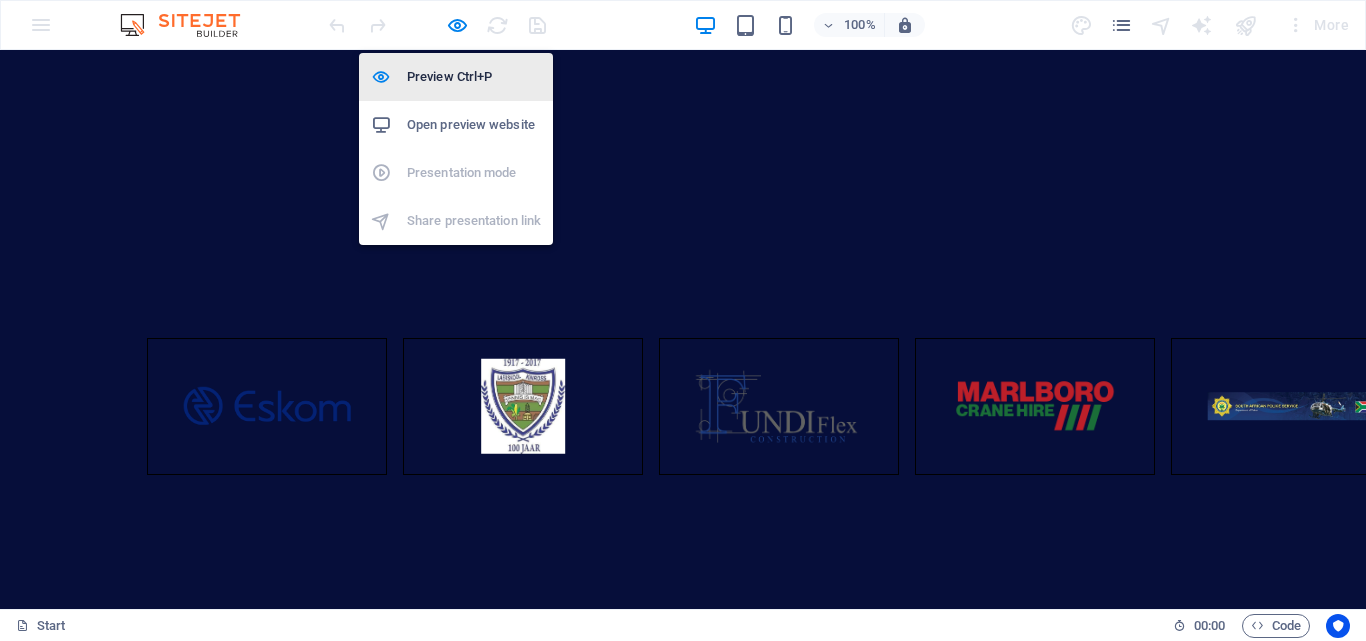 click on "Preview Ctrl+P" at bounding box center (474, 77) 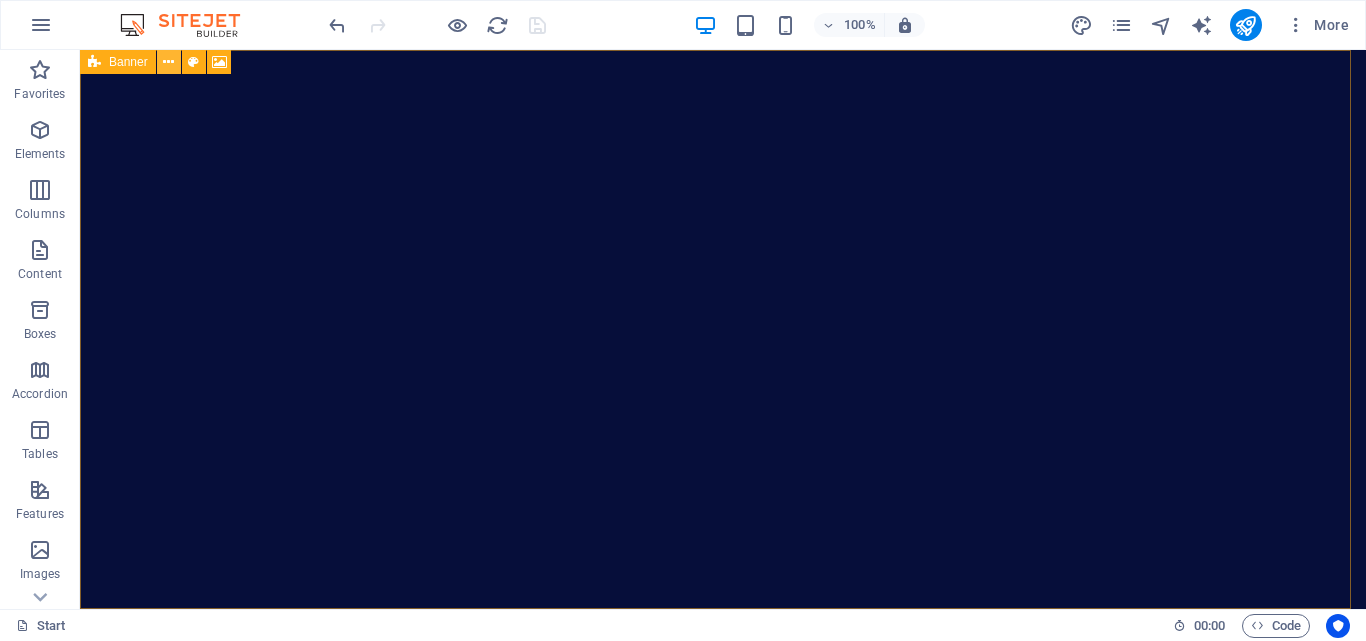 click at bounding box center [168, 62] 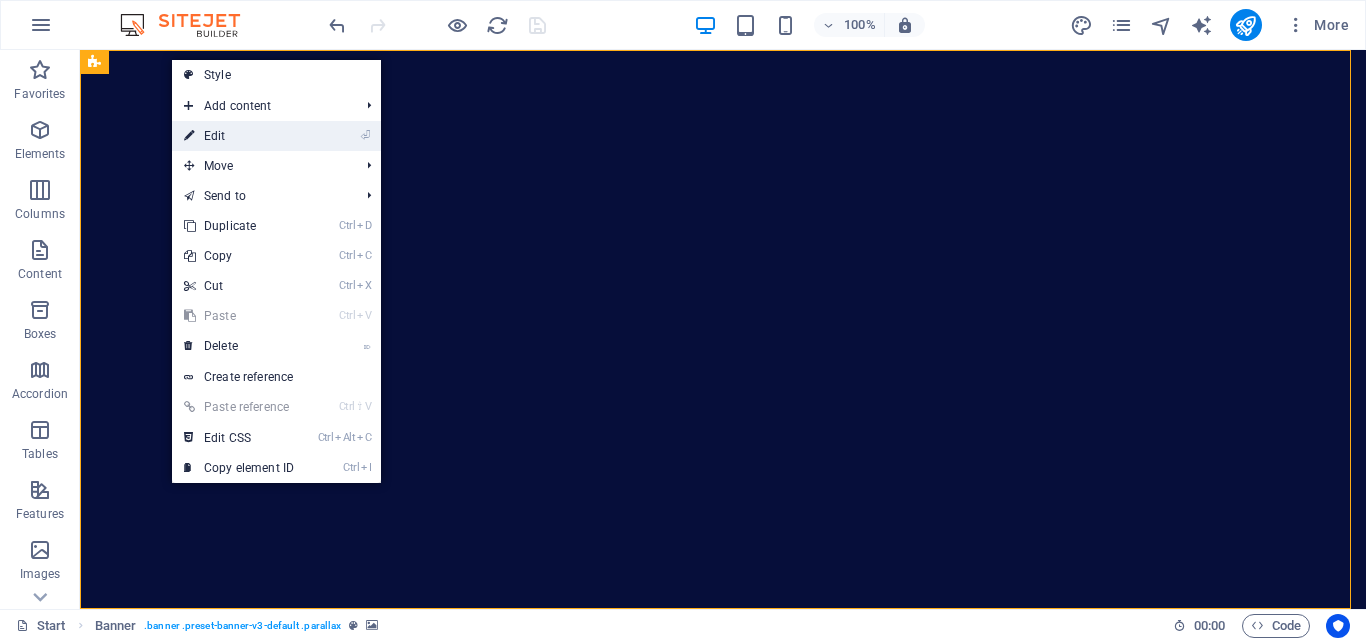 click on "⏎  Edit" at bounding box center [239, 136] 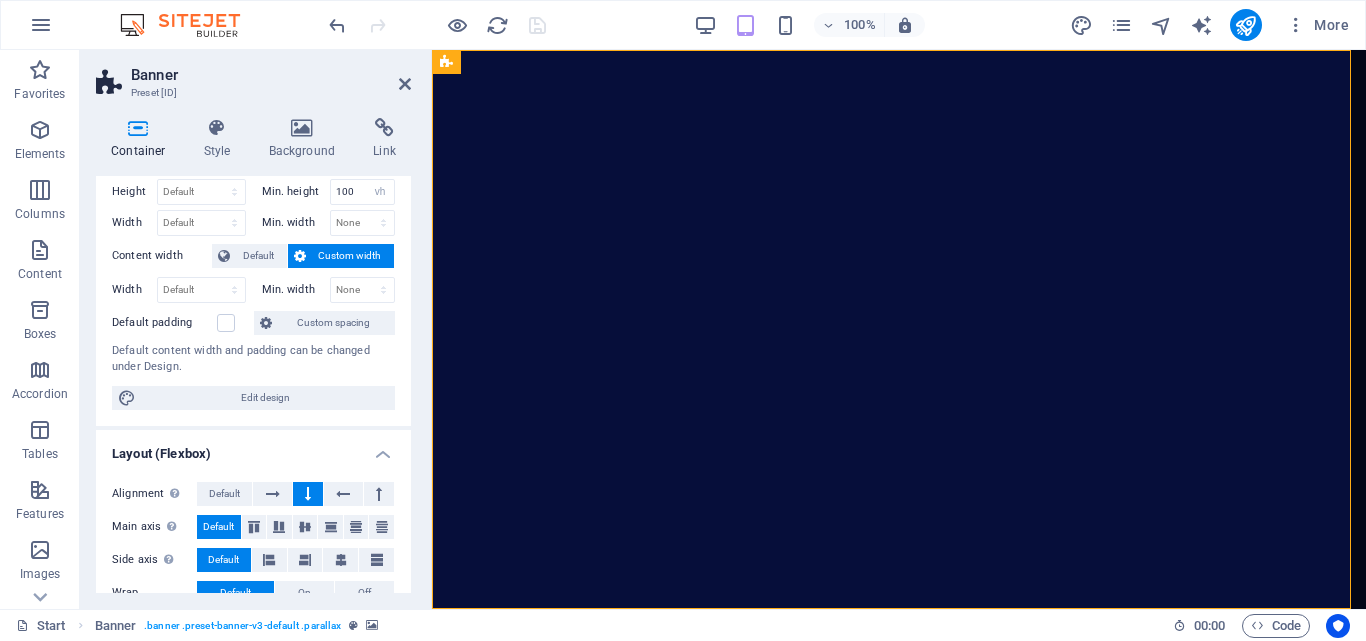 scroll, scrollTop: 0, scrollLeft: 0, axis: both 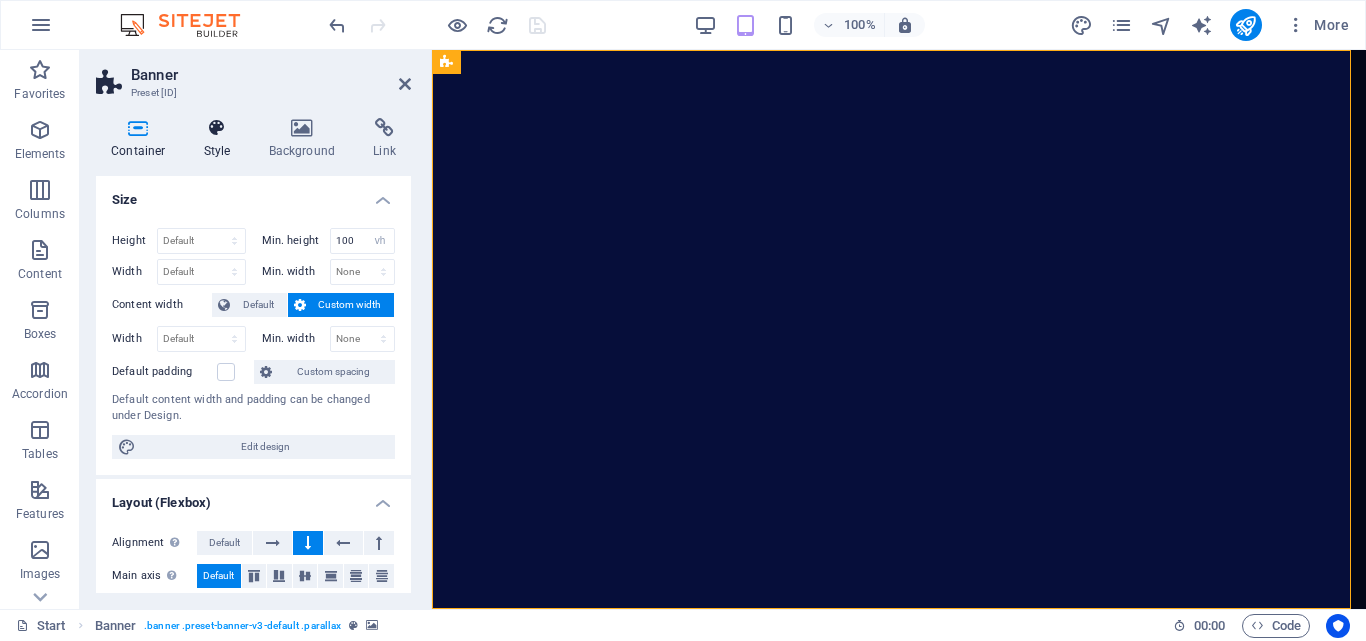 click on "Style" at bounding box center (221, 139) 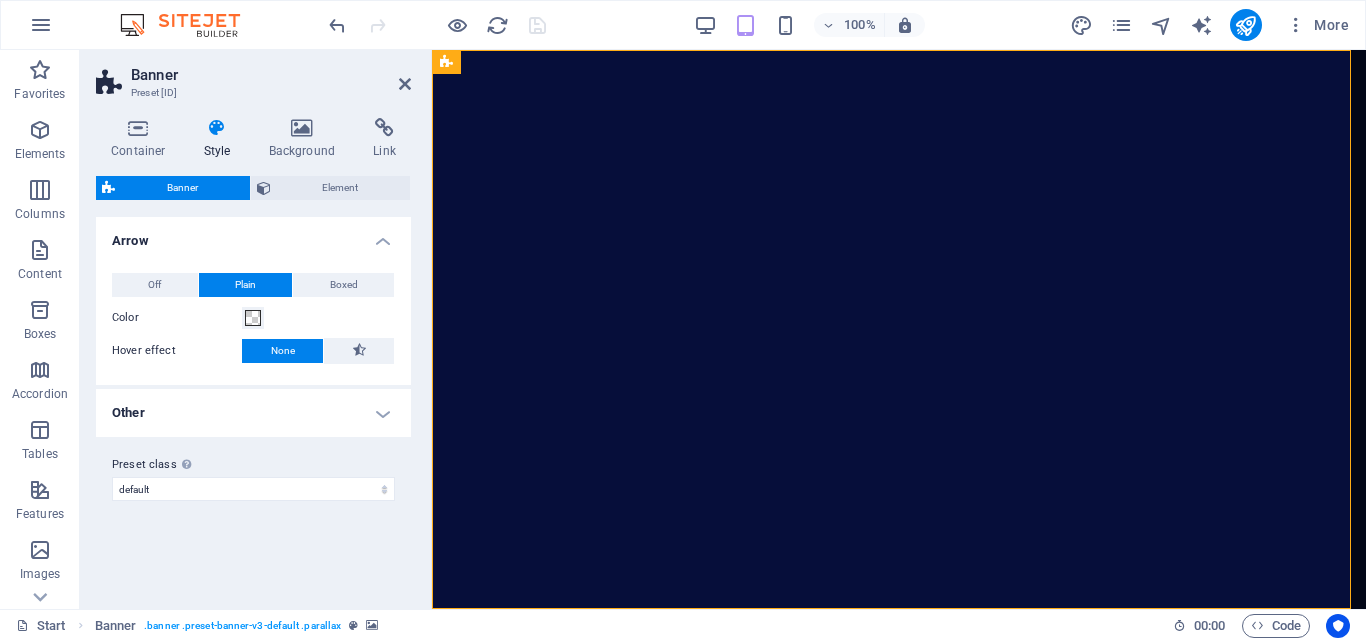 click on "Other" at bounding box center (253, 413) 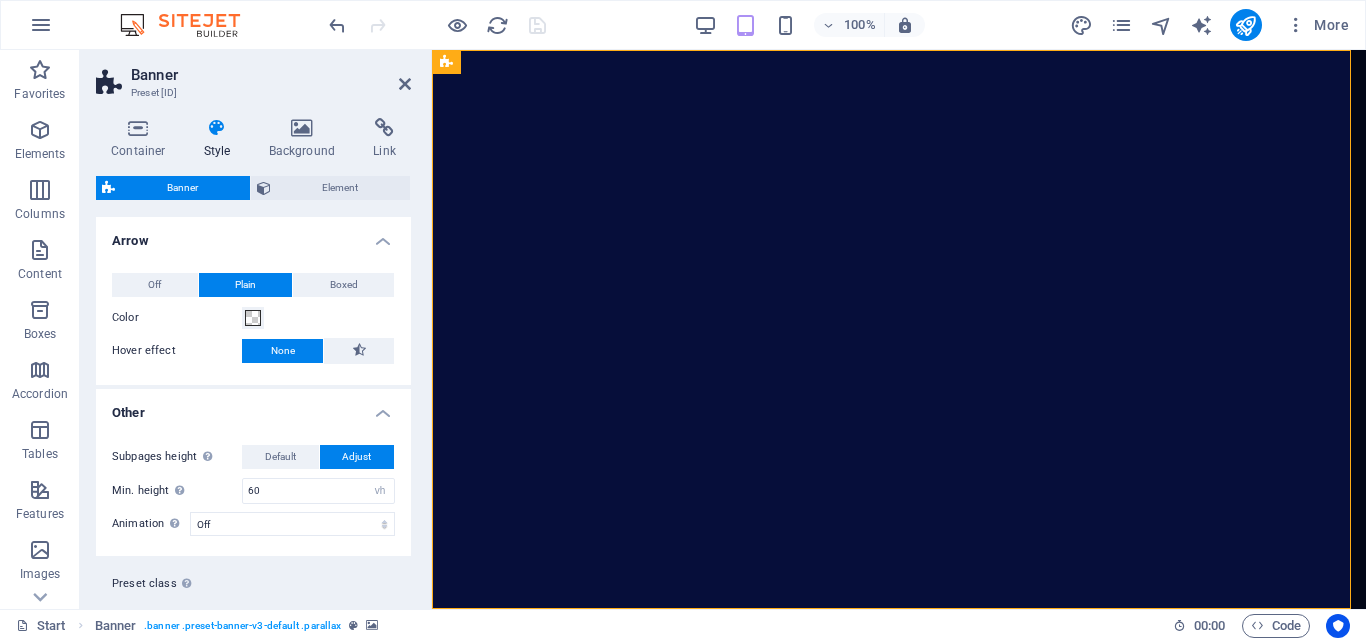 click on "Other" at bounding box center (253, 407) 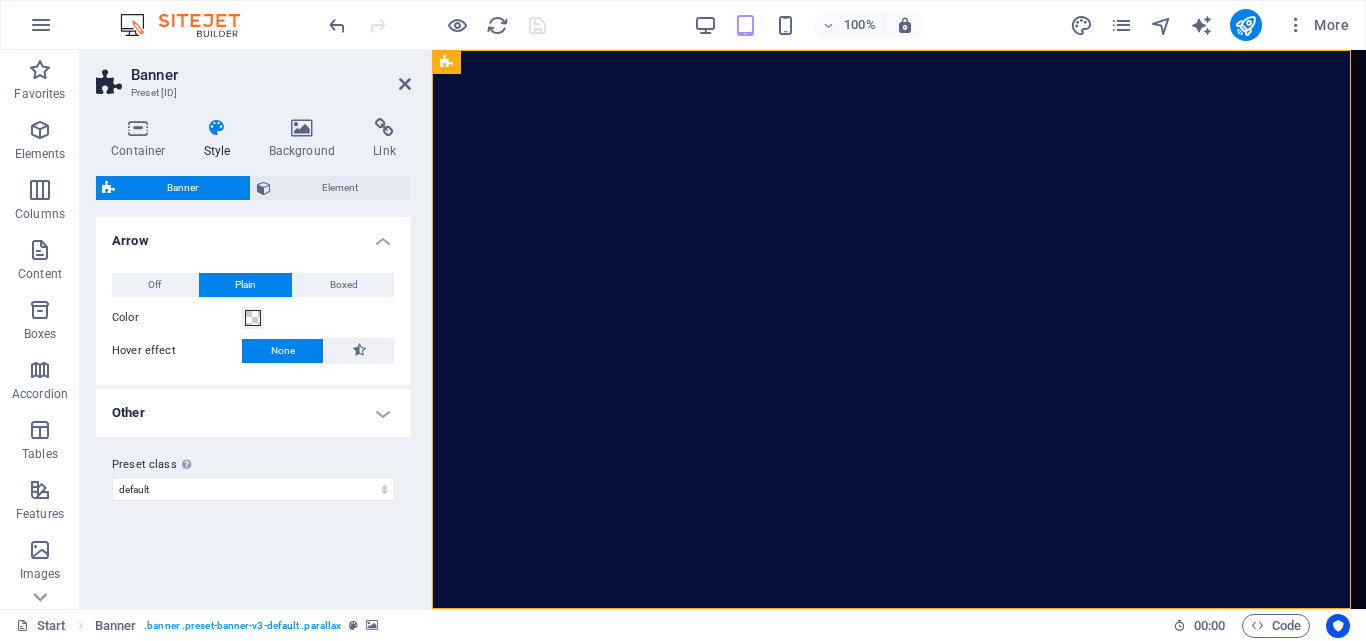 click on "Other" at bounding box center [253, 413] 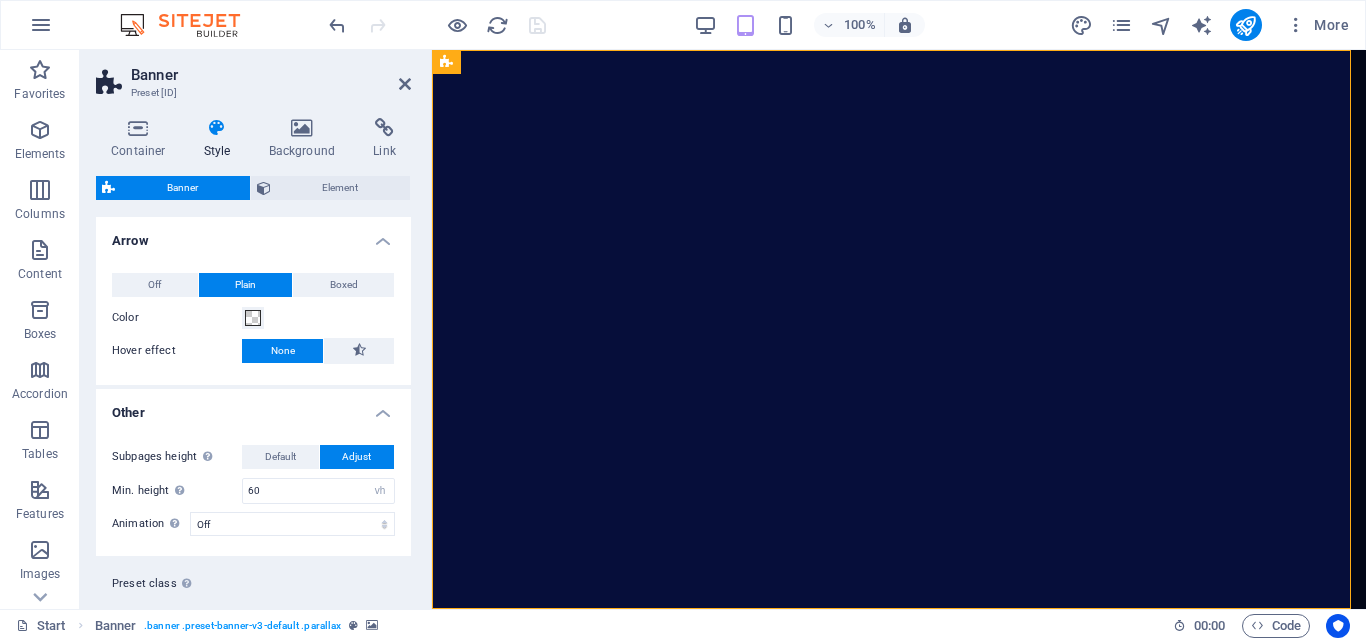 click on "Other" at bounding box center (253, 407) 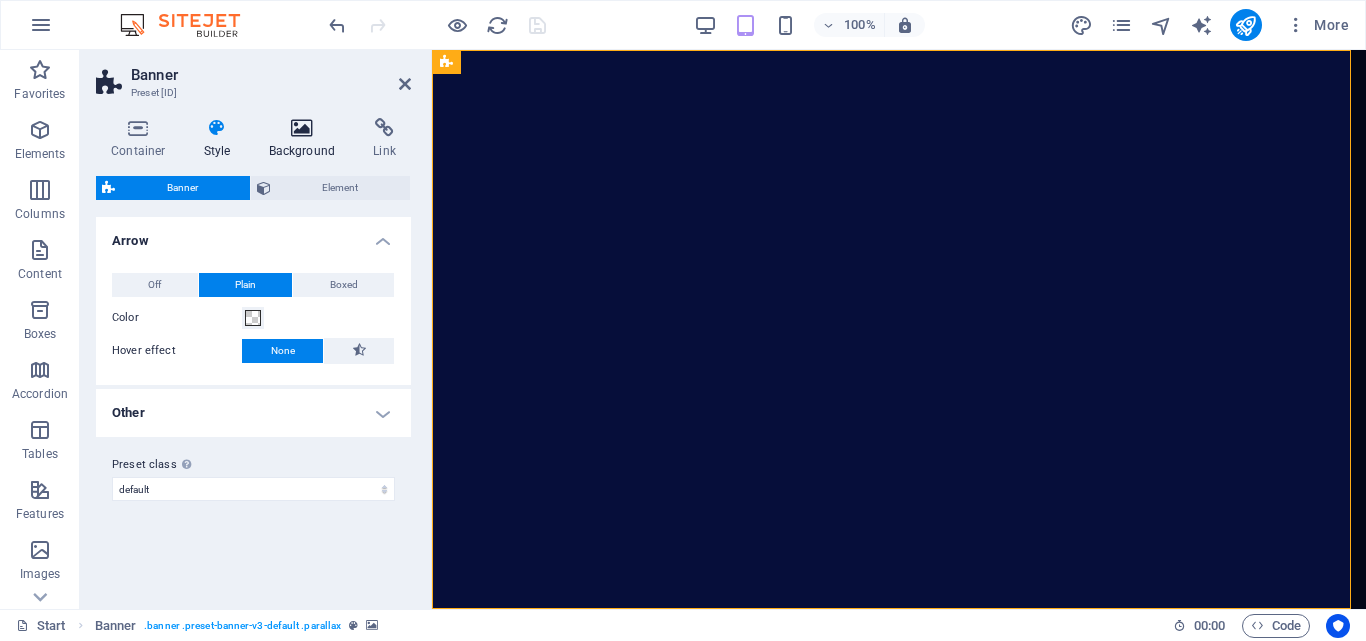 click at bounding box center [302, 128] 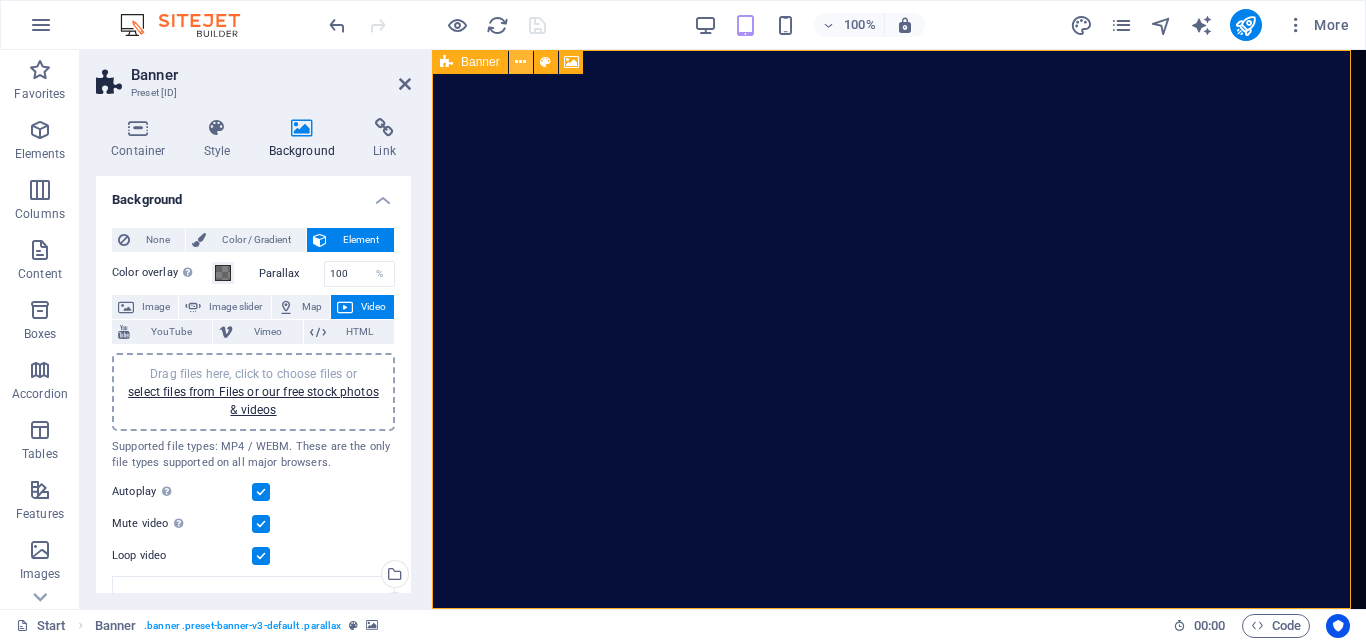 click at bounding box center (520, 62) 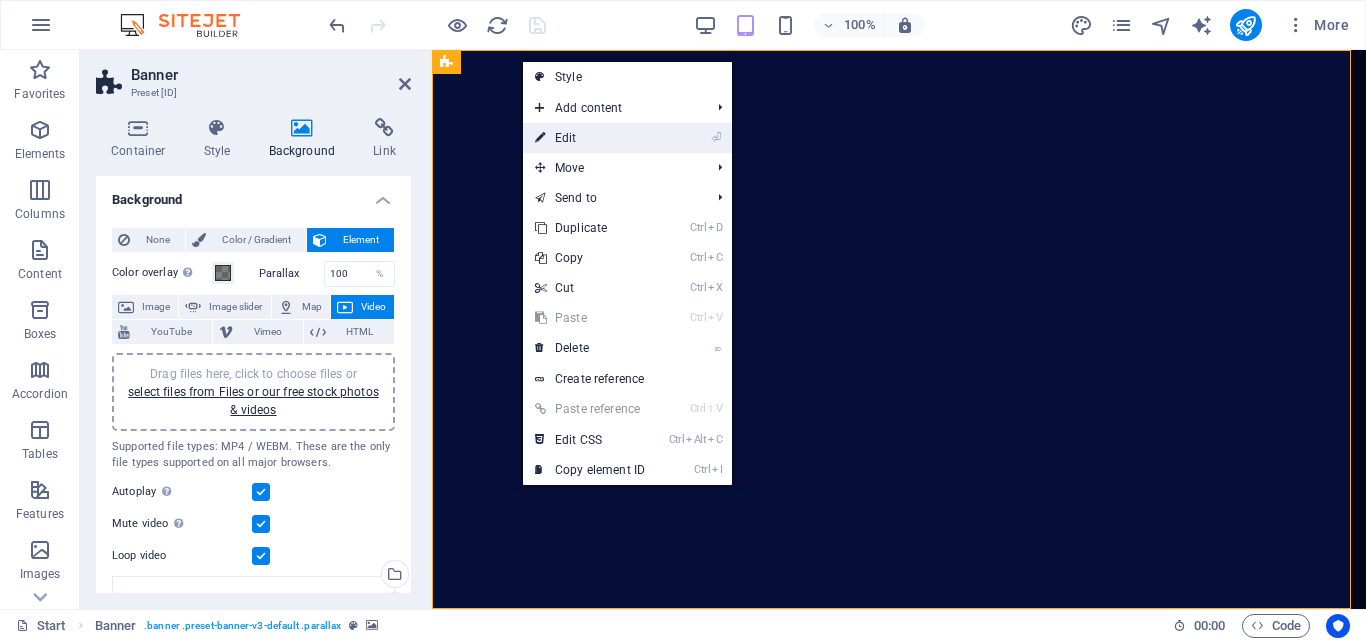 click on "⏎  Edit" at bounding box center (590, 138) 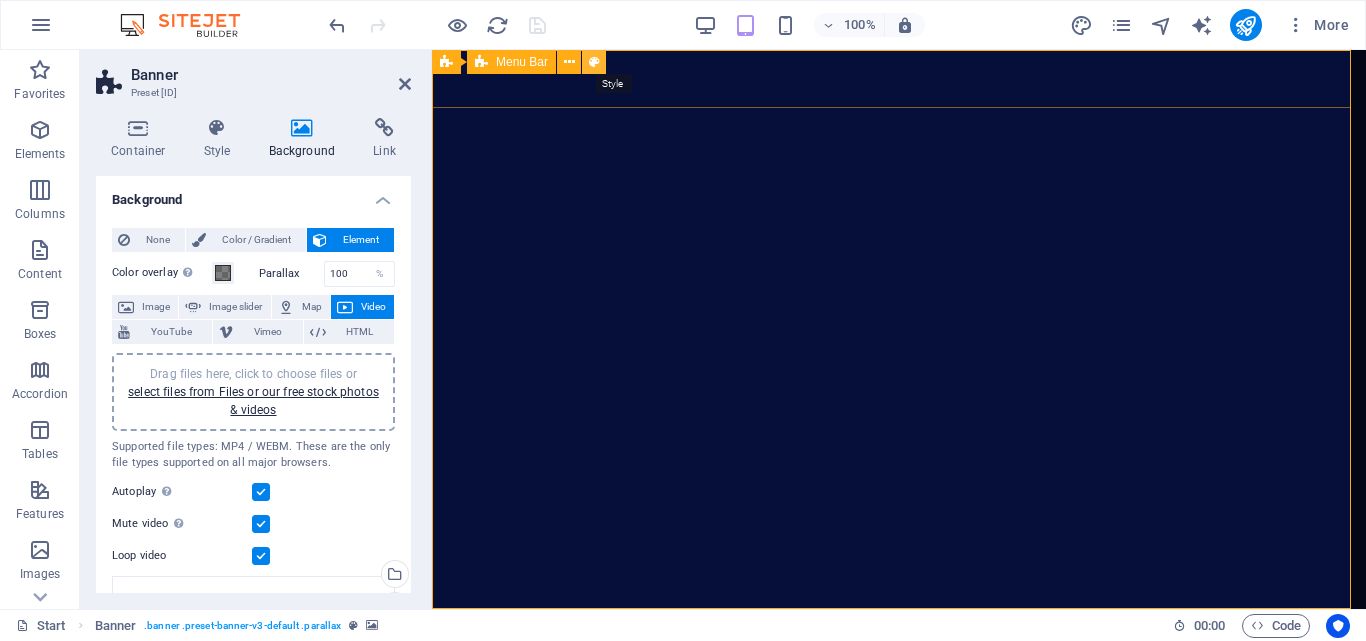 click at bounding box center [594, 62] 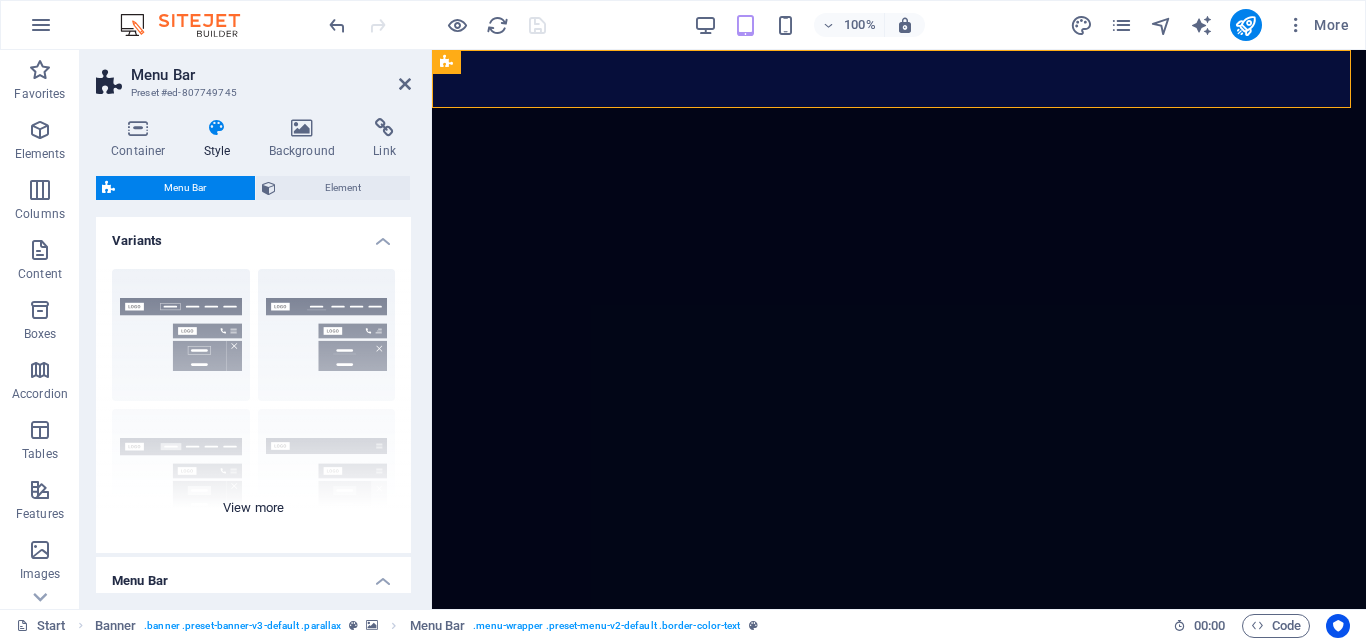 click on "Border Centered Default Fixed Loki Trigger Wide XXL" at bounding box center [253, 403] 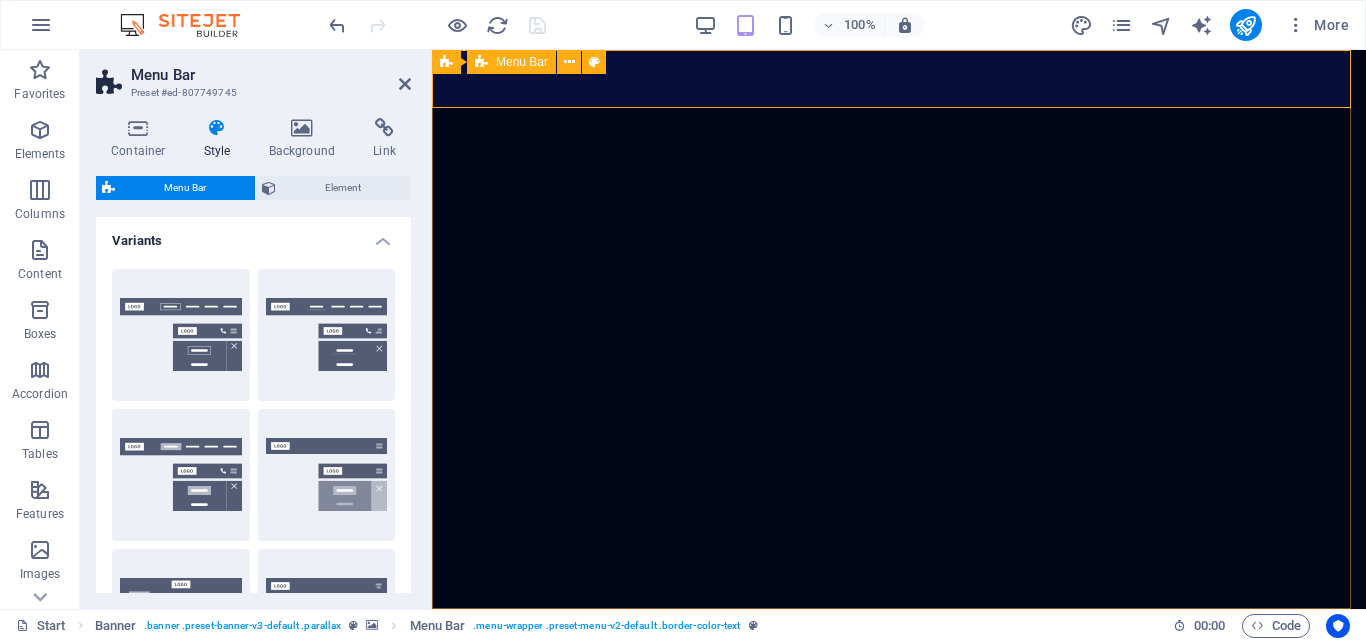 drag, startPoint x: 628, startPoint y: 369, endPoint x: 519, endPoint y: 81, distance: 307.93668 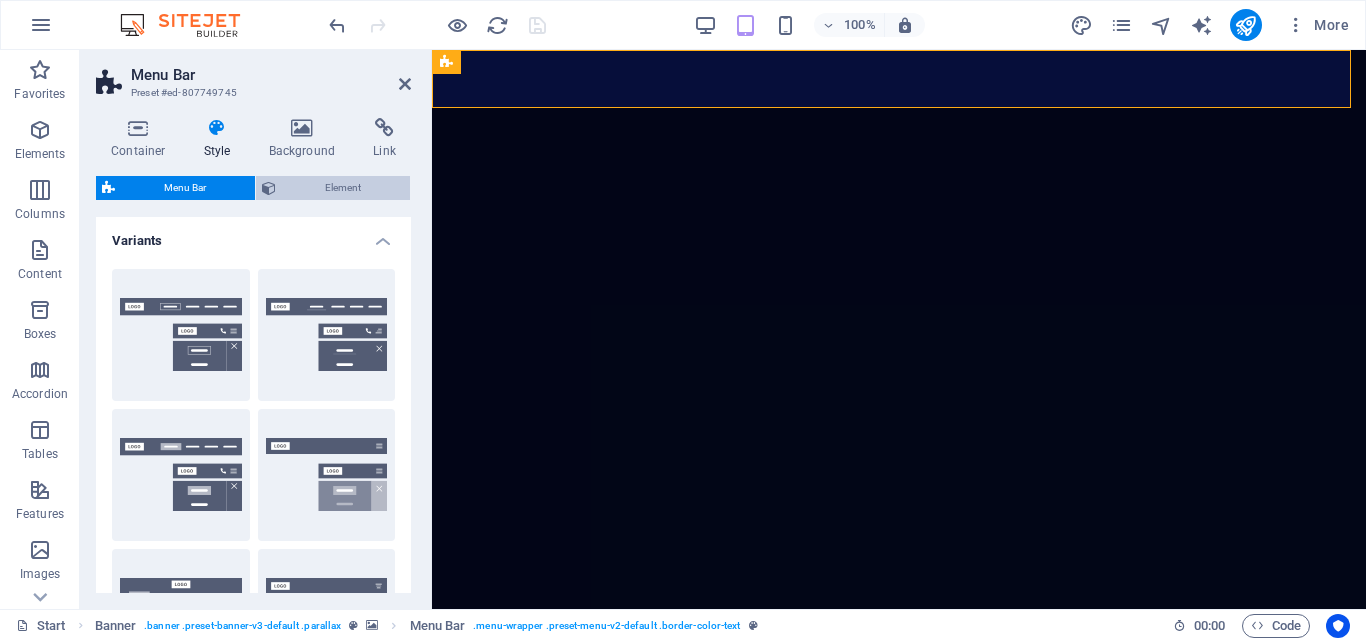 click on "Element" at bounding box center (343, 188) 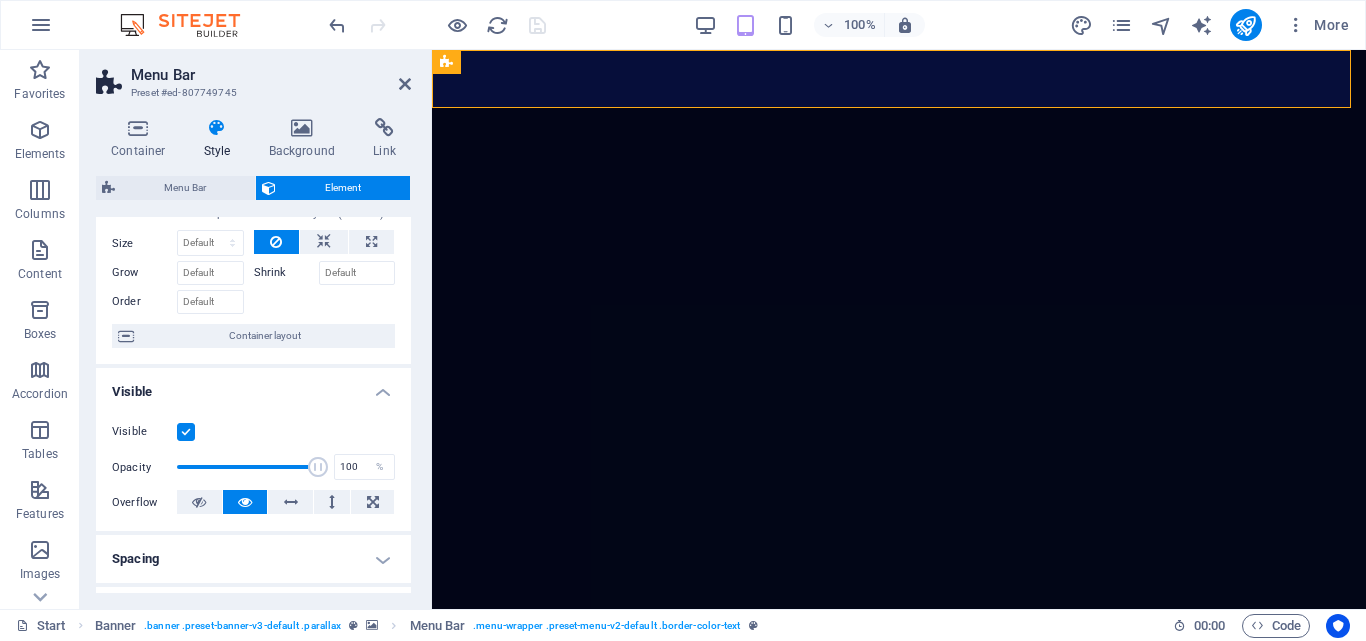 scroll, scrollTop: 0, scrollLeft: 0, axis: both 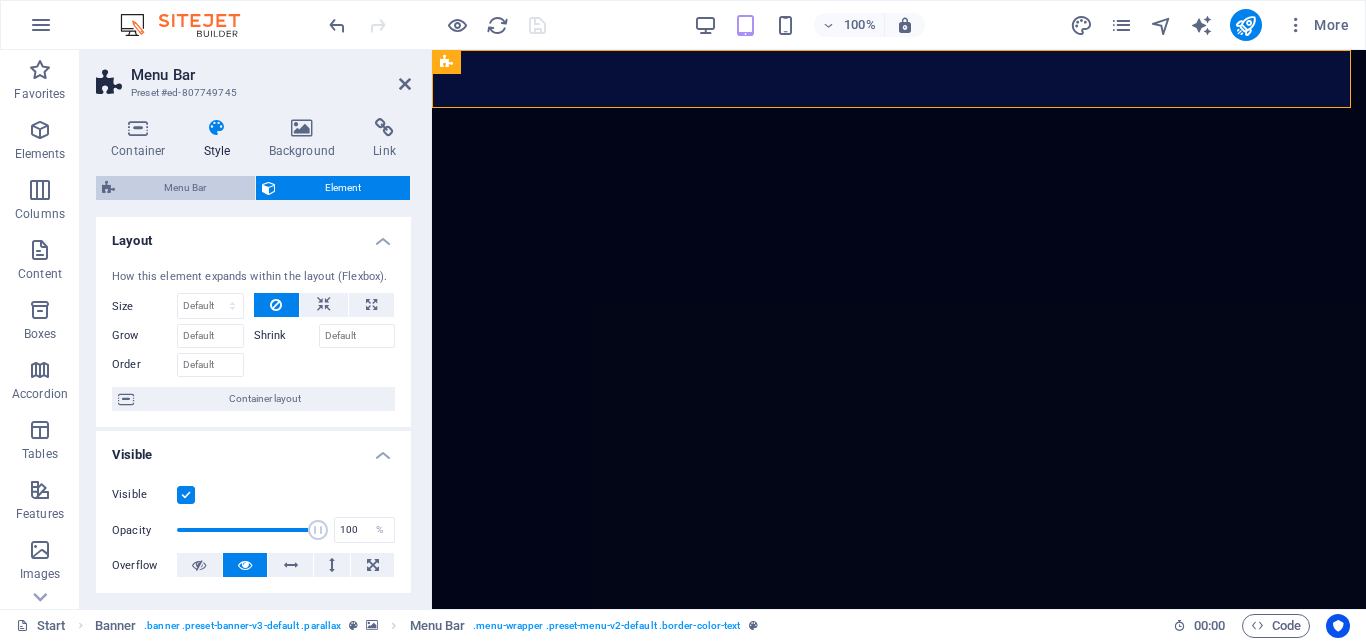 click on "Menu Bar" at bounding box center (185, 188) 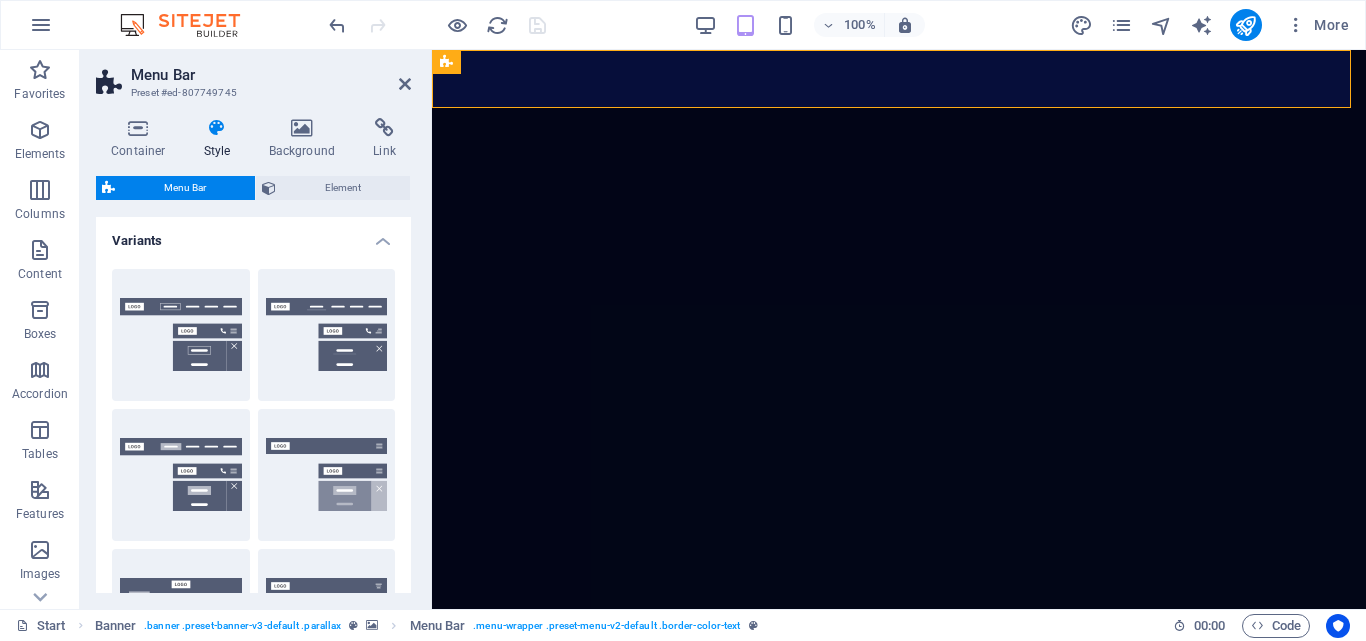 drag, startPoint x: 406, startPoint y: 288, endPoint x: 409, endPoint y: 343, distance: 55.081757 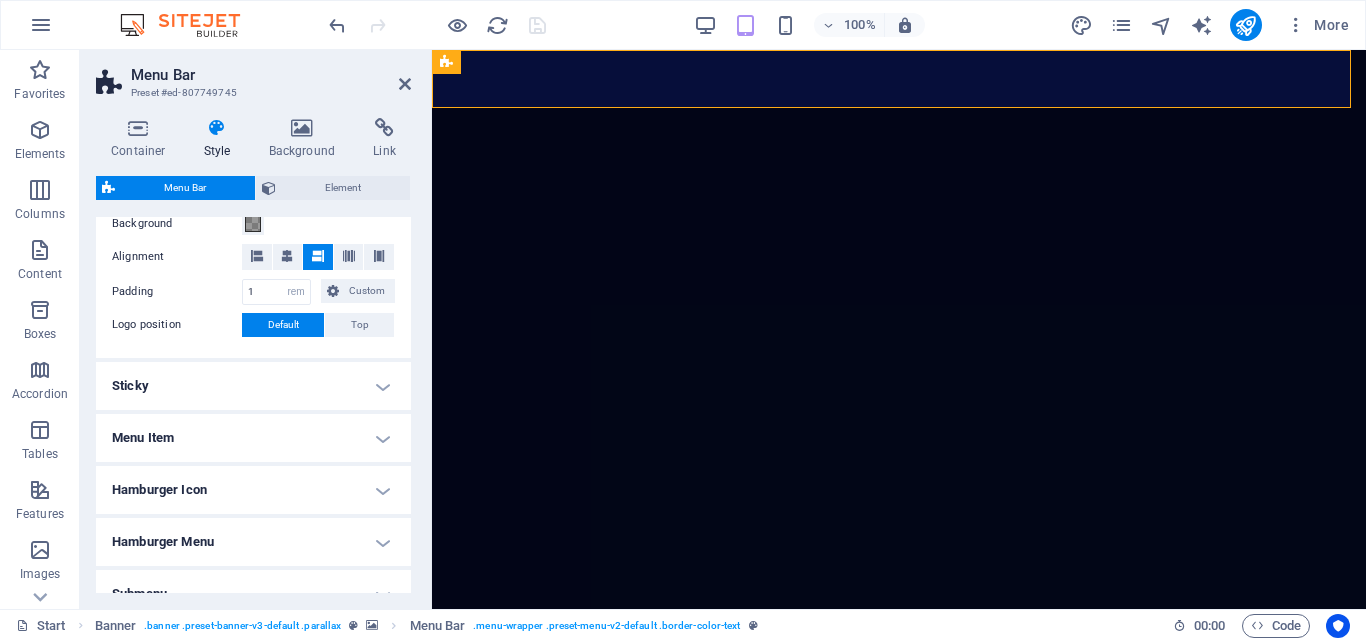 scroll, scrollTop: 741, scrollLeft: 0, axis: vertical 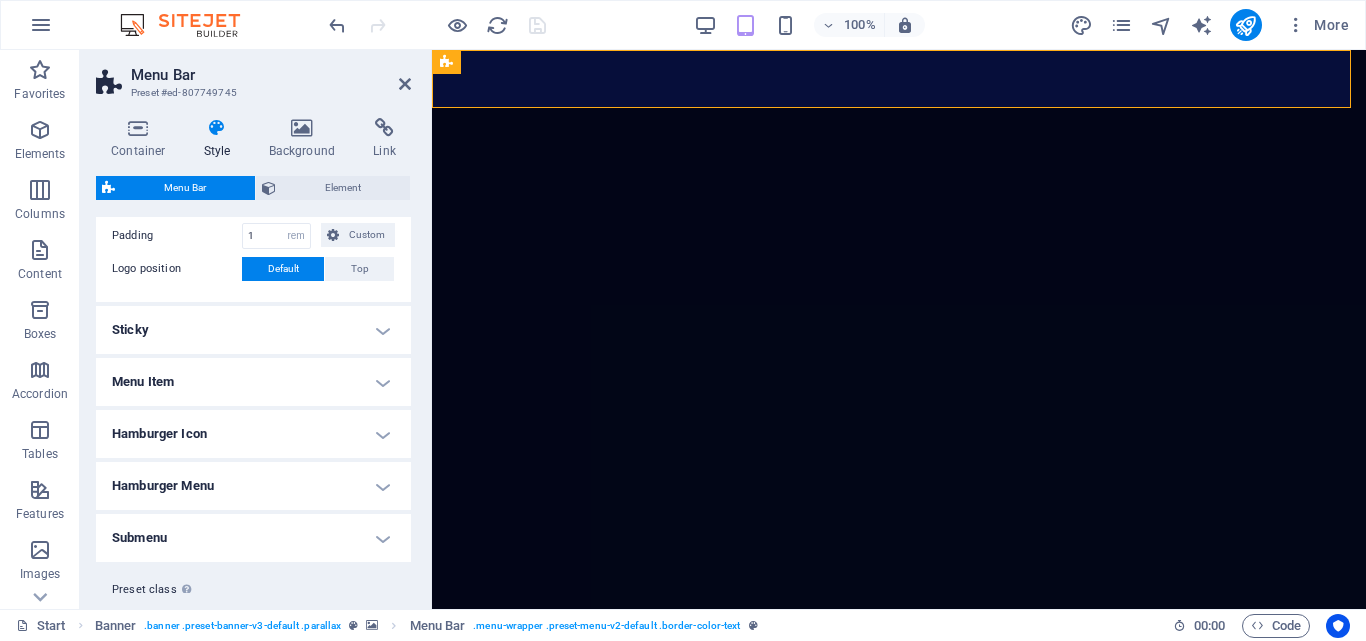 click on "Menu Item" at bounding box center (253, 382) 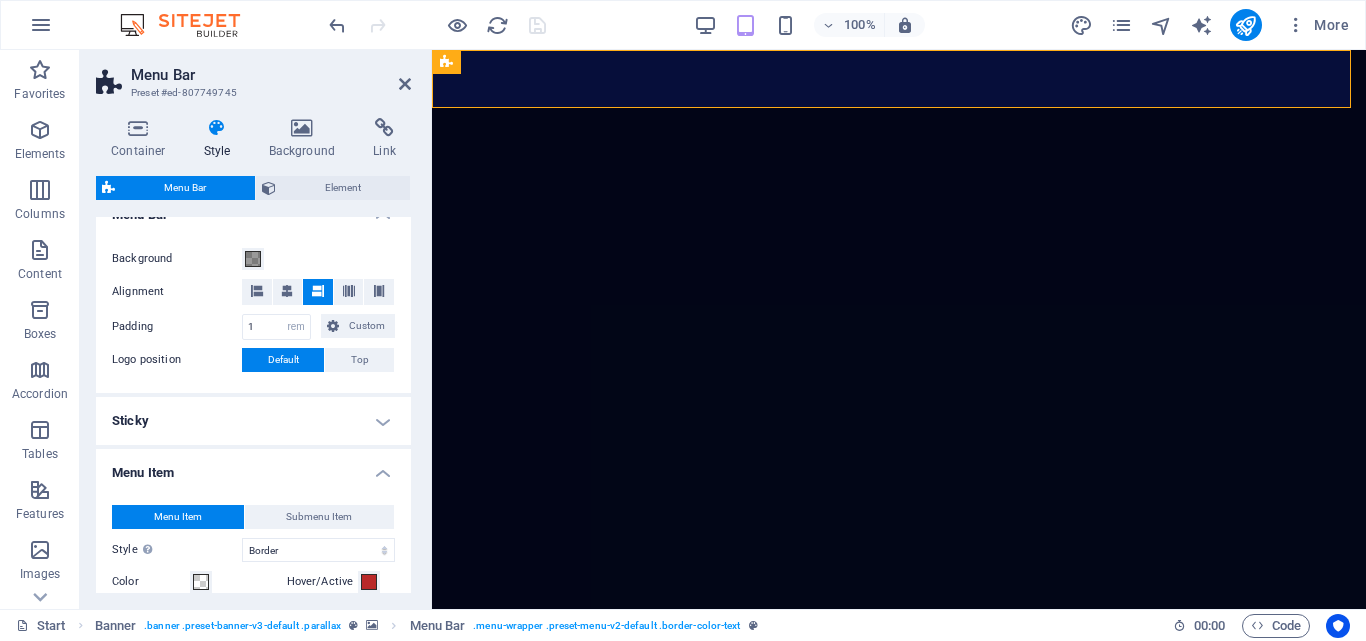 scroll, scrollTop: 632, scrollLeft: 0, axis: vertical 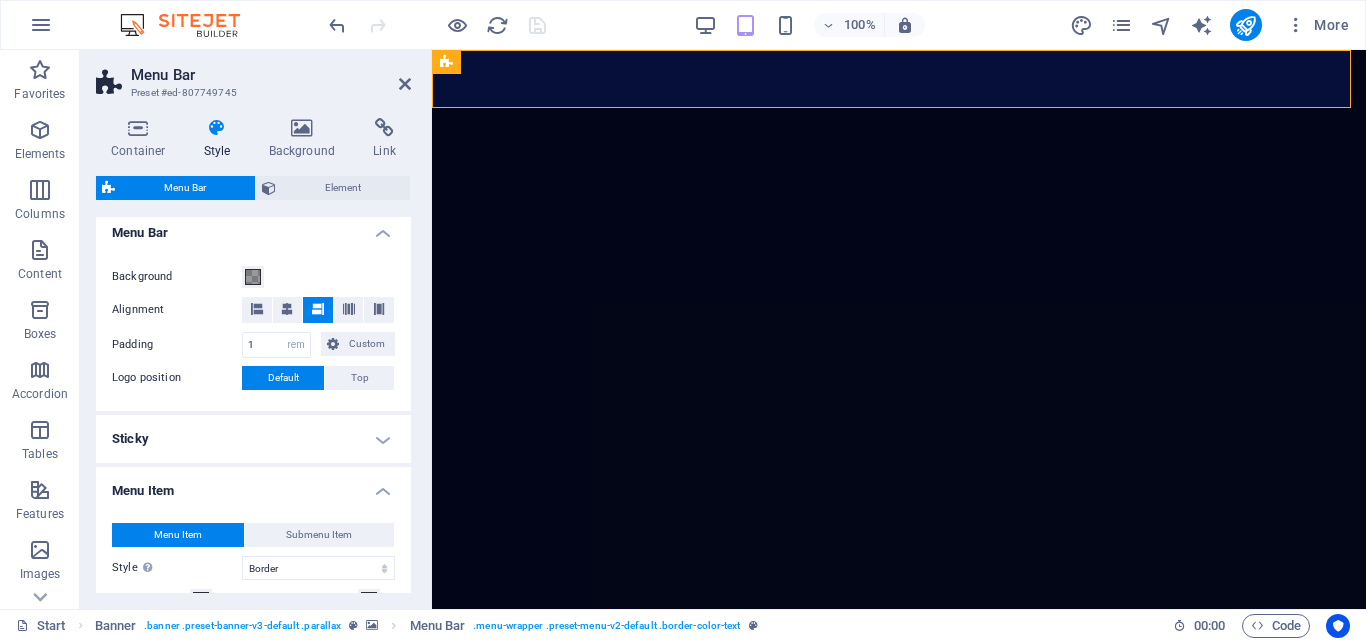 click on "Sticky" at bounding box center [253, 439] 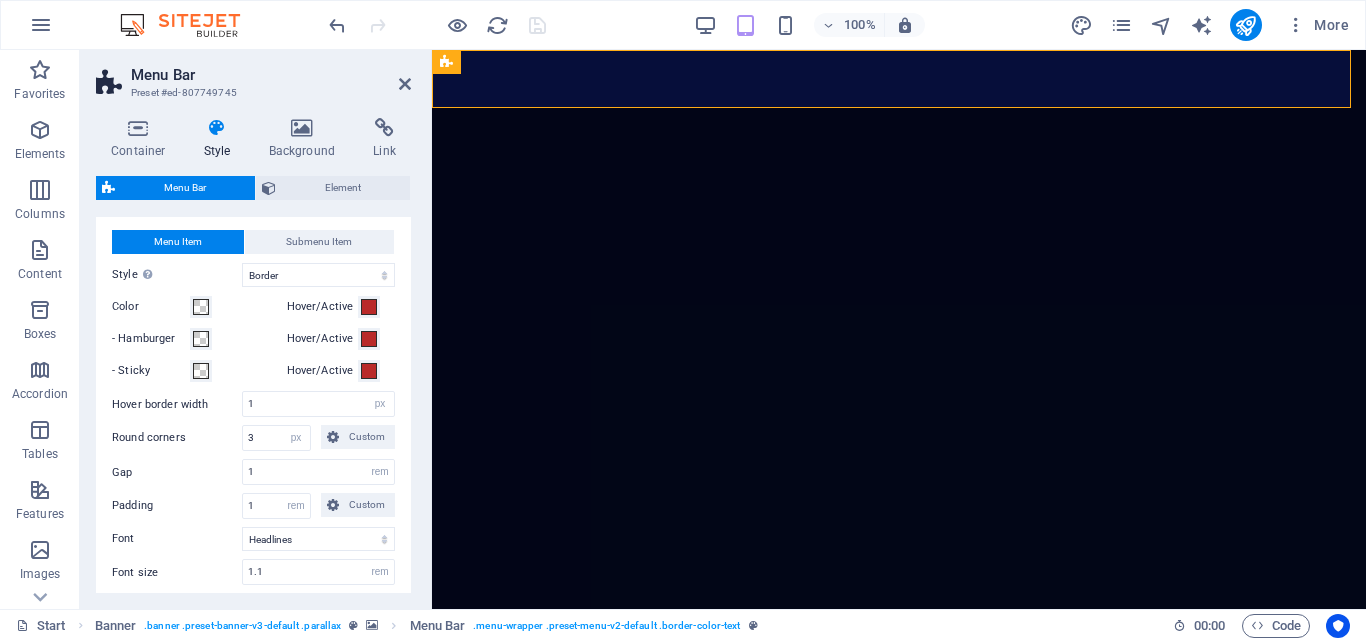 scroll, scrollTop: 1232, scrollLeft: 0, axis: vertical 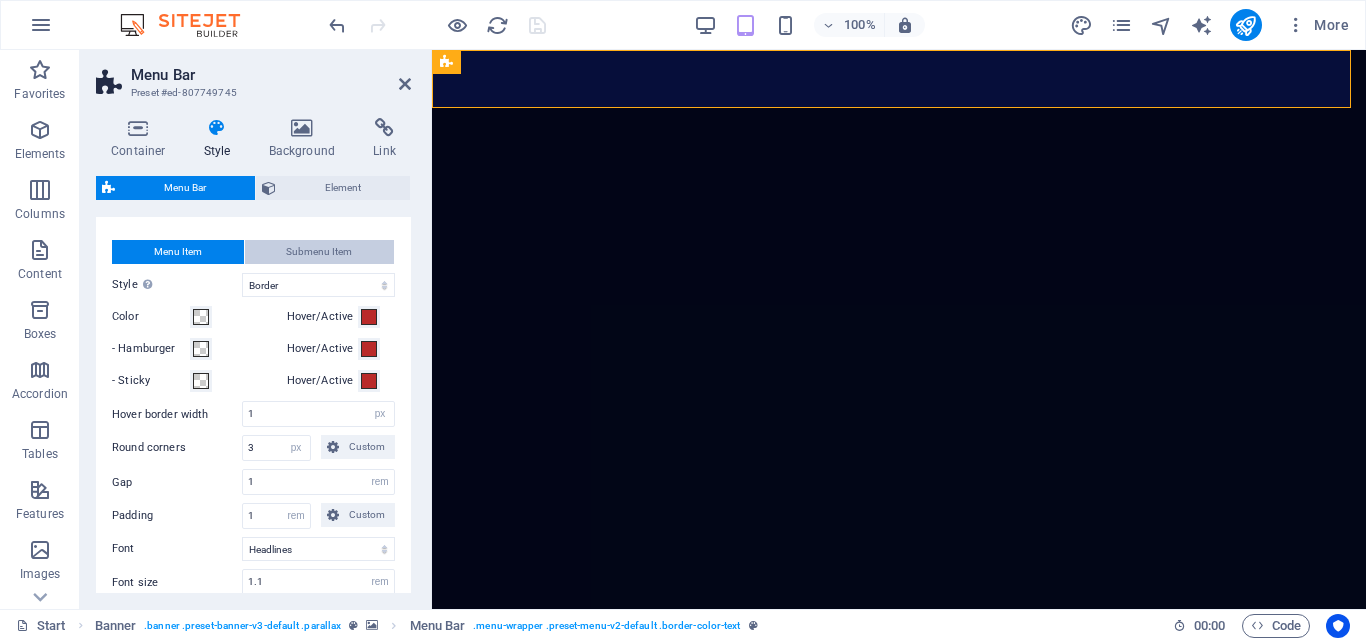 click on "Submenu Item" at bounding box center (319, 252) 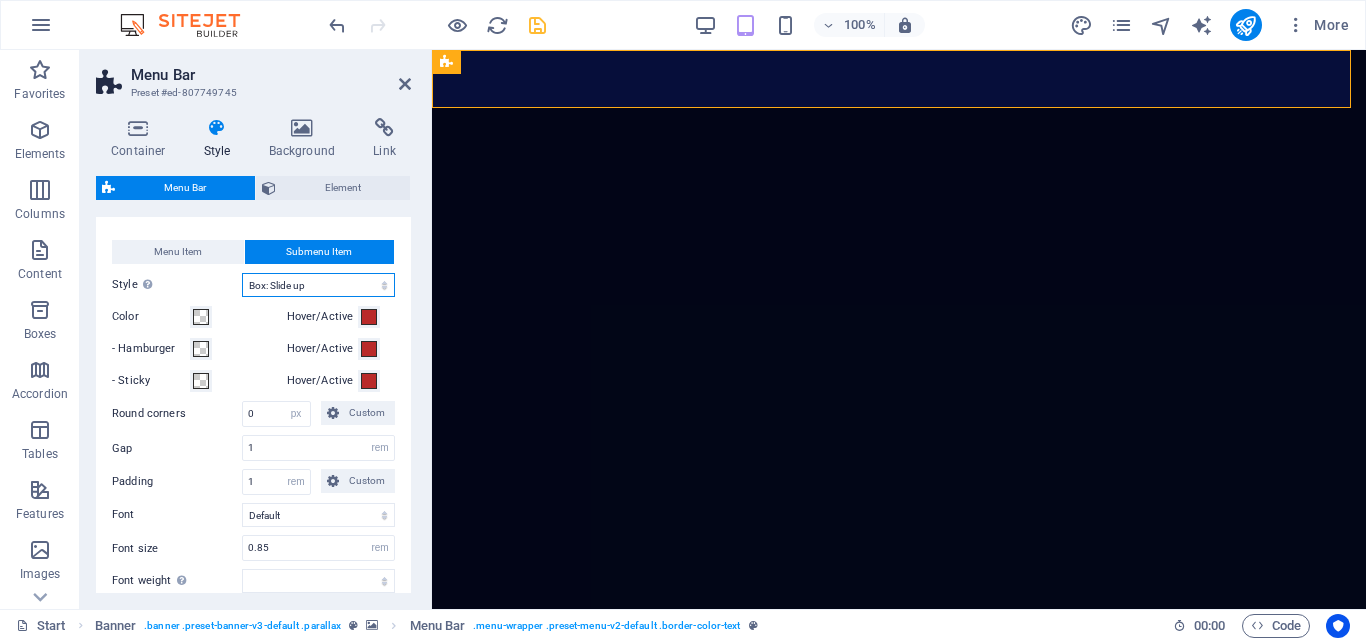 click on "Plain Text color Box: Fade Box: Flip vertical Box: Flip horizontal Box: Slide down Box: Slide up Box: Slide right Box: Slide left Box: Zoom effect Border Border top & bottom Border left & right Border top Border bottom" at bounding box center (318, 285) 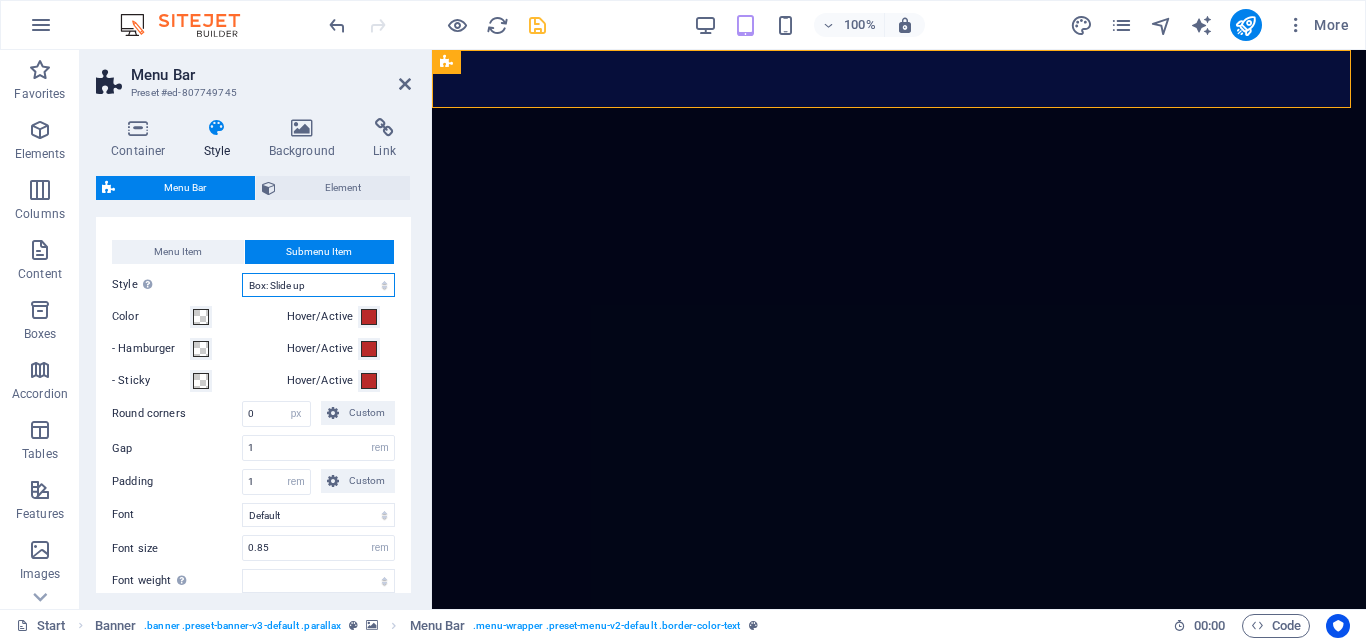 click on "Plain Text color Box: Fade Box: Flip vertical Box: Flip horizontal Box: Slide down Box: Slide up Box: Slide right Box: Slide left Box: Zoom effect Border Border top & bottom Border left & right Border top Border bottom" at bounding box center (318, 285) 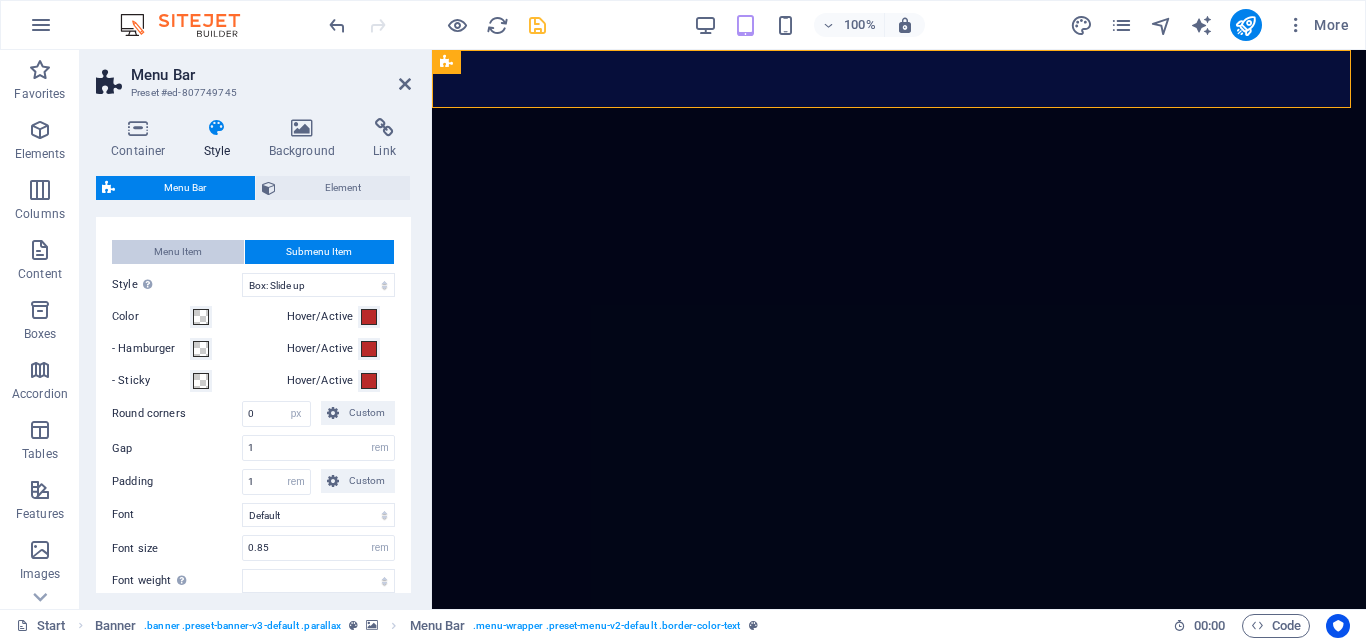 click on "Menu Item" at bounding box center (178, 252) 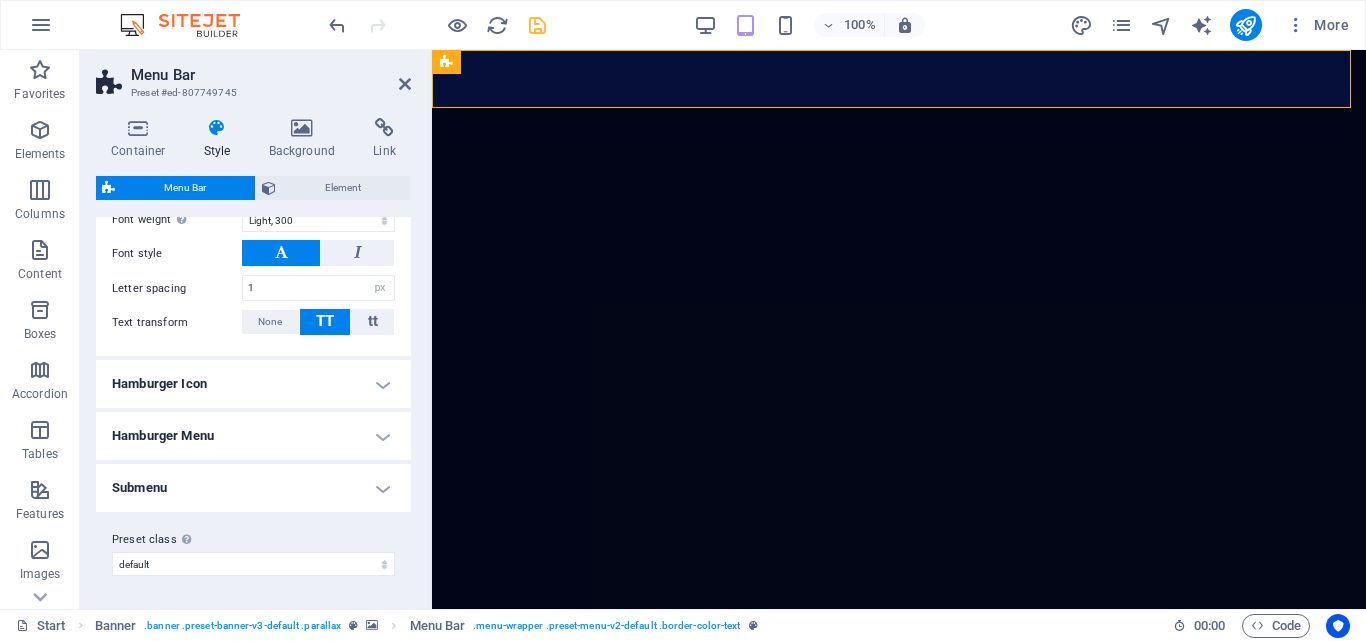 scroll, scrollTop: 1652, scrollLeft: 0, axis: vertical 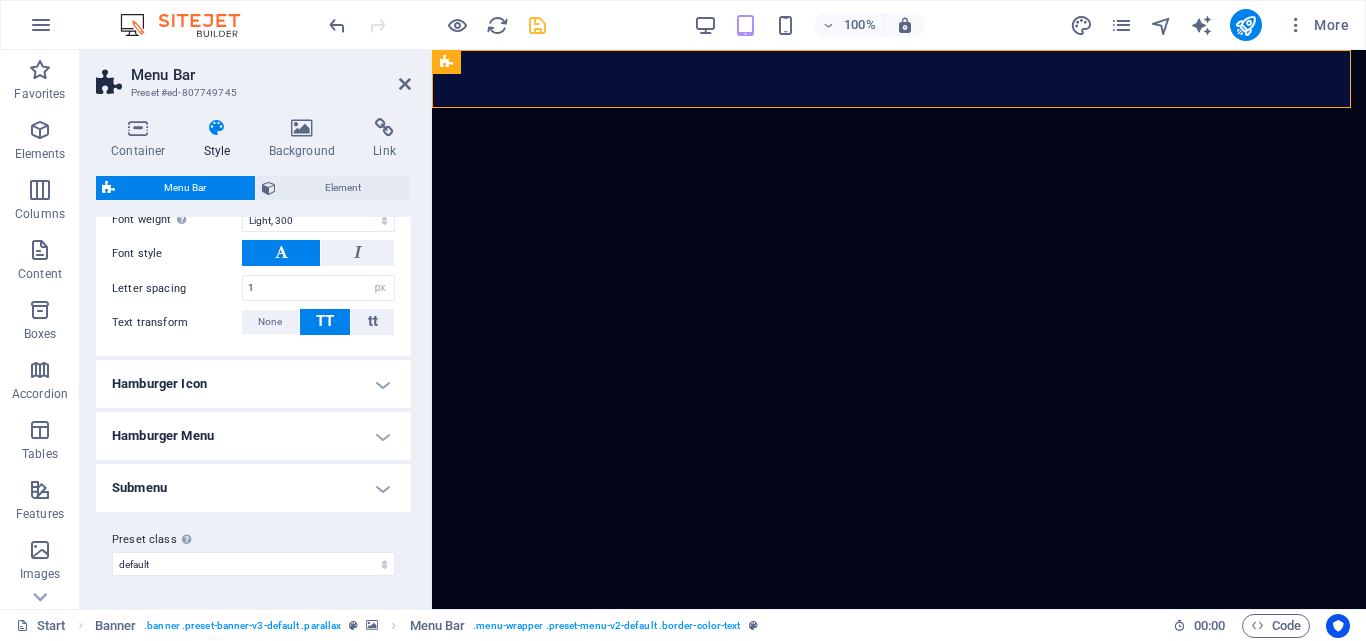 click on "Hamburger Icon" at bounding box center (253, 384) 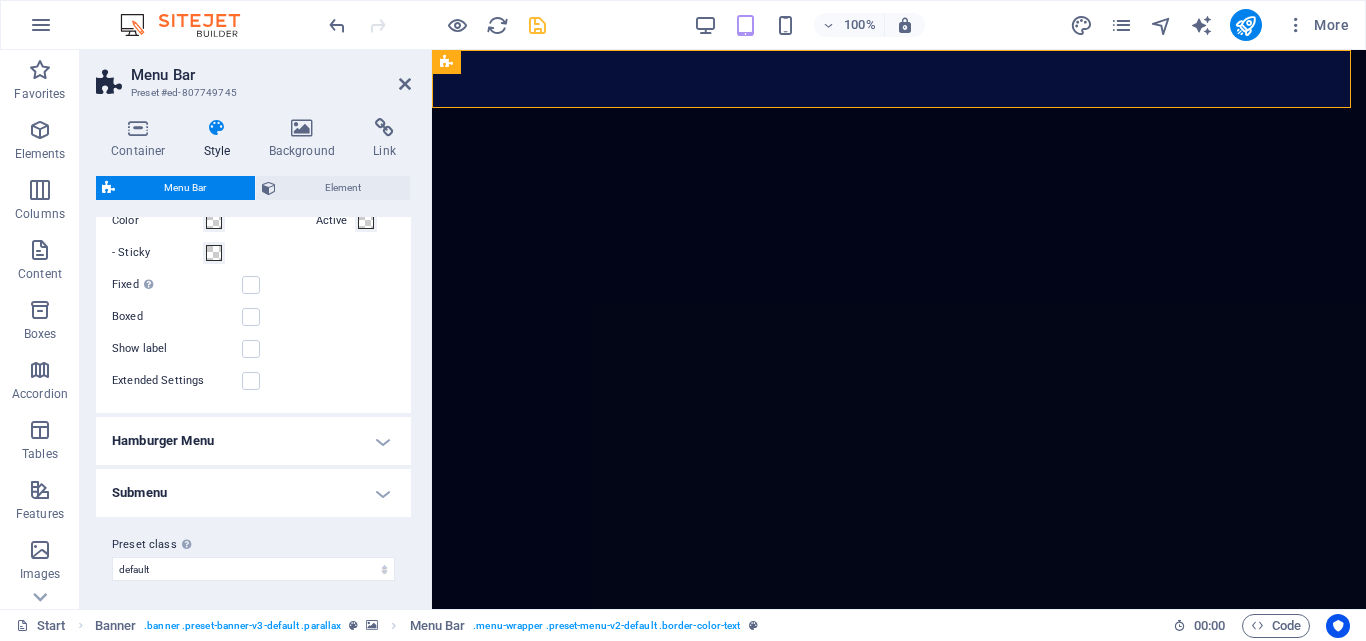 scroll, scrollTop: 1960, scrollLeft: 0, axis: vertical 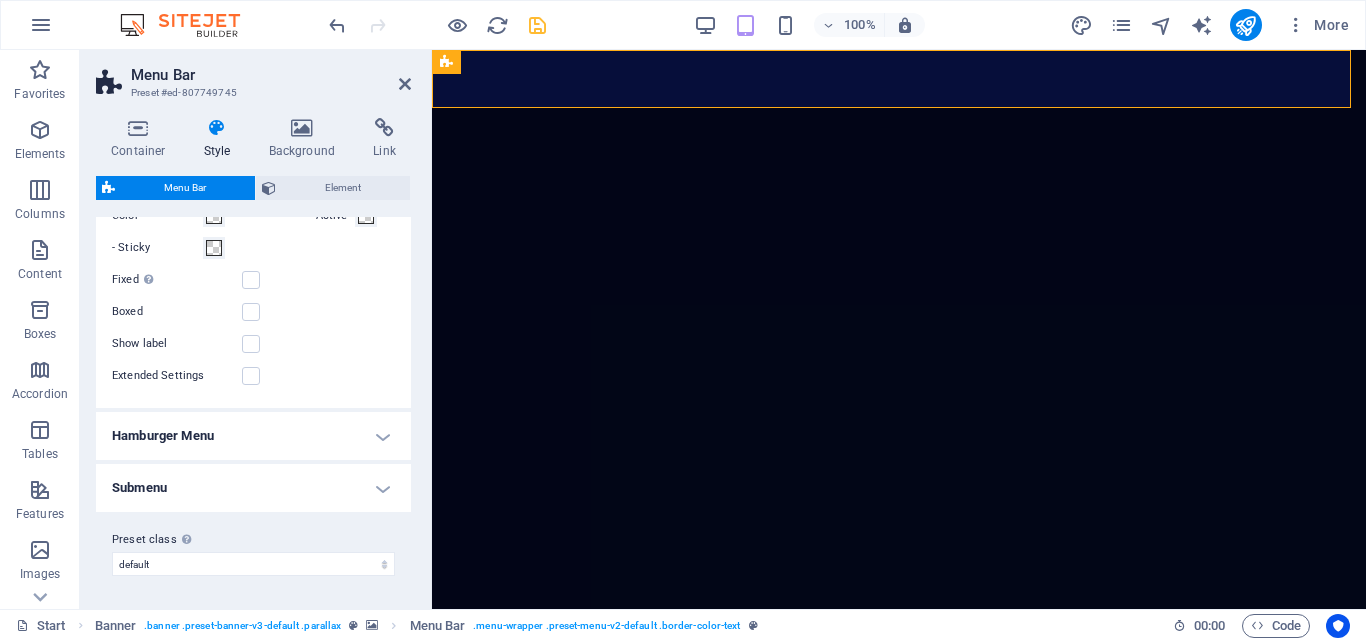 drag, startPoint x: 410, startPoint y: 496, endPoint x: 412, endPoint y: 546, distance: 50.039986 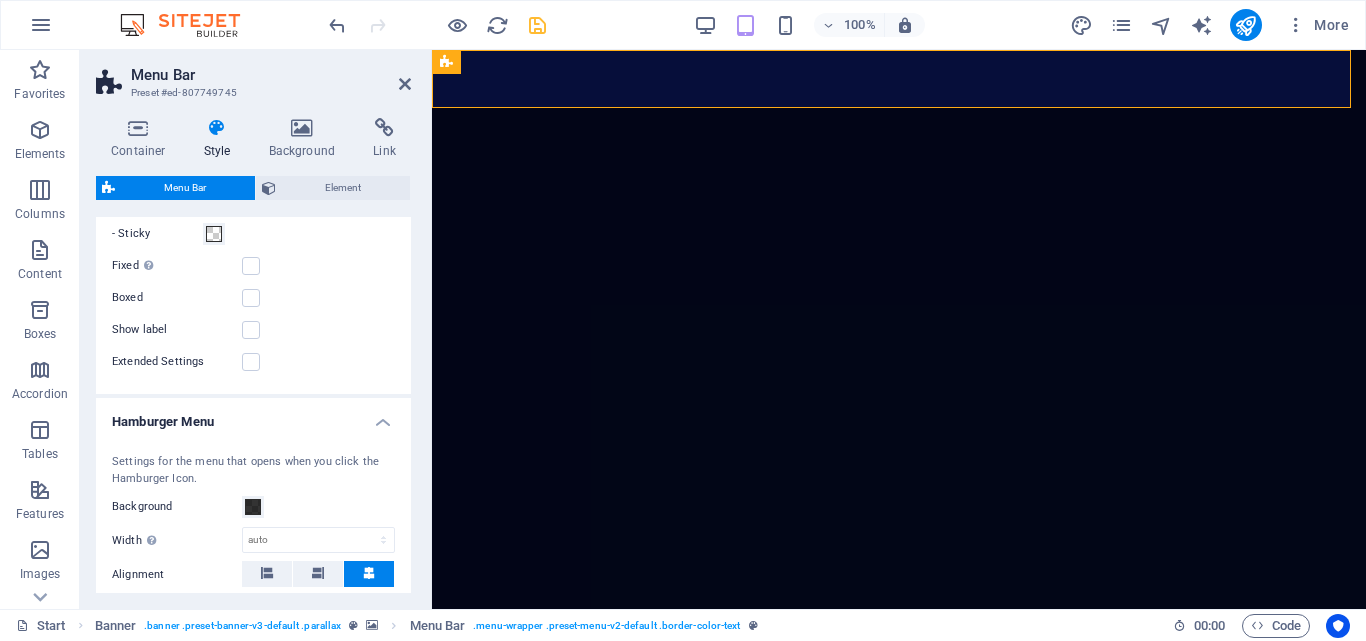drag, startPoint x: 406, startPoint y: 500, endPoint x: 409, endPoint y: 555, distance: 55.081757 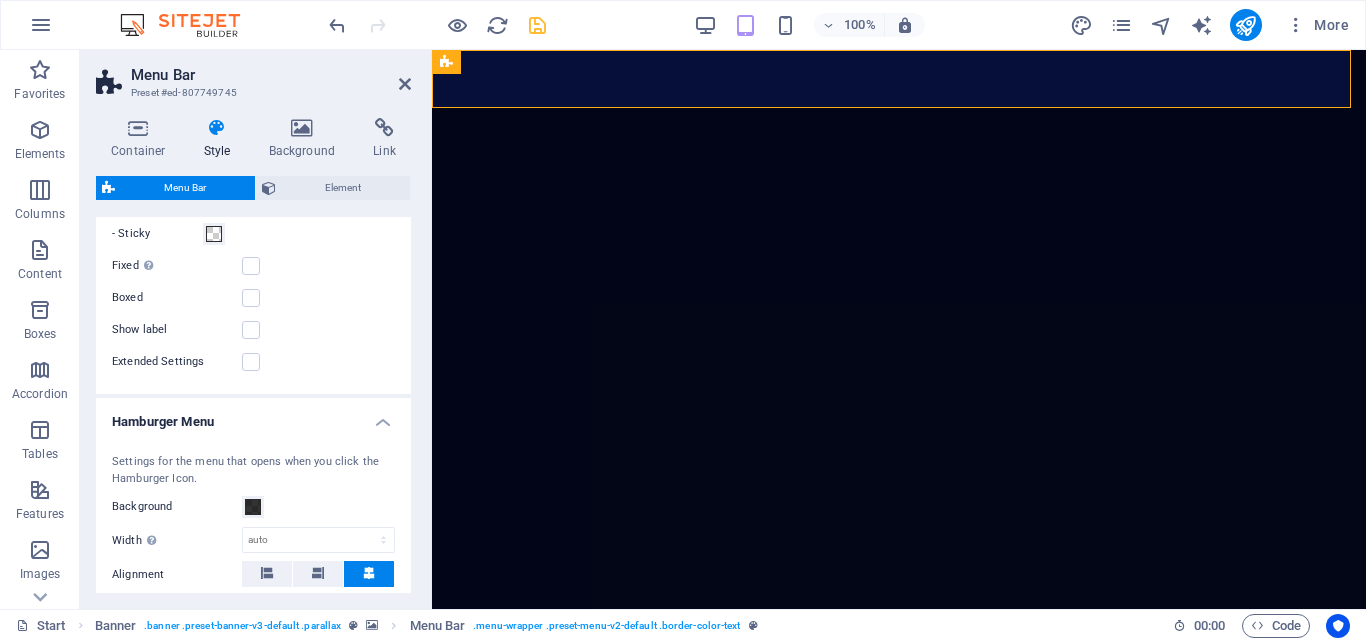 click on "Variants Border Centered Default Fixed Loki Trigger Wide XXL Menu Bar Background Alignment Padding 1 px rem % vh vw Custom Custom 1 px rem % vh vw 1 px rem % vh vw 1 px rem % vh vw 1 px rem % vh vw Logo position Default Top  - Padding 1 px rem % vh vw Custom Custom 1 px rem % vh vw 1 px rem % vh vw 1 px rem % vh vw 1 px rem % vh vw Menu width Default Wide  - Padding 0 px rem % vh vw Custom Custom 0 px rem % vh vw 0 px rem % vh vw 0 px rem % vh vw 0 px rem % vh vw  - Background Sticky Settings for the sticky menu bar when scrolling. Sticky Position Affects the scroll position where the menu bar is pinned. Change takes effect when saving or switching to preview mode. Off Instant After menu After banner When scrolling up Animation Sets a smooth transition when sticky menu appears Background Logo width Overwrites the width set in the logo for sticky mode auto px rem % vh vw Shadow None Outside Inside Color X offset 2 px rem vh vw Y offset 0 px rem vh vw Blur 0 px rem % vh vw Spread 0 px rem vh vw Menu Item 1 3" at bounding box center (253, 405) 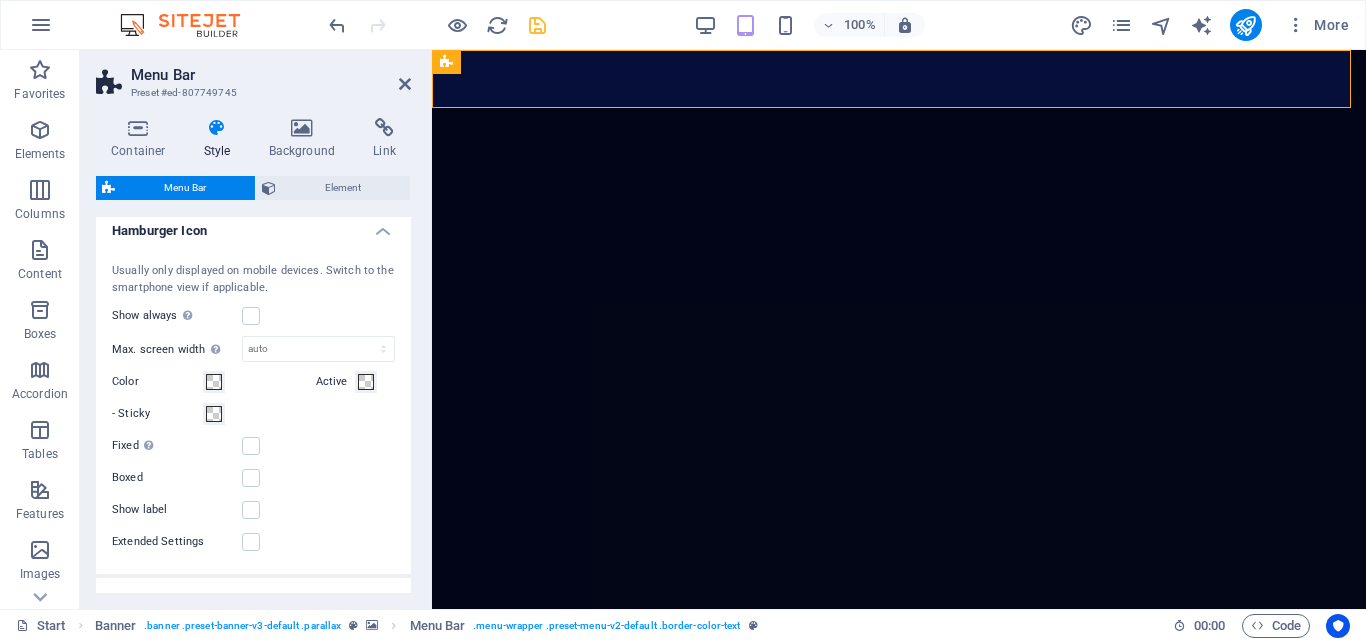 scroll, scrollTop: 1772, scrollLeft: 0, axis: vertical 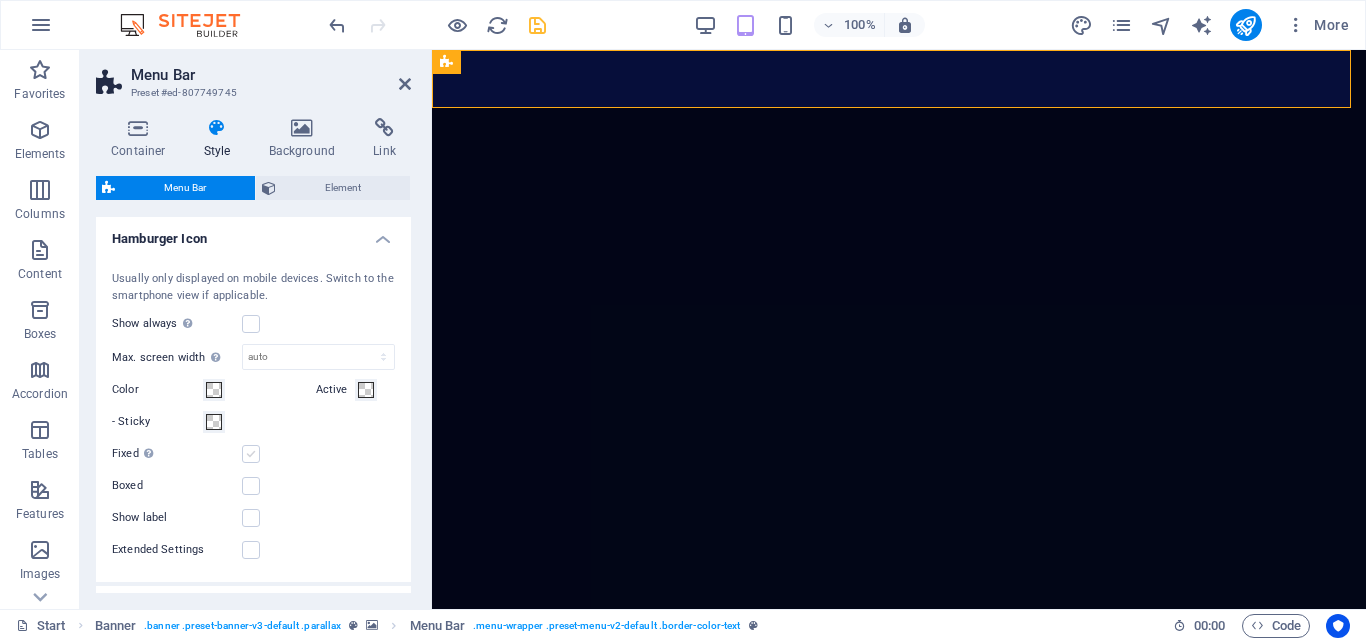 click at bounding box center [251, 454] 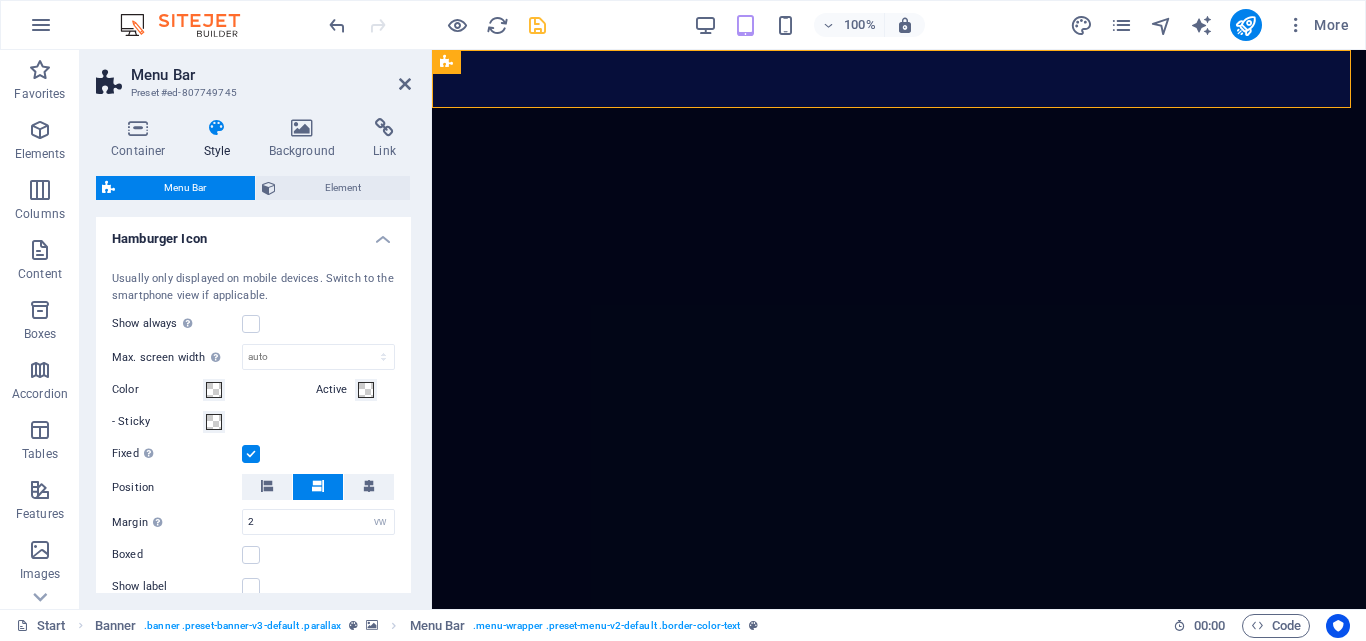 click at bounding box center [251, 454] 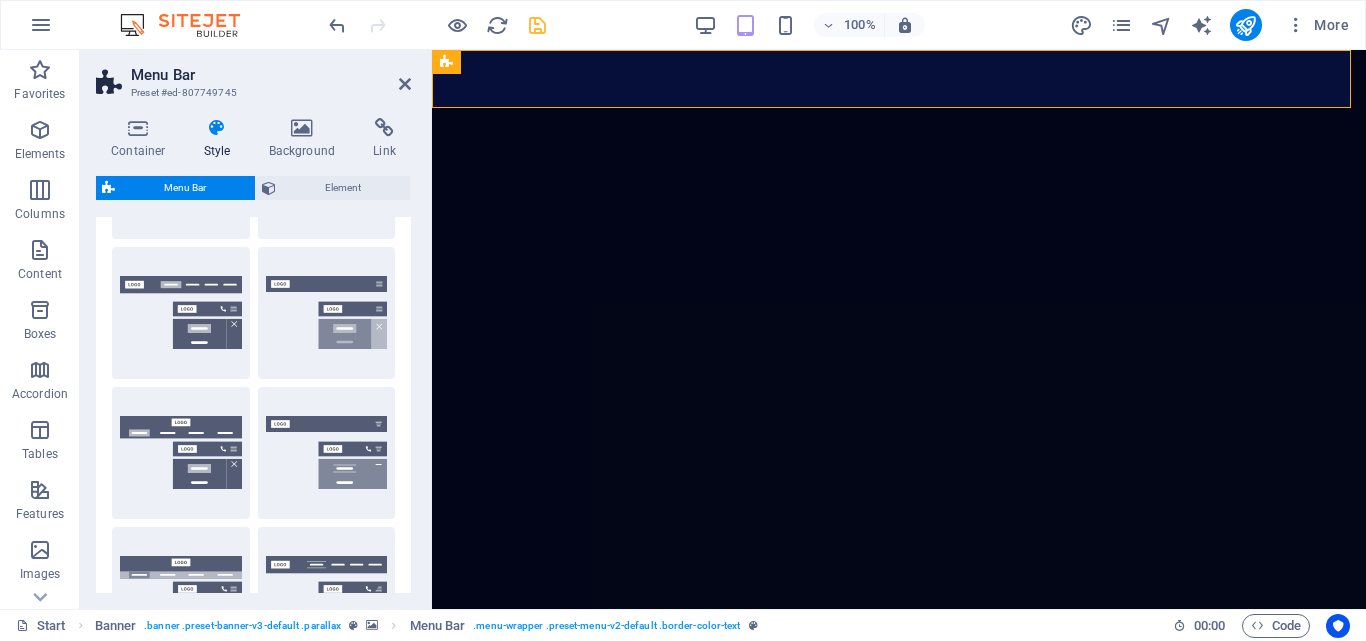 scroll, scrollTop: 0, scrollLeft: 0, axis: both 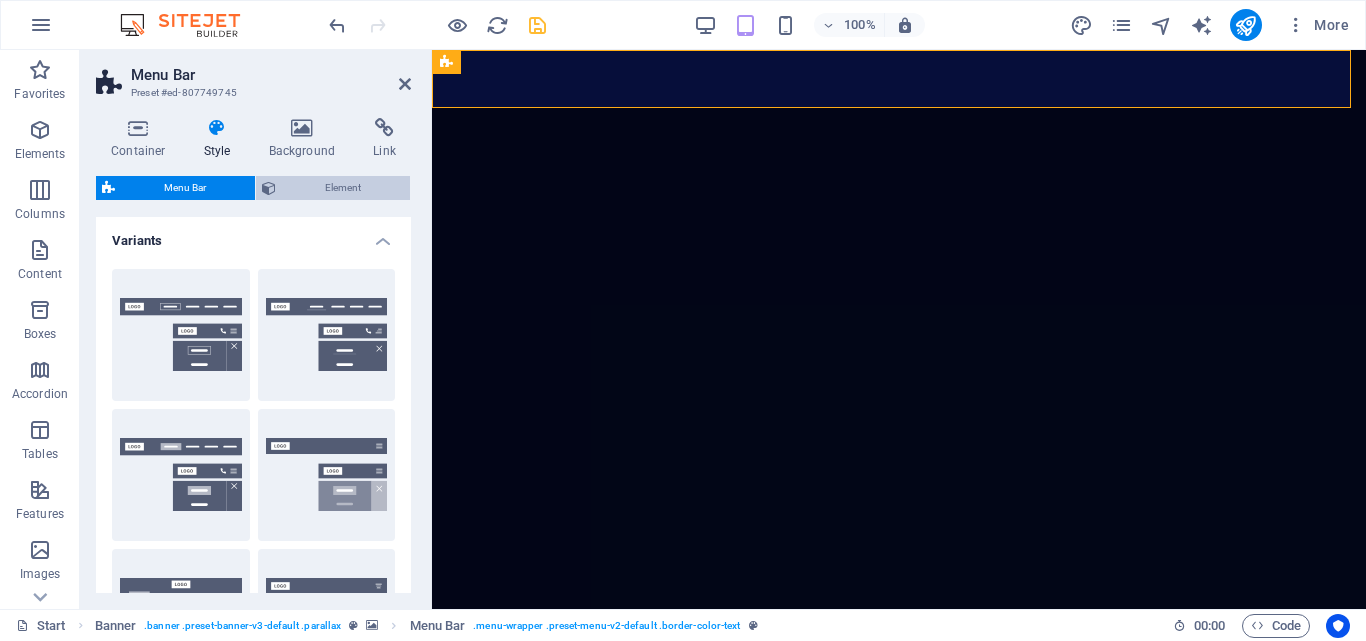 click on "Element" at bounding box center (343, 188) 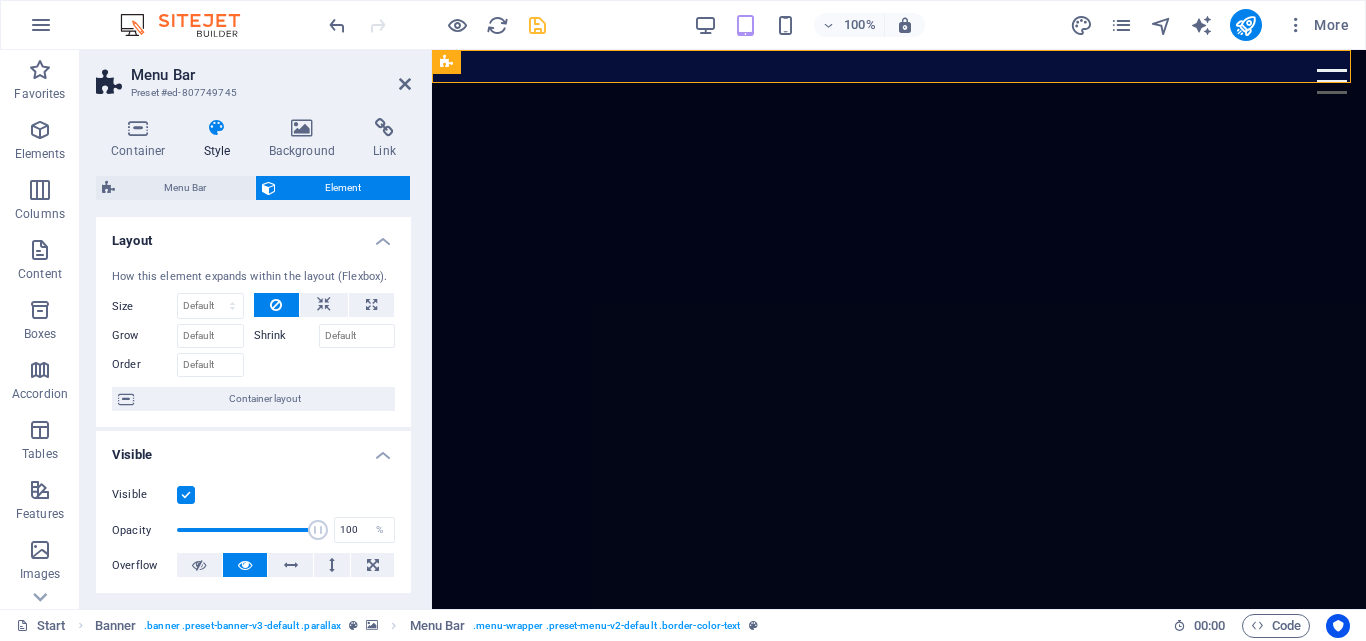 drag, startPoint x: 406, startPoint y: 261, endPoint x: 403, endPoint y: 290, distance: 29.15476 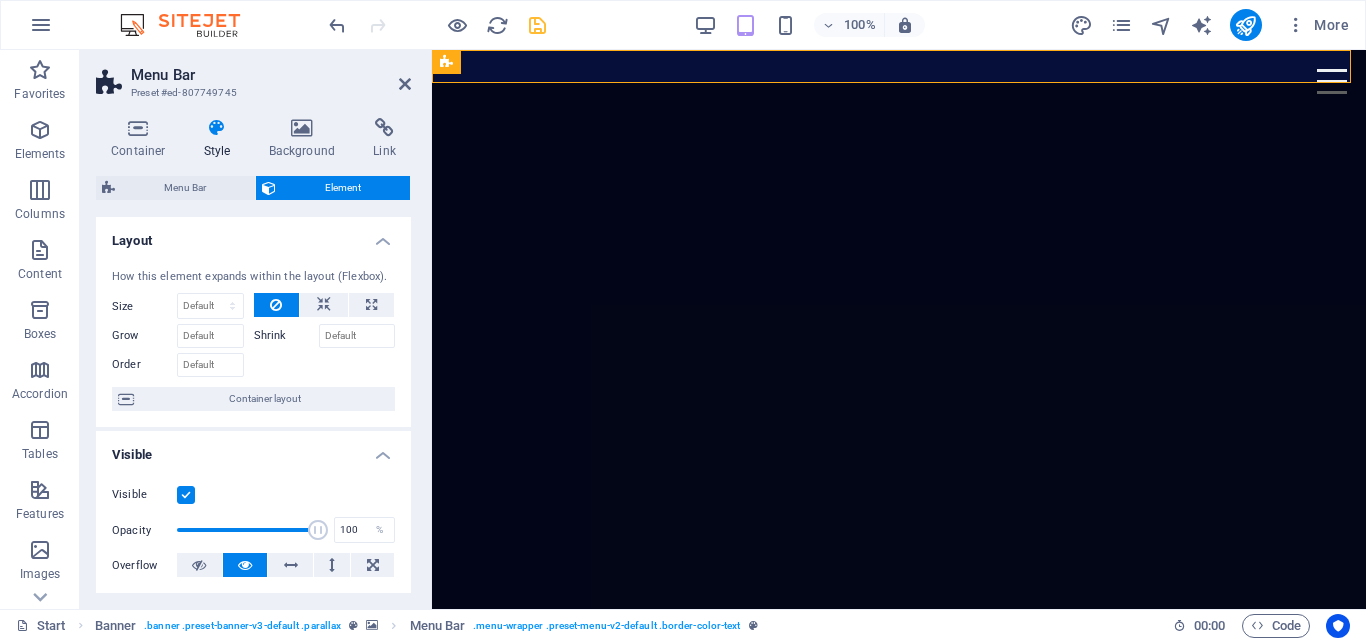 click on "How this element expands within the layout (Flexbox). Size Default auto px % 1/1 1/2 1/3 1/4 1/5 1/6 1/7 1/8 1/9 1/10 Grow Shrink Order Container layout" at bounding box center (253, 340) 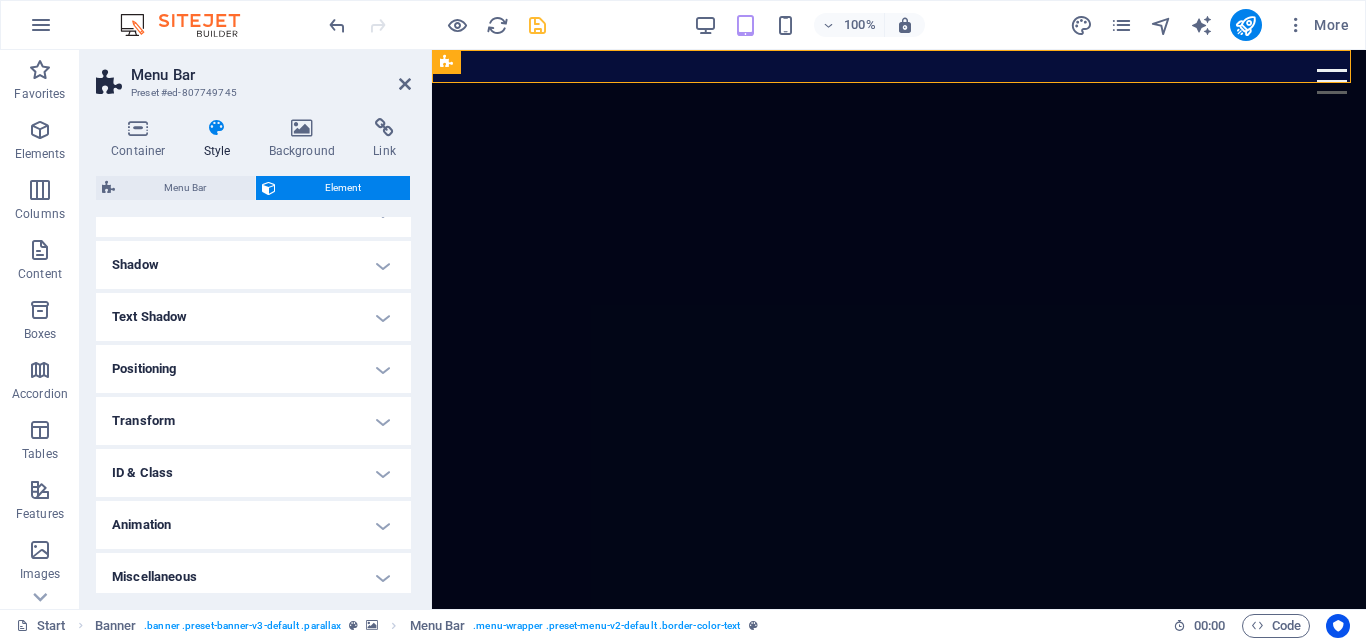 scroll, scrollTop: 469, scrollLeft: 0, axis: vertical 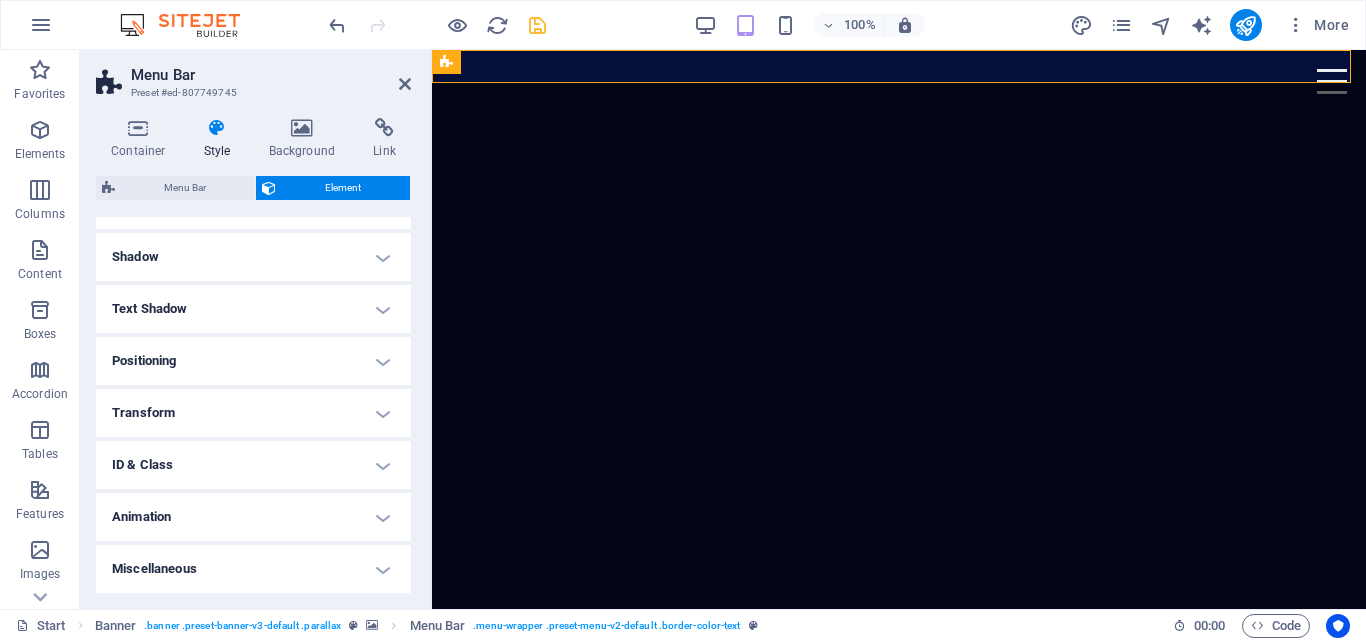click on "Transform" at bounding box center (253, 413) 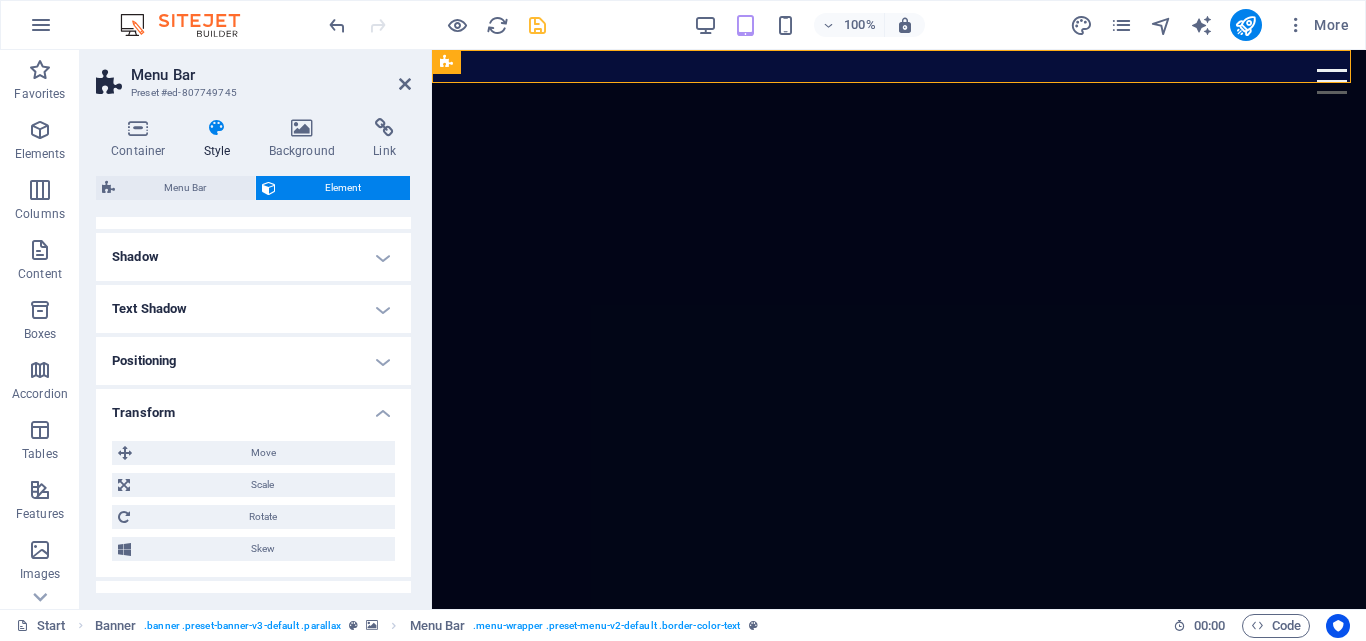 click on "Transform" at bounding box center [253, 407] 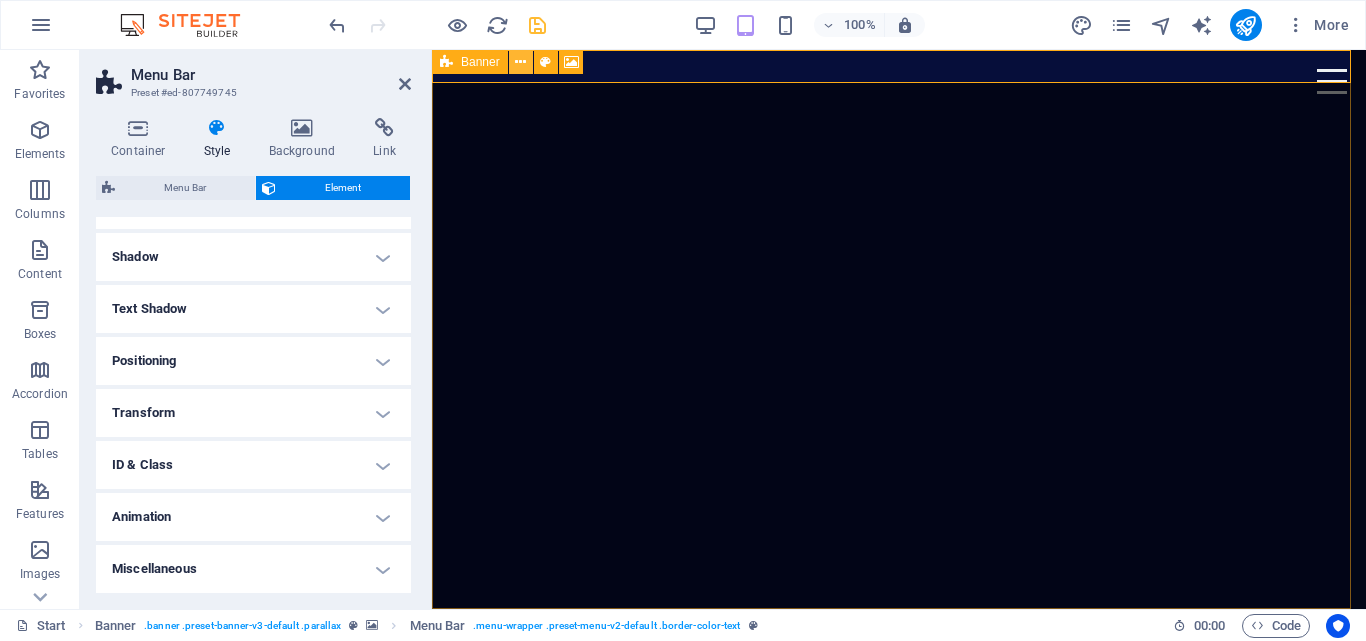 click at bounding box center [520, 62] 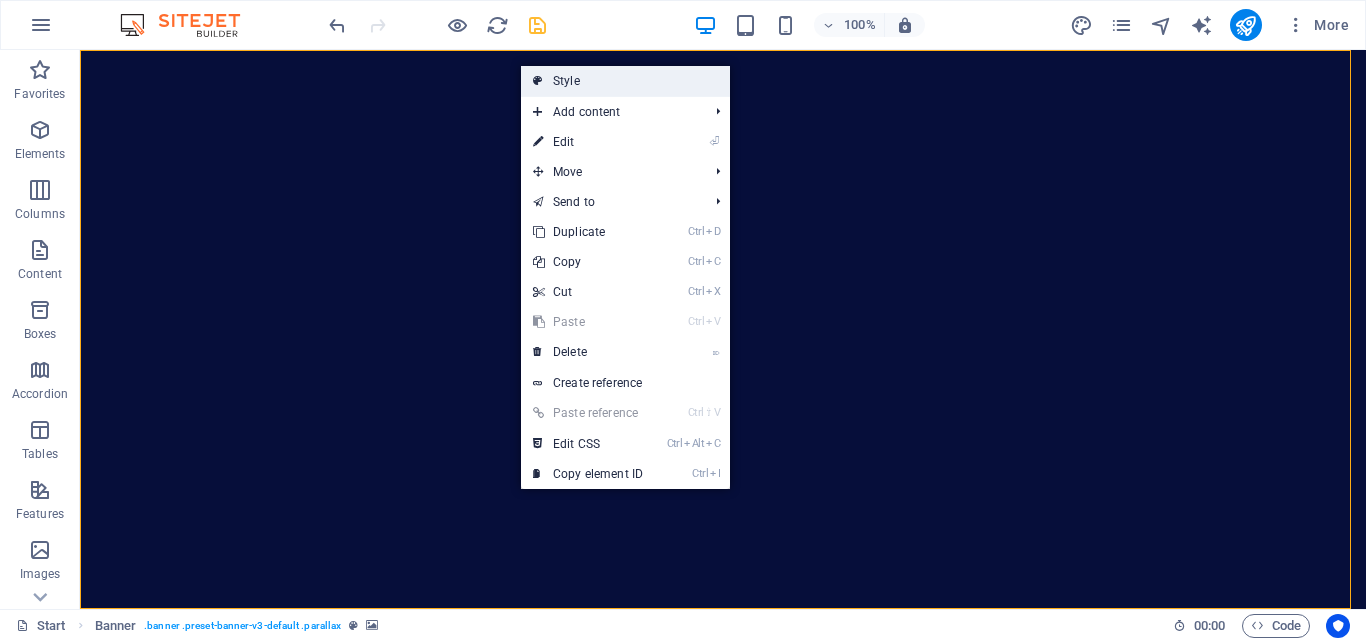 click on "Style" at bounding box center [625, 81] 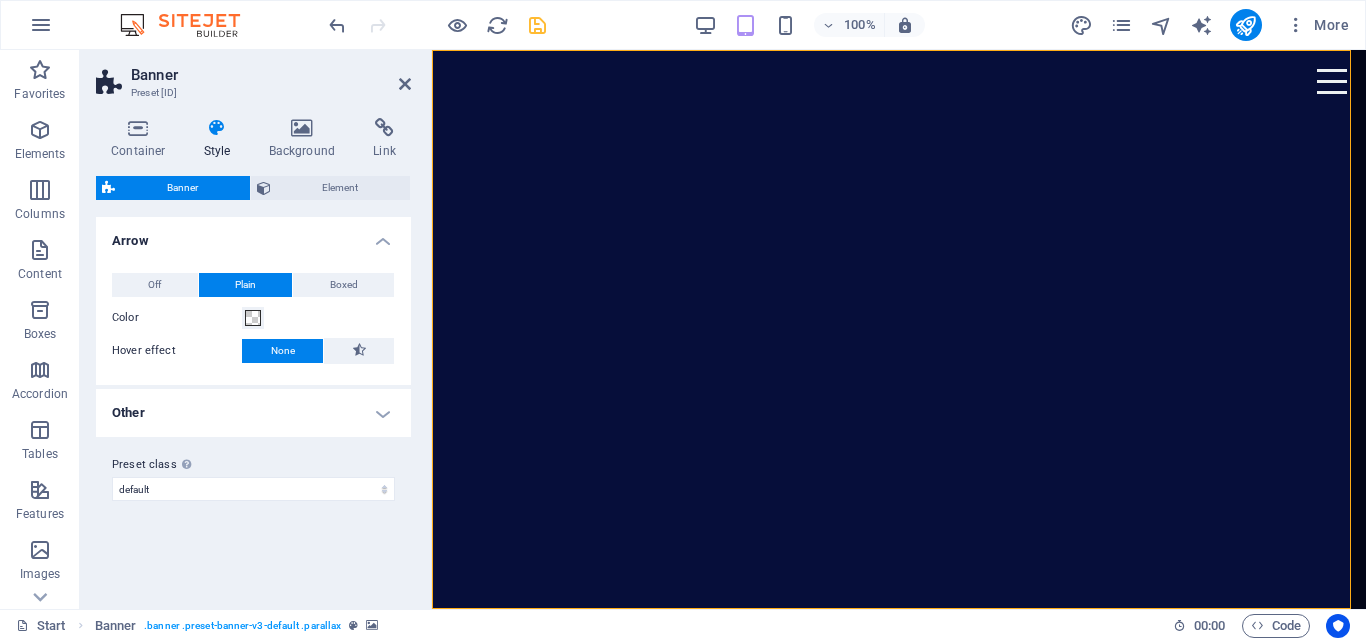 click on "Other" at bounding box center (253, 413) 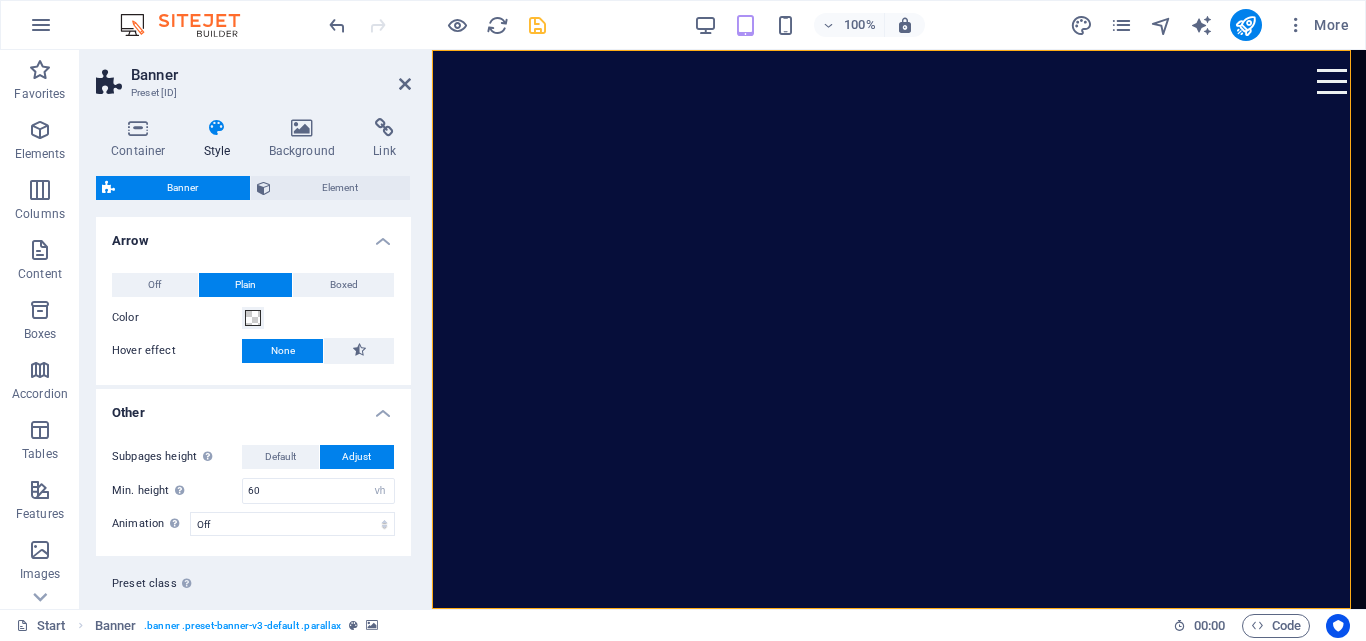 click on "Other" at bounding box center (253, 407) 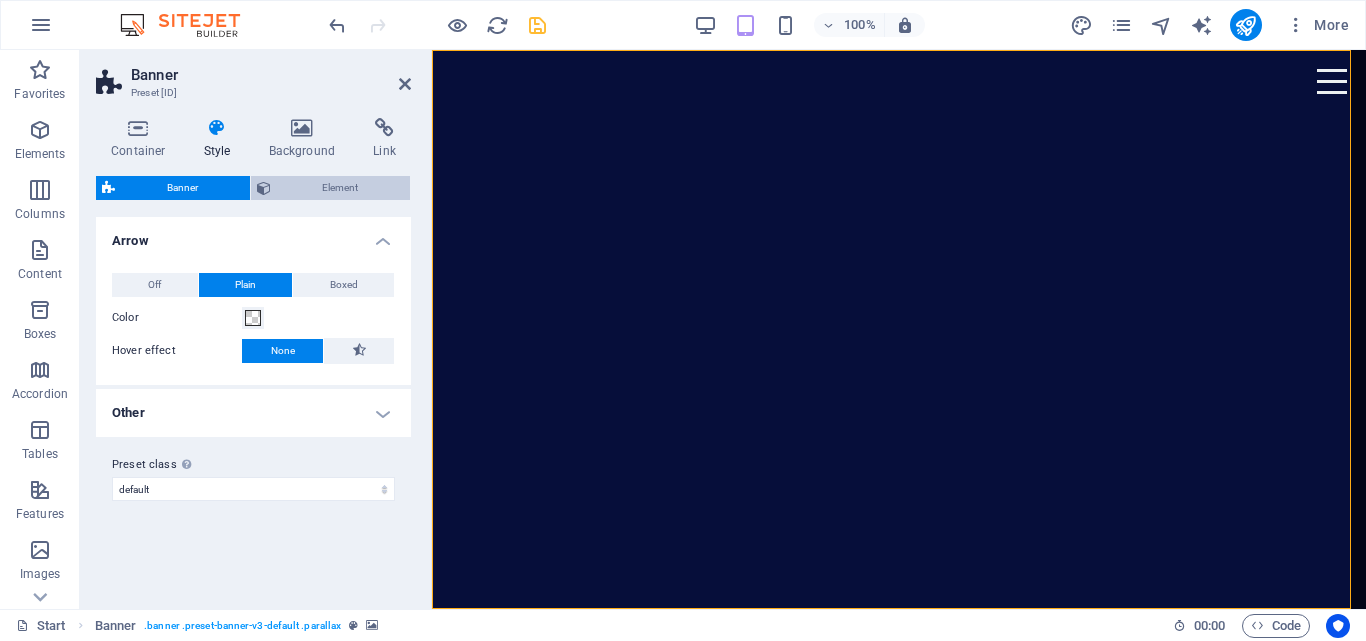 click on "Element" at bounding box center (341, 188) 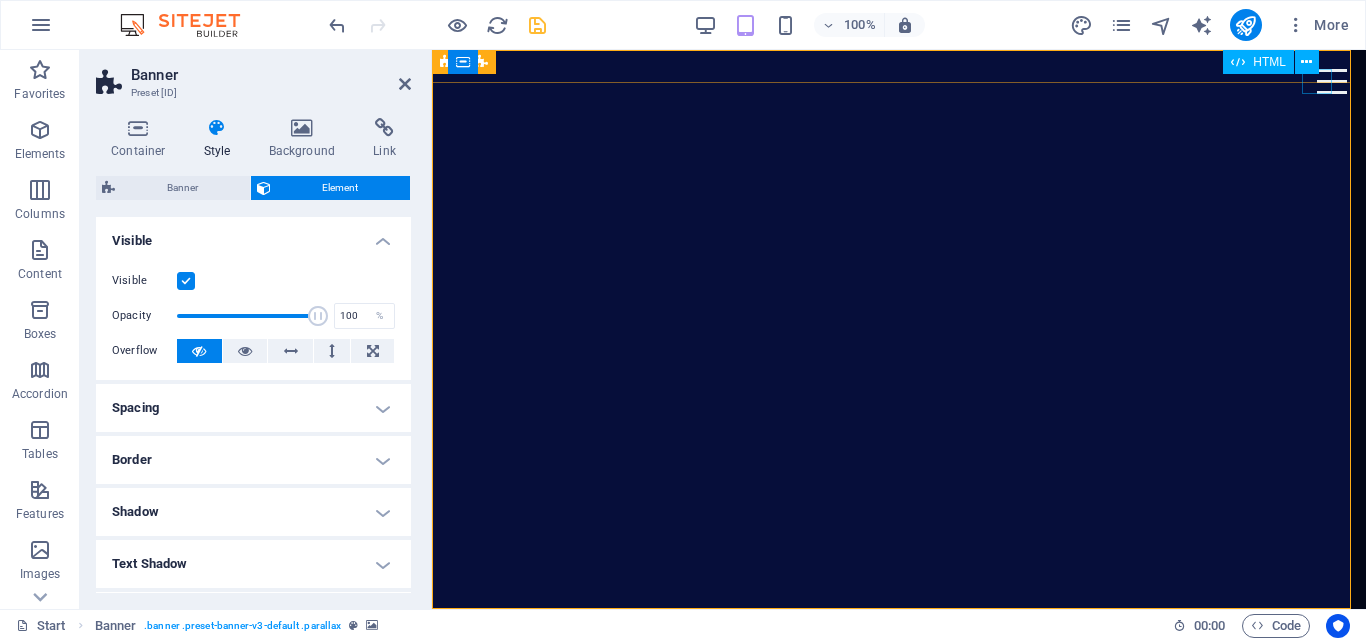 click at bounding box center (1332, 81) 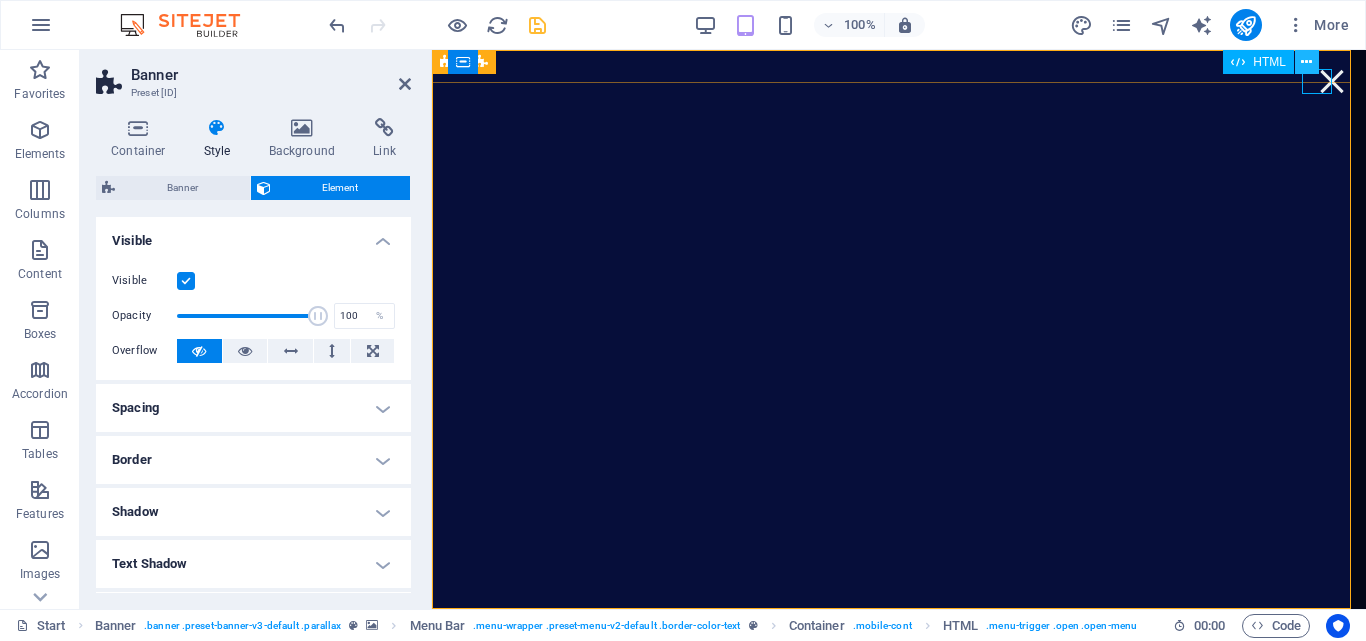 click at bounding box center [1306, 62] 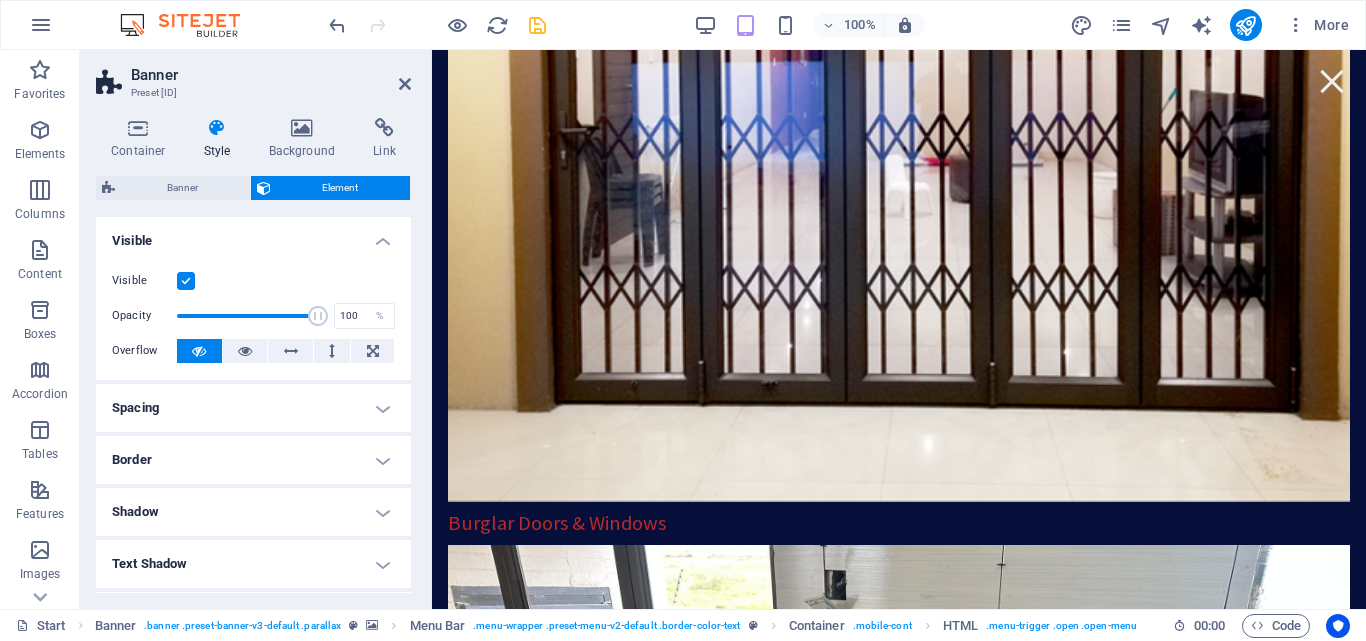 scroll, scrollTop: 10960, scrollLeft: 0, axis: vertical 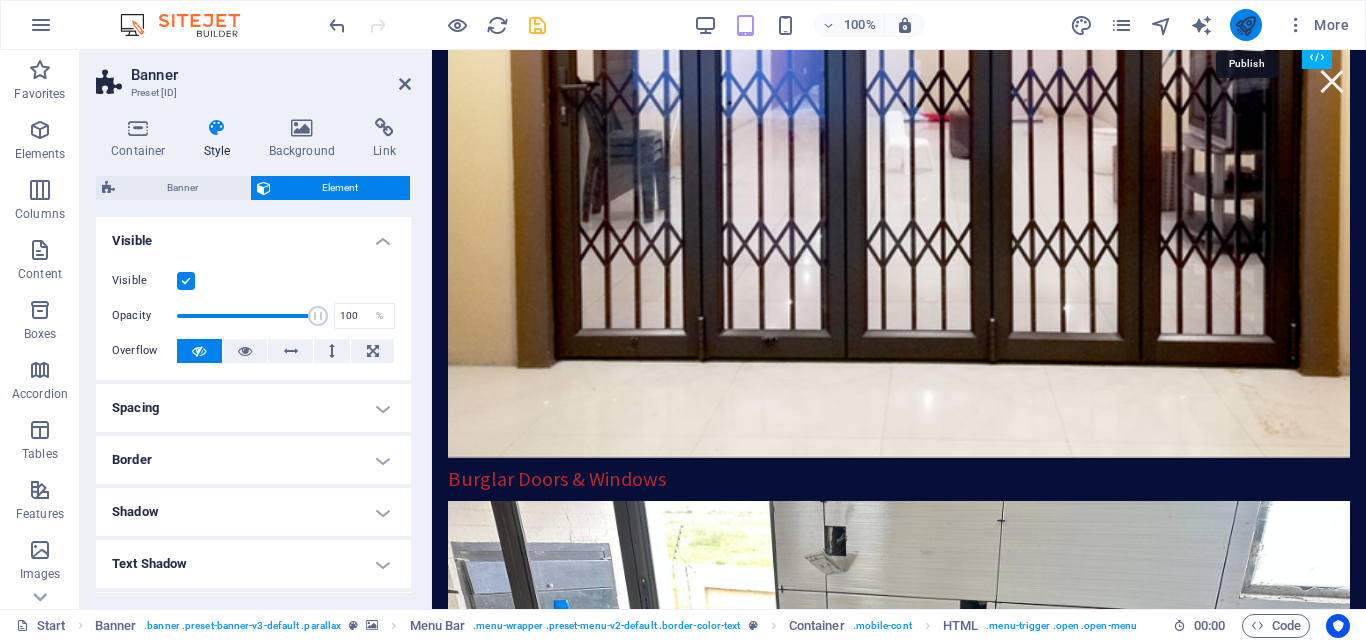 click at bounding box center [1245, 25] 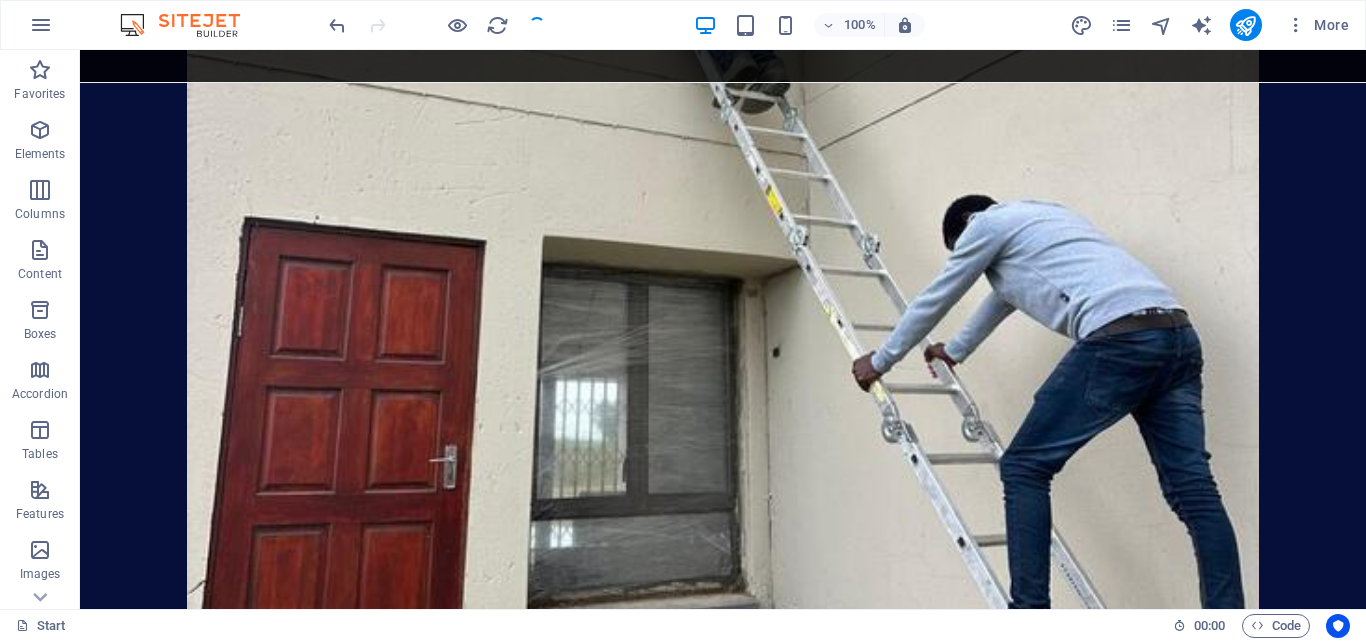 scroll, scrollTop: 9520, scrollLeft: 0, axis: vertical 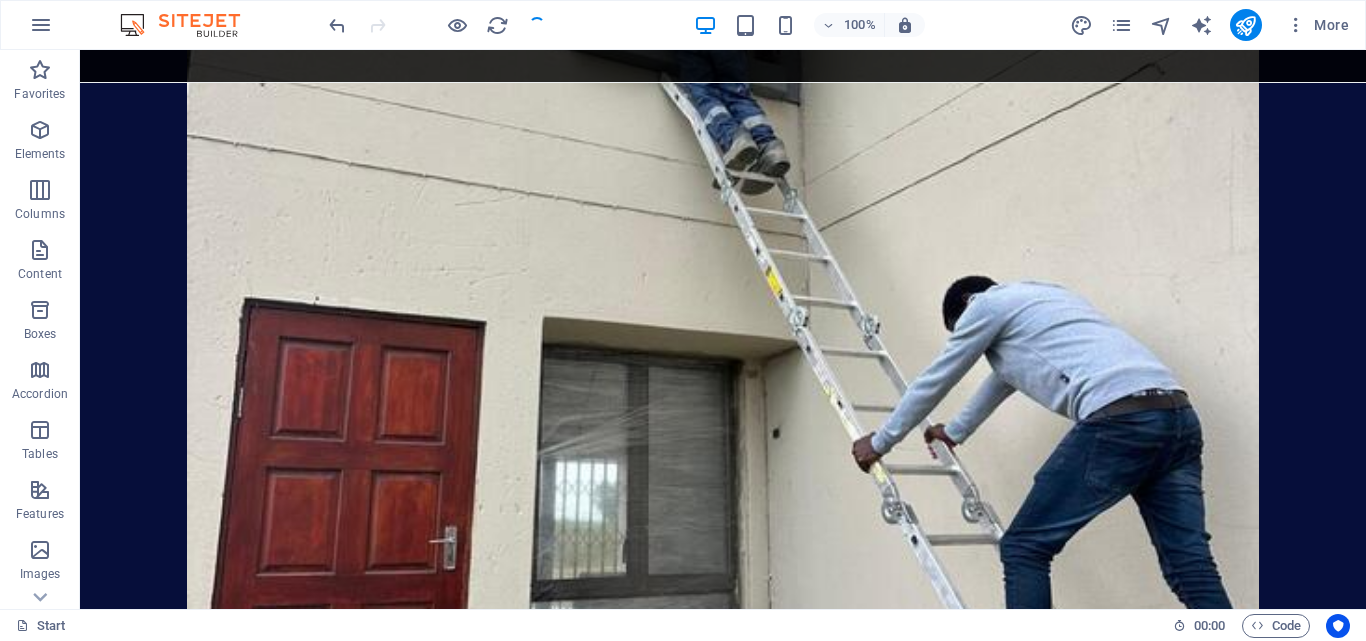 drag, startPoint x: 1362, startPoint y: 59, endPoint x: 1379, endPoint y: 74, distance: 22.671568 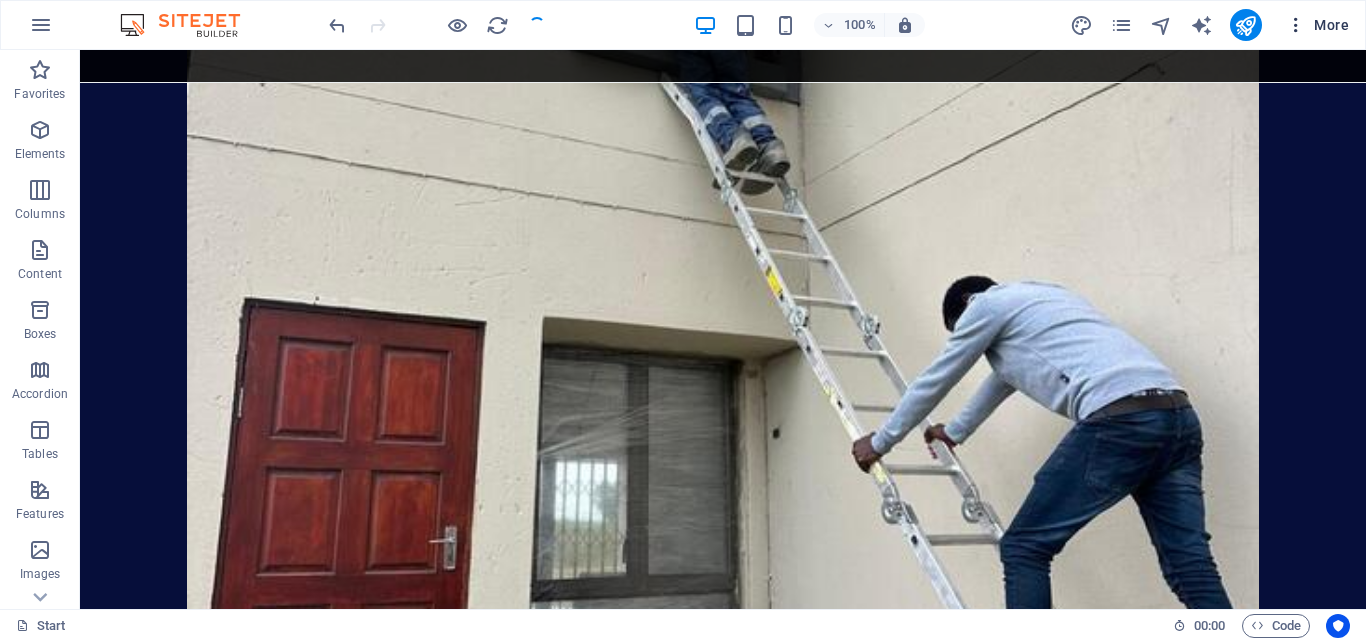 click at bounding box center (1296, 25) 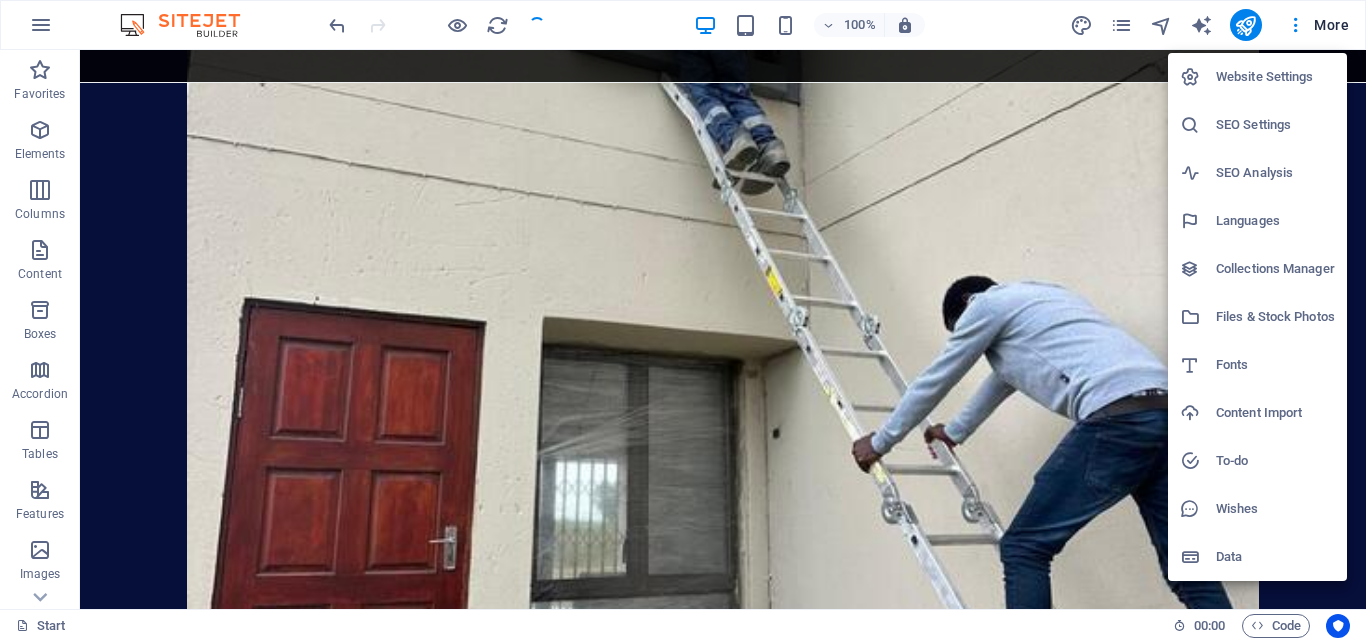 click on "SEO Settings" at bounding box center [1275, 125] 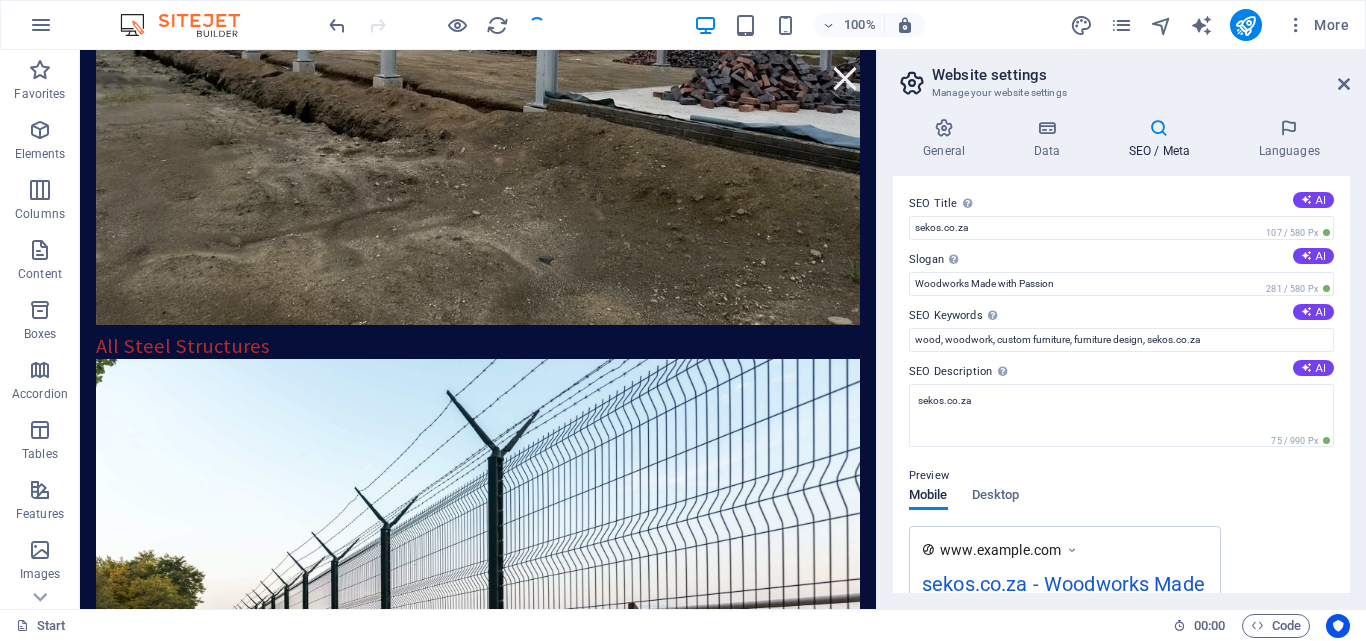 scroll, scrollTop: 10314, scrollLeft: 0, axis: vertical 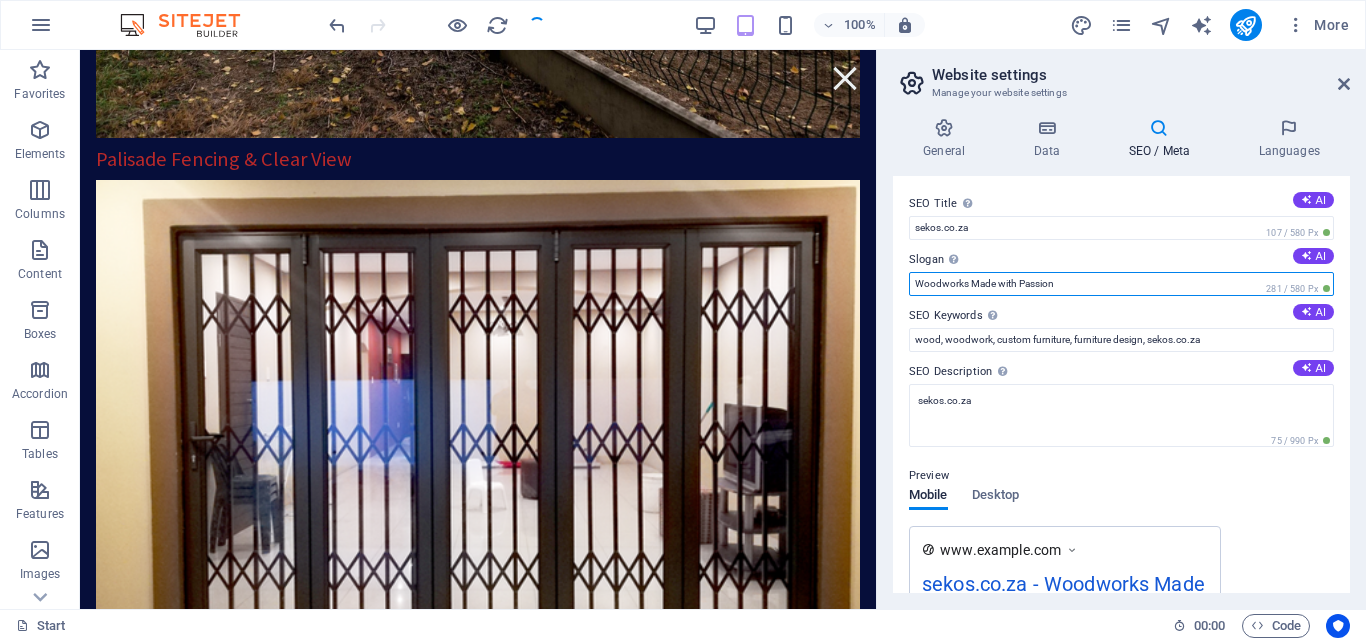 click on "Woodworks Made with Passion" at bounding box center (1121, 284) 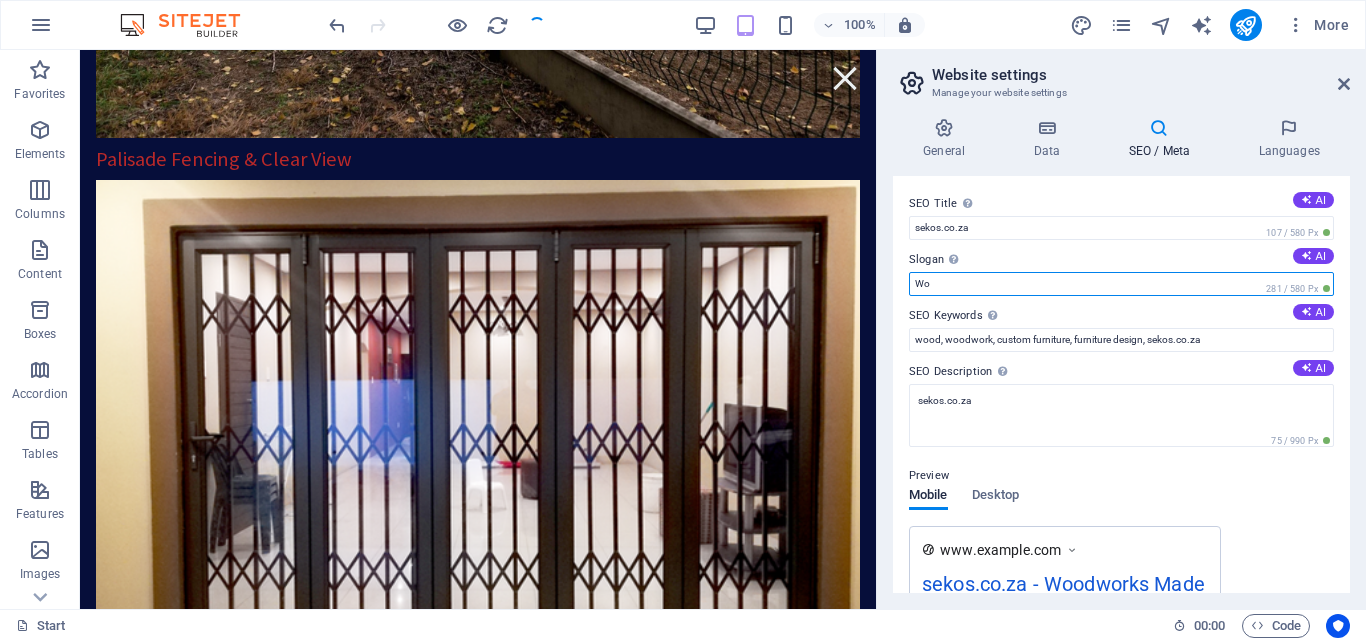 type on "W" 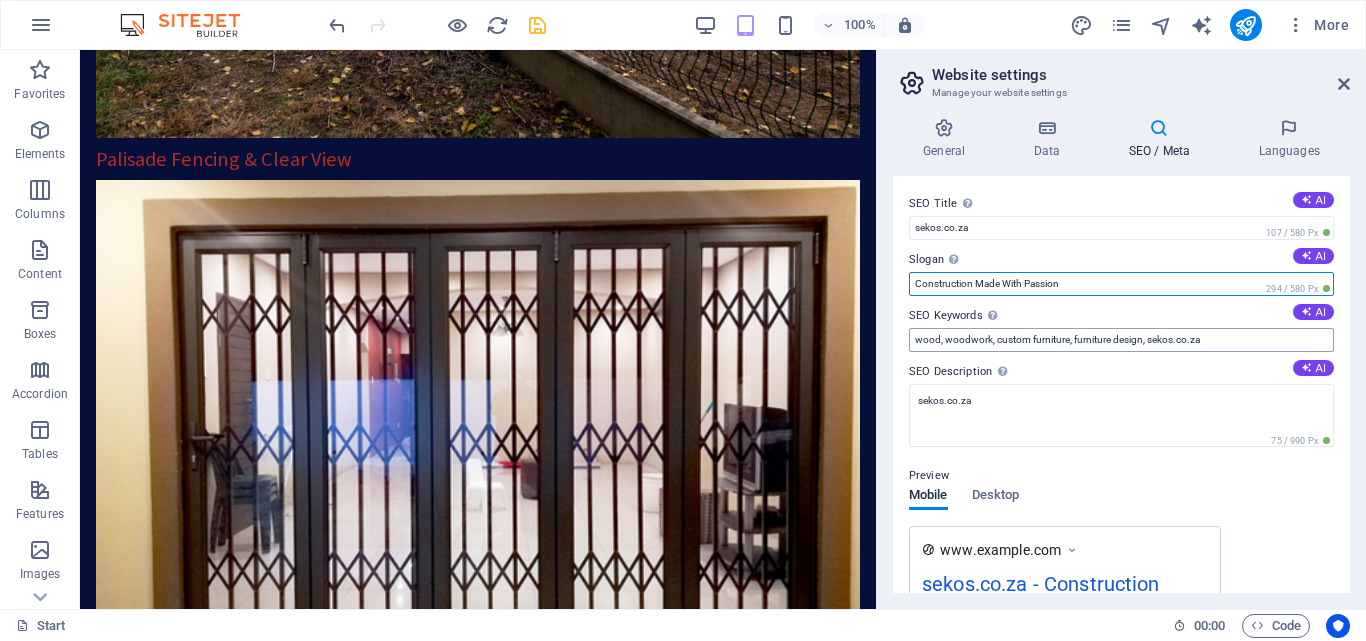 type on "Construction Made With Passion" 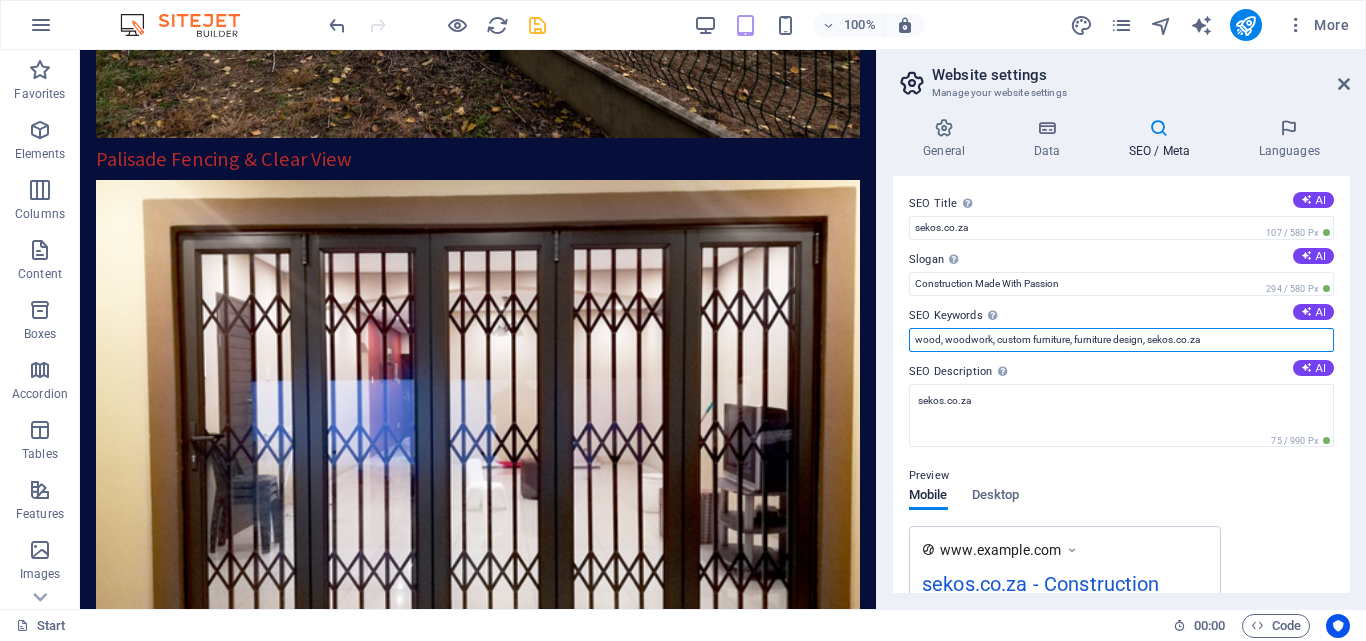 click on "wood, woodwork, custom furniture, furniture design, sekos.co.za" at bounding box center (1121, 340) 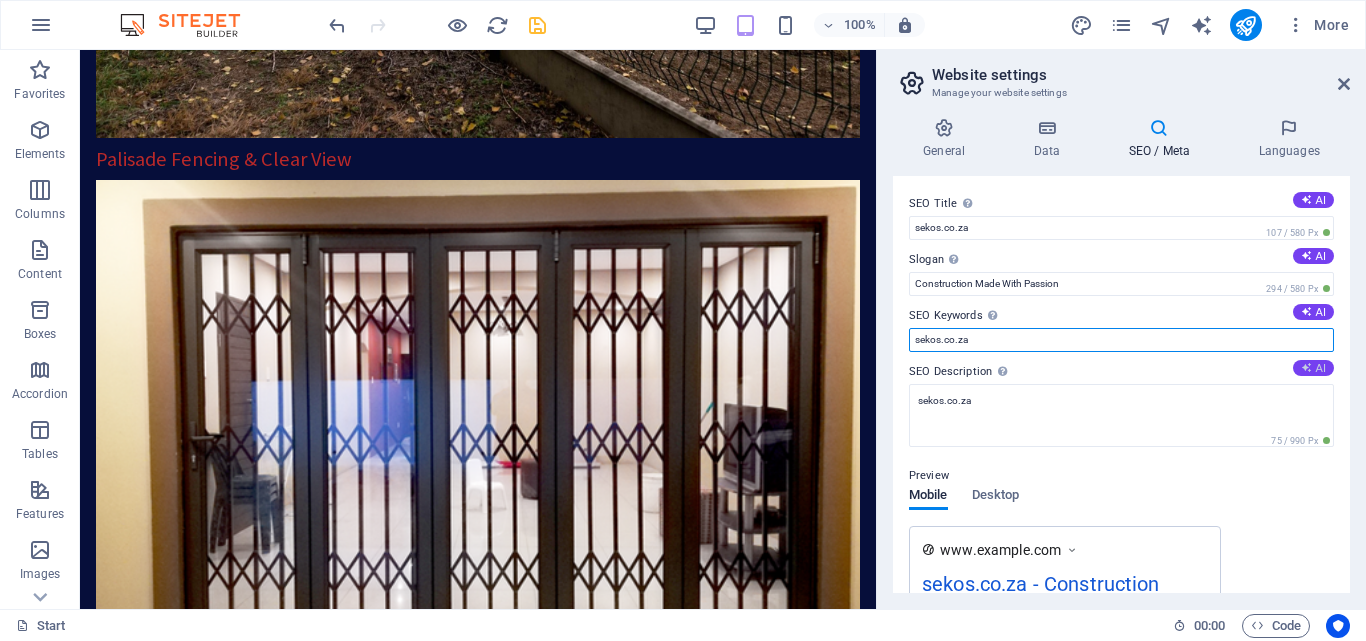 type on "sekos.co.za" 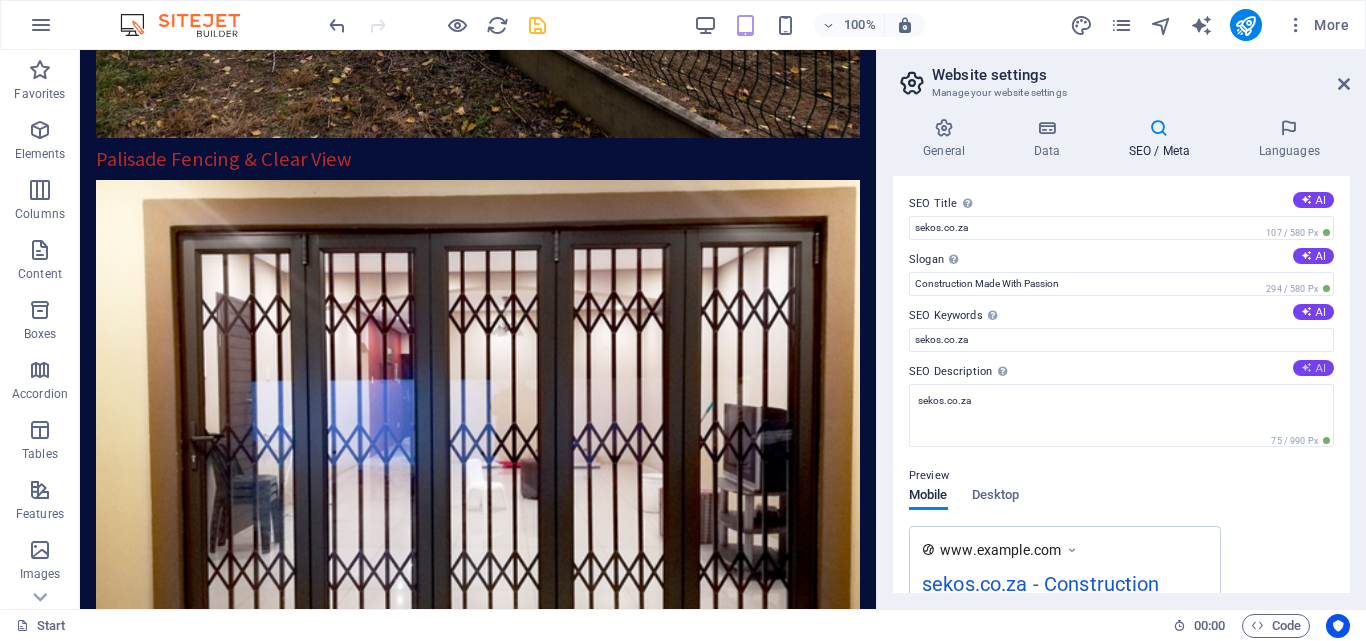 click on "AI" at bounding box center [1313, 368] 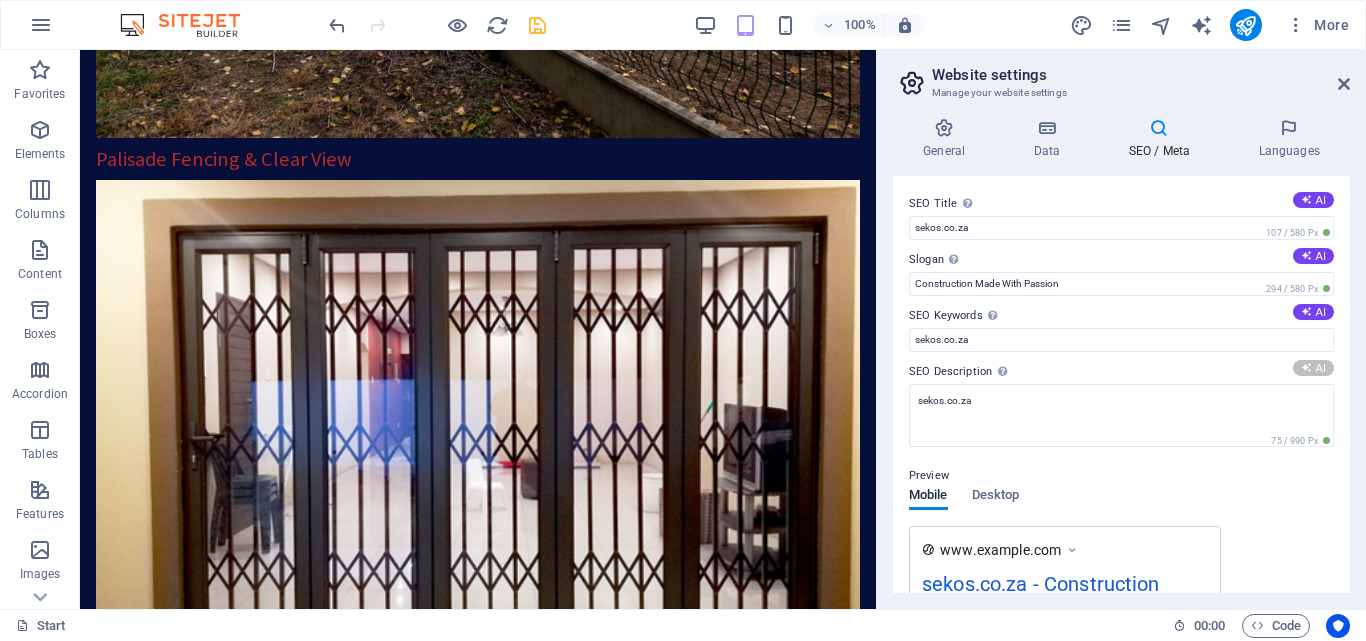 type on "Discover top-notch construction and steel services with Sekos Steel & Civil Construction, where quality and client satisfaction come first!" 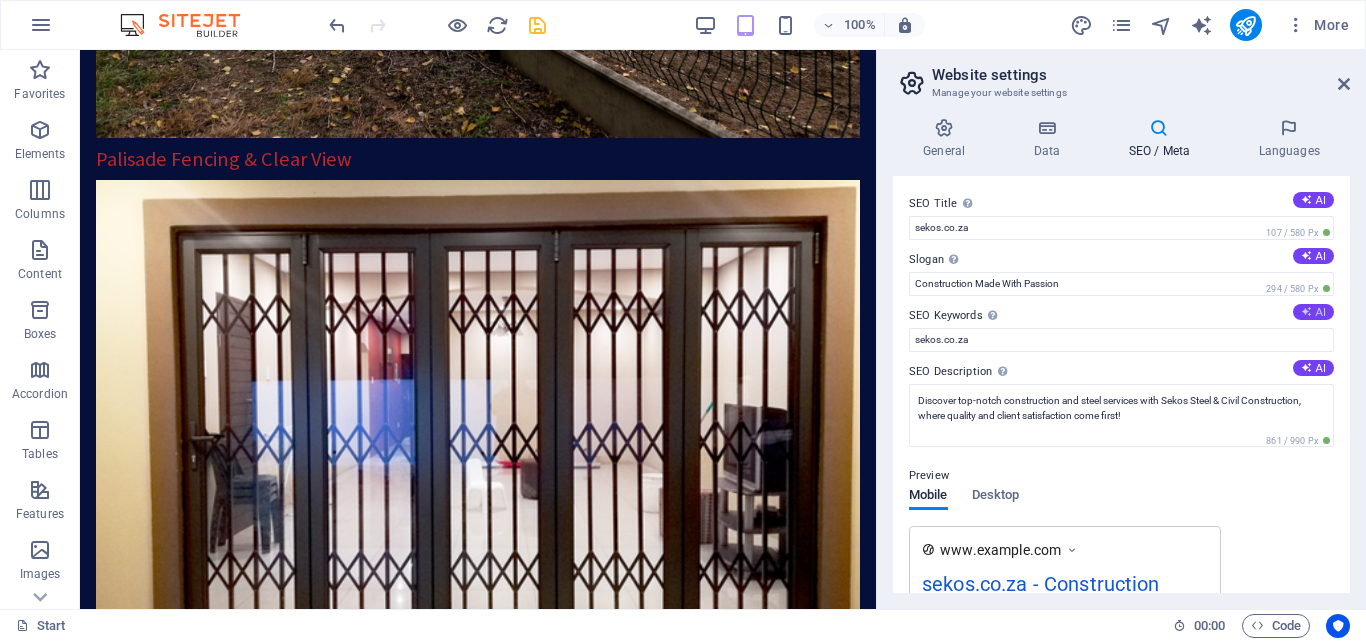 click at bounding box center (1306, 311) 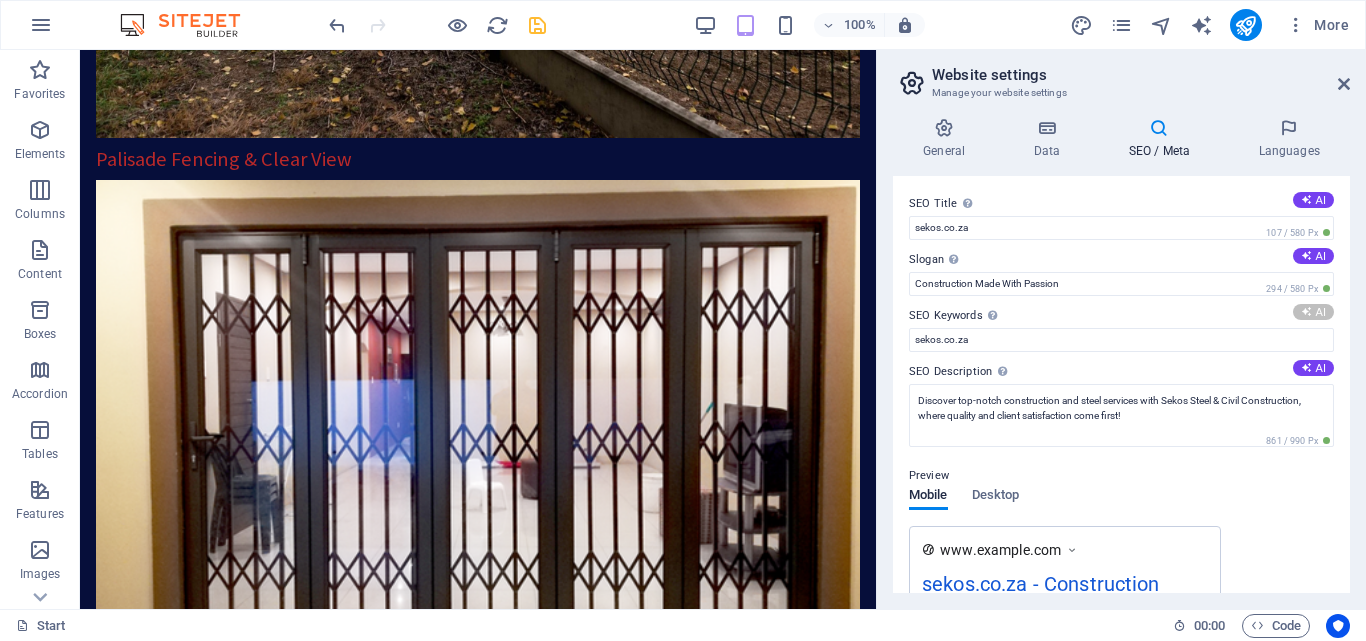 type on "Steel construction, civil engineering, Mpumalanga construction company, quality building solutions, safety in construction, reliable steel fabrication" 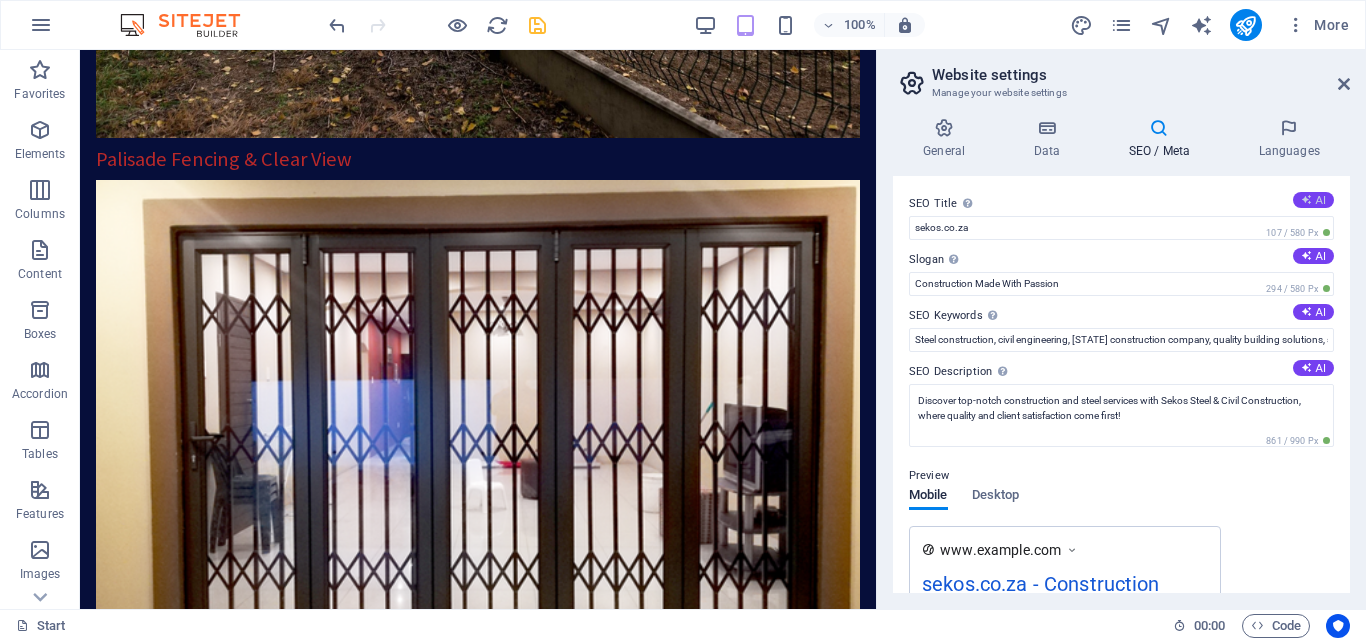 click at bounding box center (1306, 199) 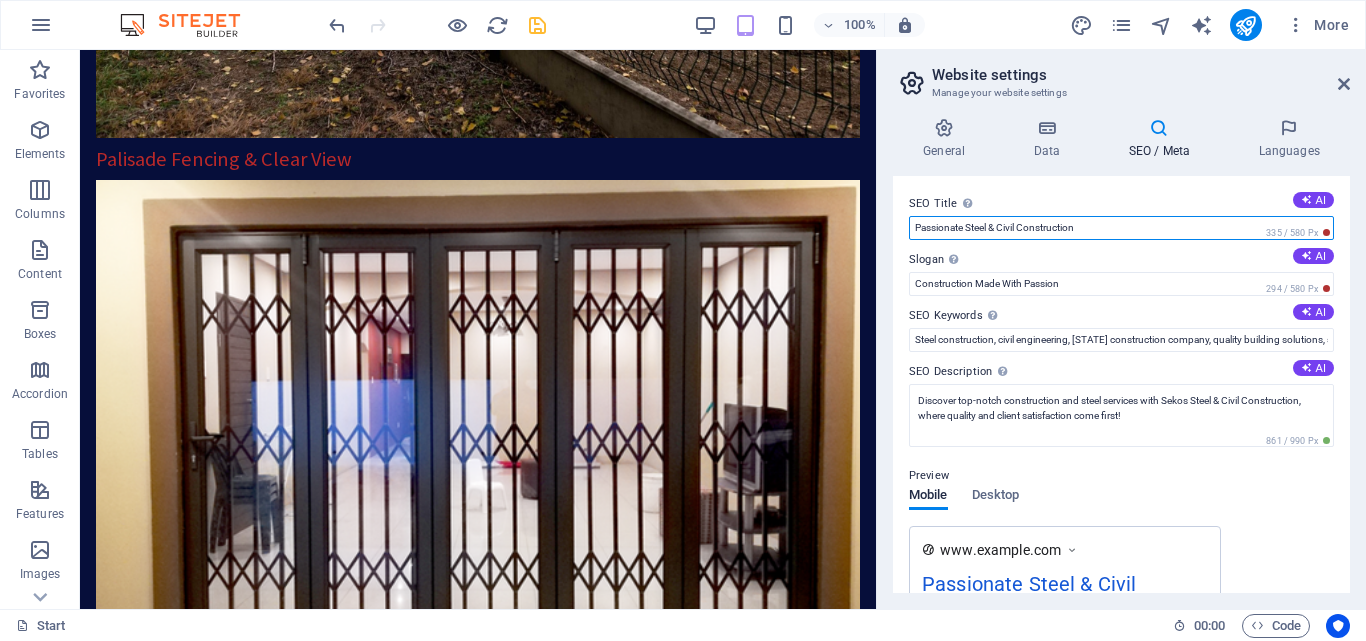 click on "Passionate Steel & Civil Construction" at bounding box center [1121, 228] 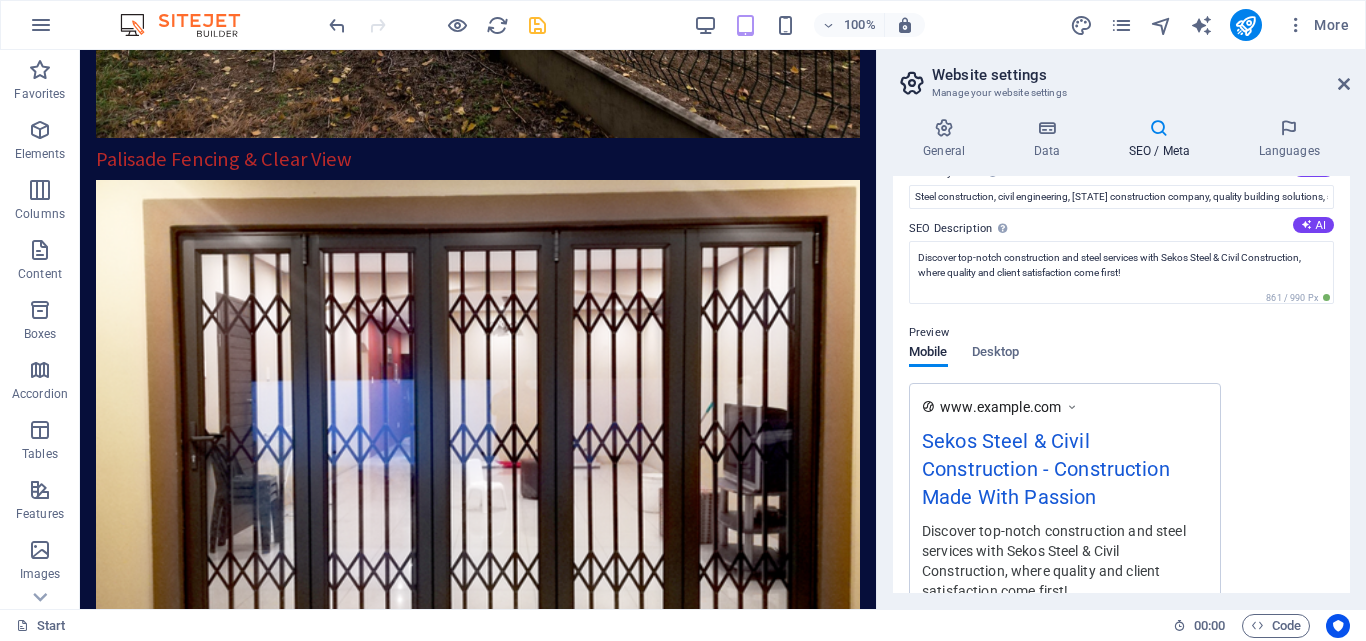 scroll, scrollTop: 0, scrollLeft: 0, axis: both 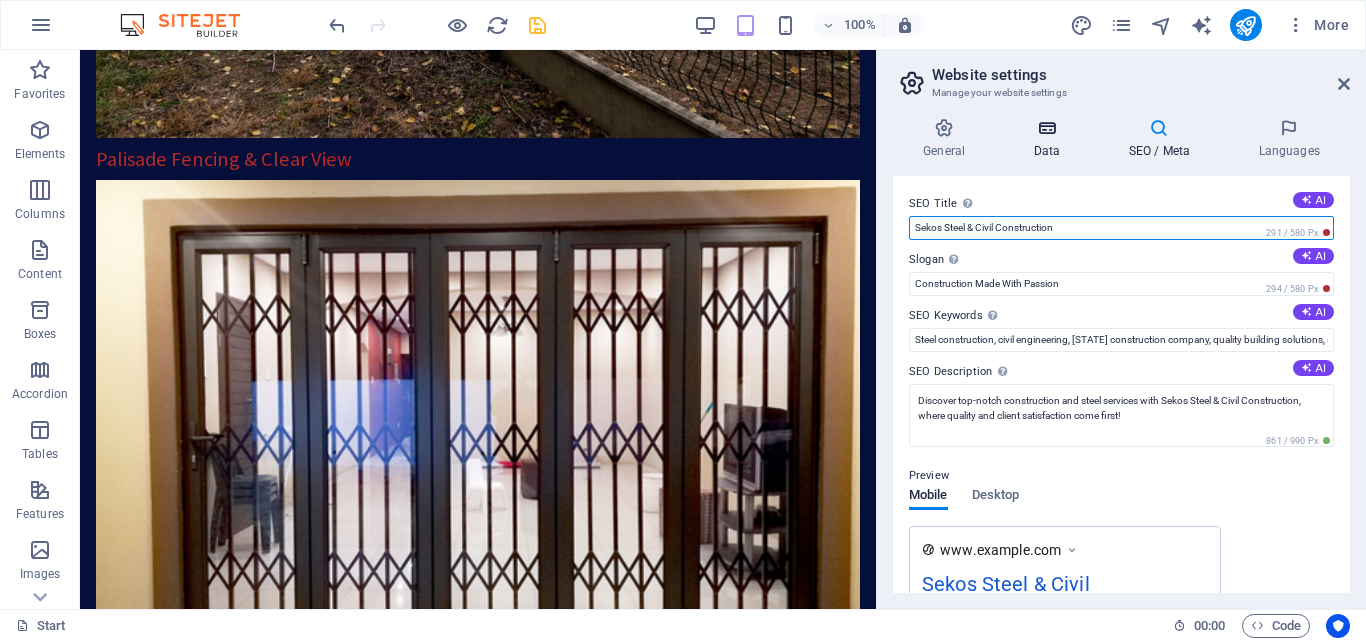 type on "Sekos Steel & Civil Construction" 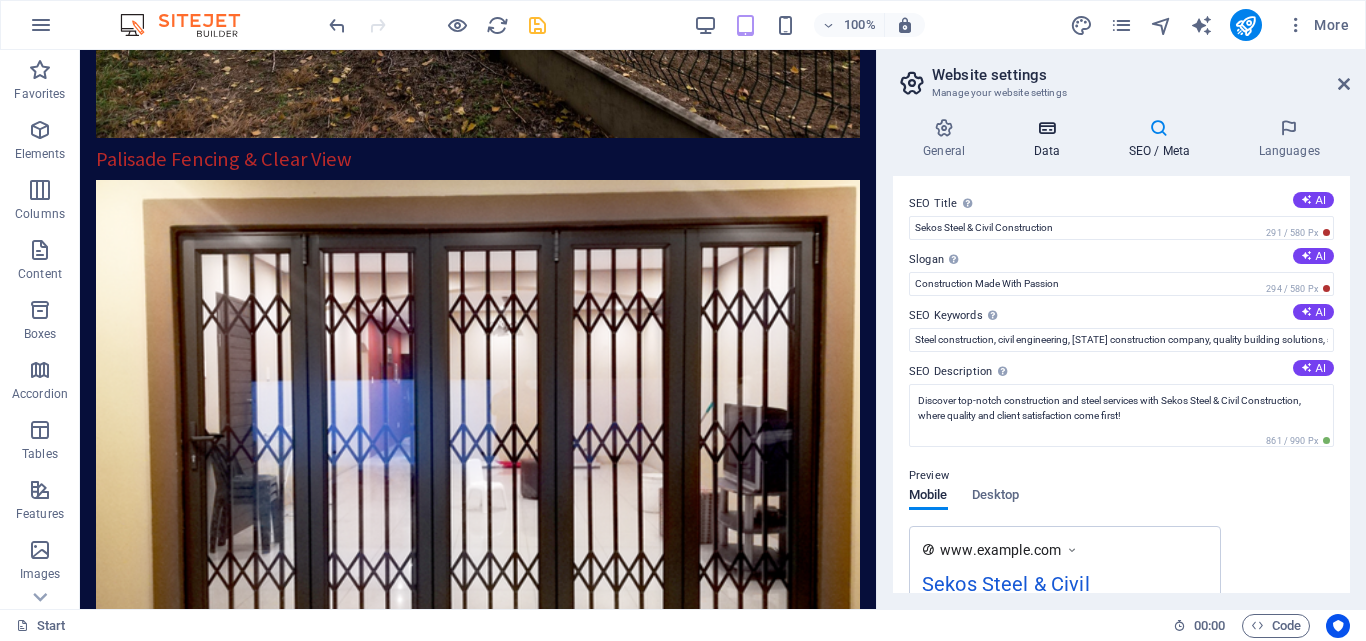 click on "Data" at bounding box center (1050, 139) 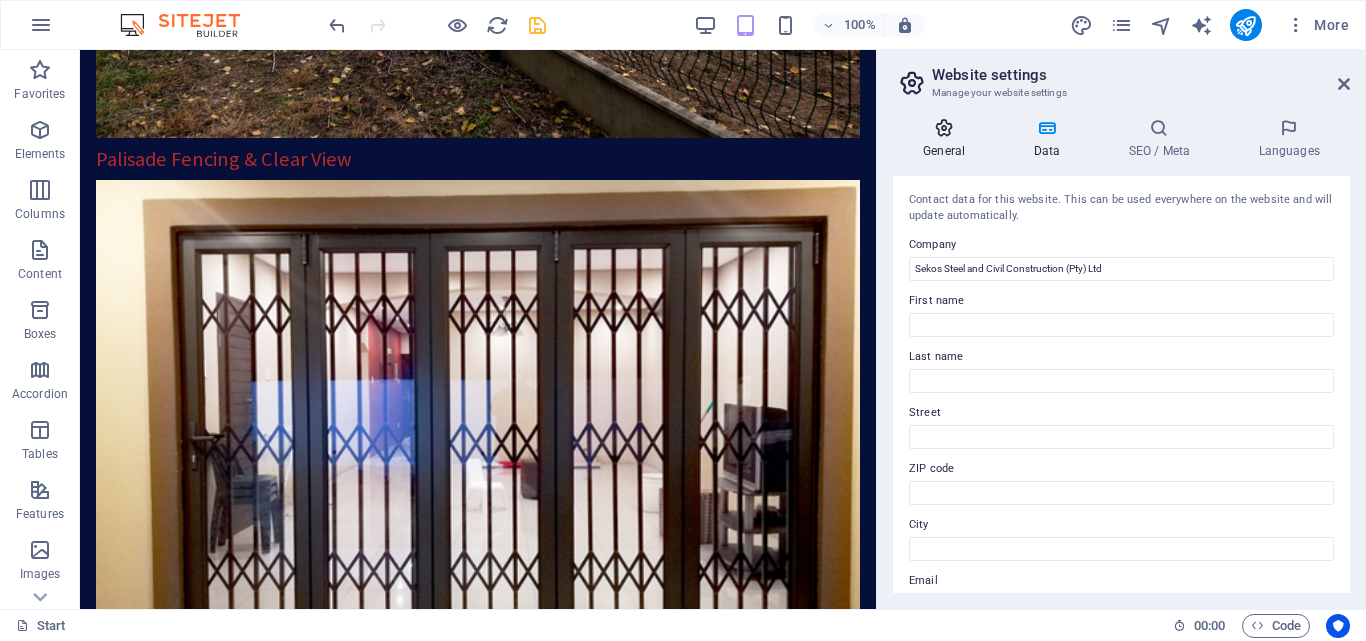 click at bounding box center [944, 128] 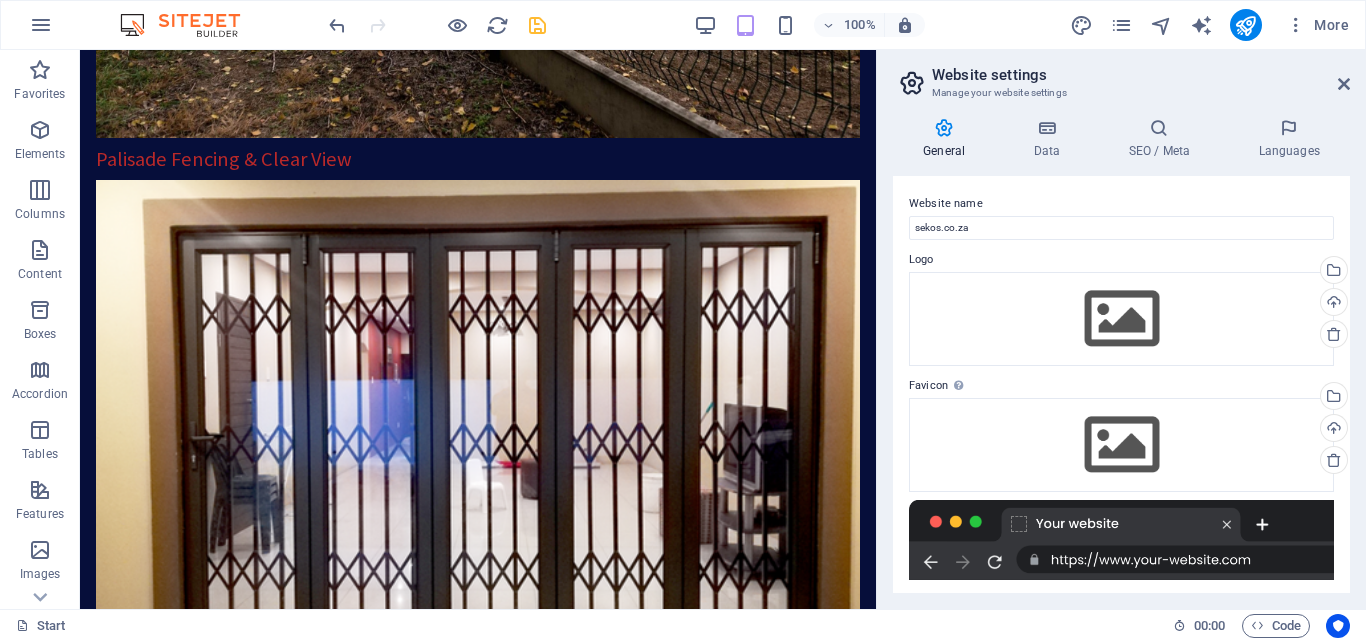 drag, startPoint x: 1345, startPoint y: 277, endPoint x: 1357, endPoint y: 325, distance: 49.47727 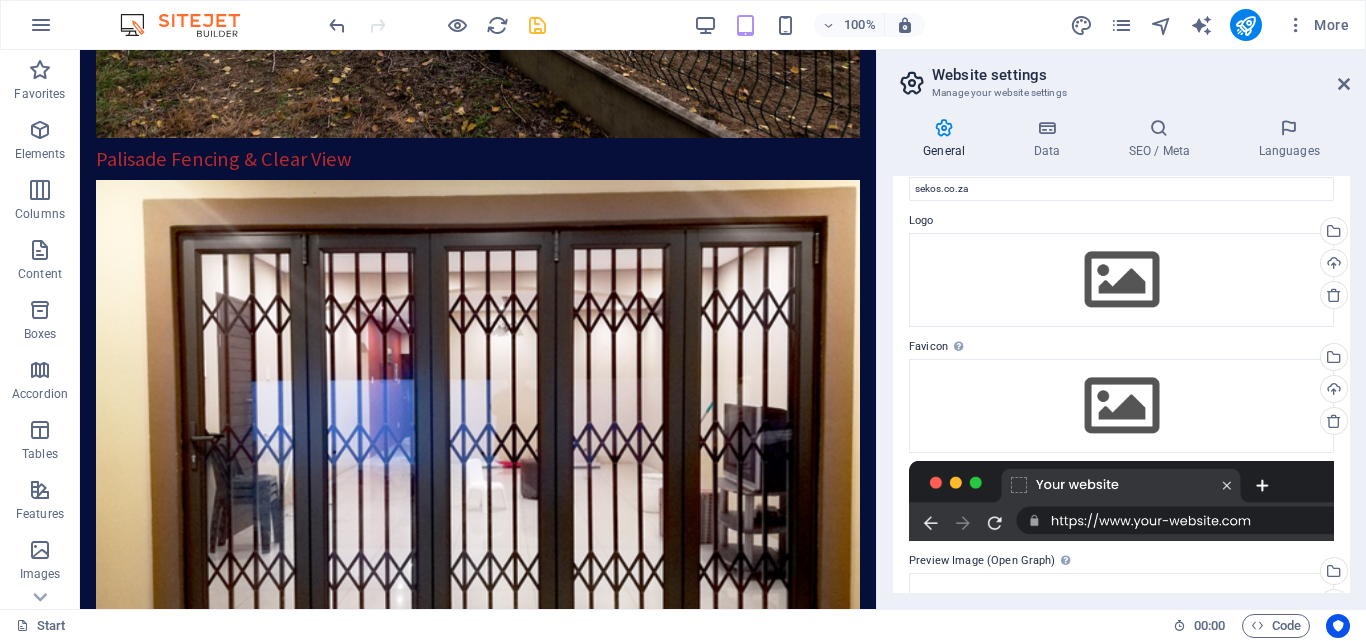 scroll, scrollTop: 0, scrollLeft: 0, axis: both 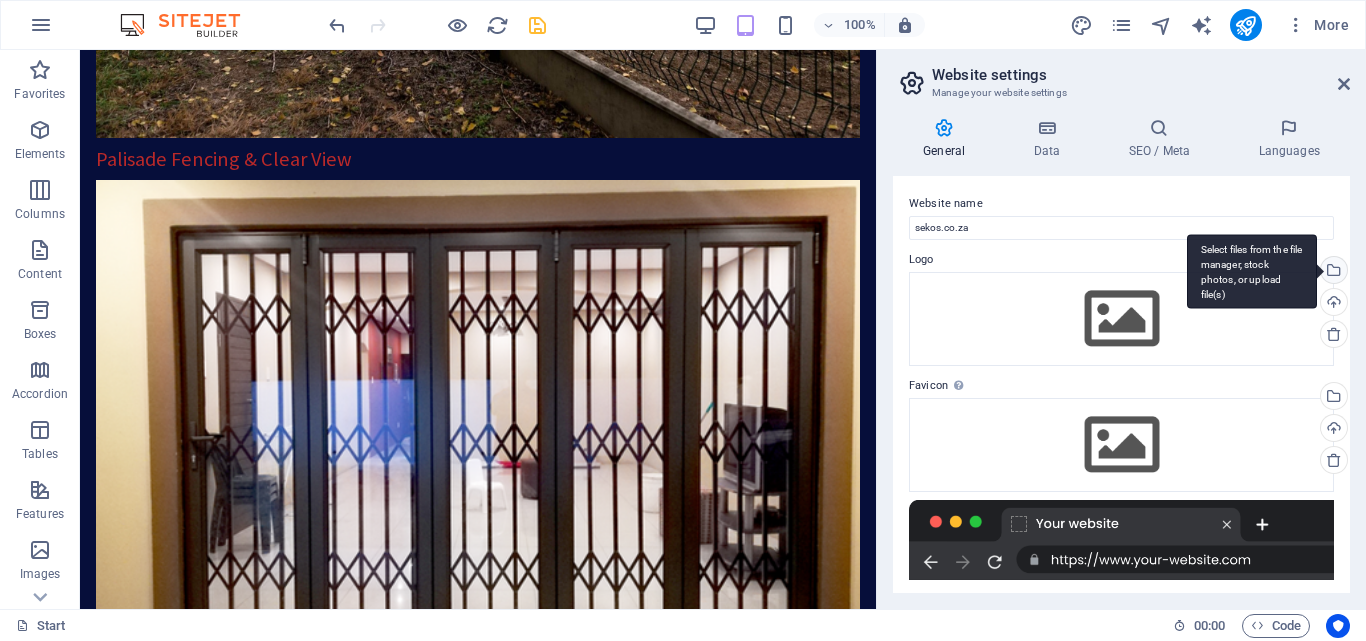 click on "Select files from the file manager, stock photos, or upload file(s)" at bounding box center (1252, 271) 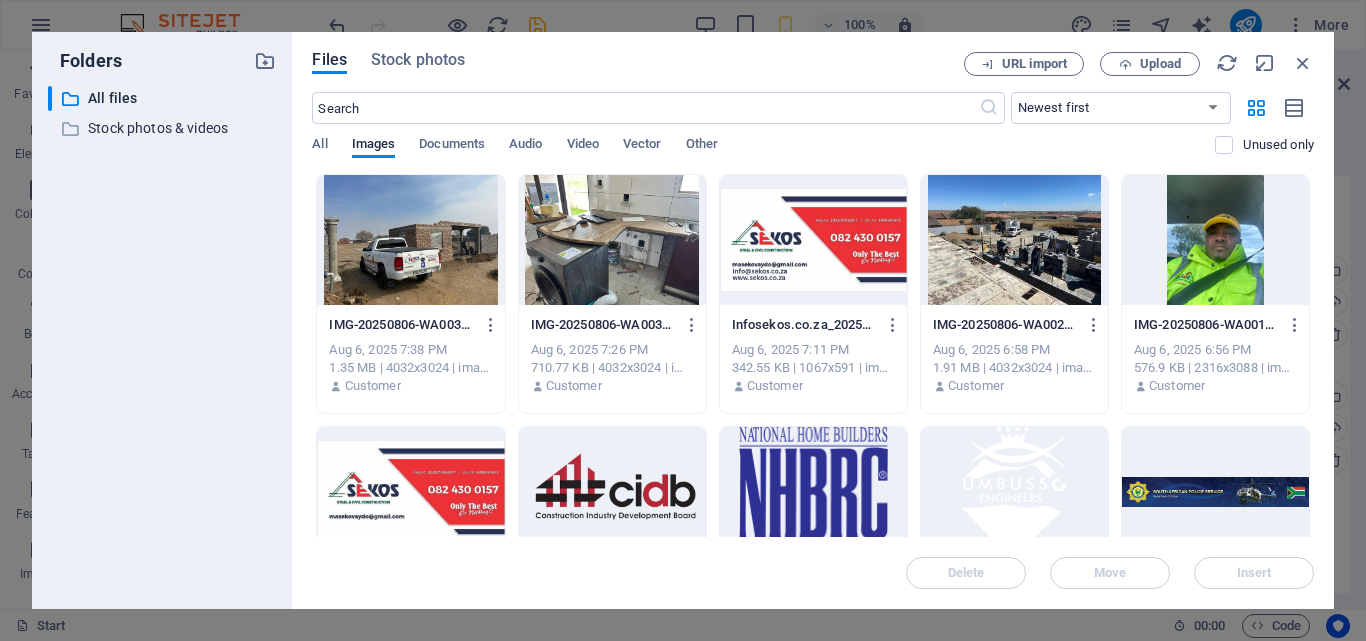 click at bounding box center [813, 240] 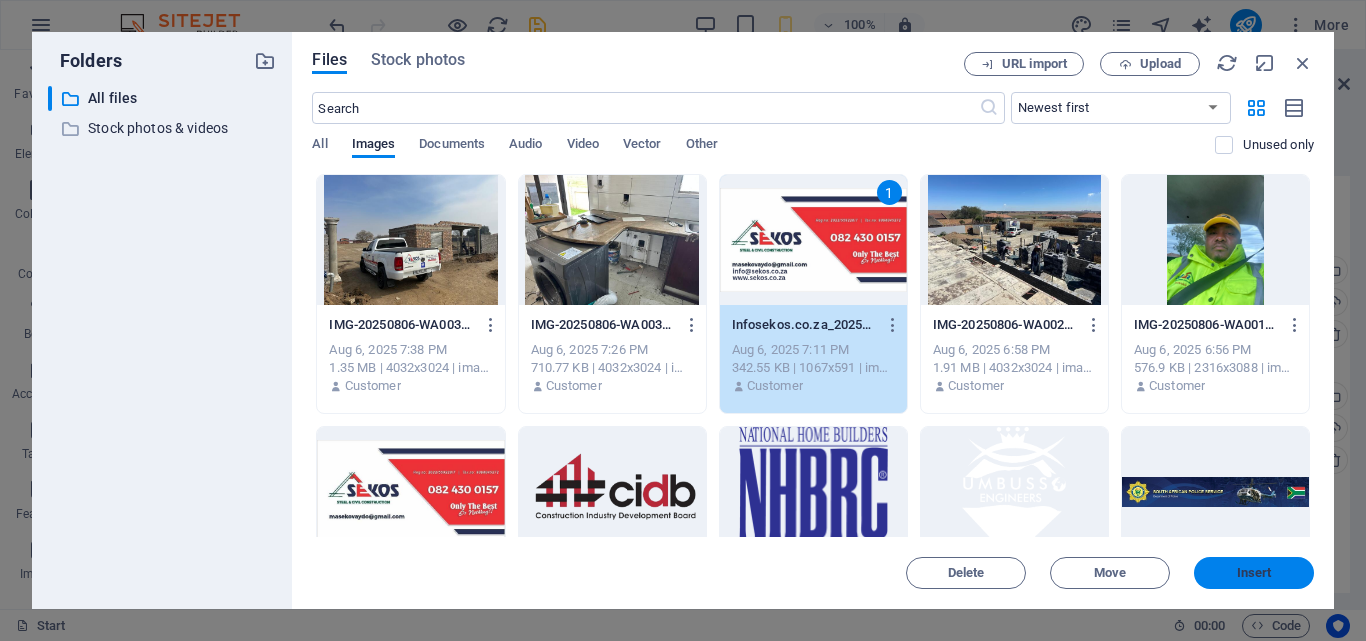 click on "Insert" at bounding box center (1254, 573) 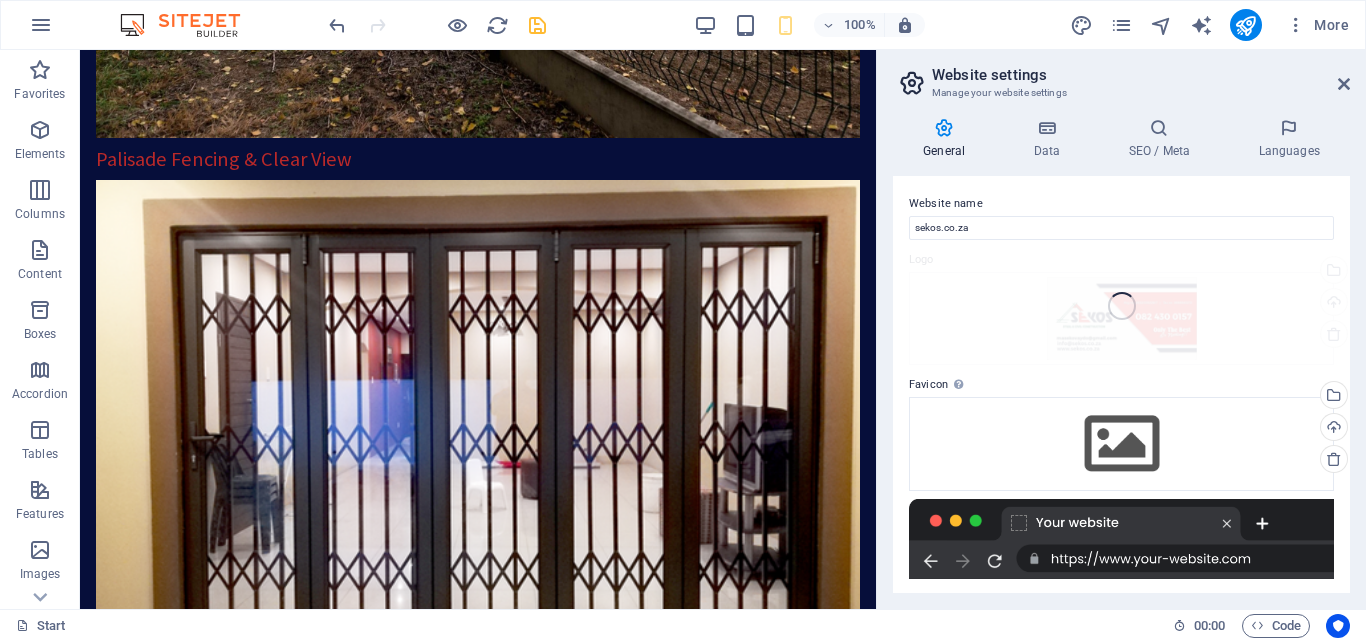 scroll, scrollTop: 10513, scrollLeft: 0, axis: vertical 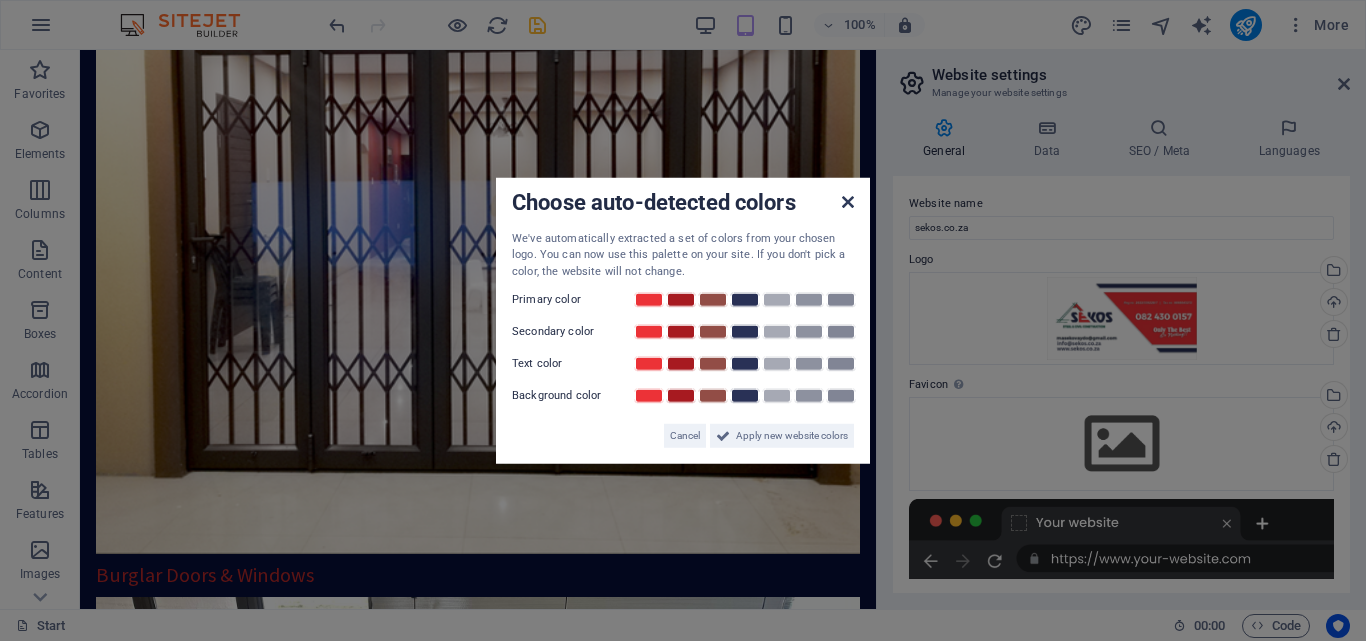click at bounding box center (848, 201) 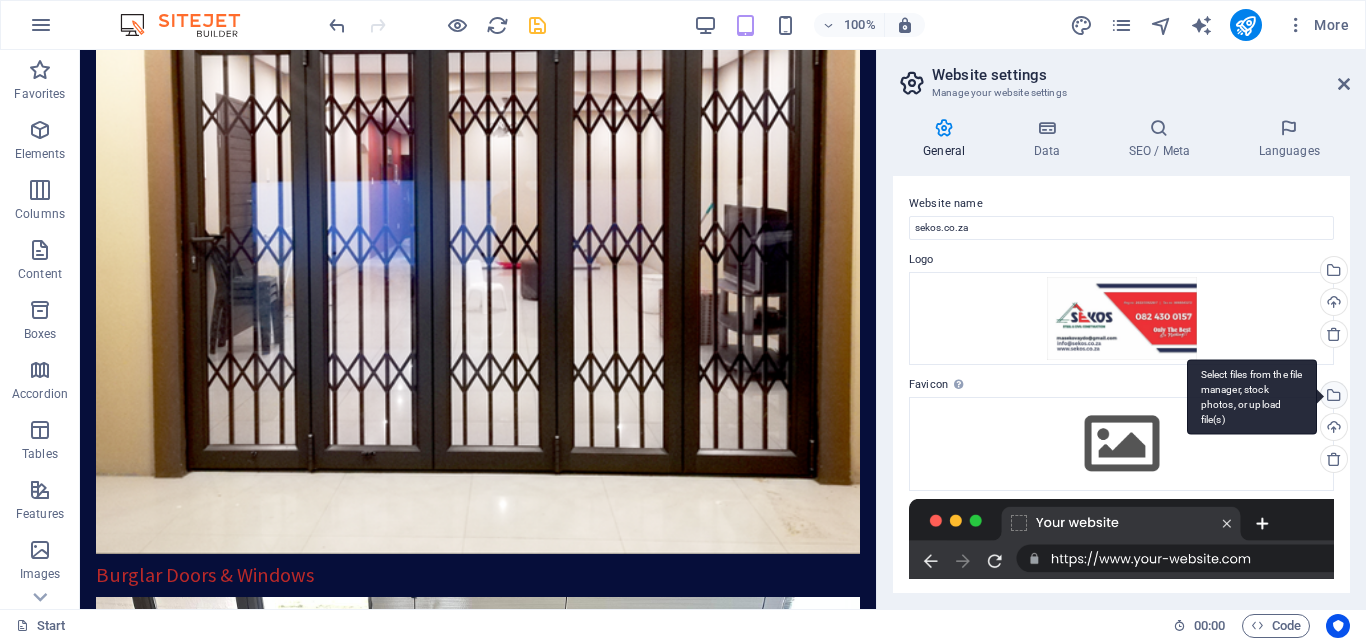 click on "Select files from the file manager, stock photos, or upload file(s)" at bounding box center (1252, 397) 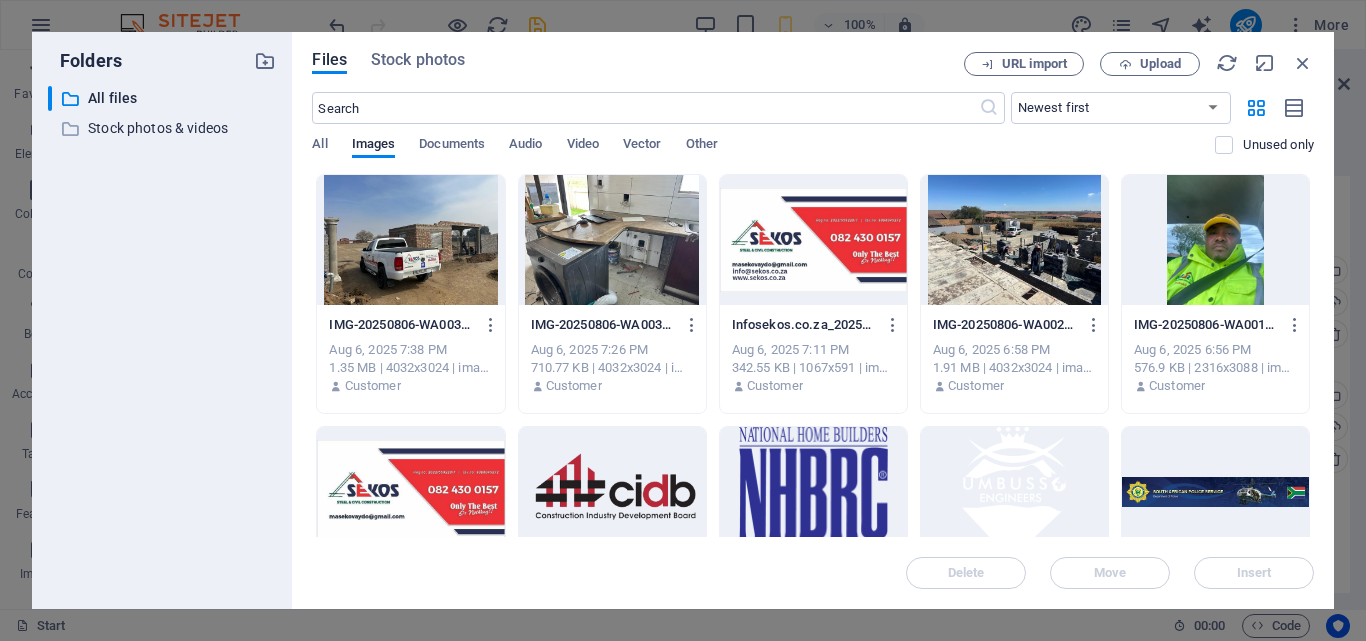 click at bounding box center (813, 240) 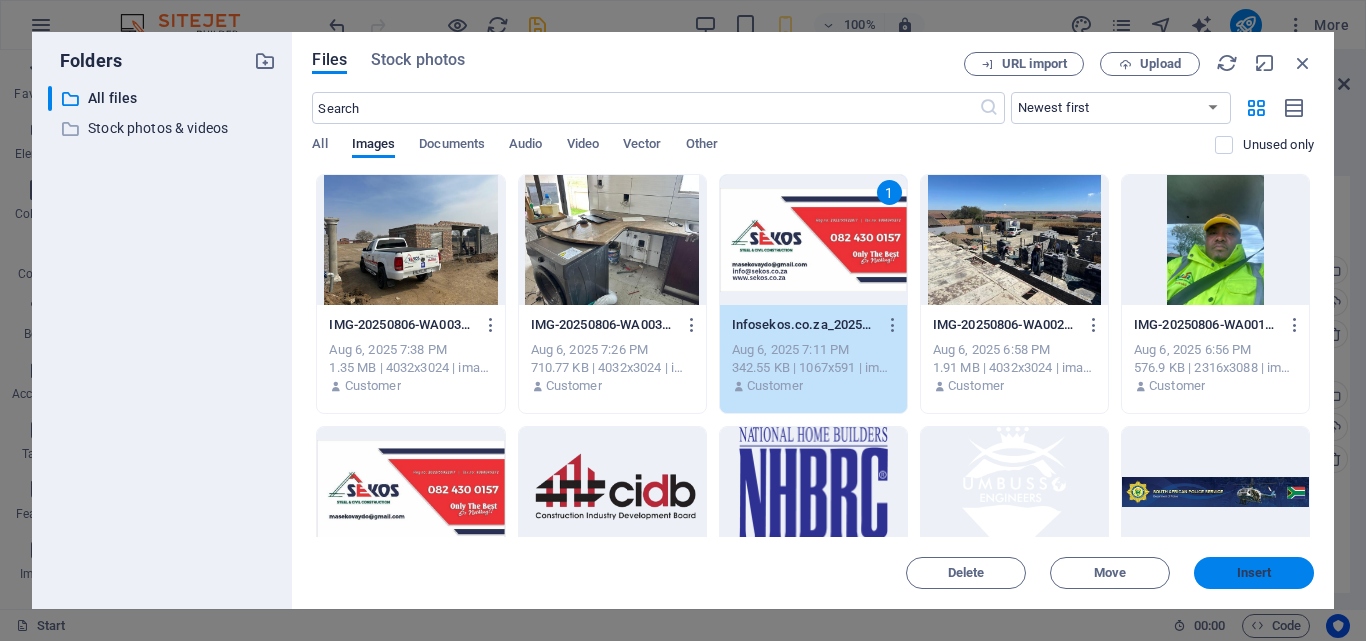 click on "Insert" at bounding box center (1254, 573) 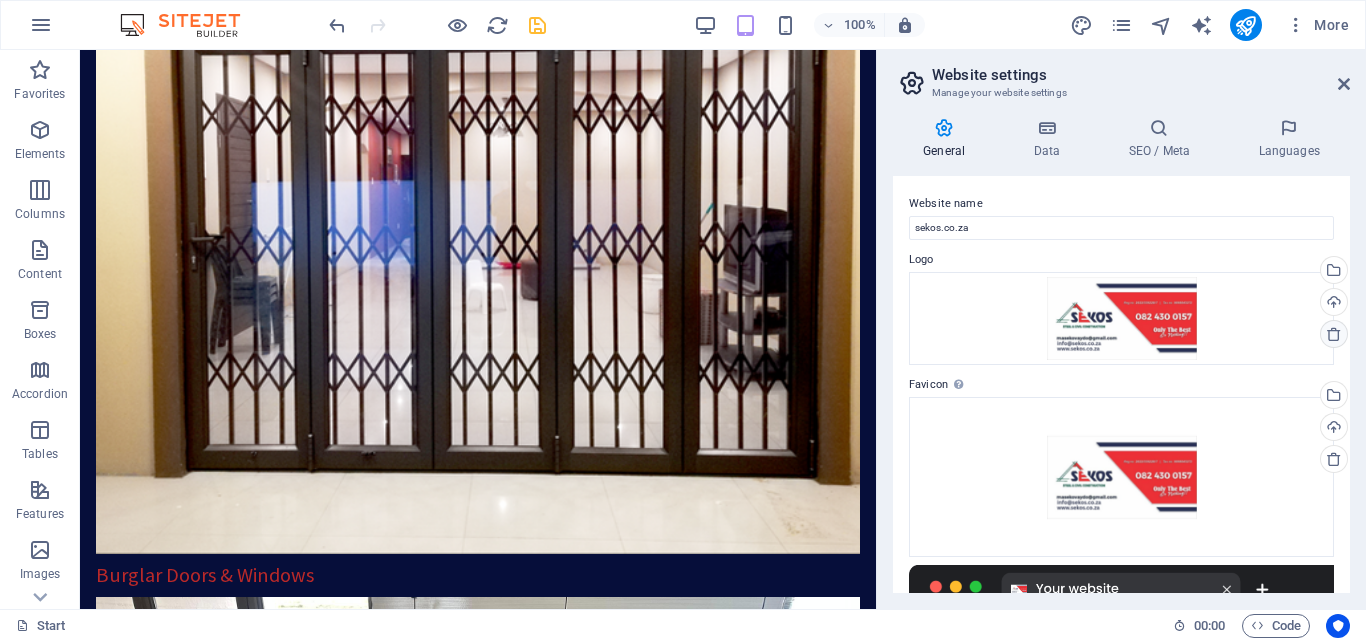 click at bounding box center [1334, 334] 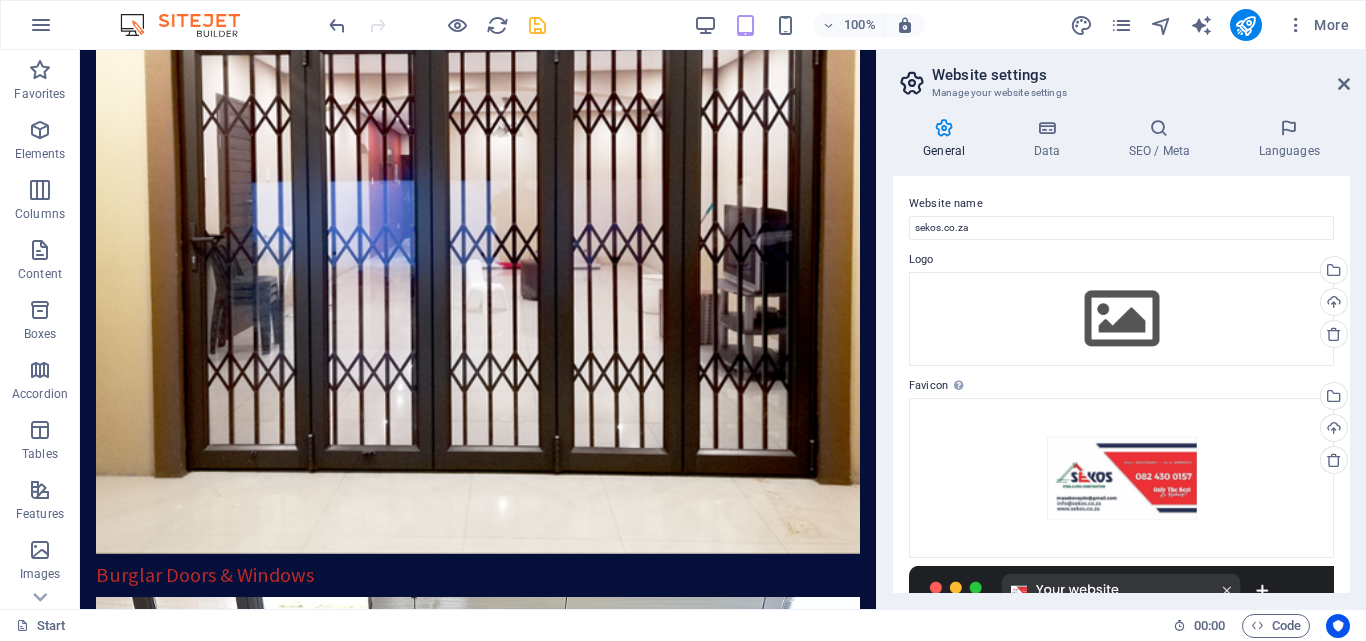 click on "Website settings" at bounding box center (1141, 75) 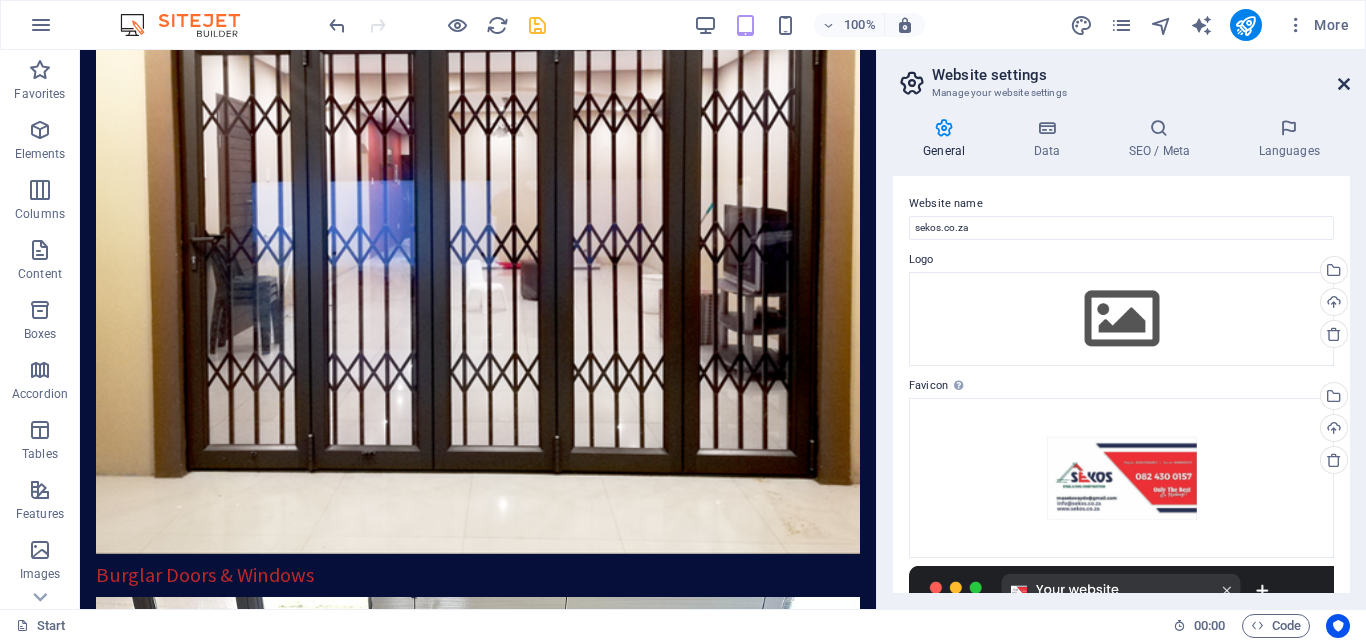 click at bounding box center (1344, 84) 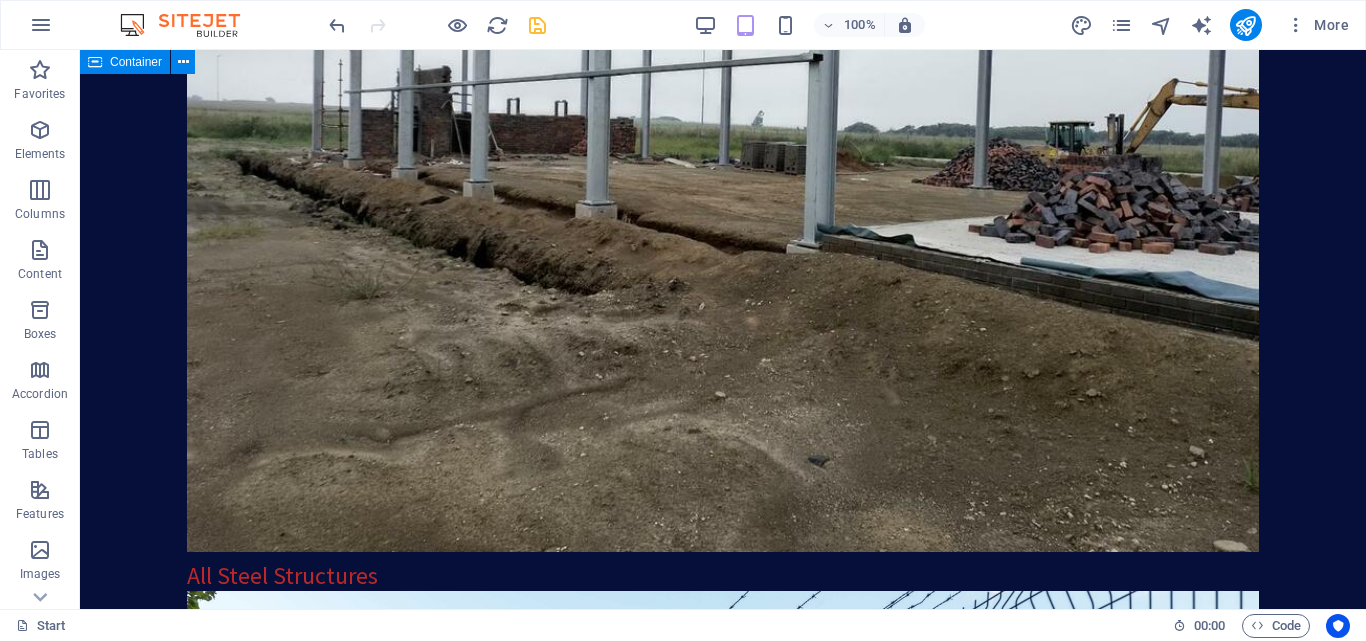 scroll, scrollTop: 9720, scrollLeft: 0, axis: vertical 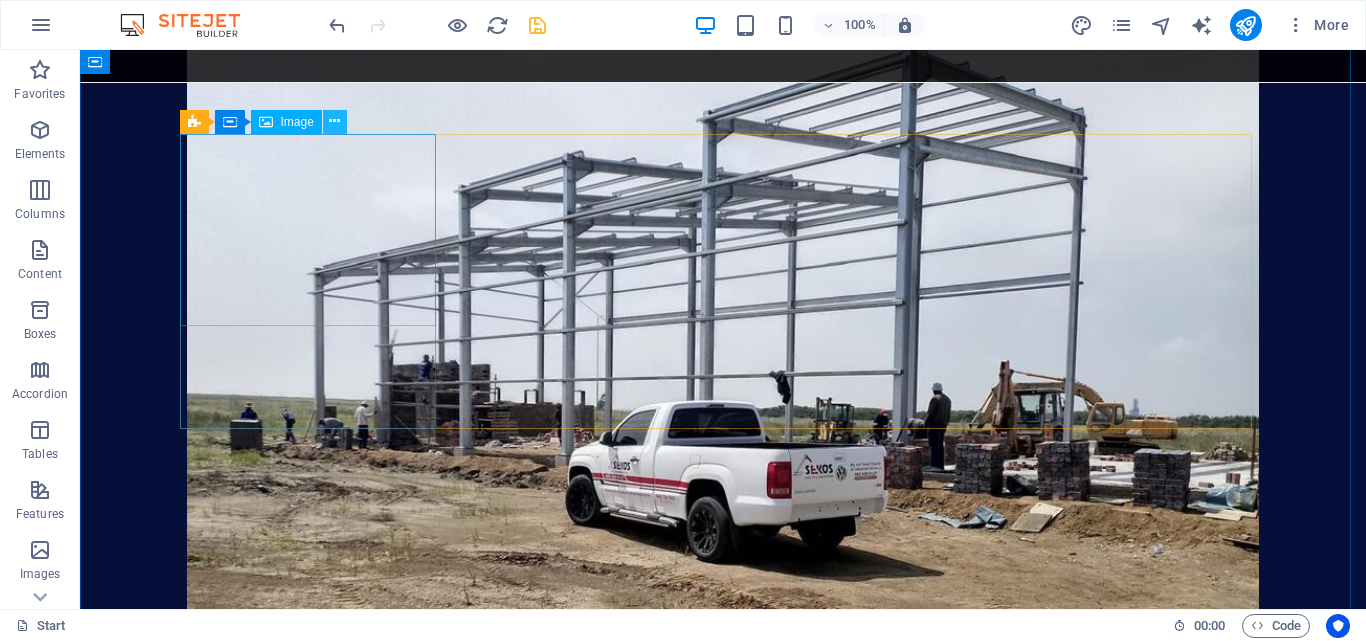 click at bounding box center (334, 121) 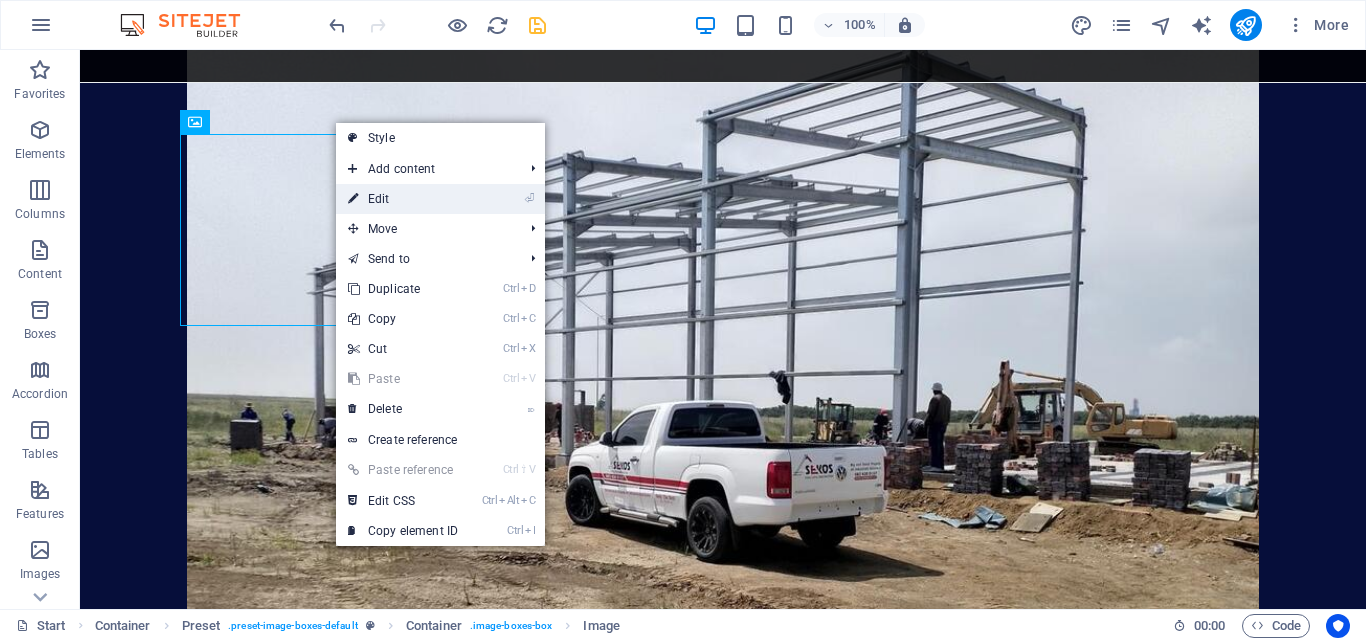 click on "⏎  Edit" at bounding box center (403, 199) 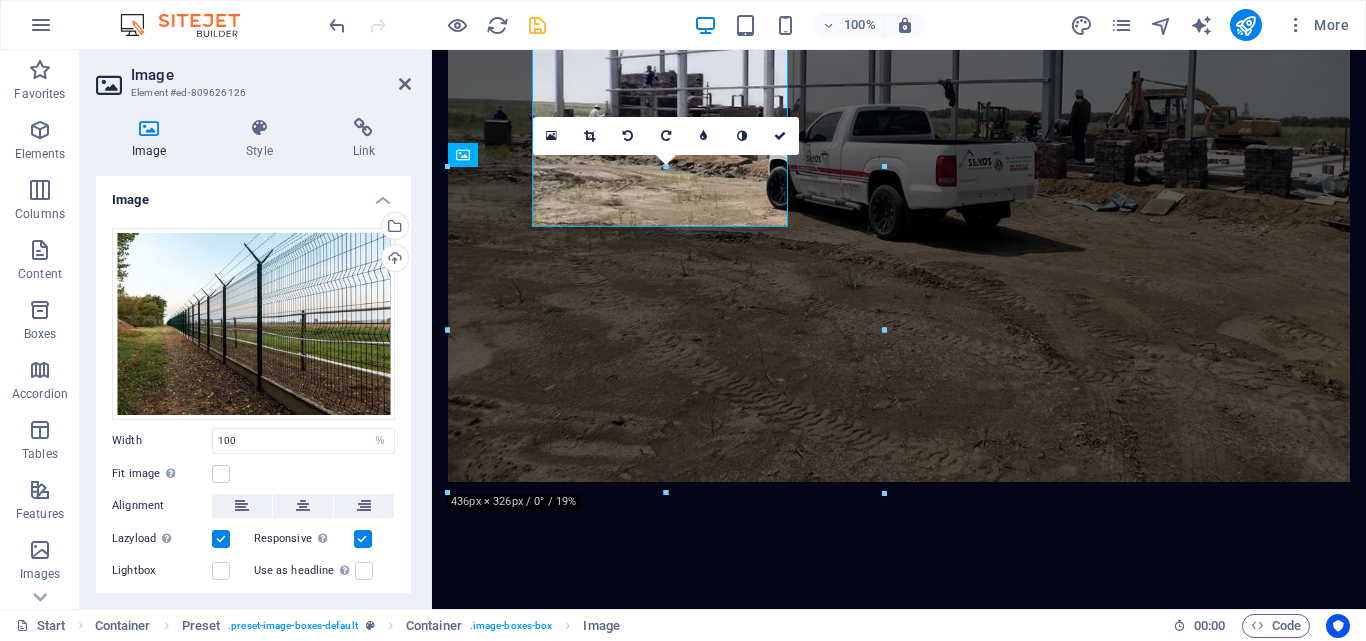 scroll, scrollTop: 4853, scrollLeft: 0, axis: vertical 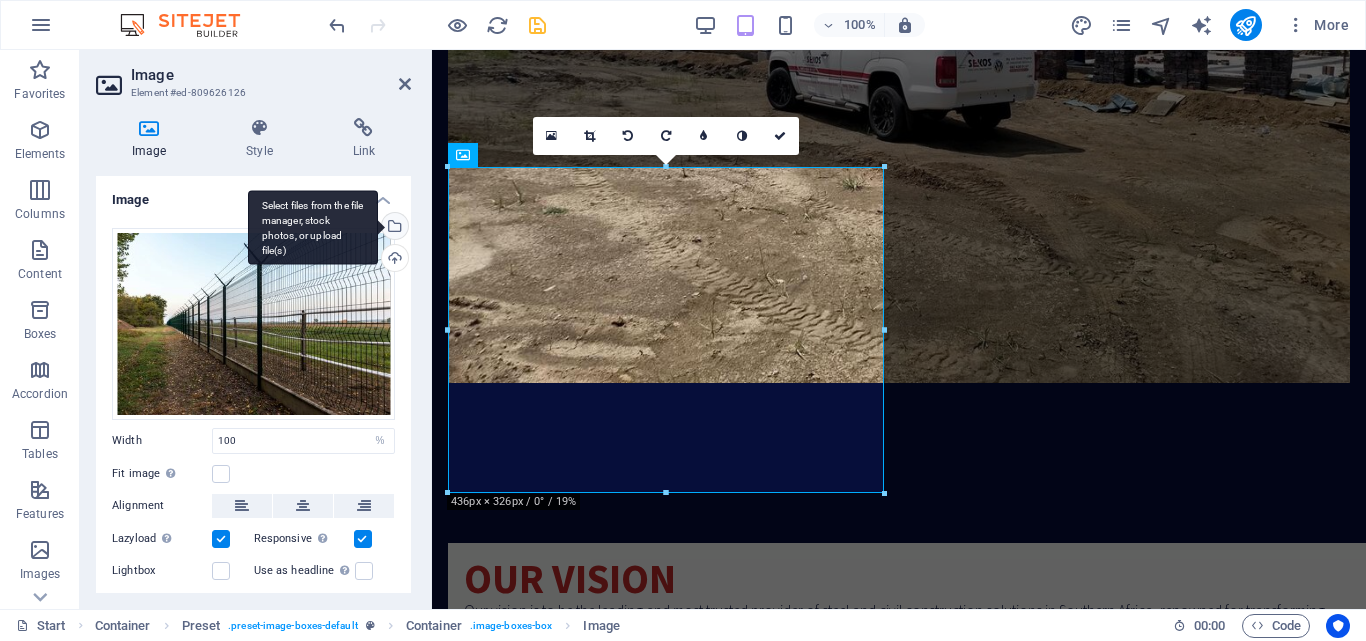 click on "Select files from the file manager, stock photos, or upload file(s)" at bounding box center (313, 227) 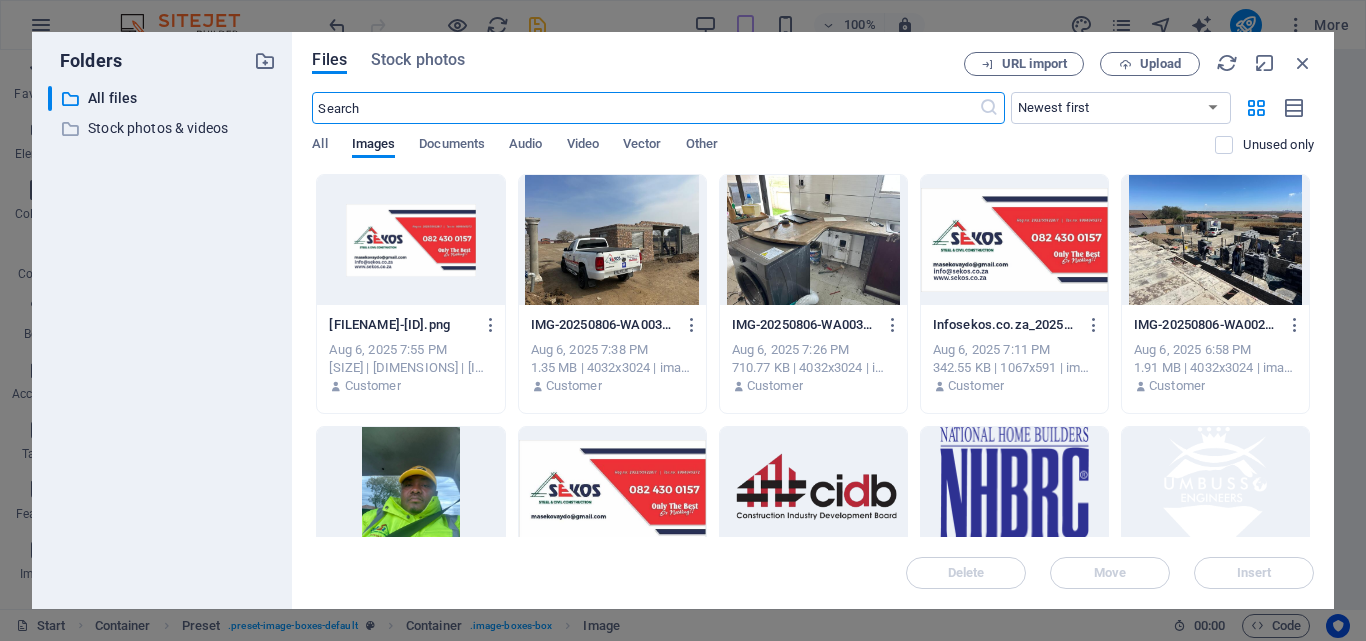 scroll, scrollTop: 6674, scrollLeft: 0, axis: vertical 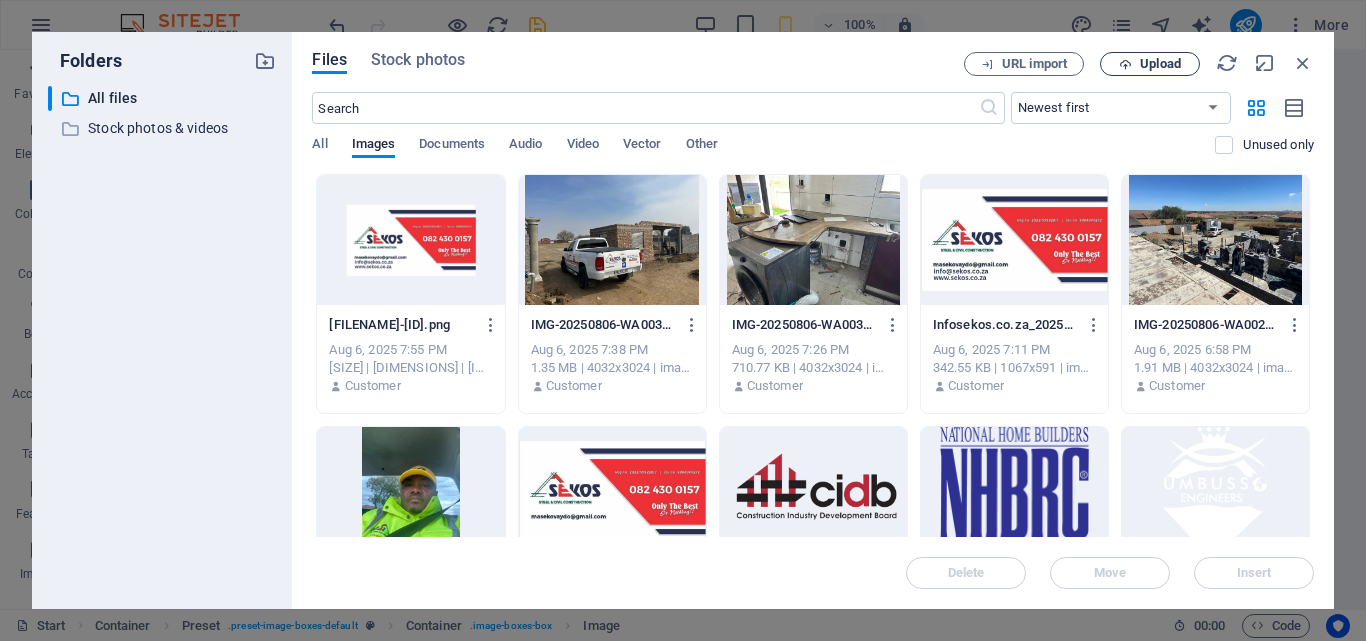 click on "Upload" at bounding box center [1160, 64] 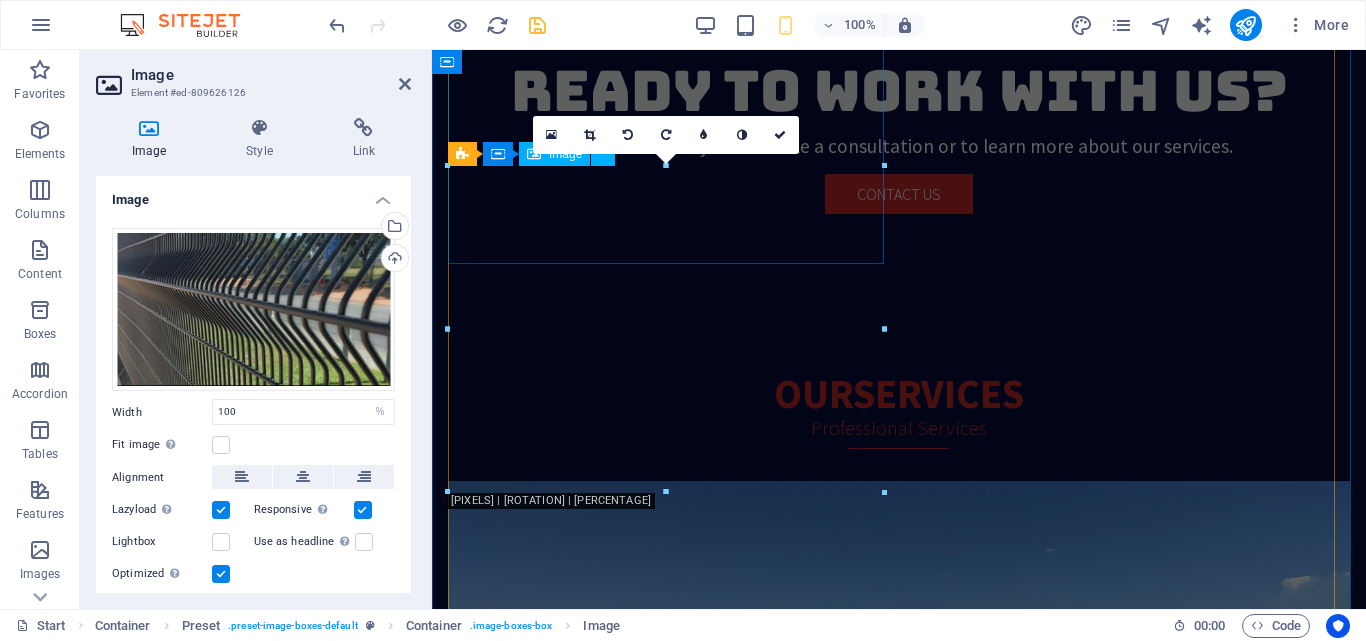 scroll, scrollTop: 4854, scrollLeft: 0, axis: vertical 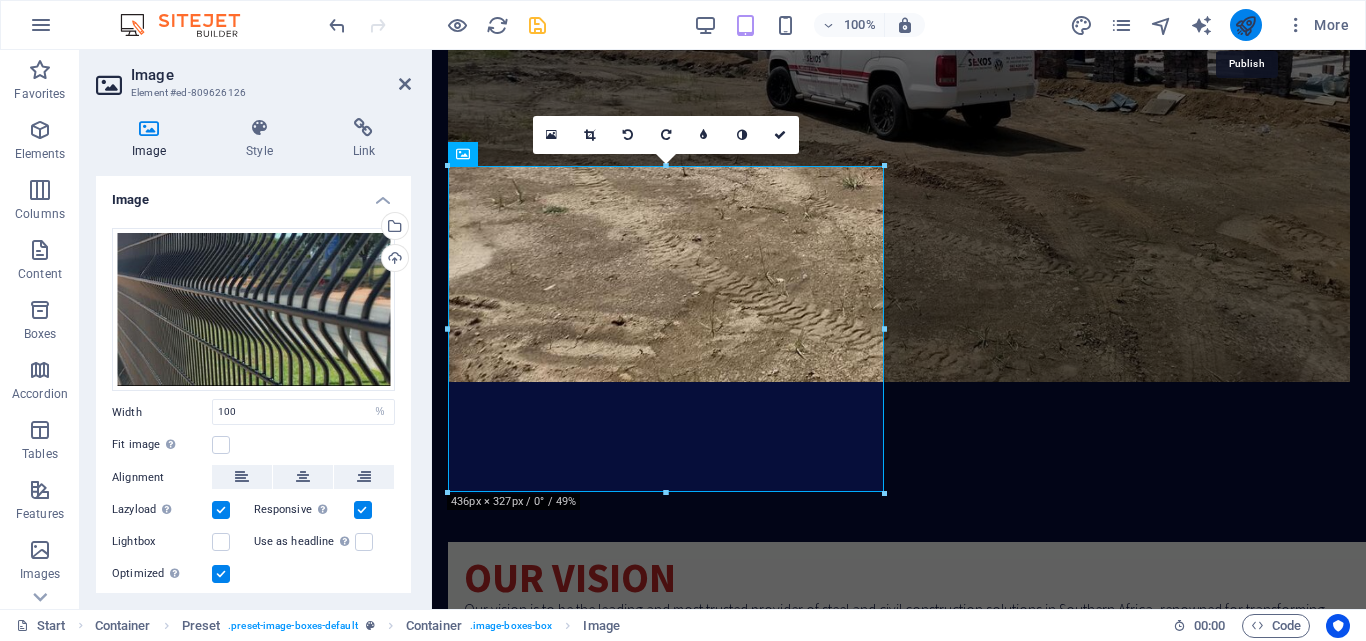 click at bounding box center (1245, 25) 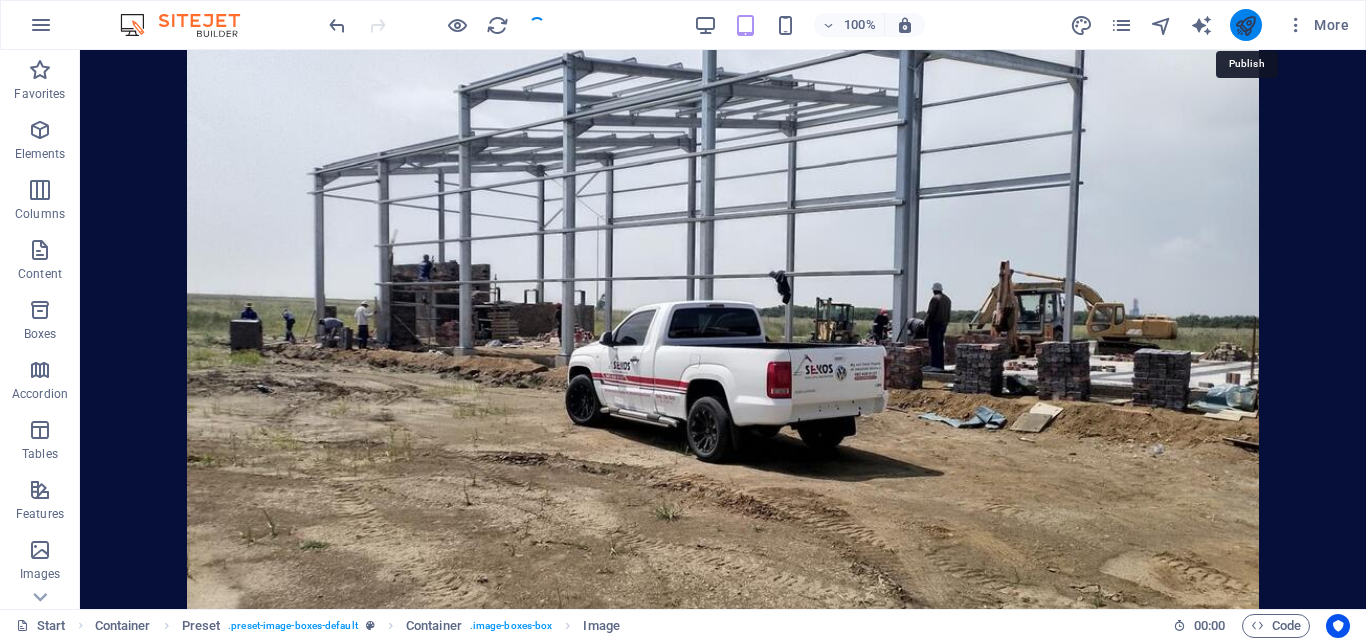 scroll, scrollTop: 4820, scrollLeft: 0, axis: vertical 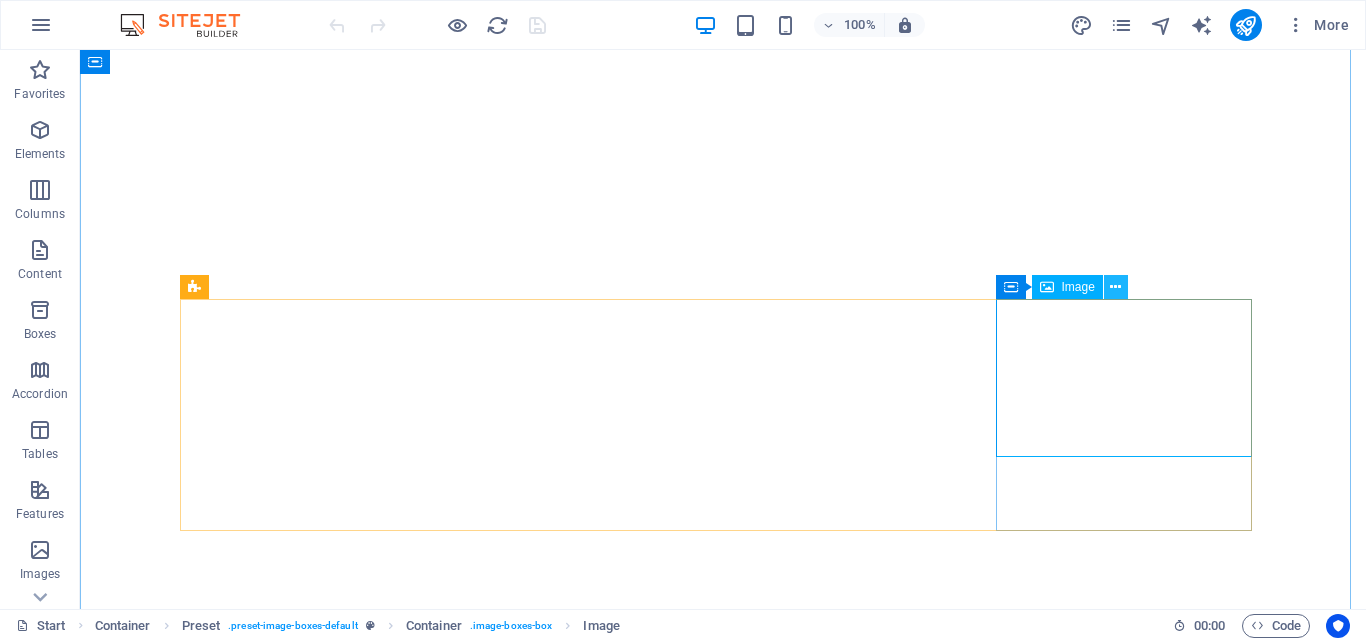 click at bounding box center [1115, 287] 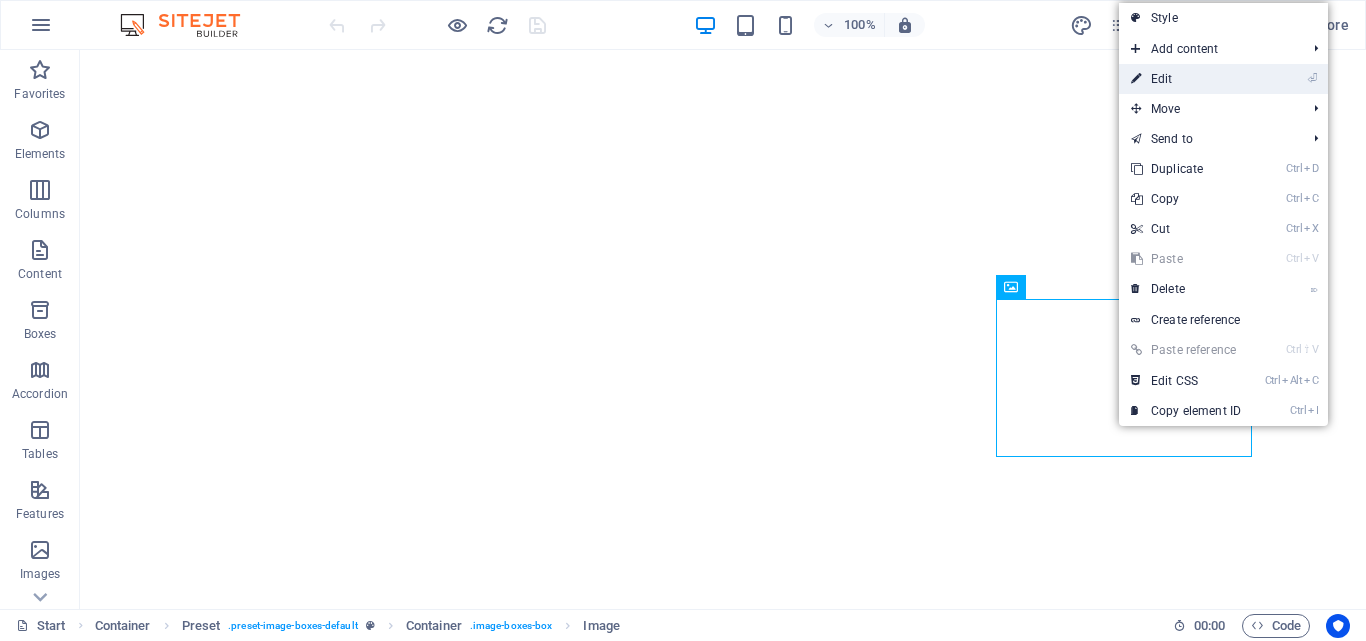 click on "⏎  Edit" at bounding box center [1186, 79] 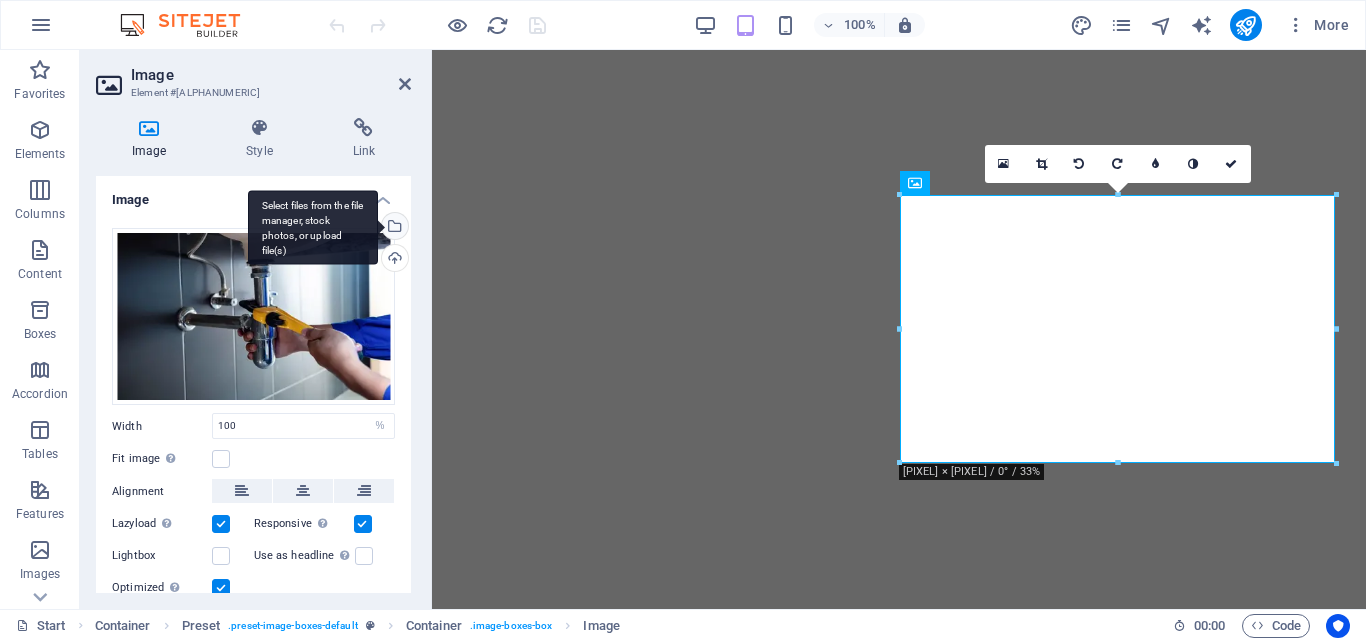 click on "Select files from the file manager, stock photos, or upload file(s)" at bounding box center (393, 228) 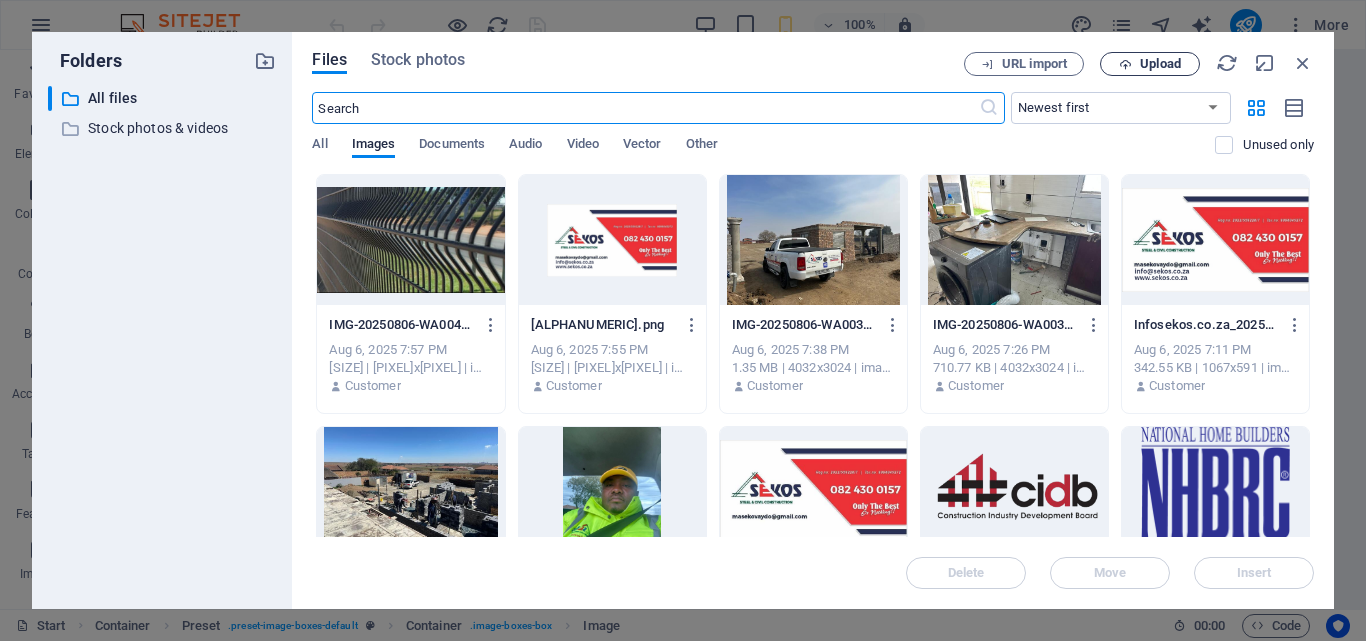 click on "Upload" at bounding box center [1160, 64] 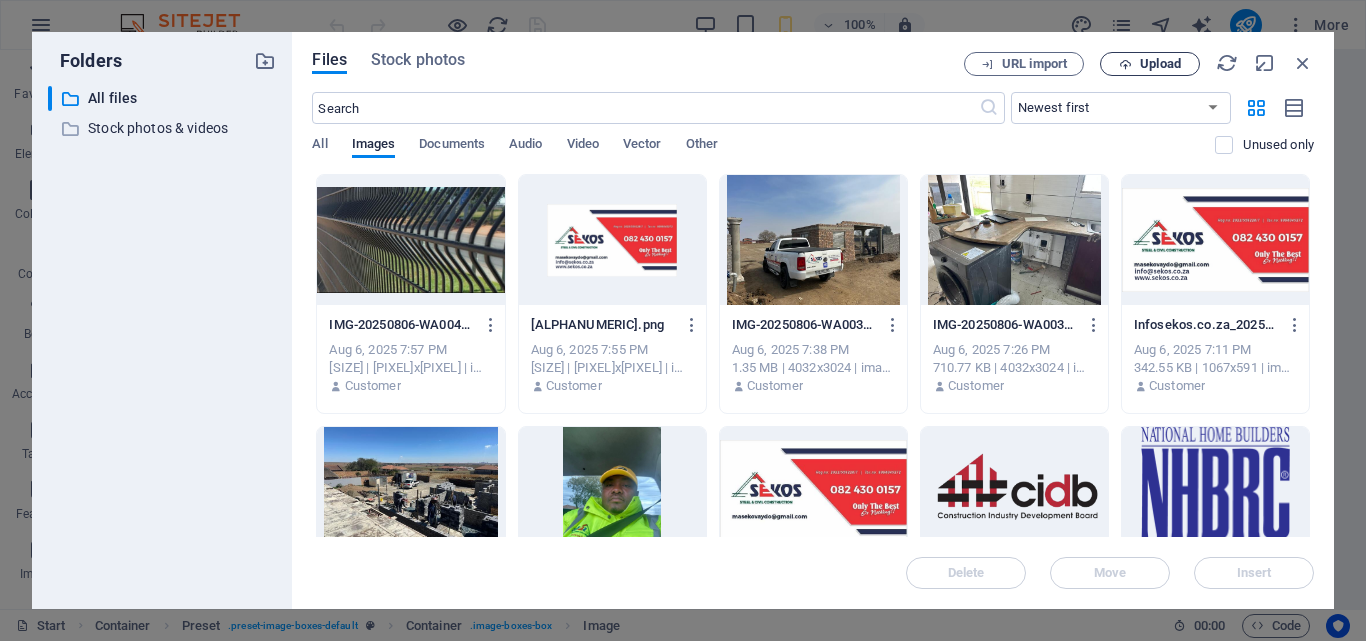 scroll, scrollTop: 9135, scrollLeft: 0, axis: vertical 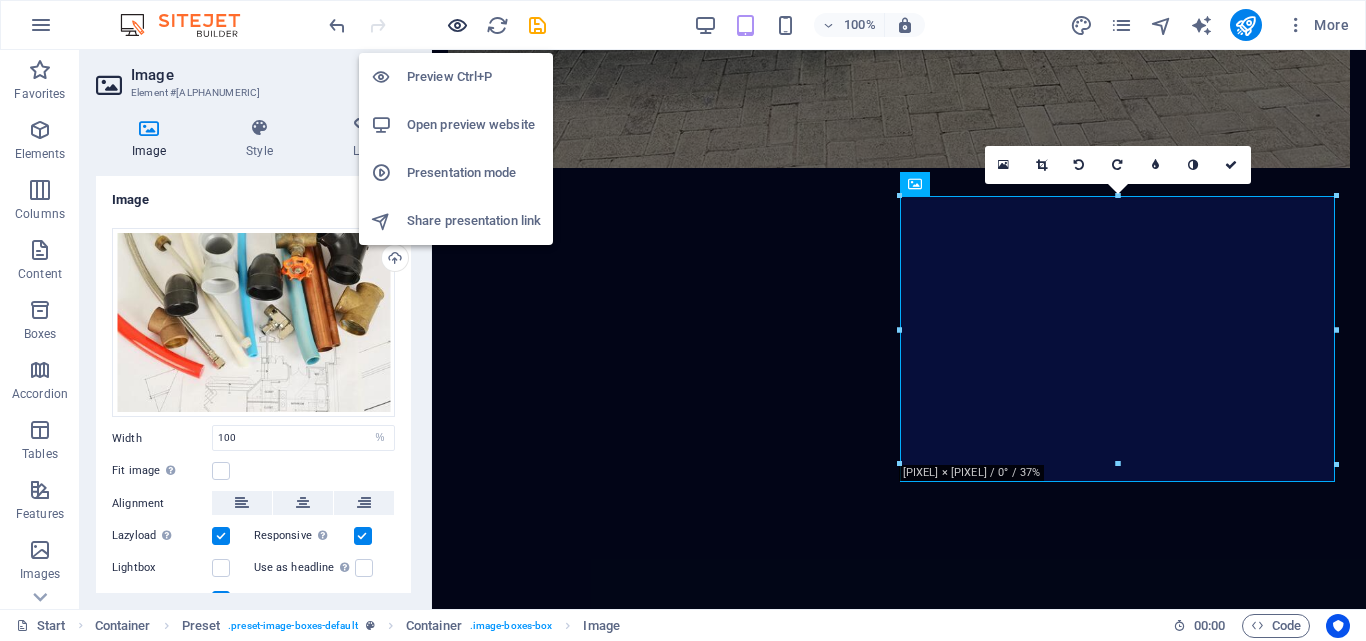click at bounding box center [457, 25] 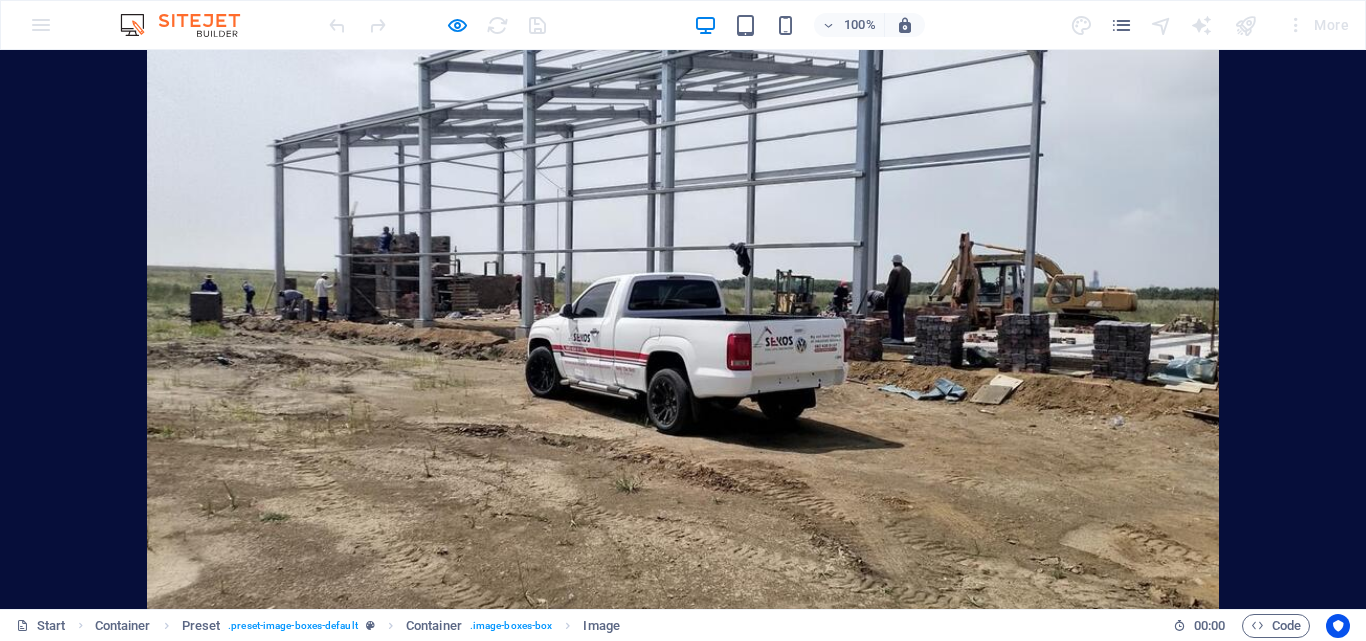 scroll, scrollTop: 4982, scrollLeft: 0, axis: vertical 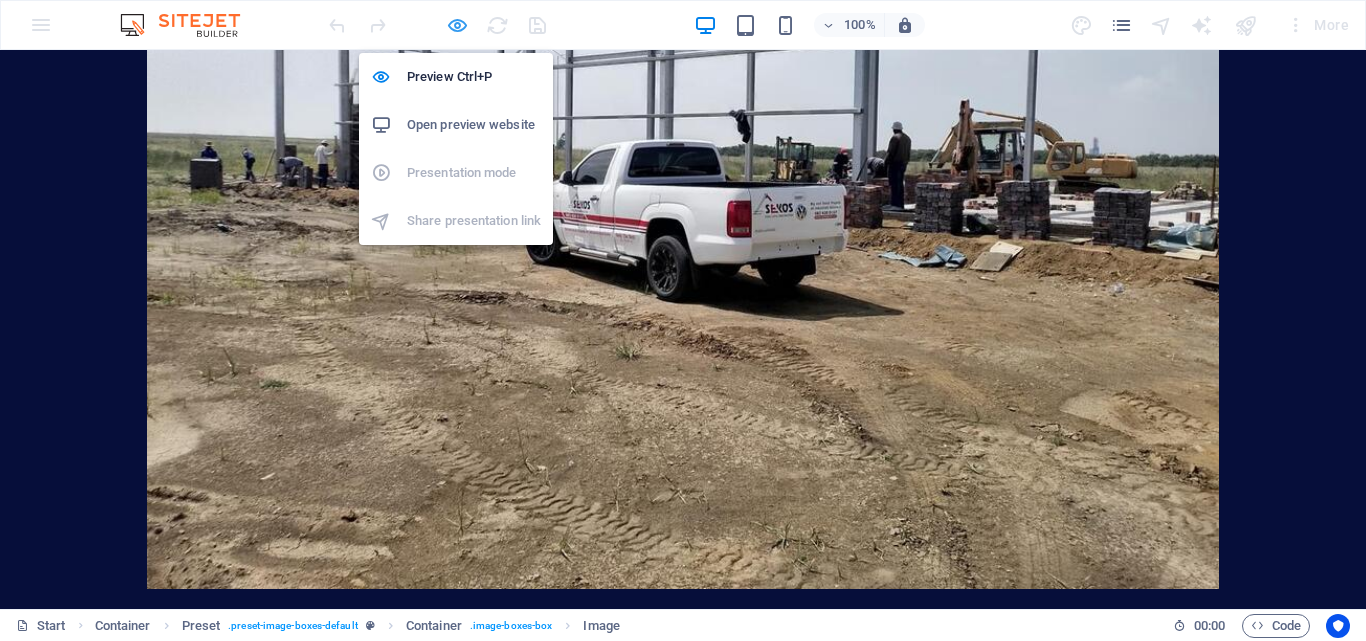 click at bounding box center [457, 25] 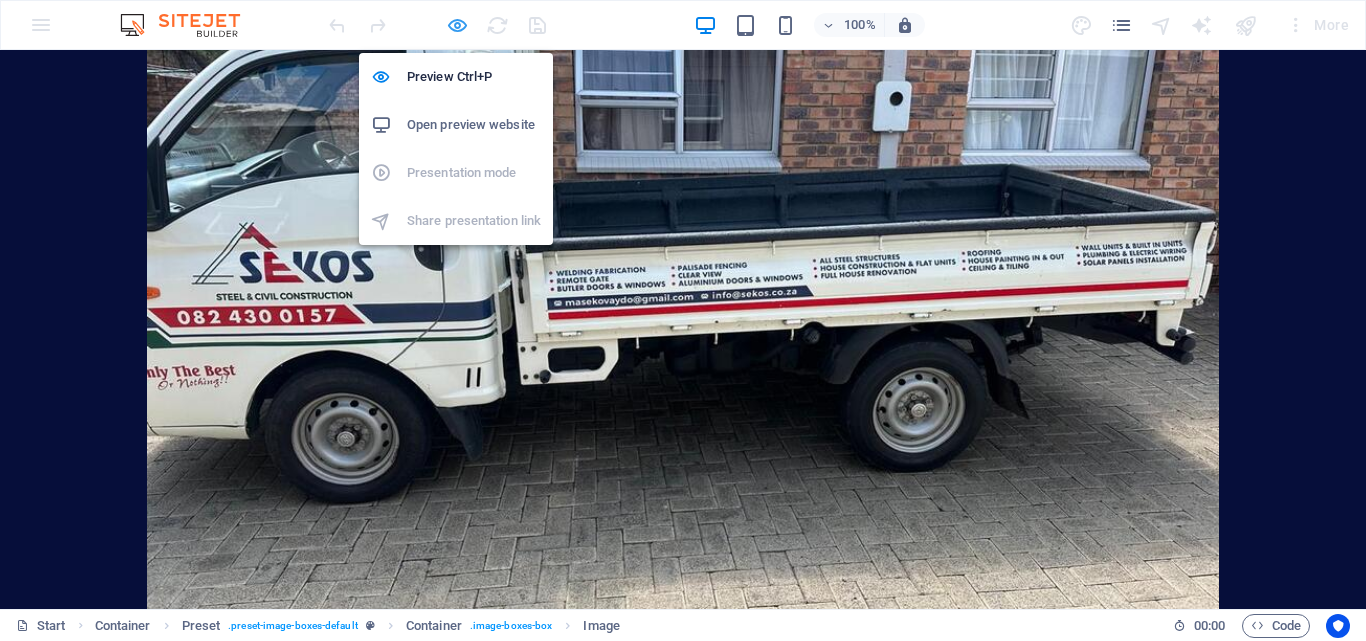select on "%" 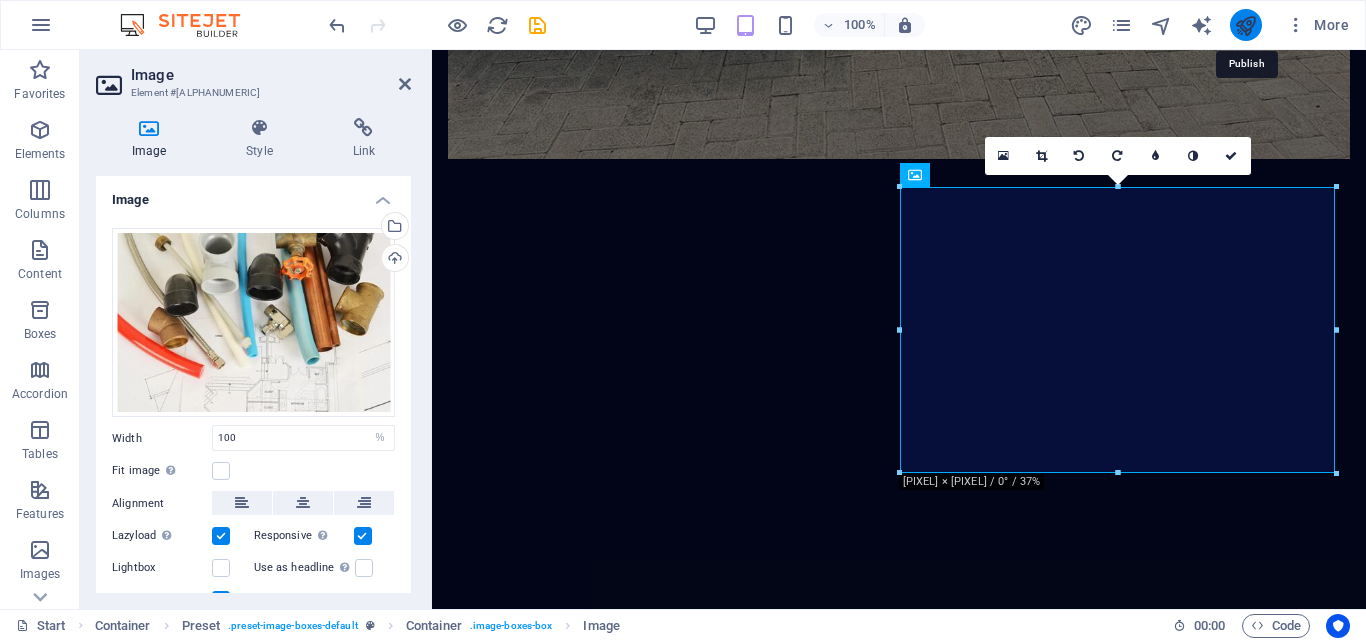 click at bounding box center [1245, 25] 